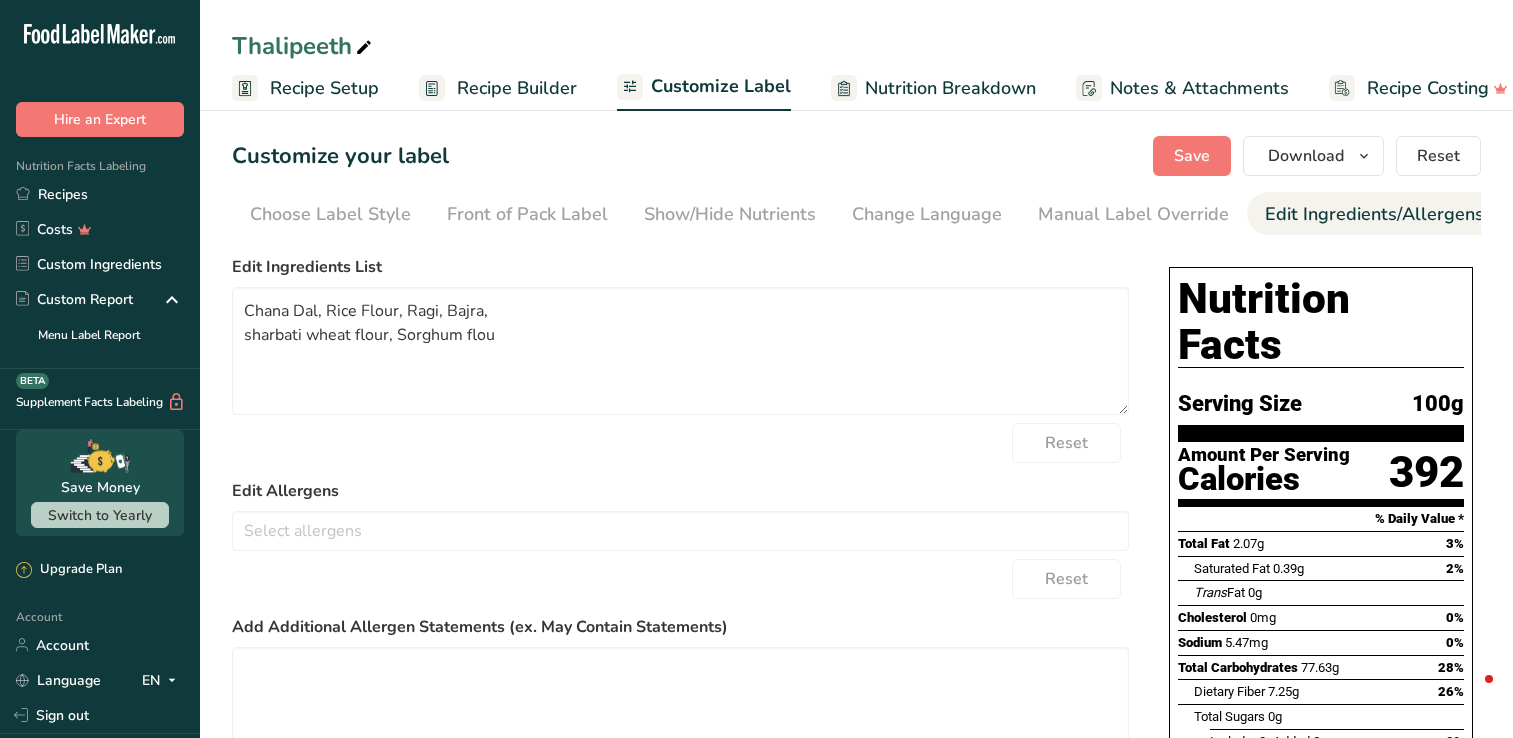 scroll, scrollTop: 0, scrollLeft: 0, axis: both 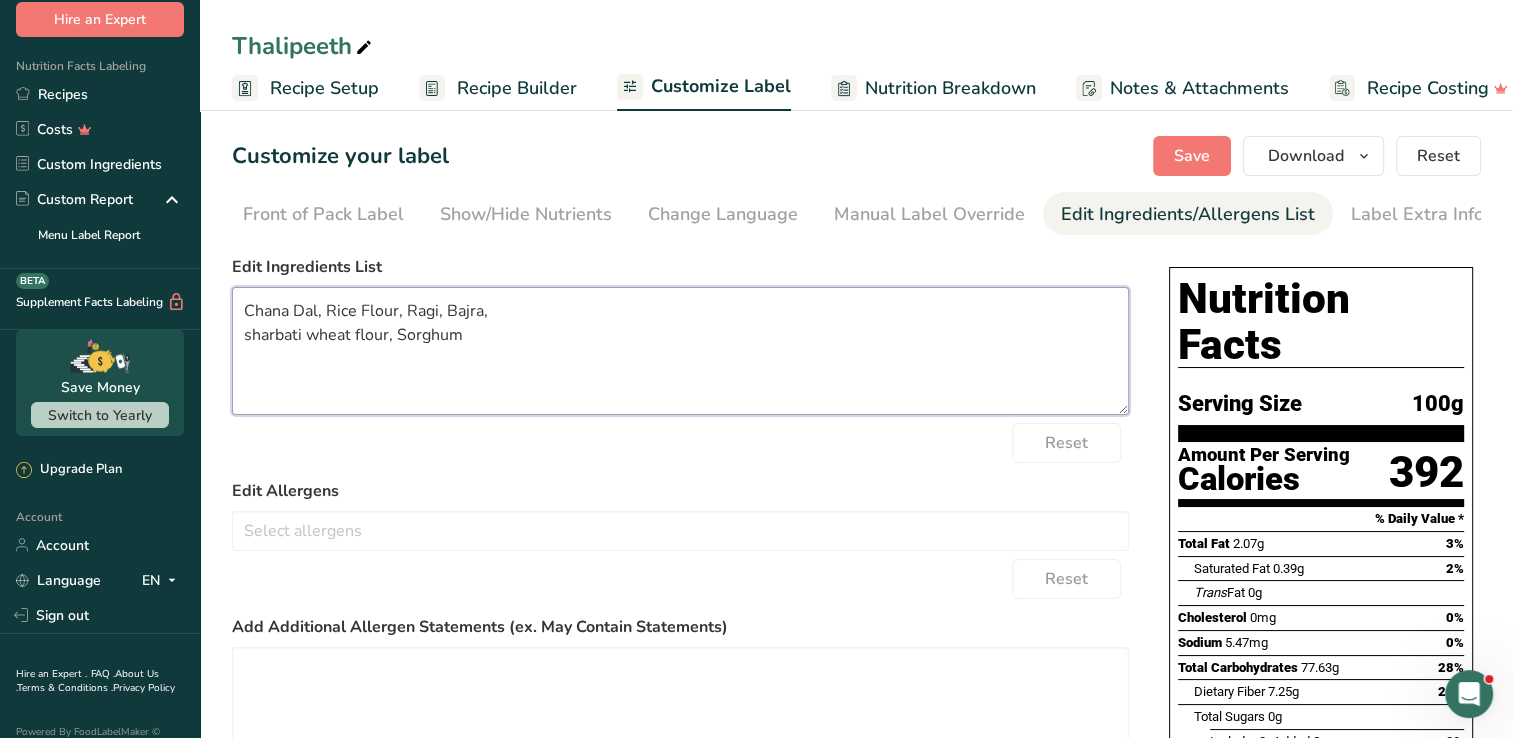 click on "Chana Dal, Rice Flour, Ragi, Bajra,
sharbati wheat flour, Sorghum" at bounding box center (680, 351) 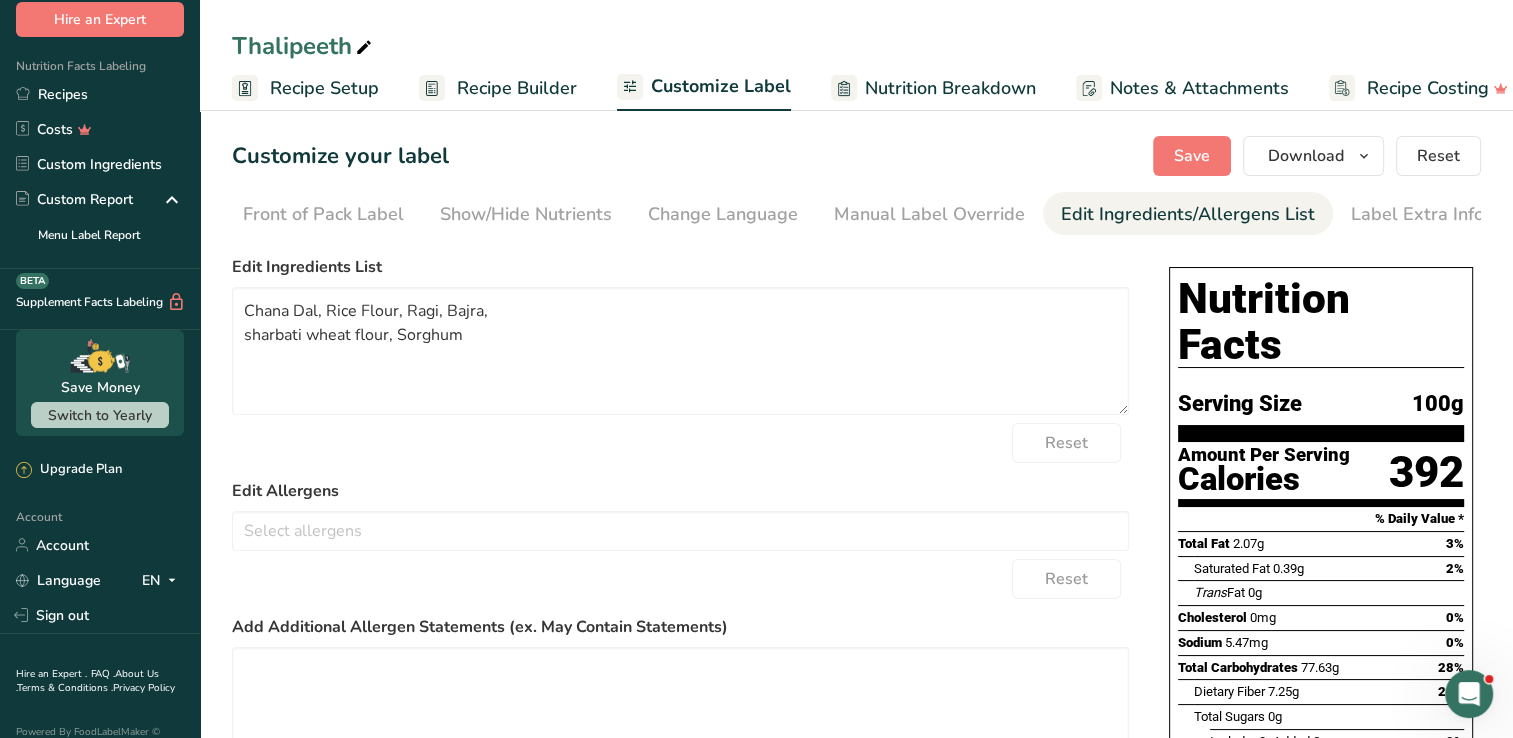 click on "Edit Ingredients List Chana Dal, Rice Flour, Ragi, Bajra,
sharbati wheat flour, Sorghum
Reset
Edit Allergens
Soy
Tree Nuts
Wheat
Milk
Eggs
Fish
Peanuts
Sesame
Crustaceans
Sulphites
Celery
Mustard
Lupins
Mollusks
Gluten
Almond
Beech nut
Brazil nut
Butternut
Cashew
Chestnut
Chinquapin
Coconut
Hazelnut
Gingko nut
Hickory nut
Lichee nut
Macadamia nut
Pecan
Pine nut
Pili nut" at bounding box center (680, 574) 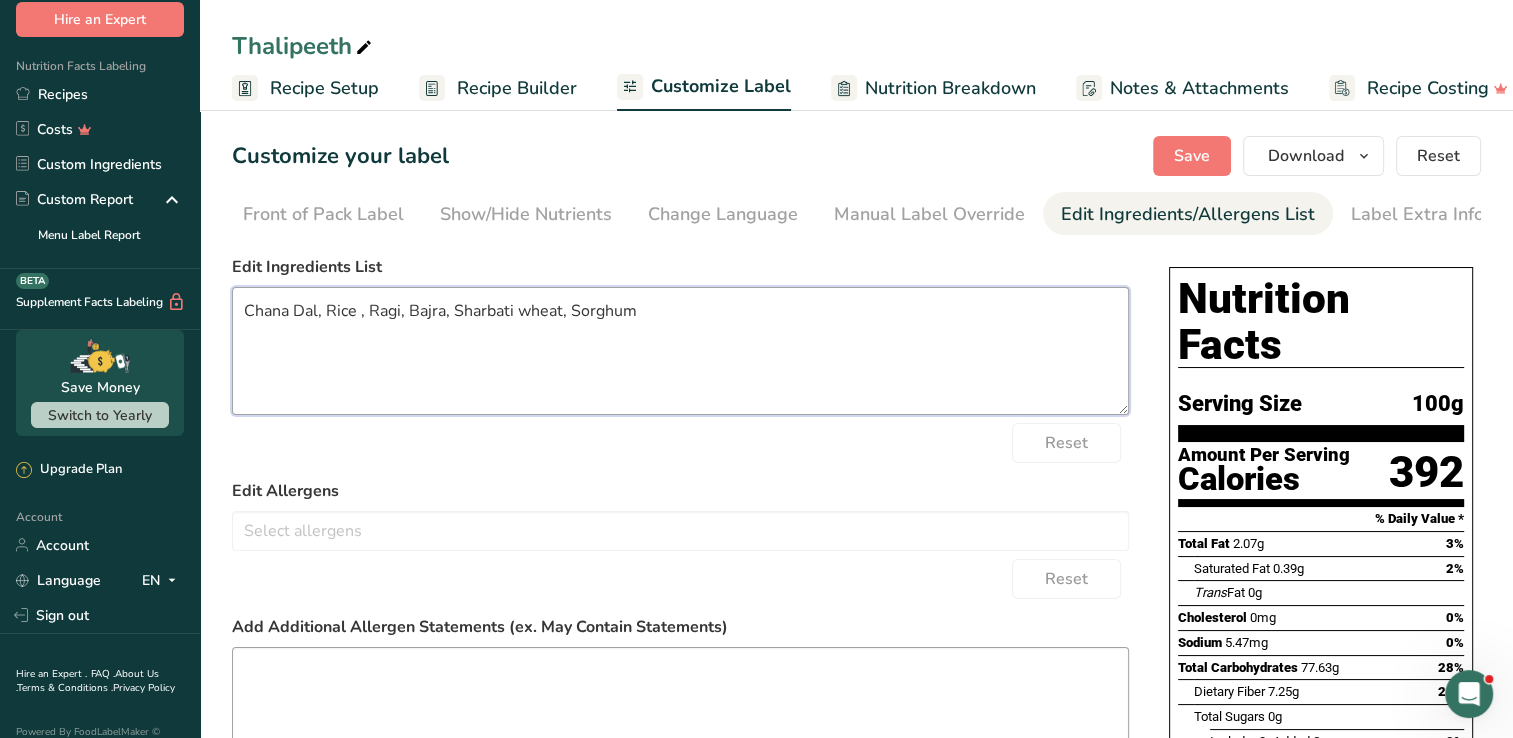 type on "Chana Dal, Rice , Ragi, Bajra, Sharbati wheat, Sorghum" 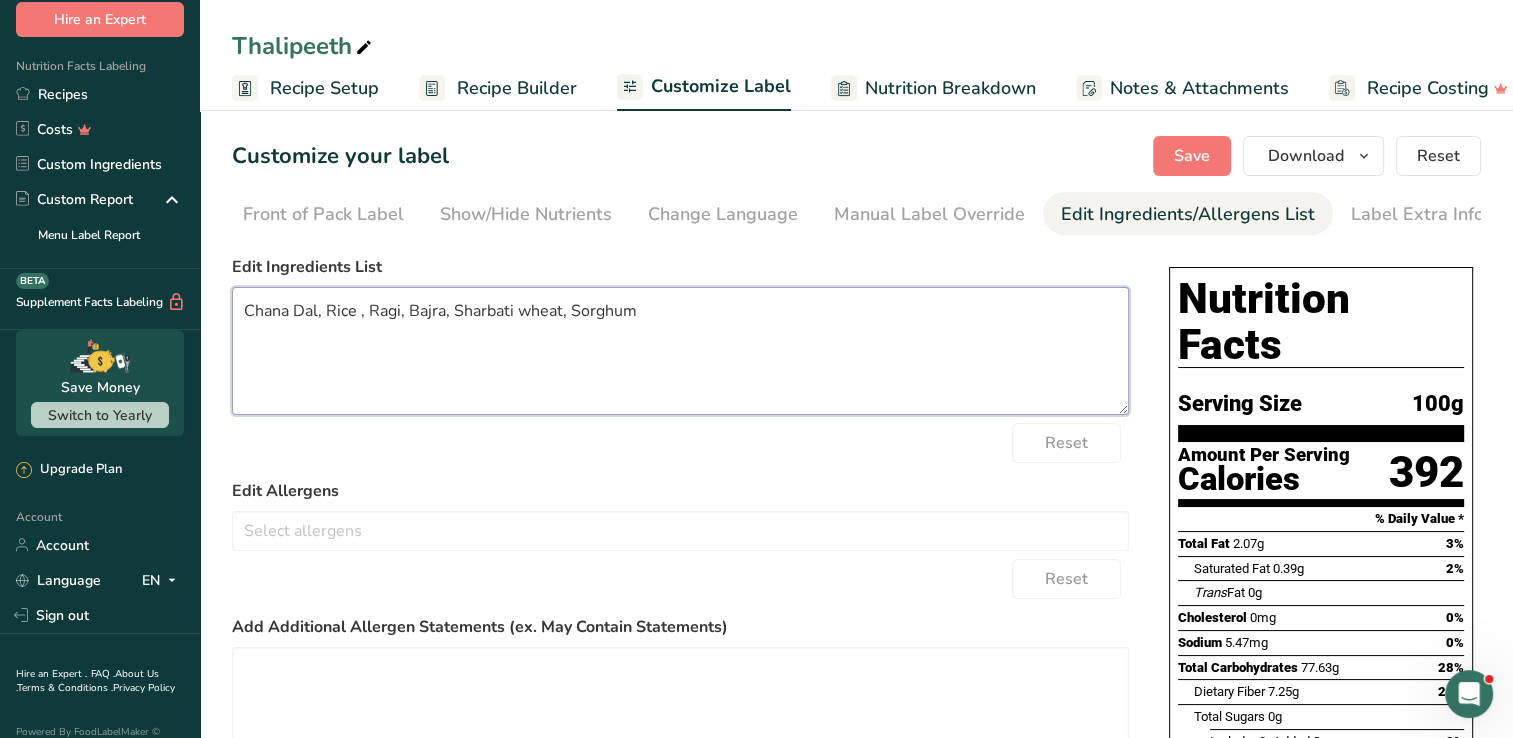 click on "Chana Dal, Rice , Ragi, Bajra, Sharbati wheat, Sorghum" at bounding box center [680, 351] 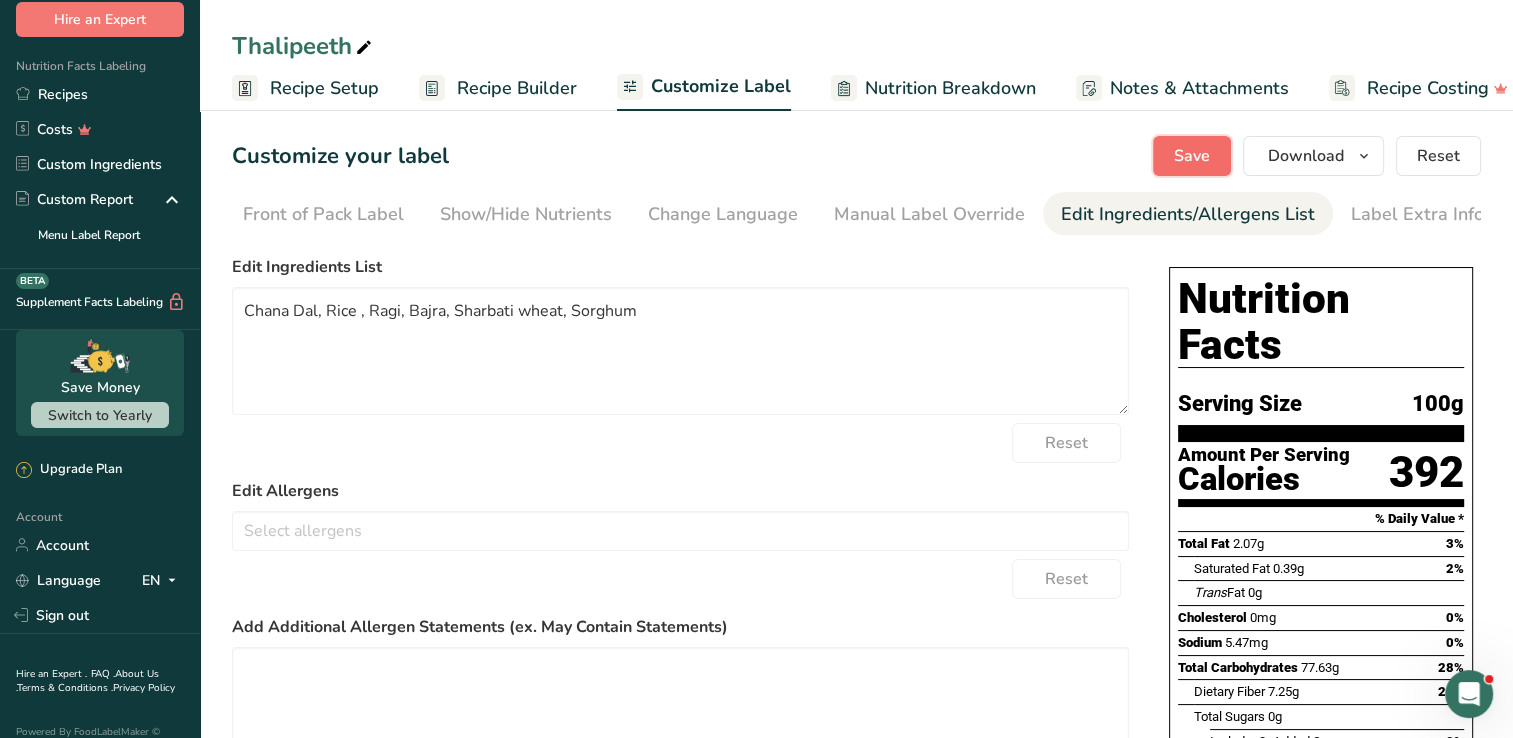 click on "Save" at bounding box center [1192, 156] 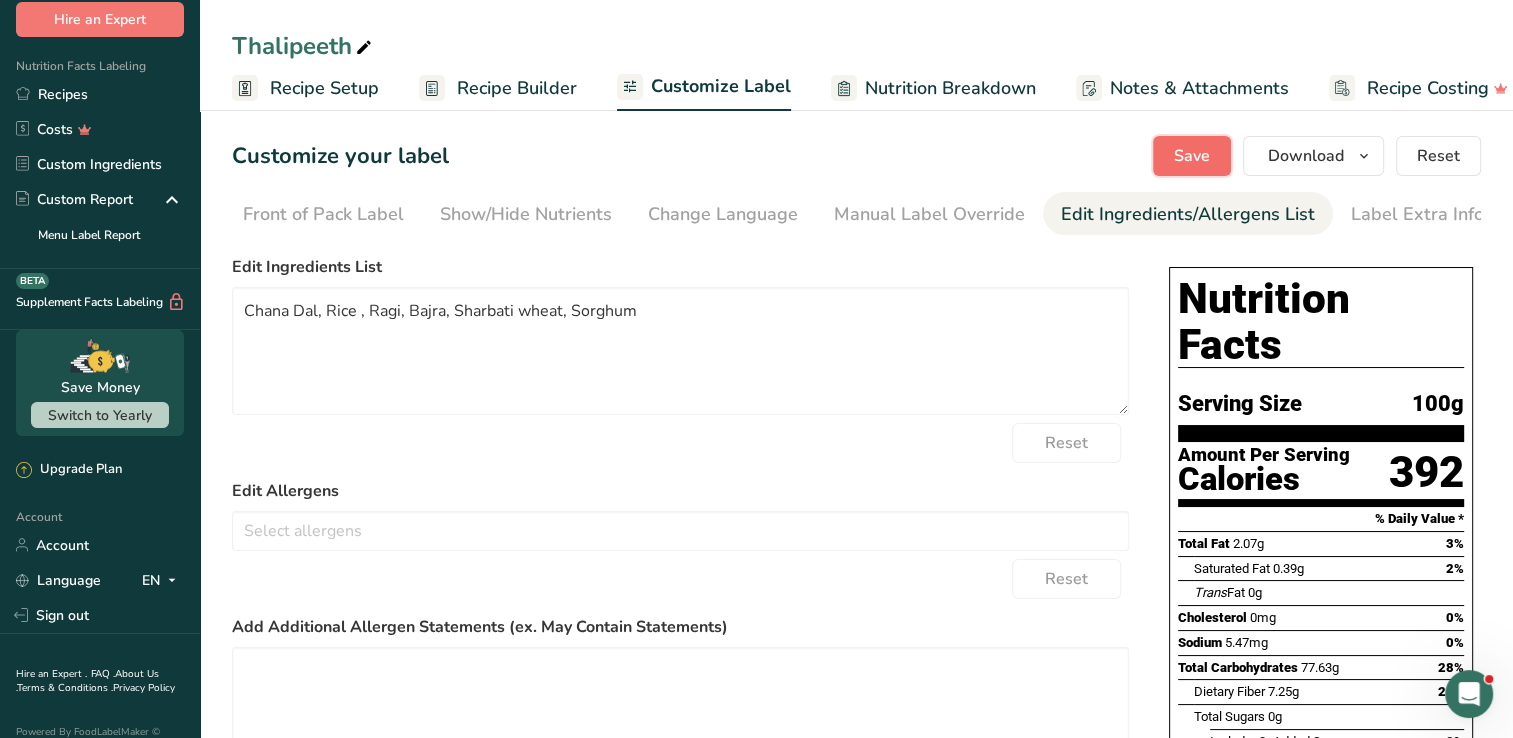 click on "Save" at bounding box center (1192, 156) 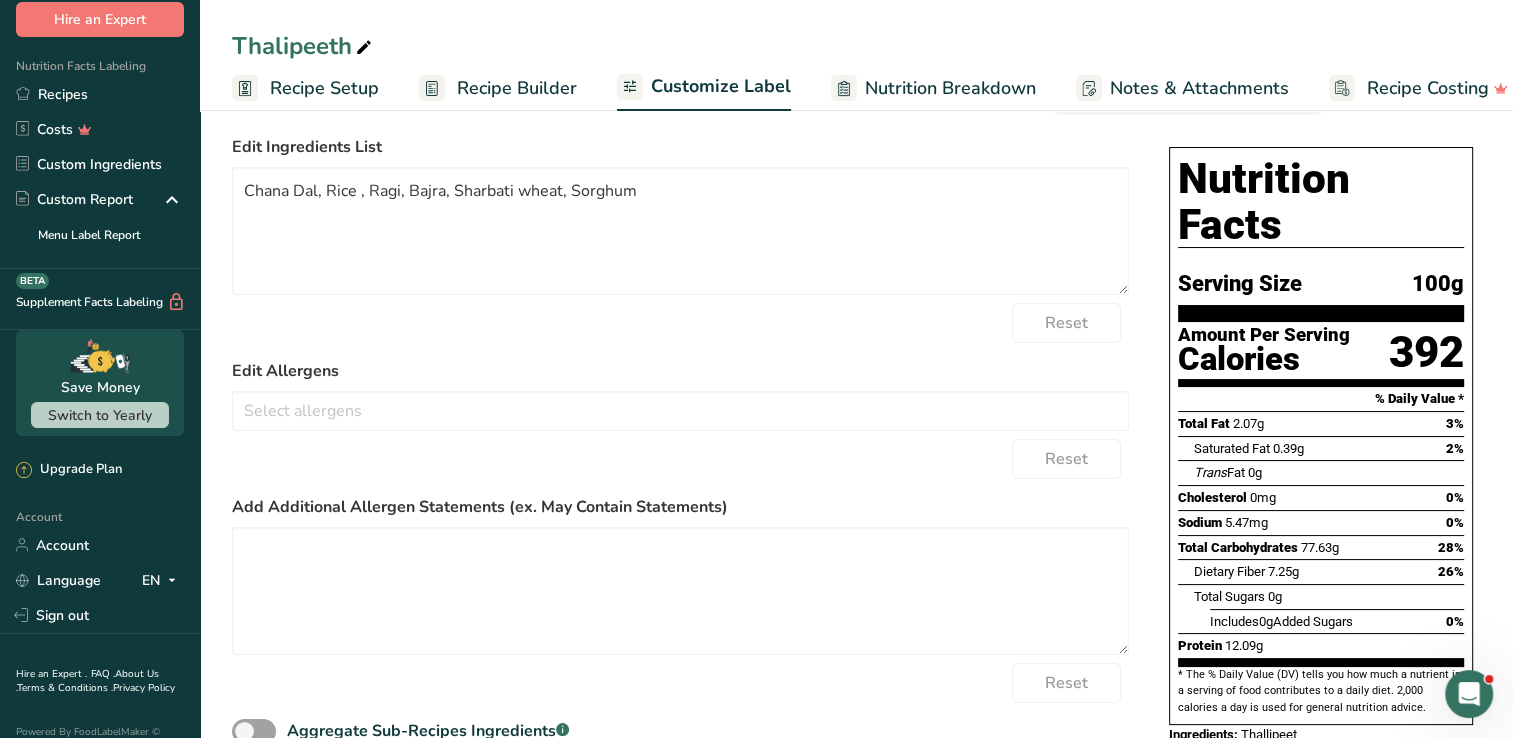 scroll, scrollTop: 192, scrollLeft: 0, axis: vertical 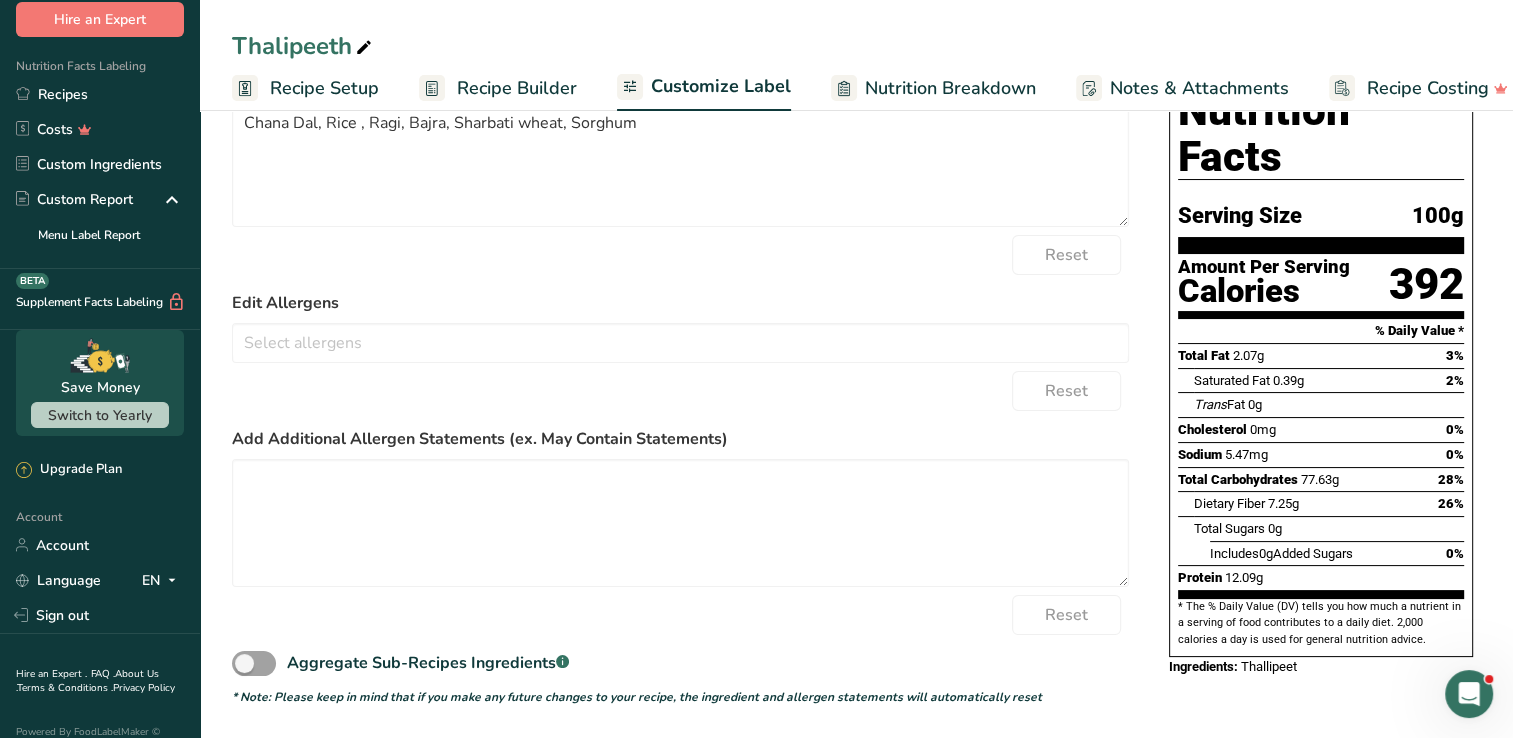 type 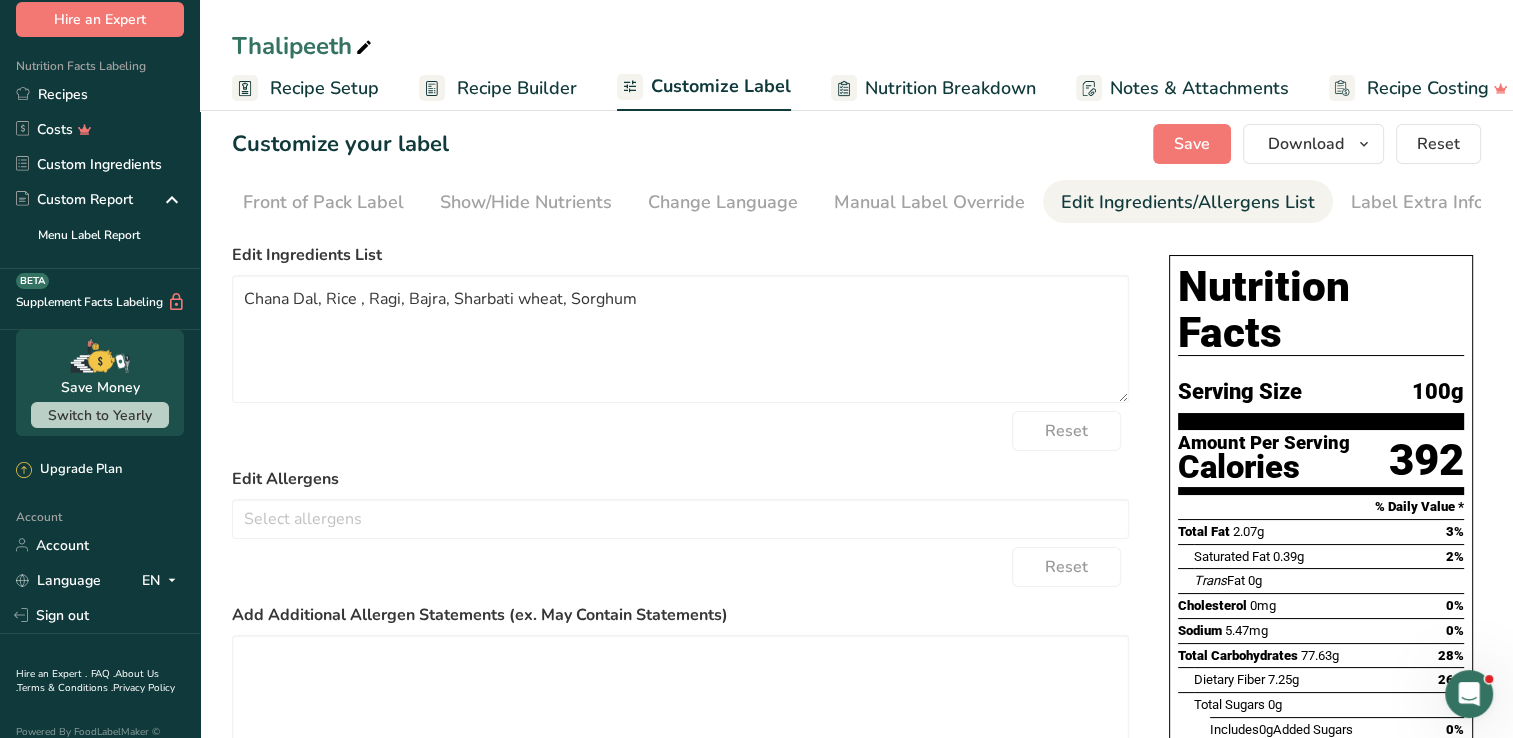 scroll, scrollTop: 0, scrollLeft: 0, axis: both 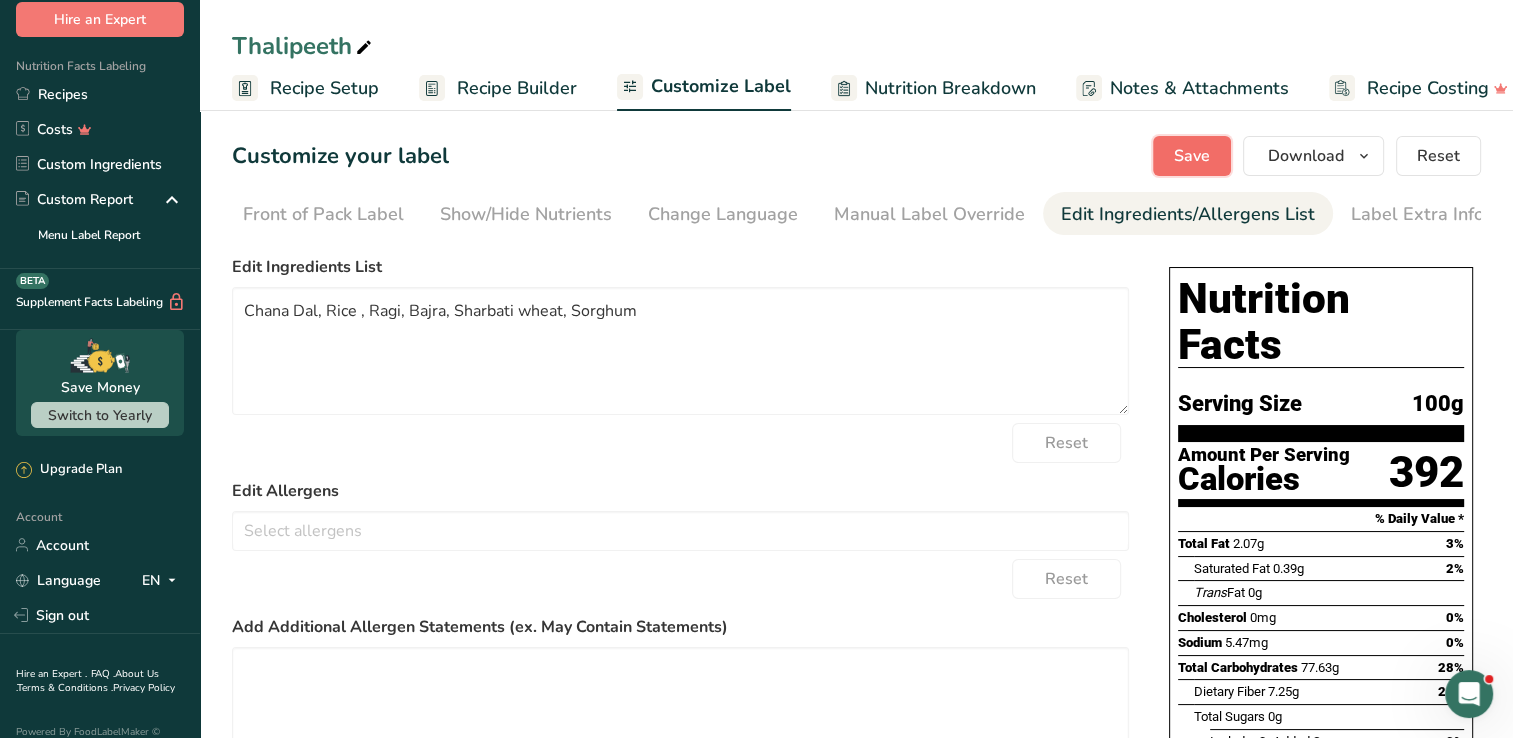 click on "Save" at bounding box center [1192, 156] 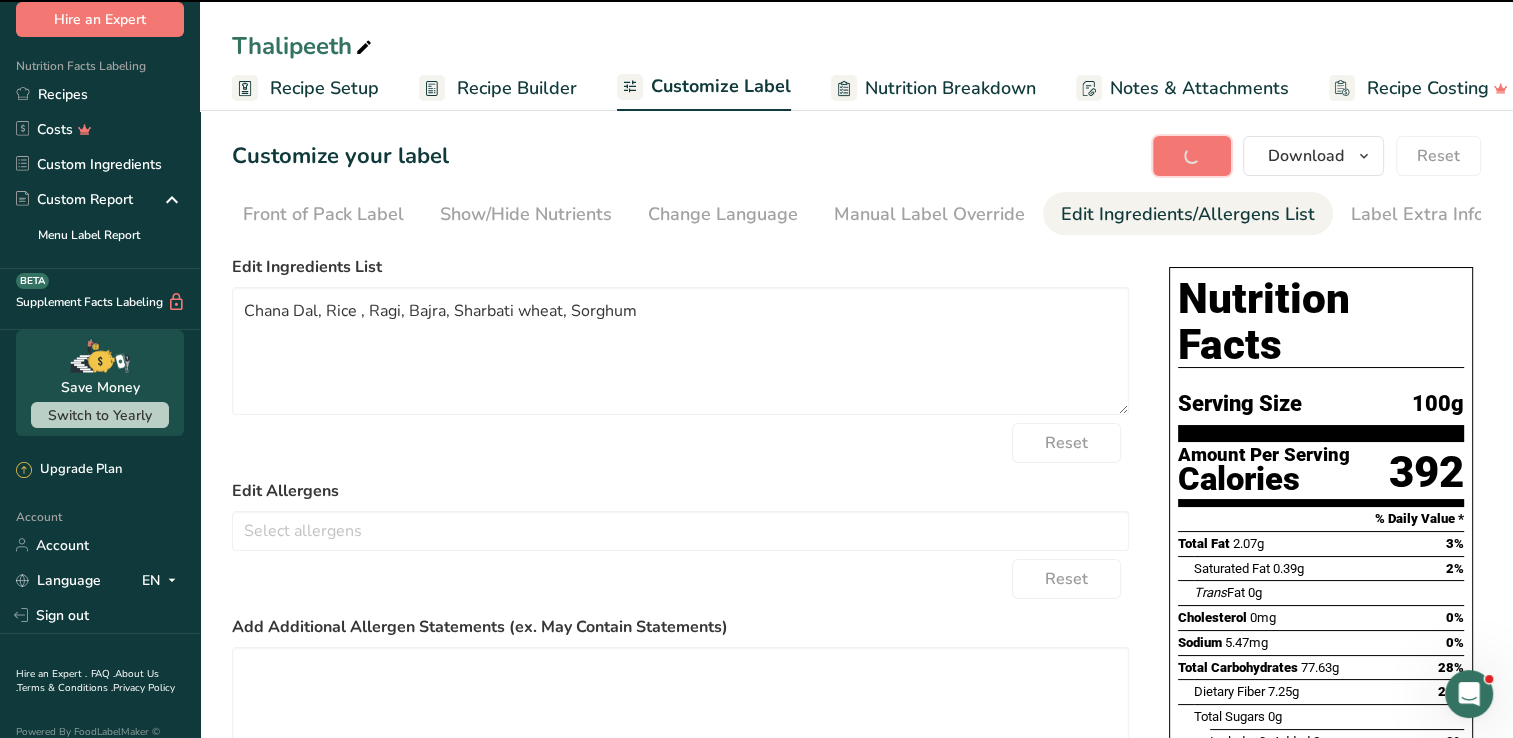 type on "Chana Dal, Rice , Ragi, Bajra, Sharbati wheat, Sorghum" 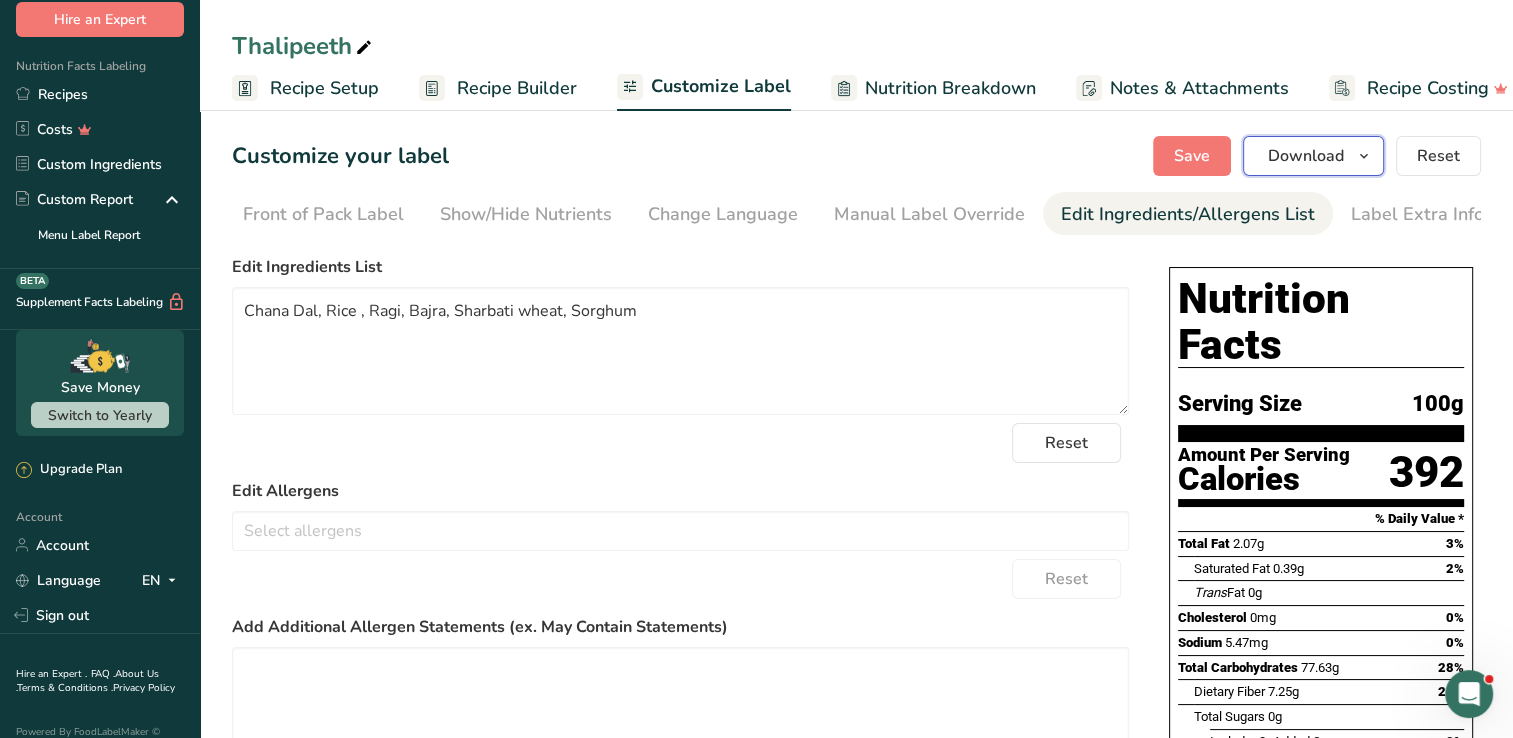 click on "Download" at bounding box center (1313, 156) 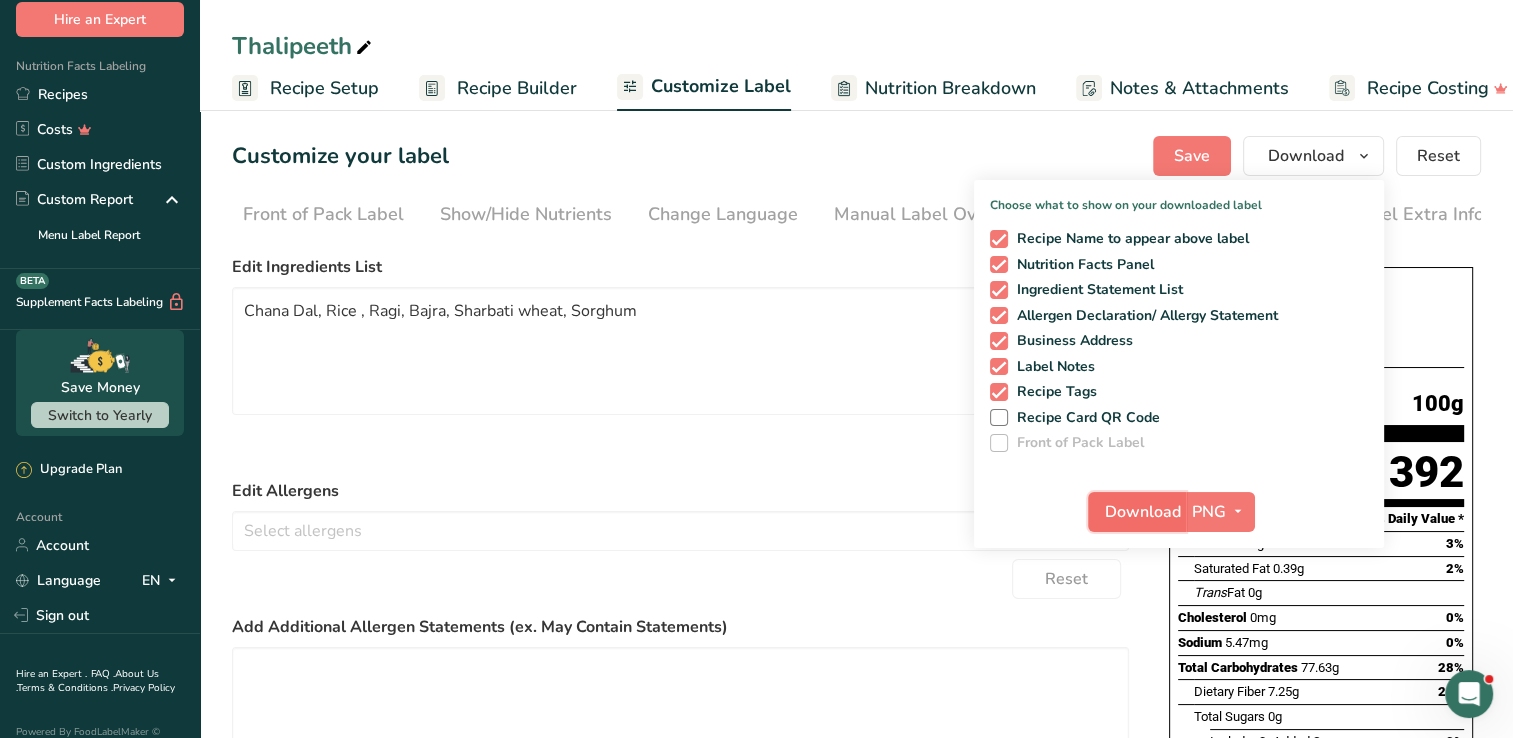 click on "Download" at bounding box center [1143, 512] 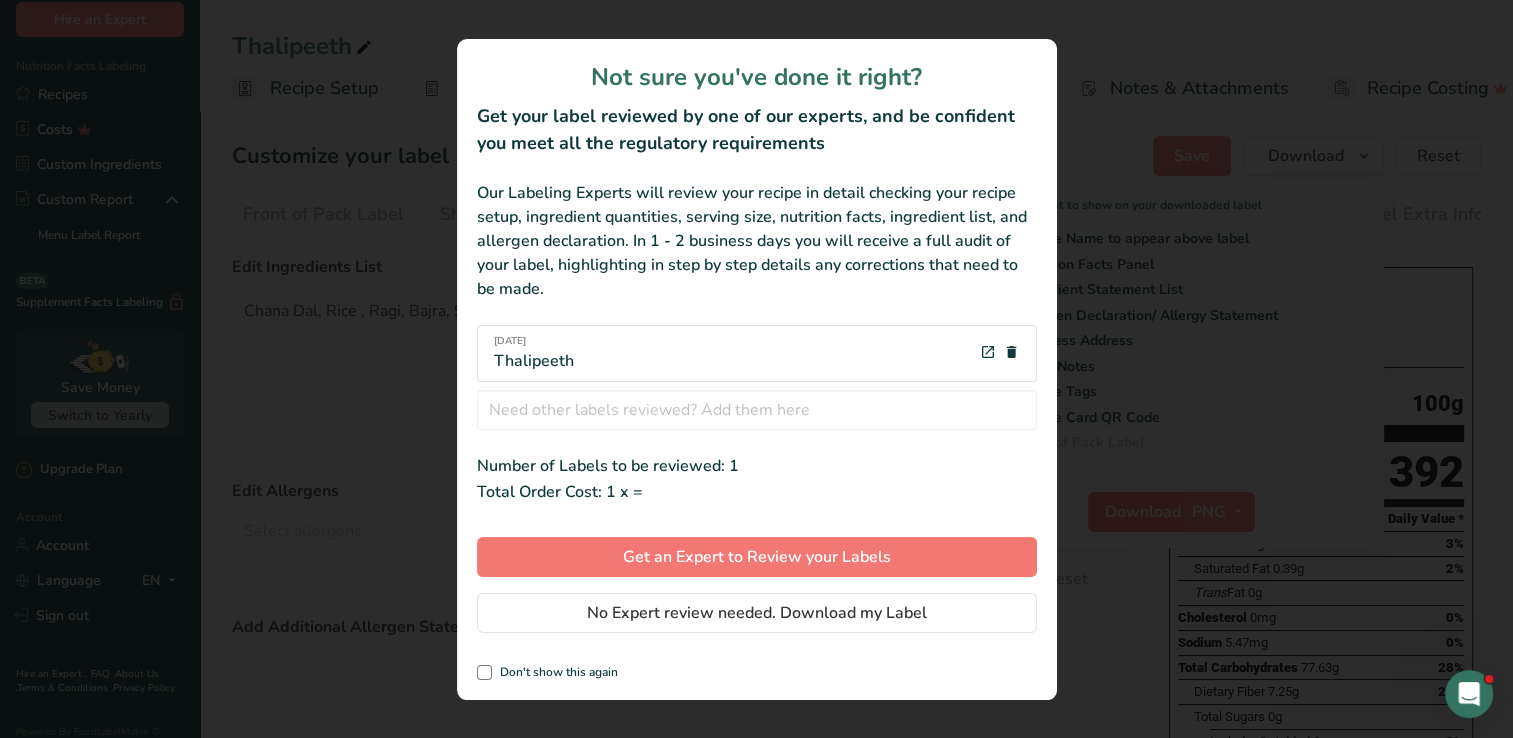 scroll, scrollTop: 0, scrollLeft: 188, axis: horizontal 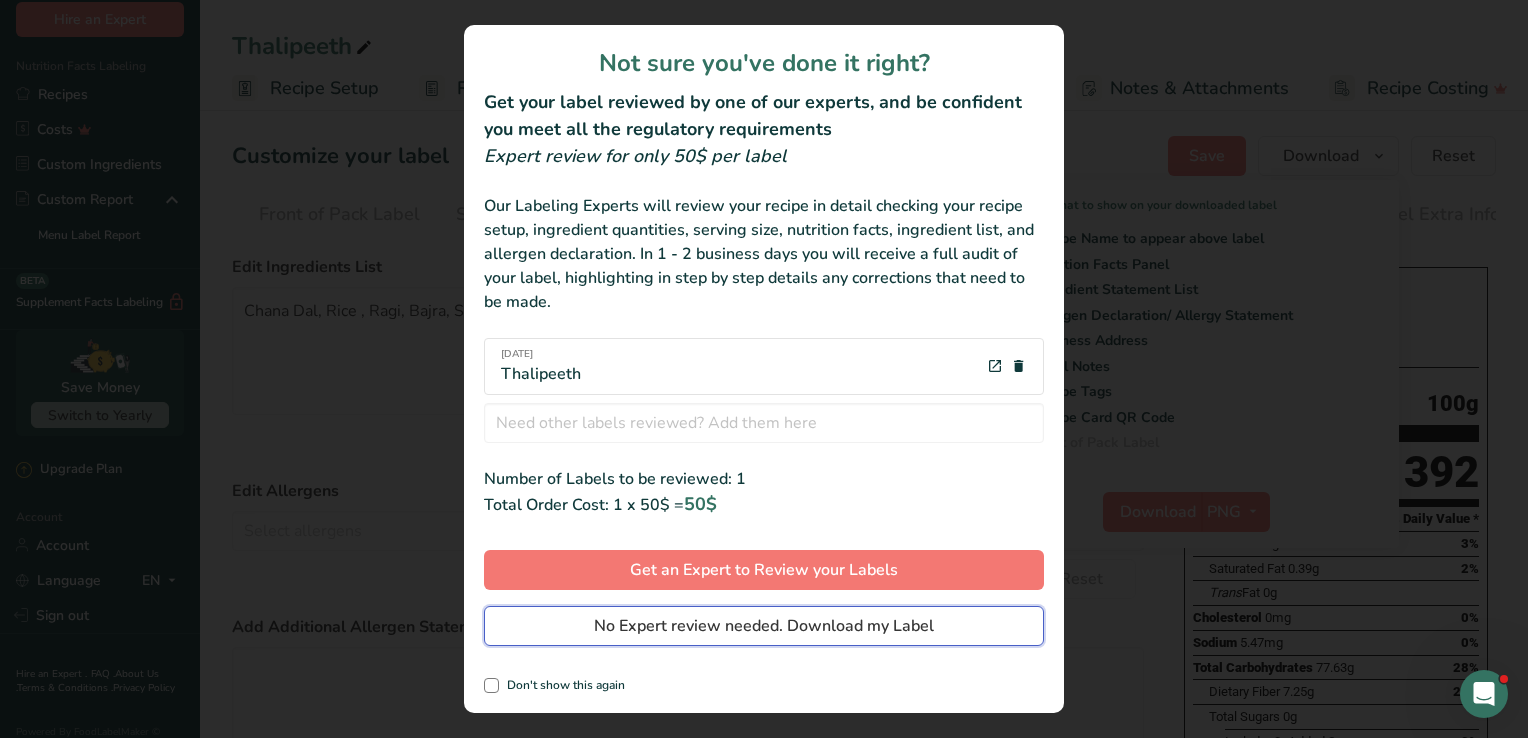 click on "No Expert review needed. Download my Label" at bounding box center (764, 626) 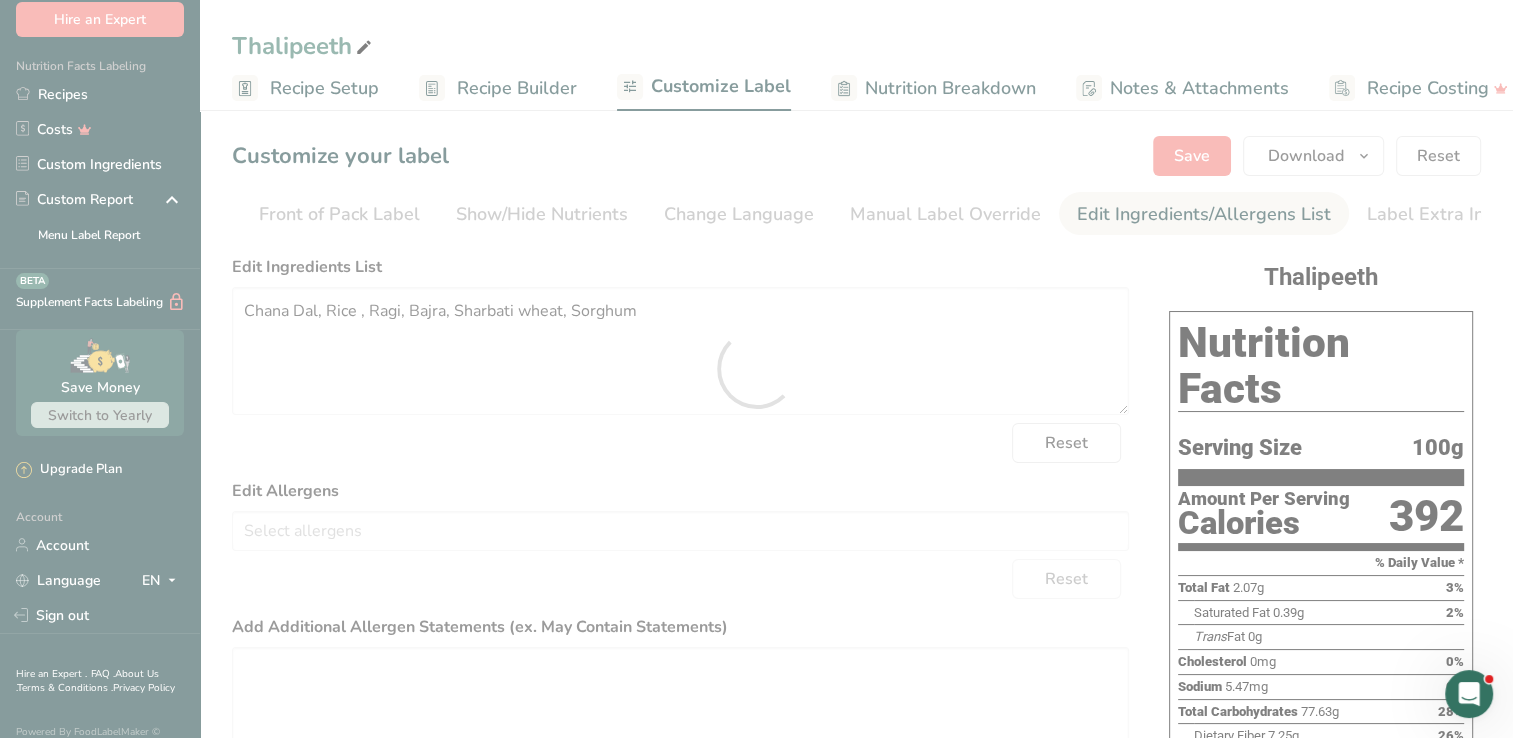scroll, scrollTop: 0, scrollLeft: 0, axis: both 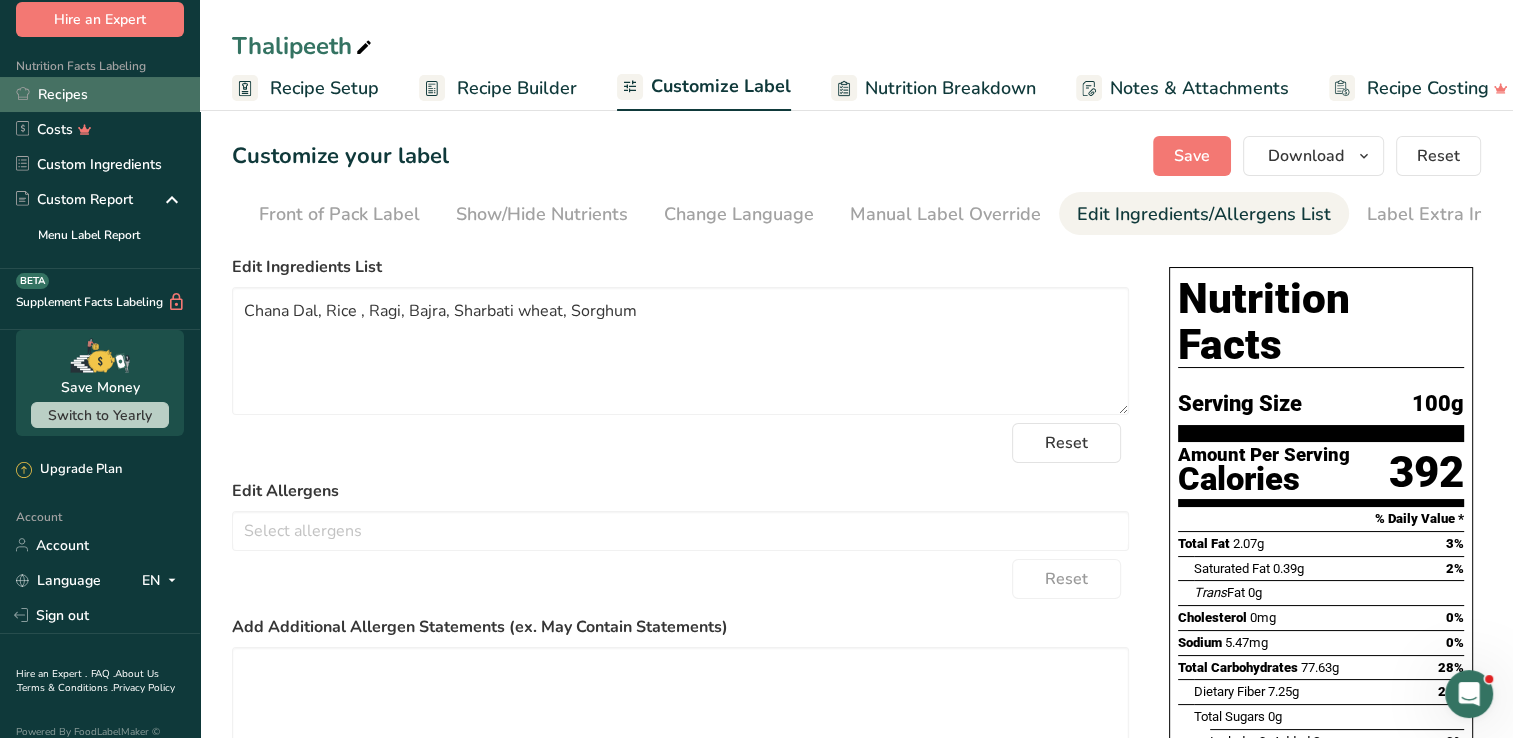 click on "Recipes" at bounding box center (100, 94) 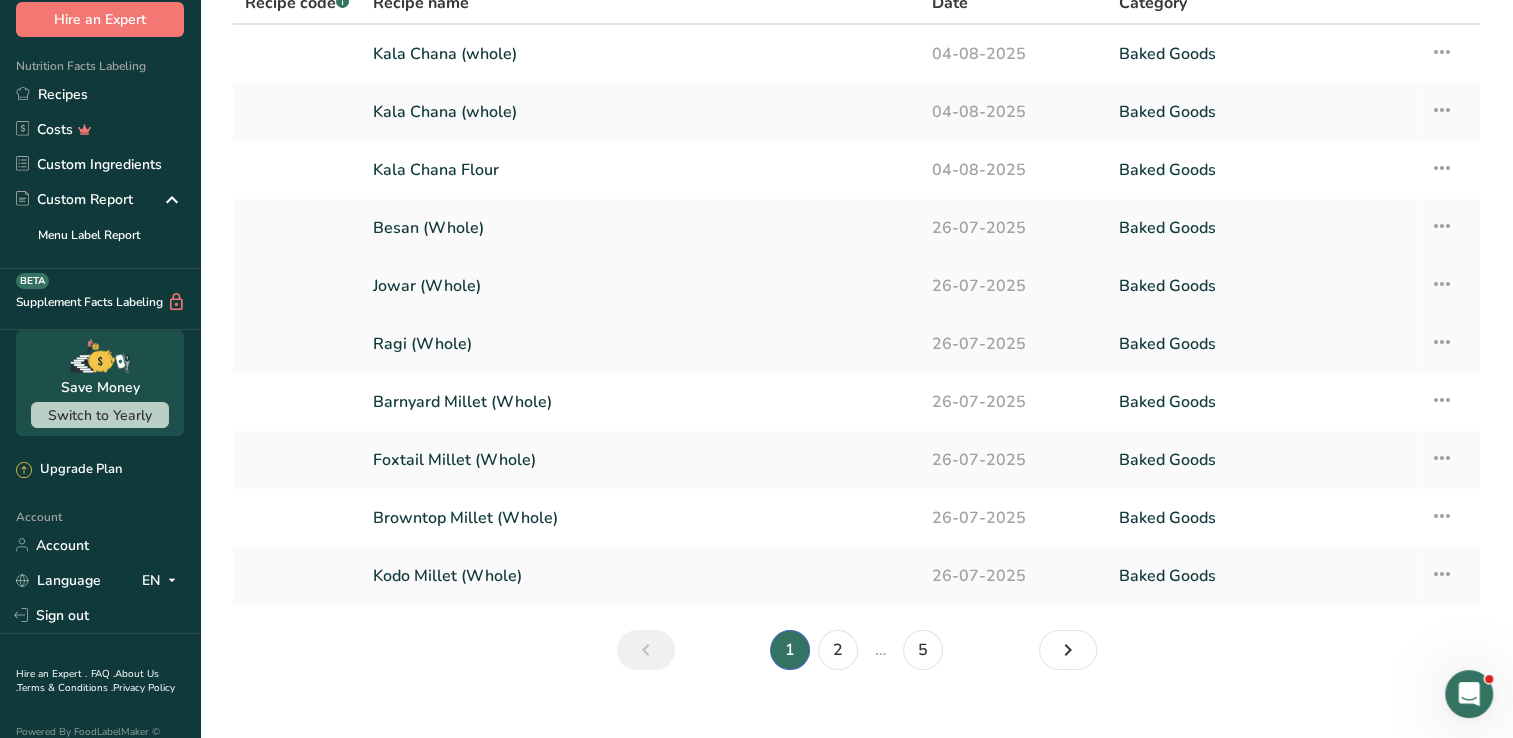 scroll, scrollTop: 137, scrollLeft: 0, axis: vertical 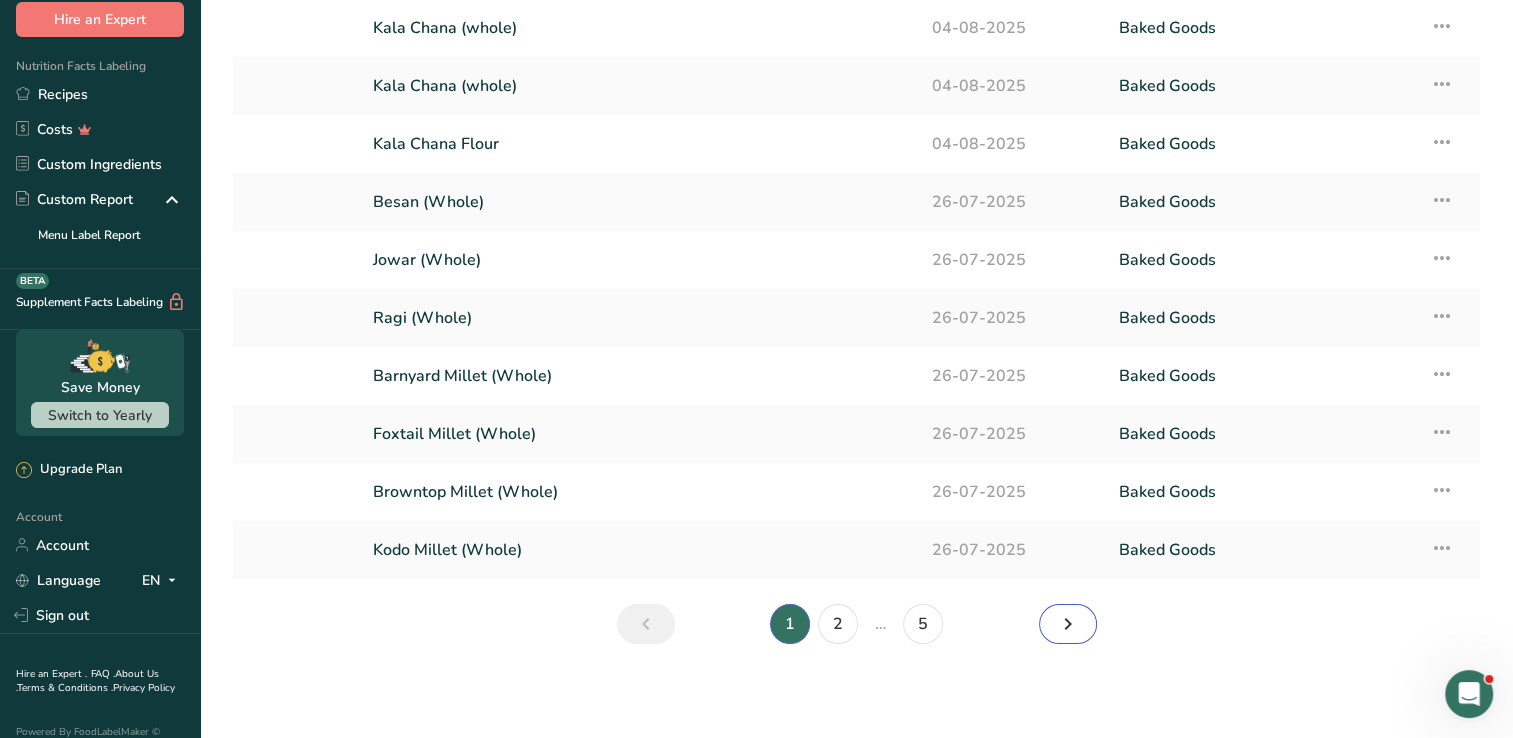 click at bounding box center [1068, 624] 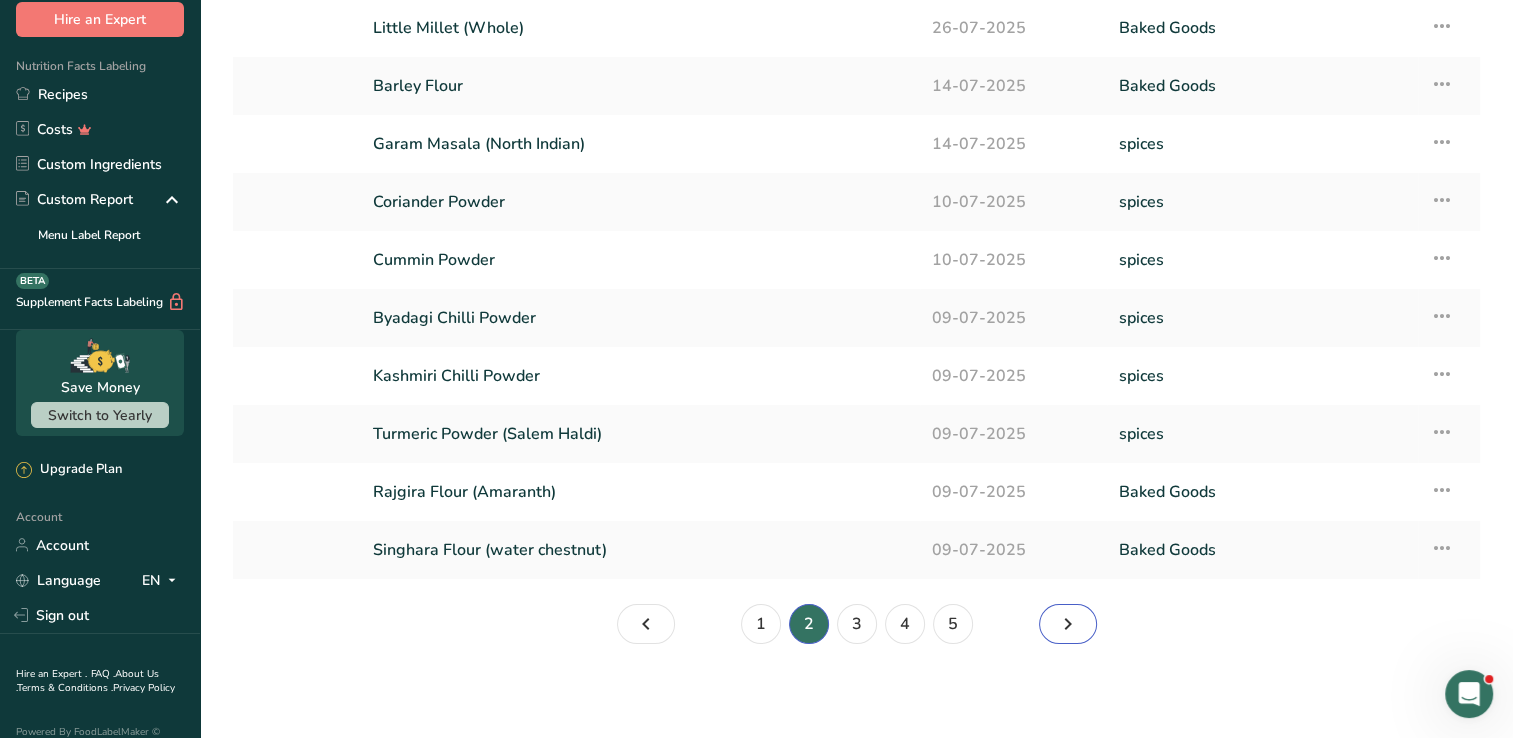 click at bounding box center [1068, 624] 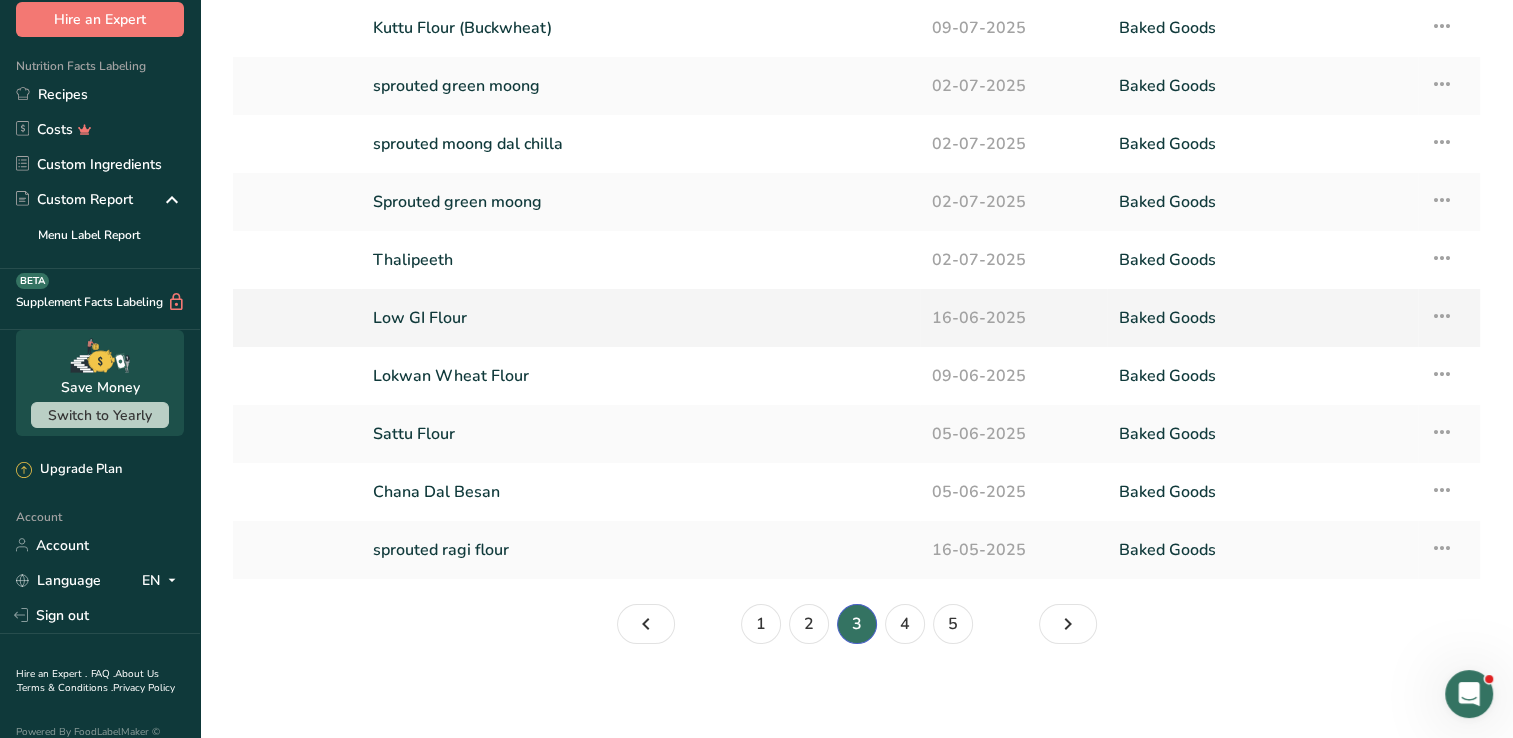 click on "Low GI Flour" at bounding box center (640, 318) 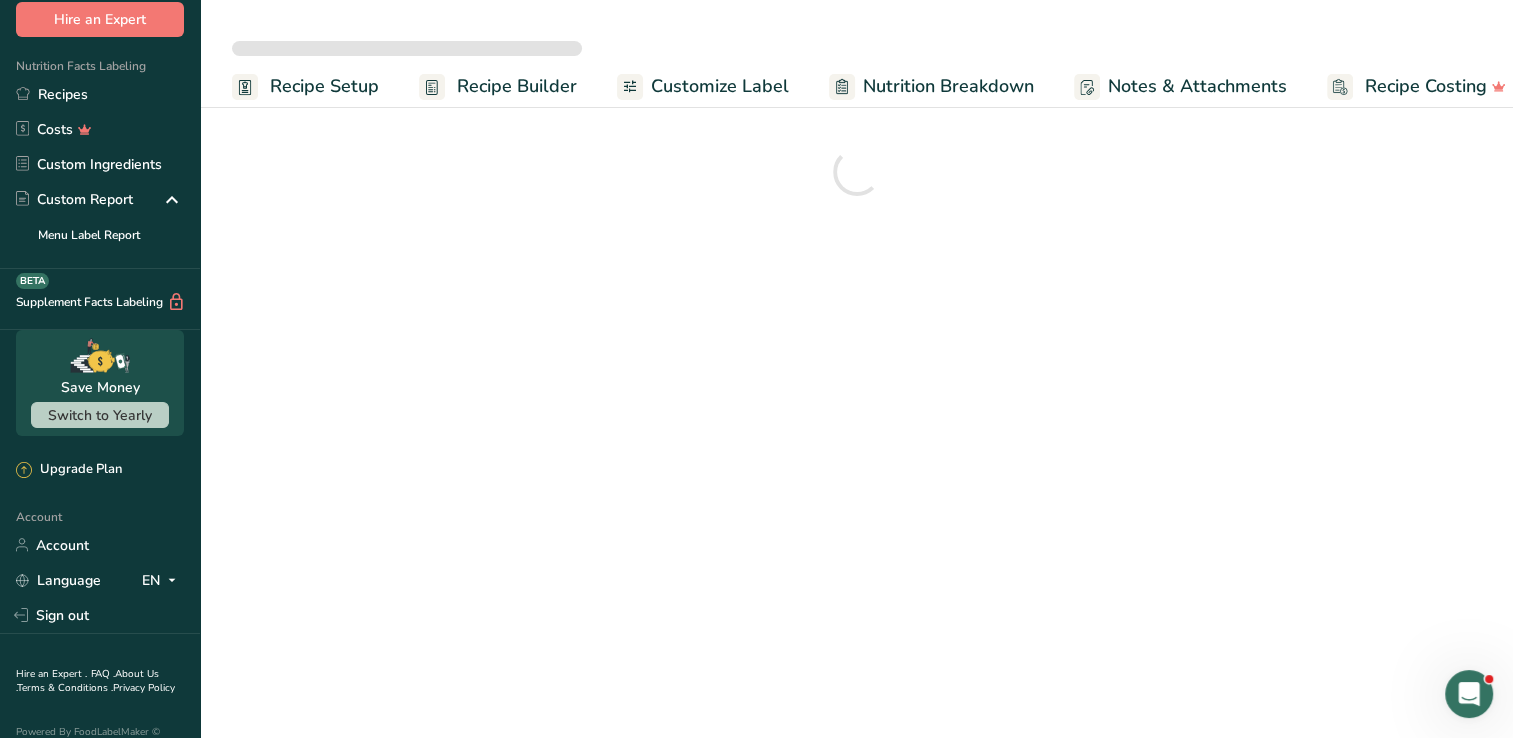 scroll, scrollTop: 0, scrollLeft: 0, axis: both 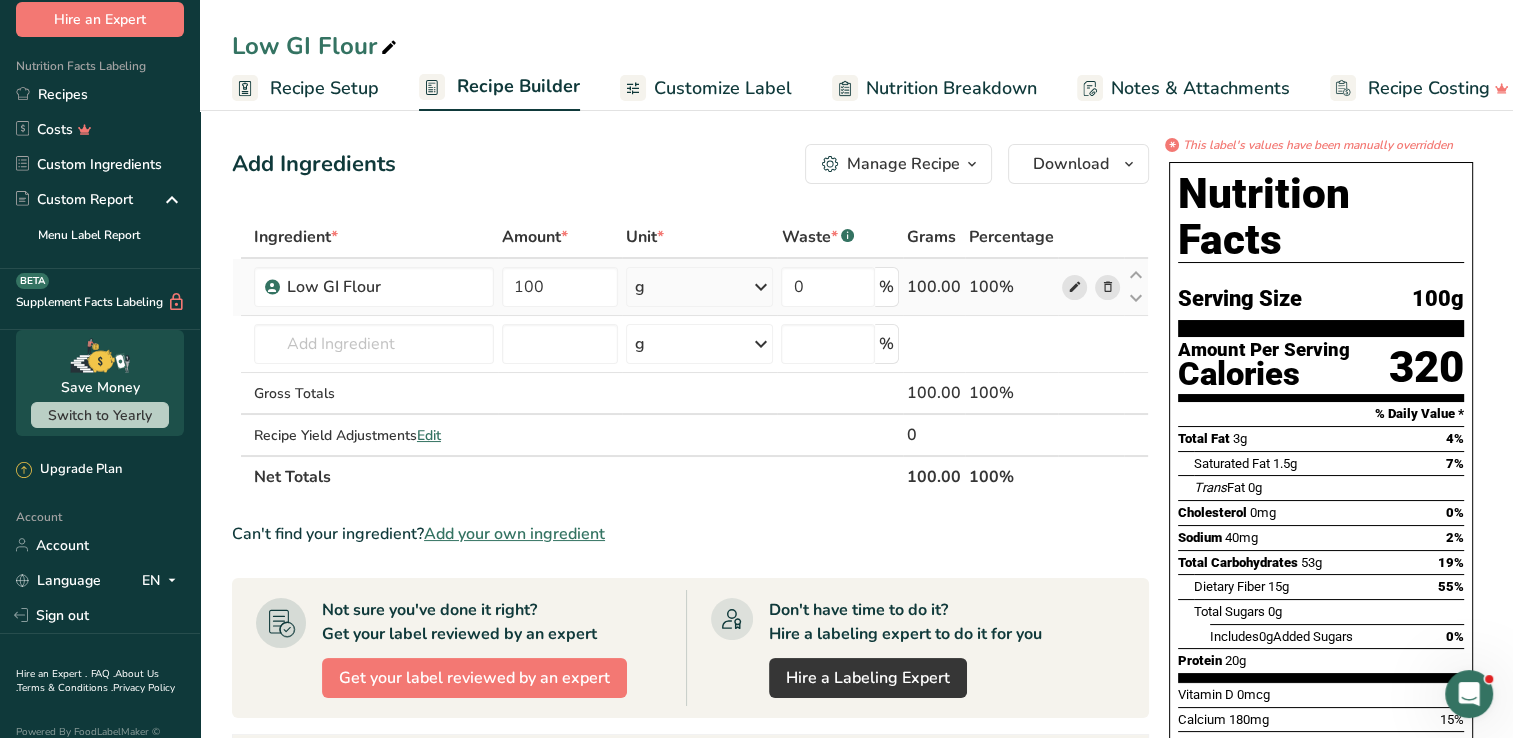 click at bounding box center (1074, 287) 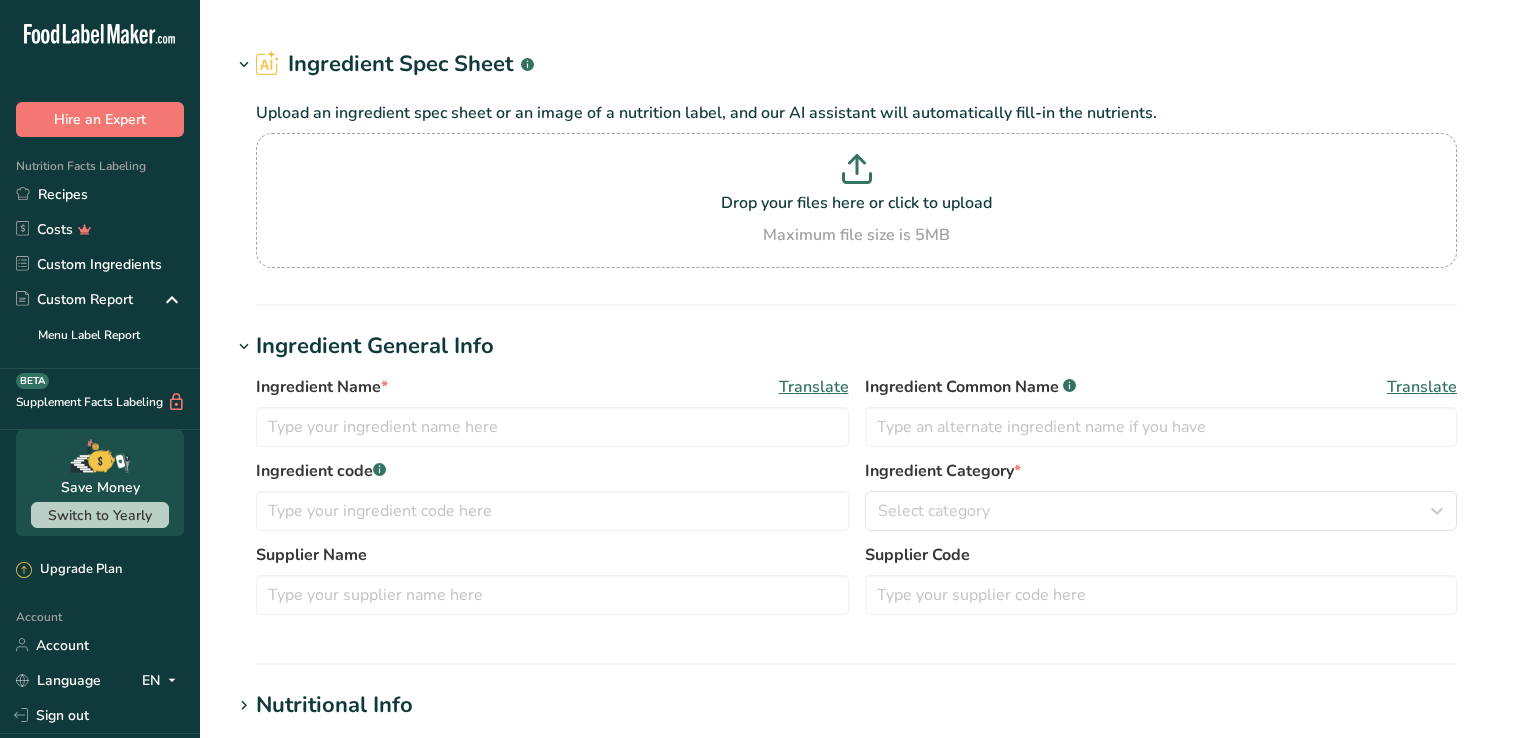 scroll, scrollTop: 0, scrollLeft: 0, axis: both 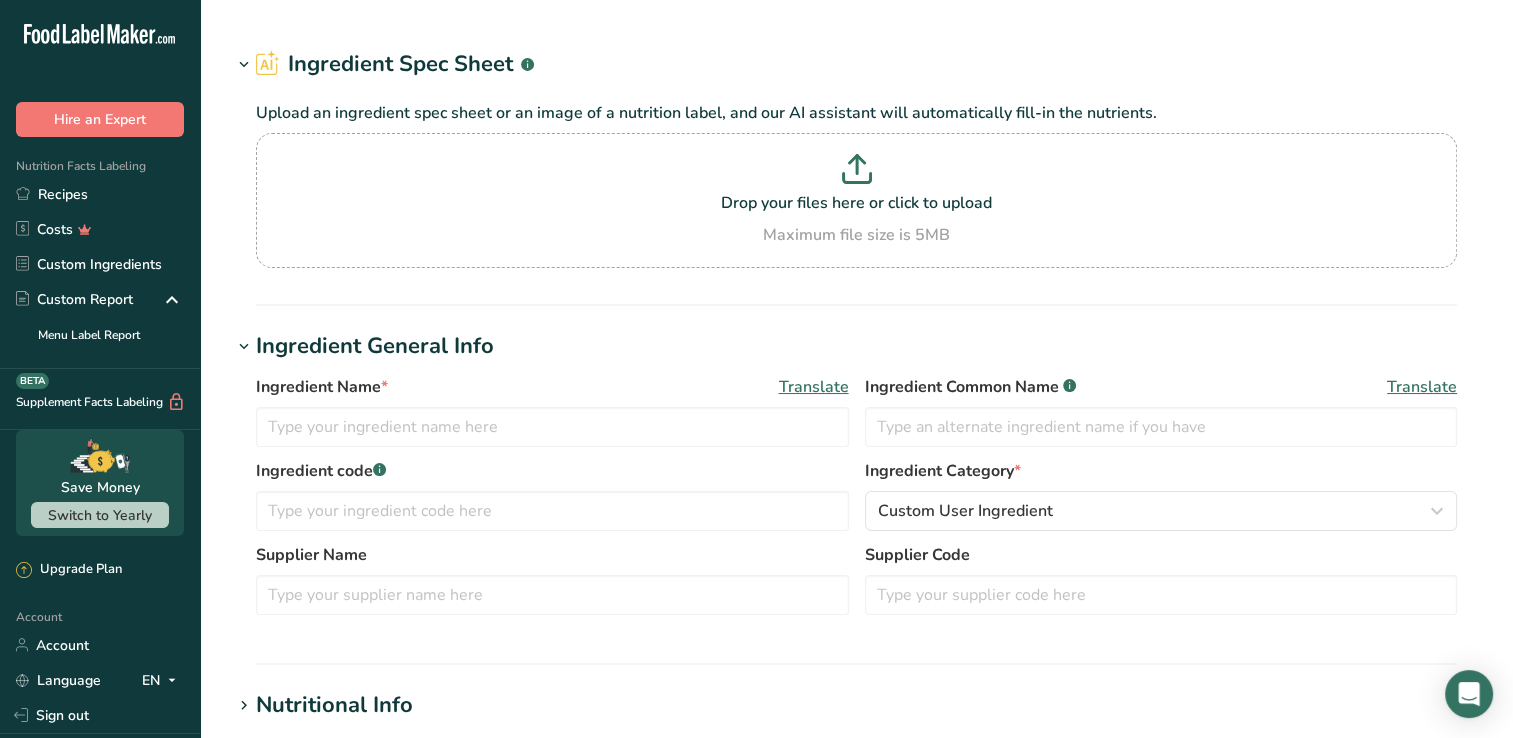 type on "Low GI Flour" 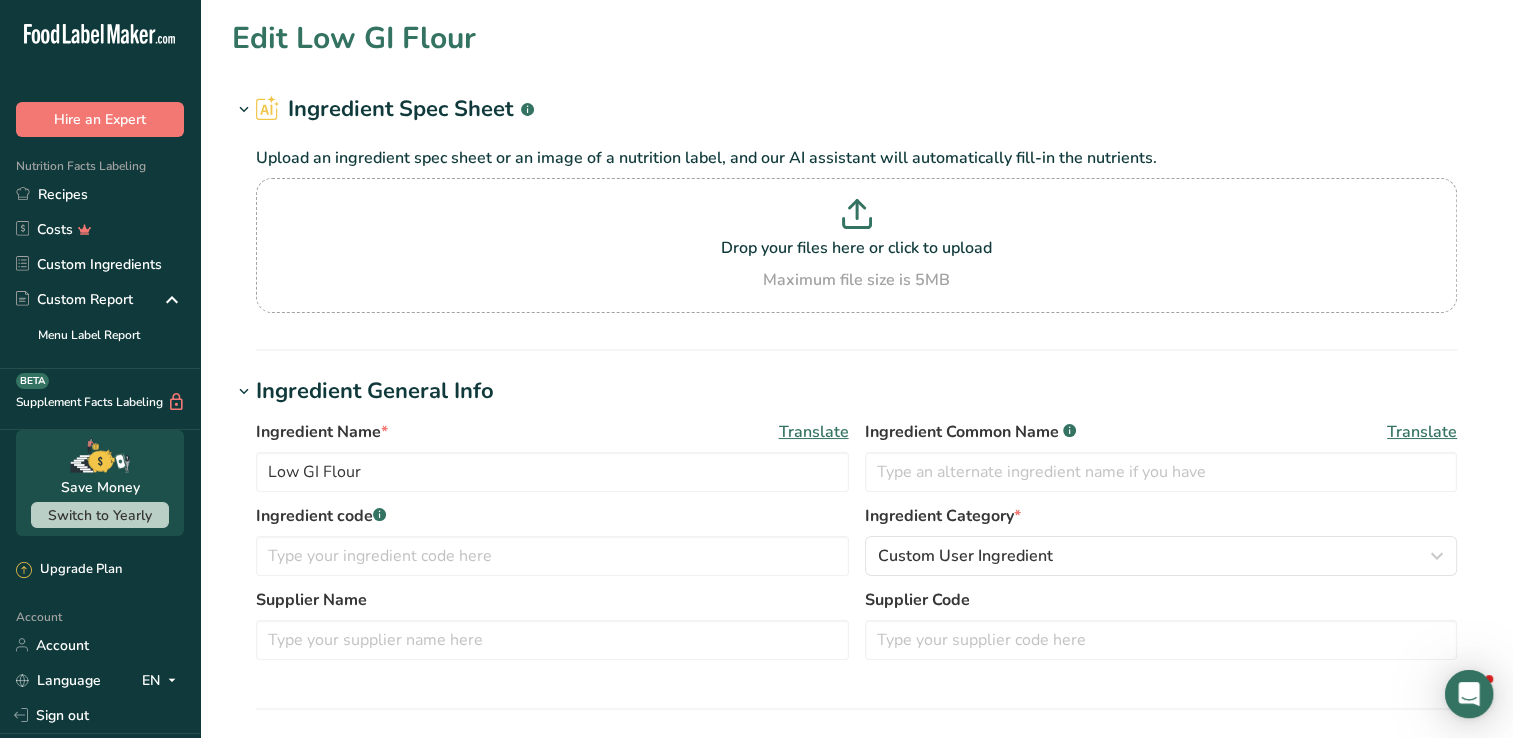 scroll, scrollTop: 0, scrollLeft: 0, axis: both 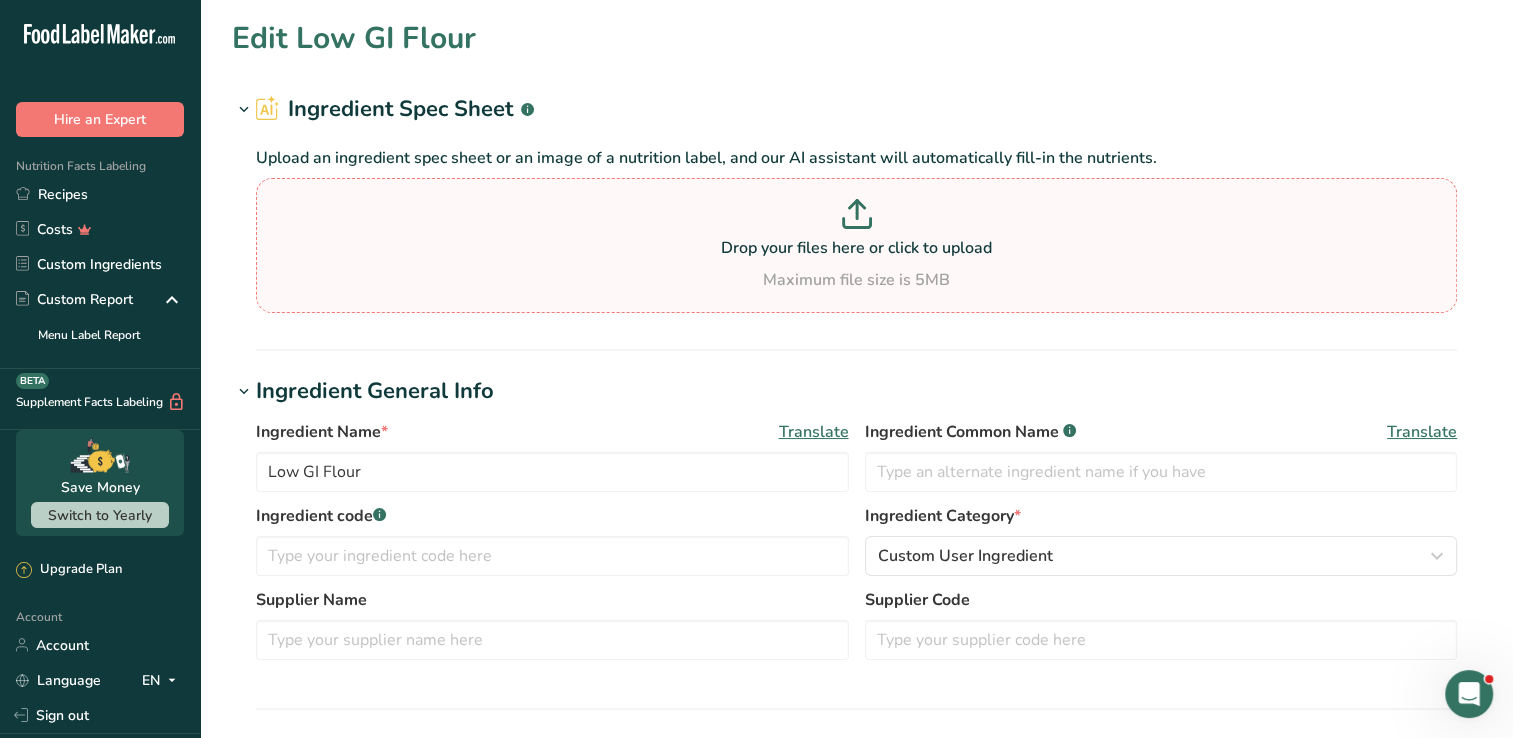 click at bounding box center [856, 217] 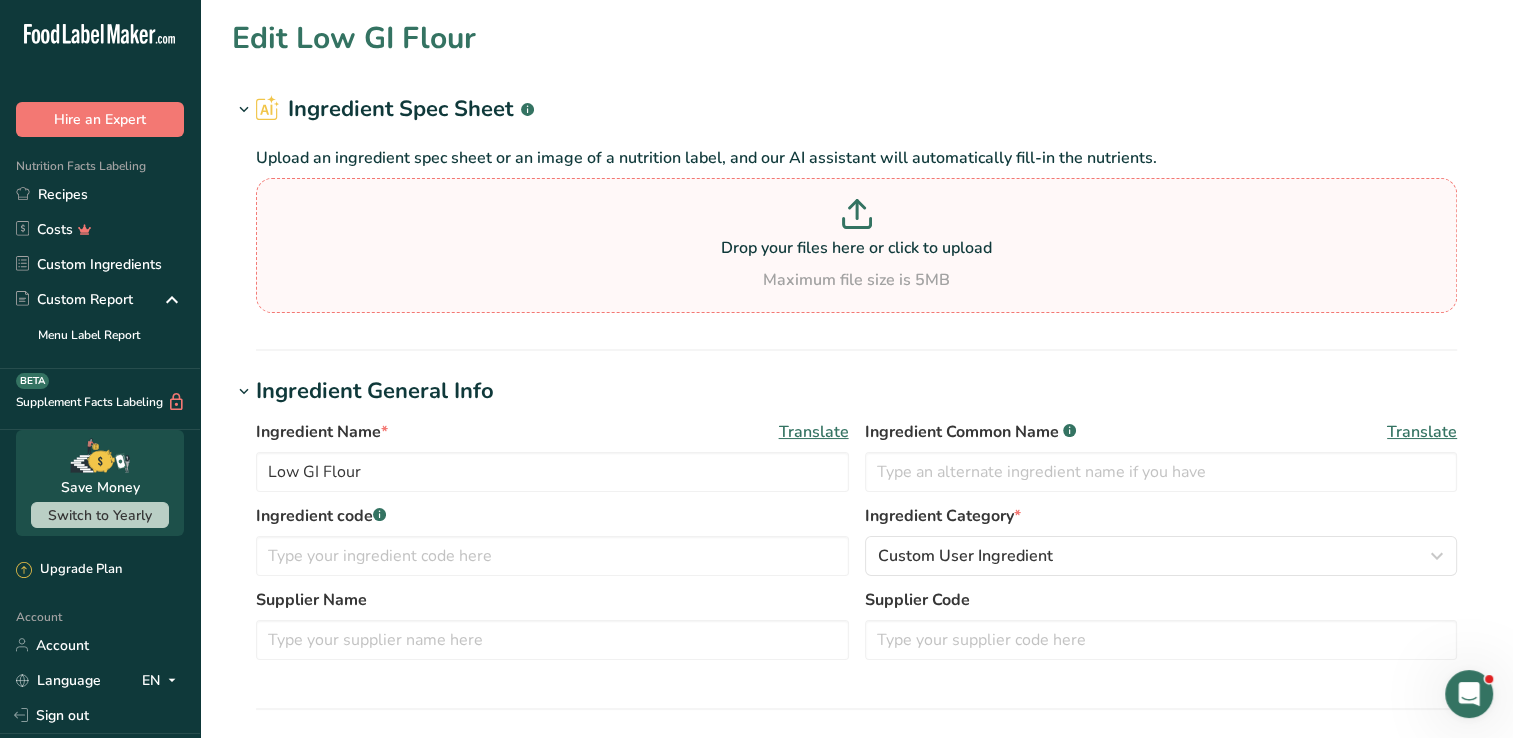 type on "C:\fakepath\Screenshot 2025-08-06 132525.png" 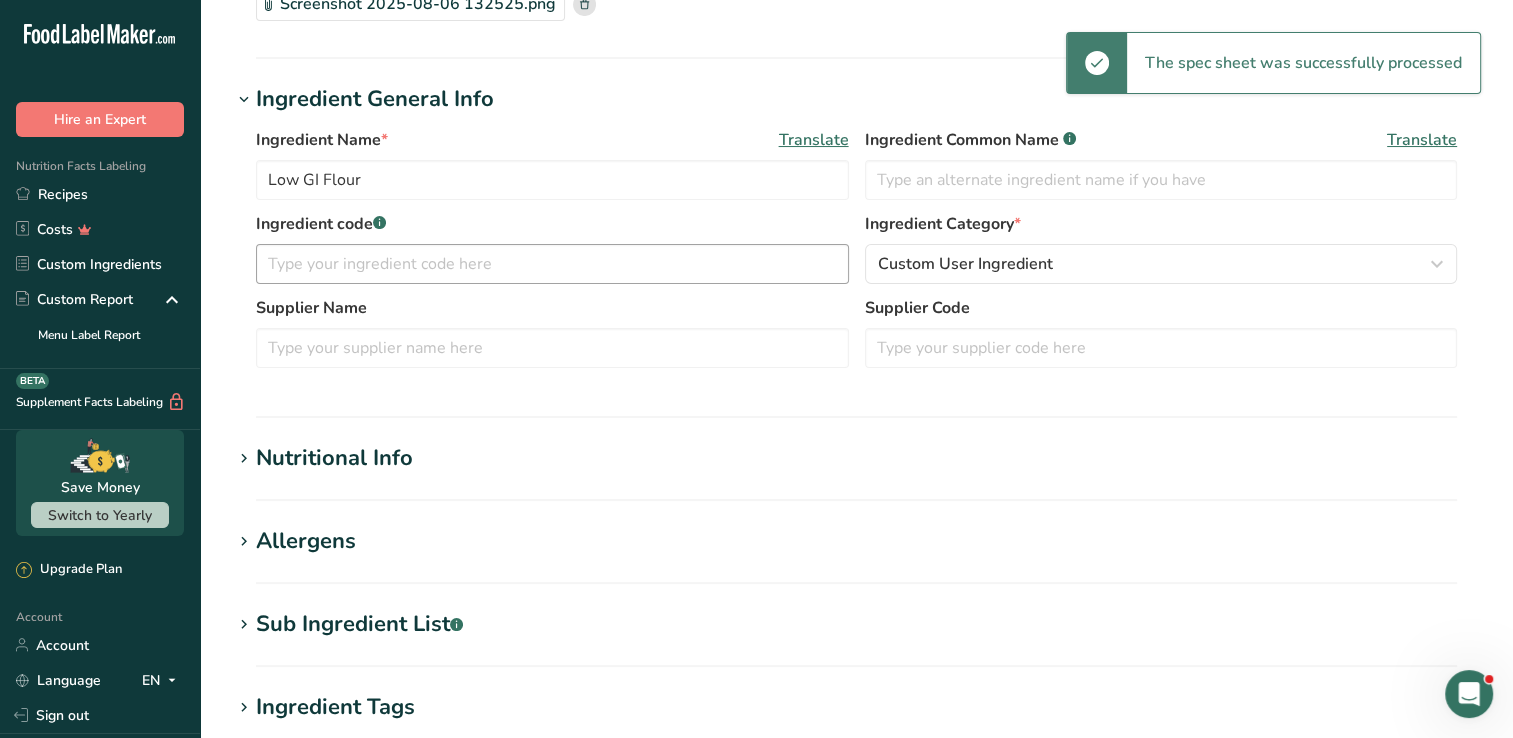 scroll, scrollTop: 200, scrollLeft: 0, axis: vertical 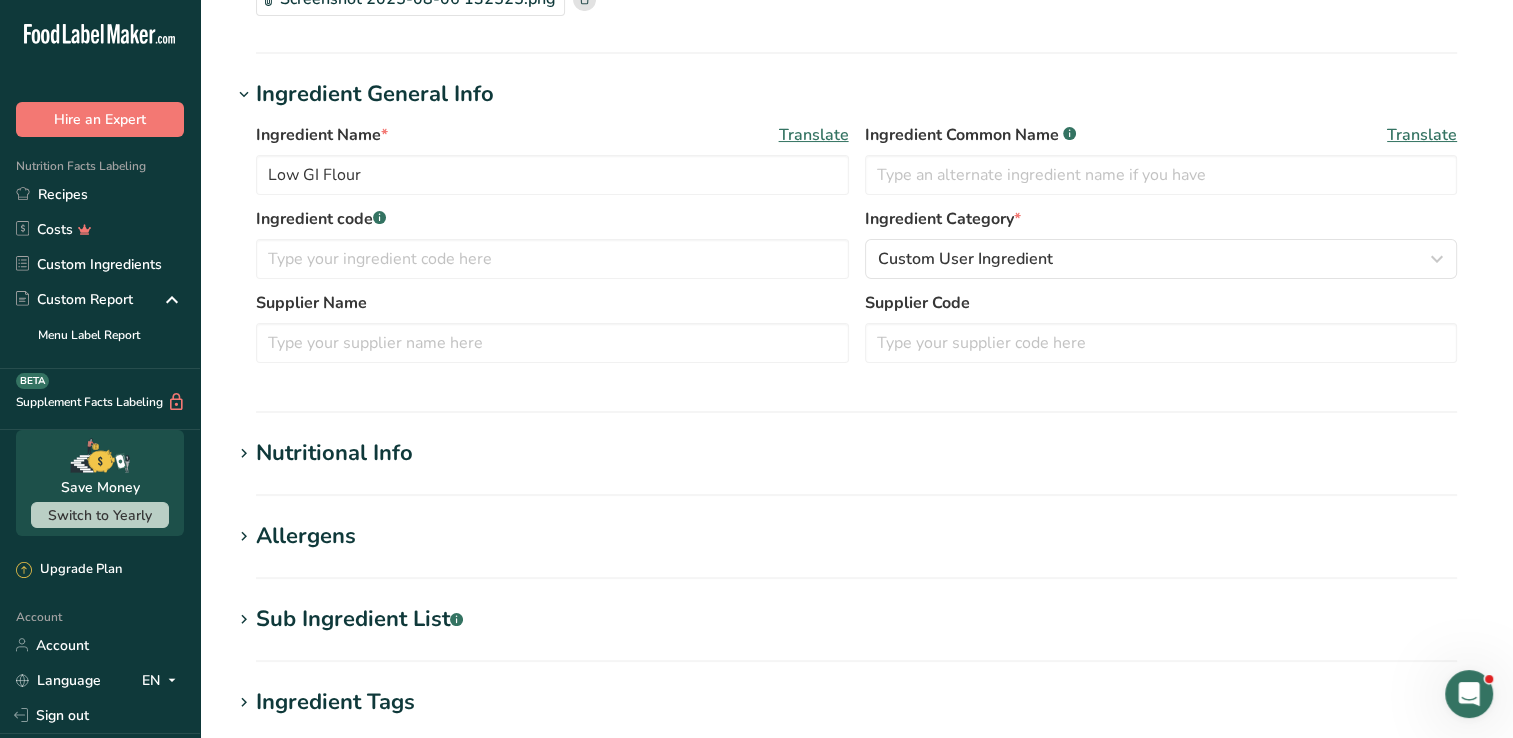 click on "Nutritional Info" at bounding box center (334, 453) 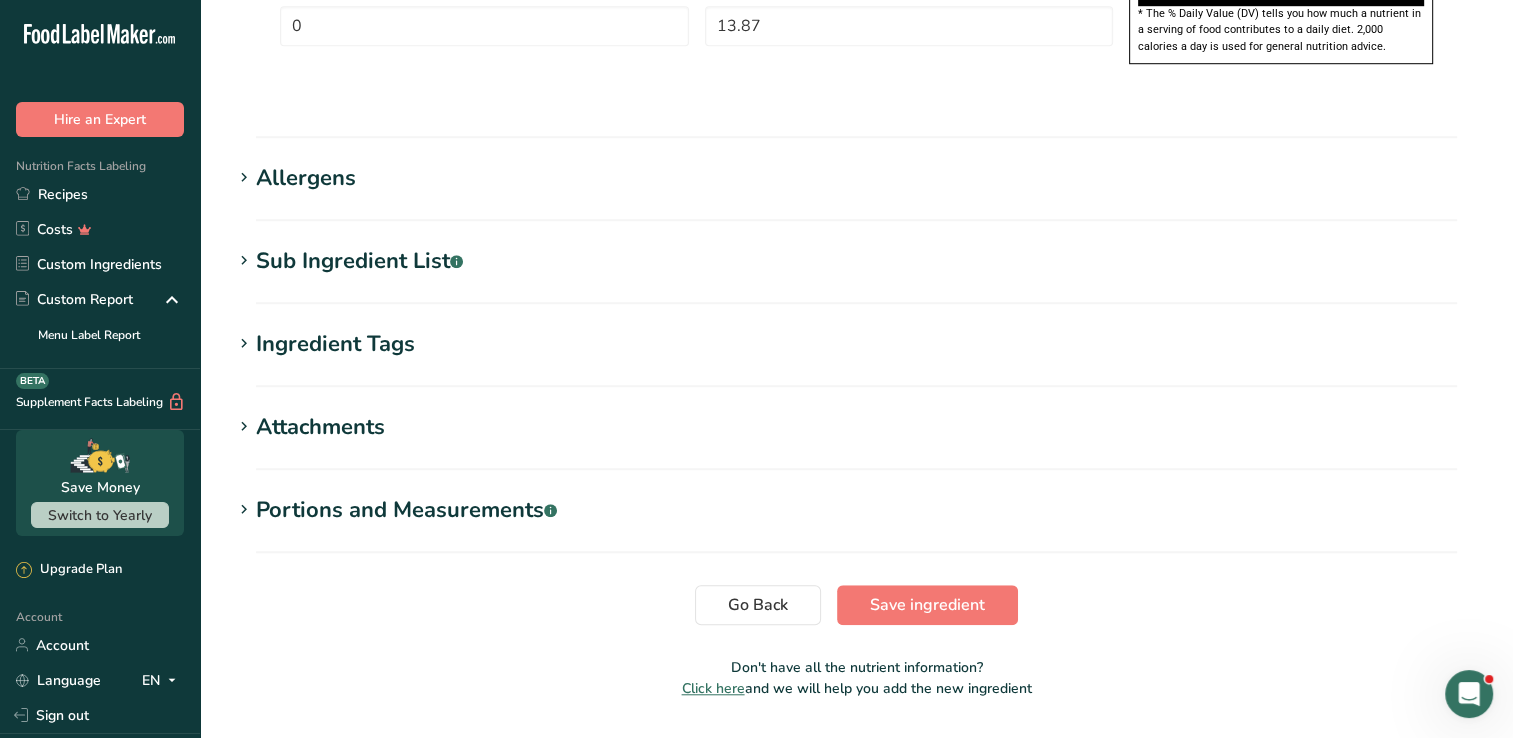 scroll, scrollTop: 1497, scrollLeft: 0, axis: vertical 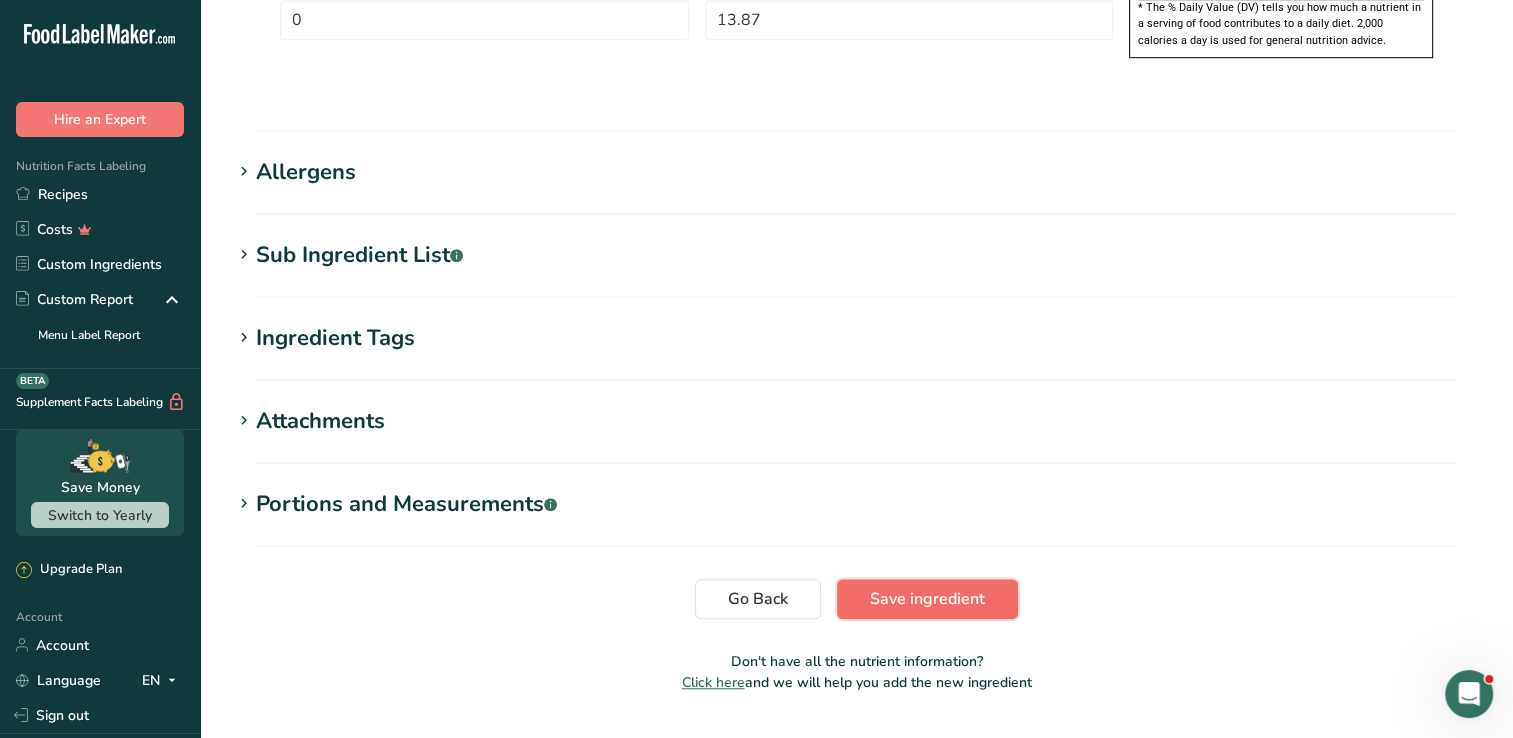 click on "Save ingredient" at bounding box center [927, 599] 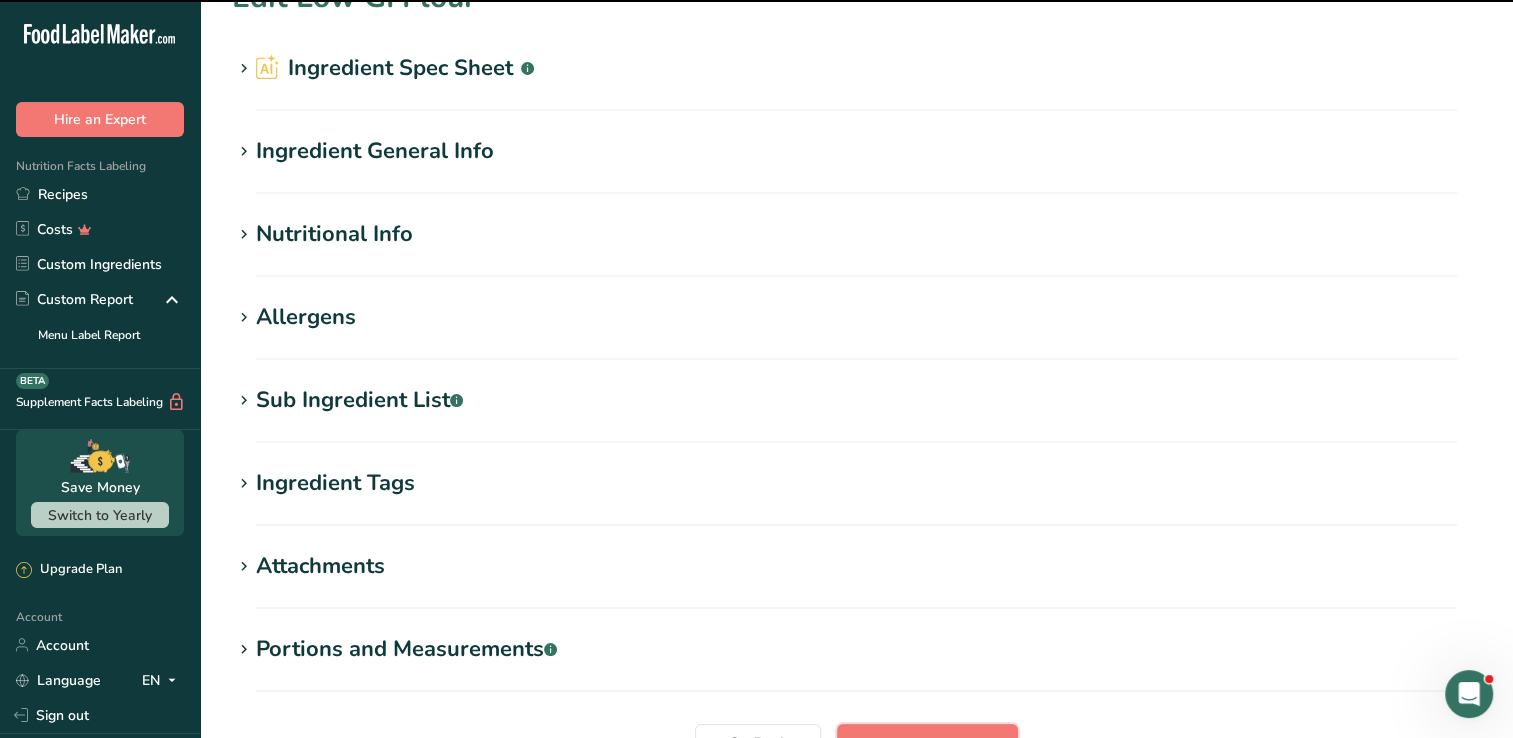 scroll, scrollTop: 0, scrollLeft: 0, axis: both 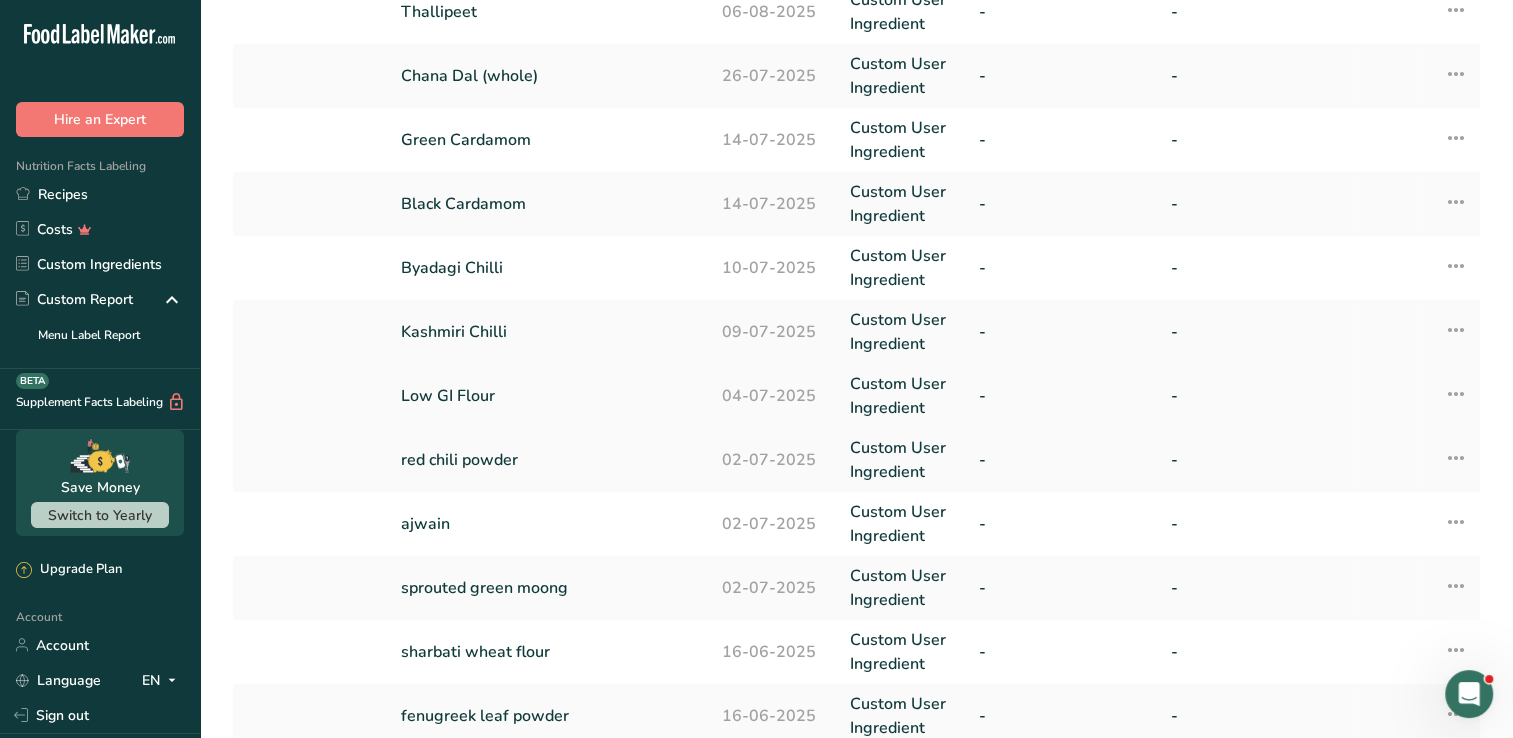 click on "Low GI Flour" at bounding box center [549, 396] 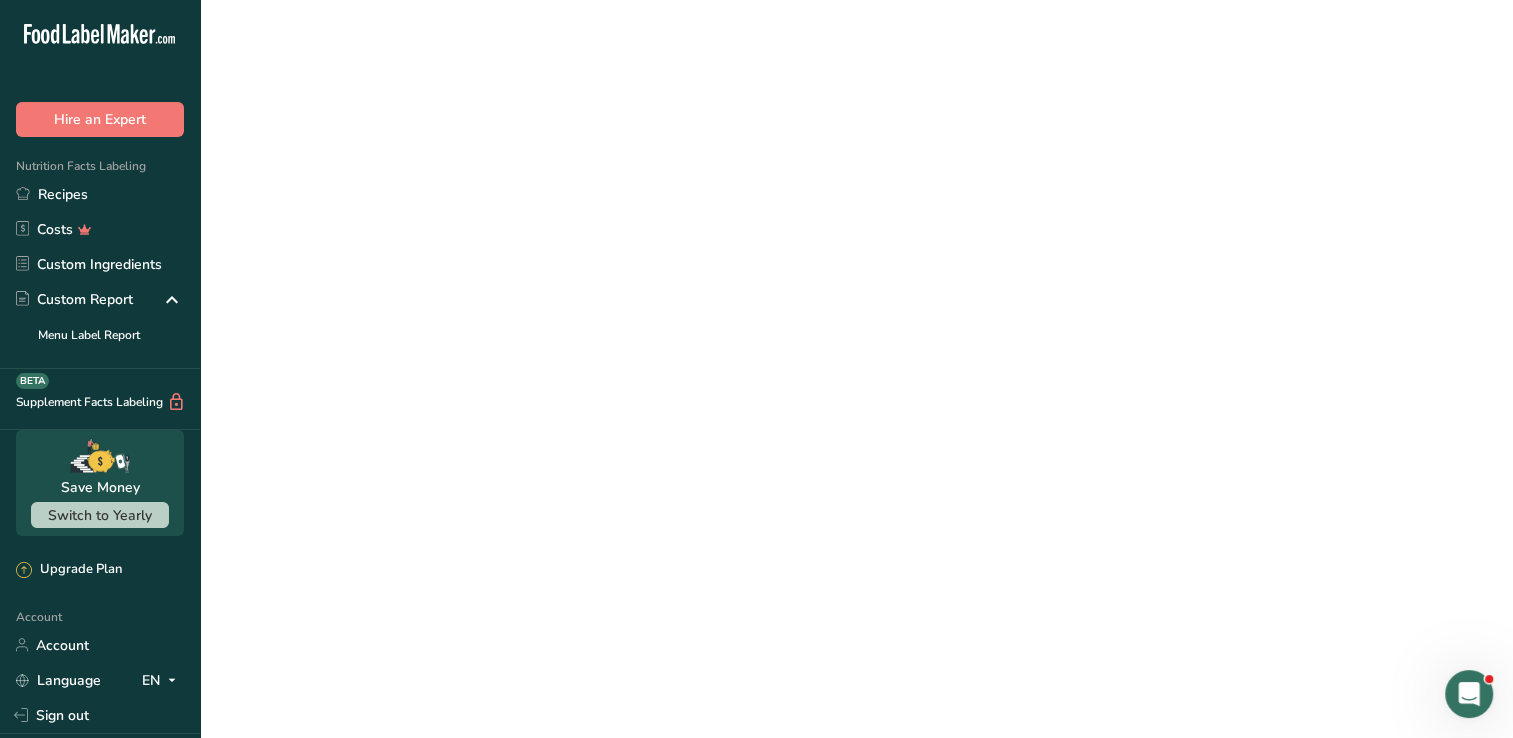 scroll, scrollTop: 0, scrollLeft: 0, axis: both 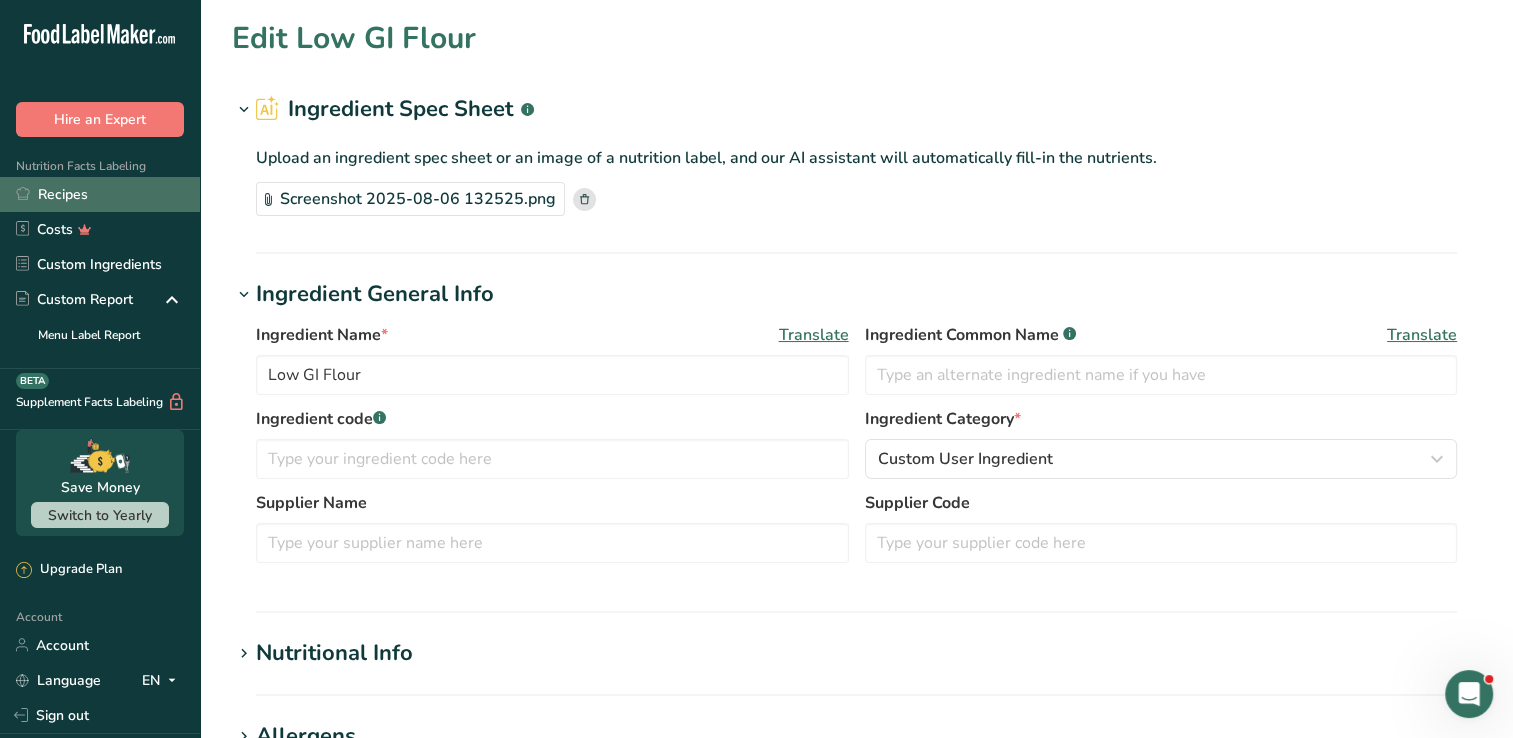 click on "Recipes" at bounding box center (100, 194) 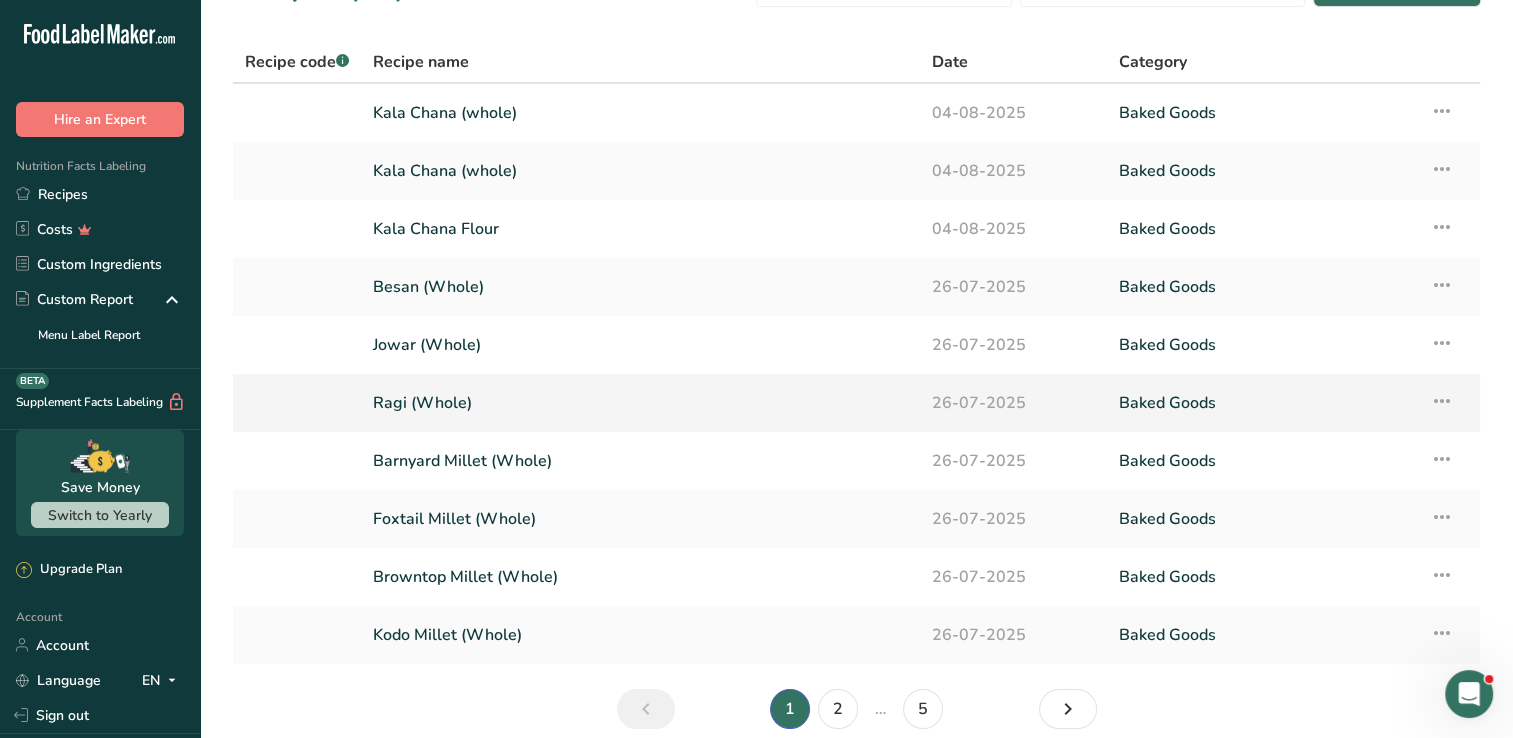 scroll, scrollTop: 0, scrollLeft: 0, axis: both 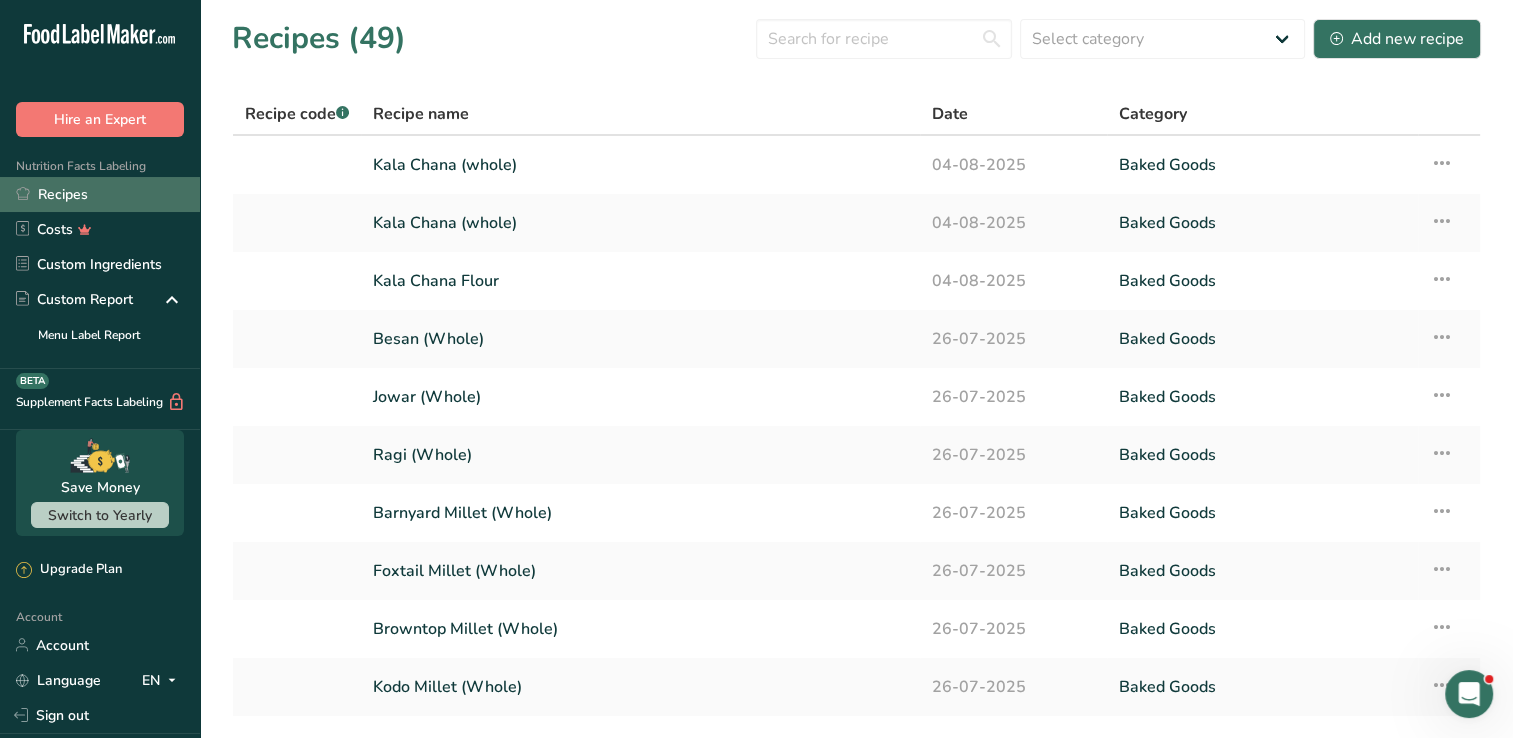click on "Recipes" at bounding box center [100, 194] 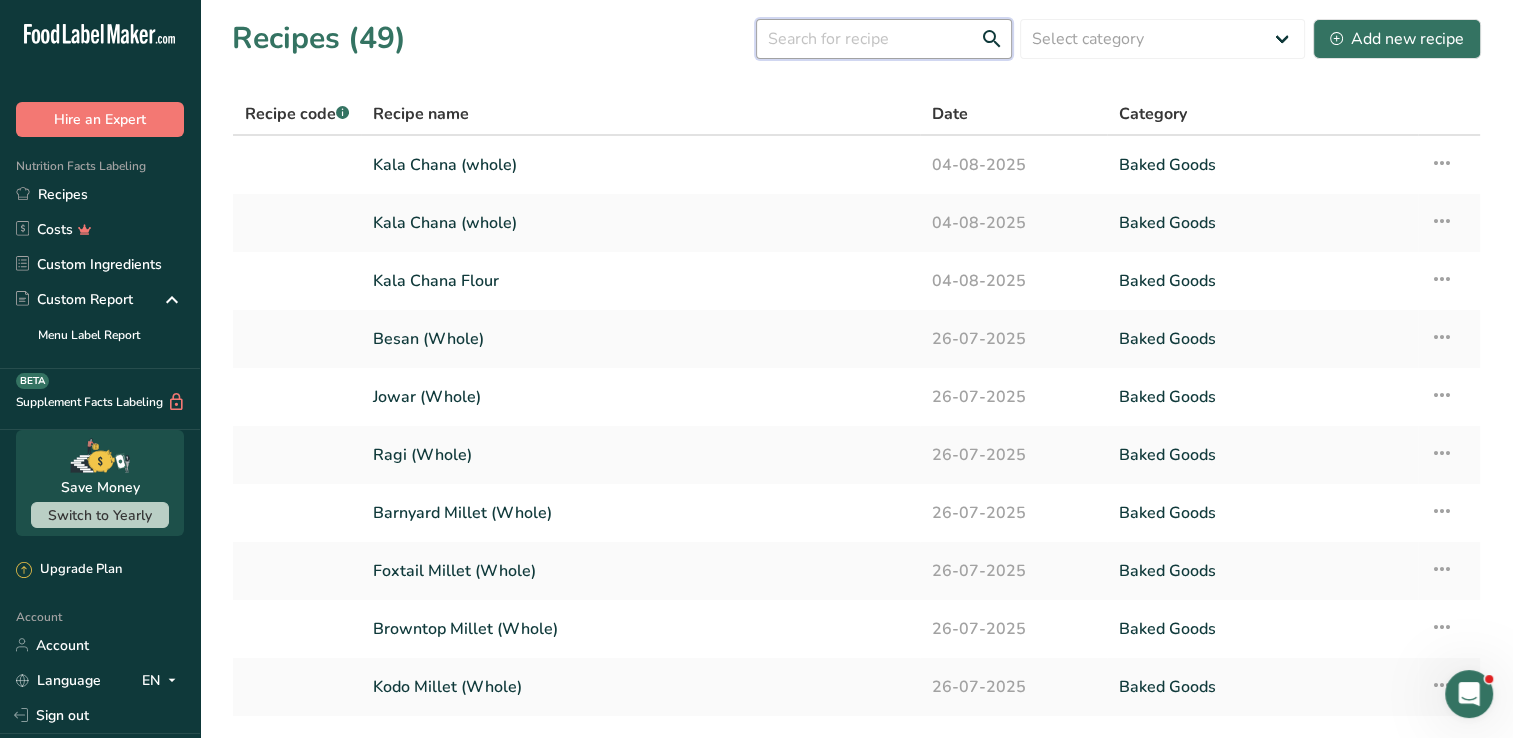 click at bounding box center (884, 39) 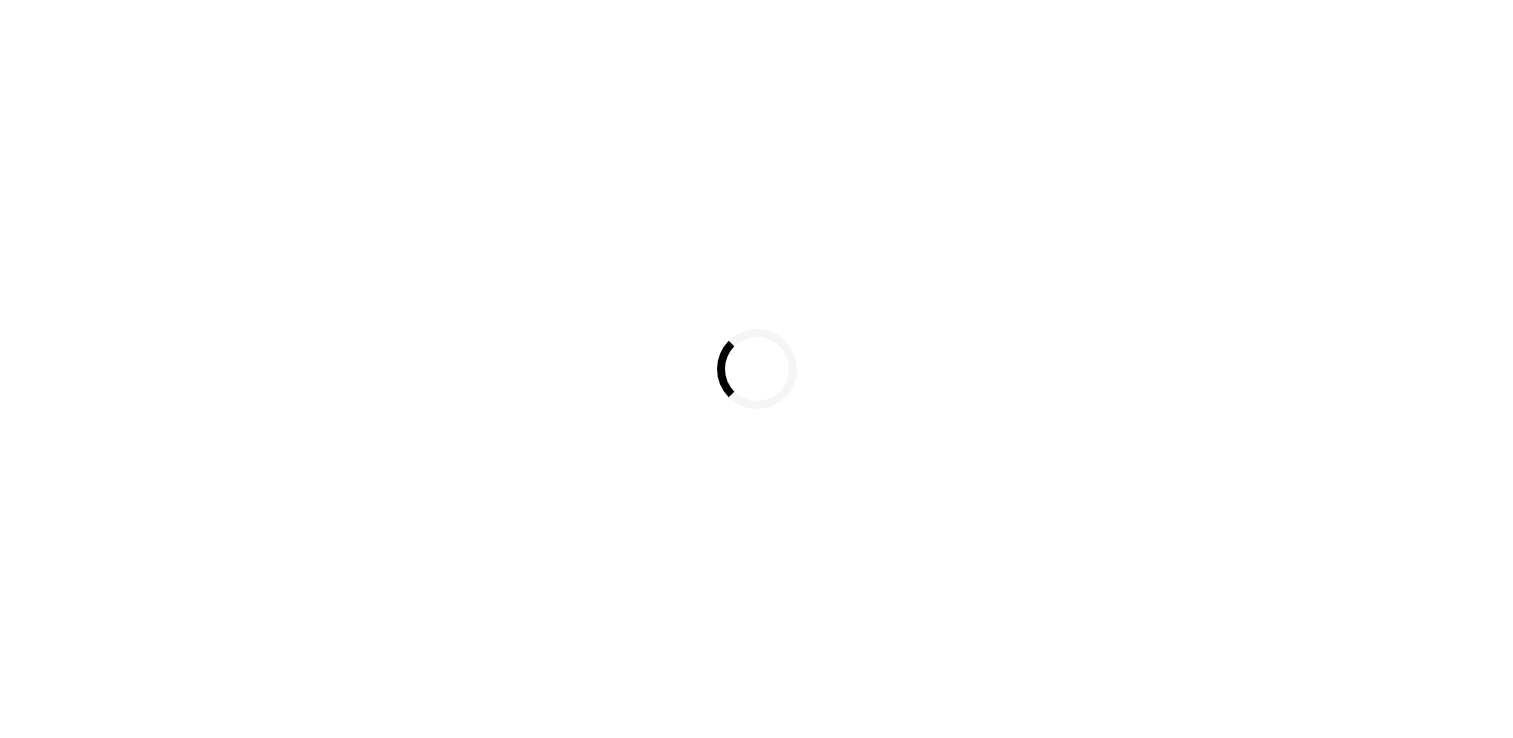 scroll, scrollTop: 0, scrollLeft: 0, axis: both 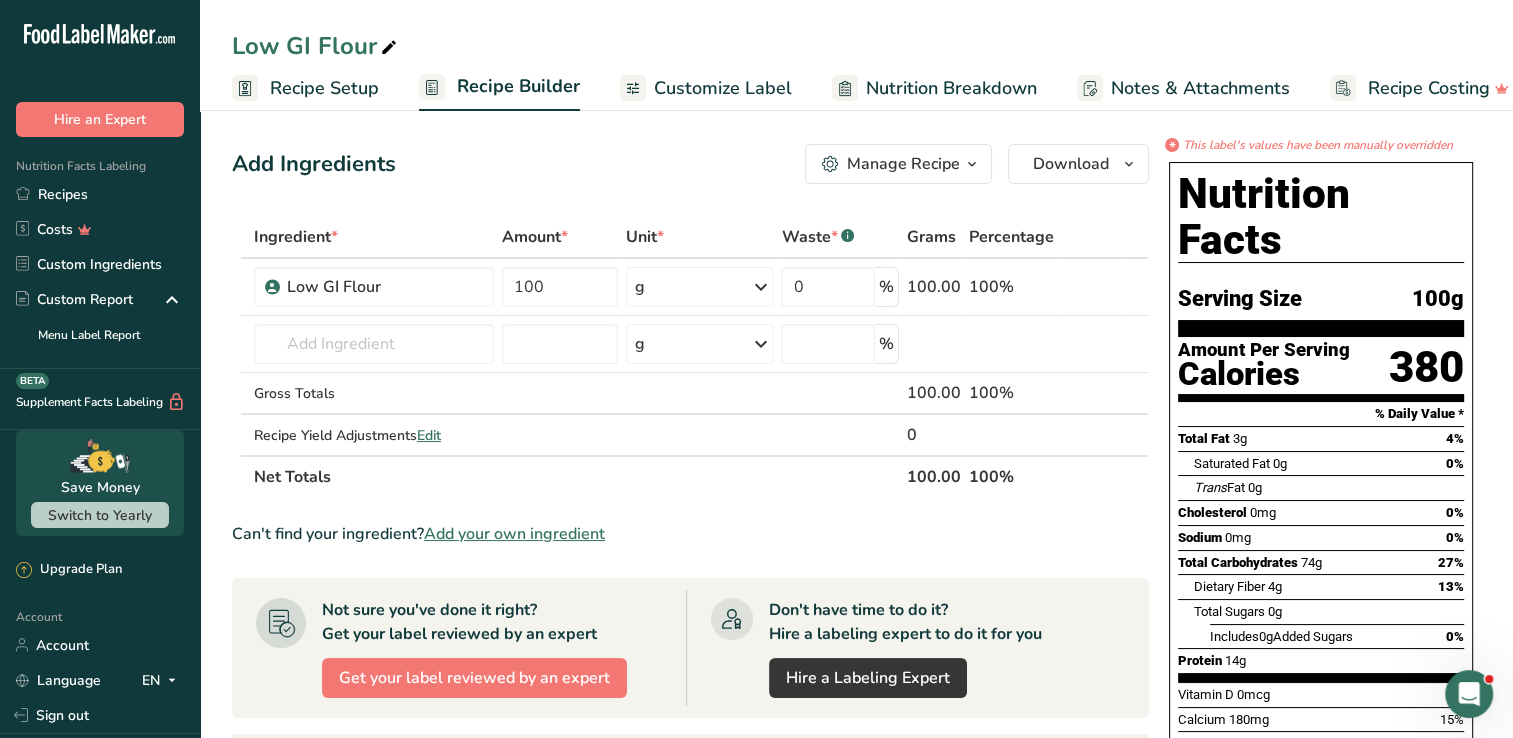 click on "Customize Label" at bounding box center [723, 88] 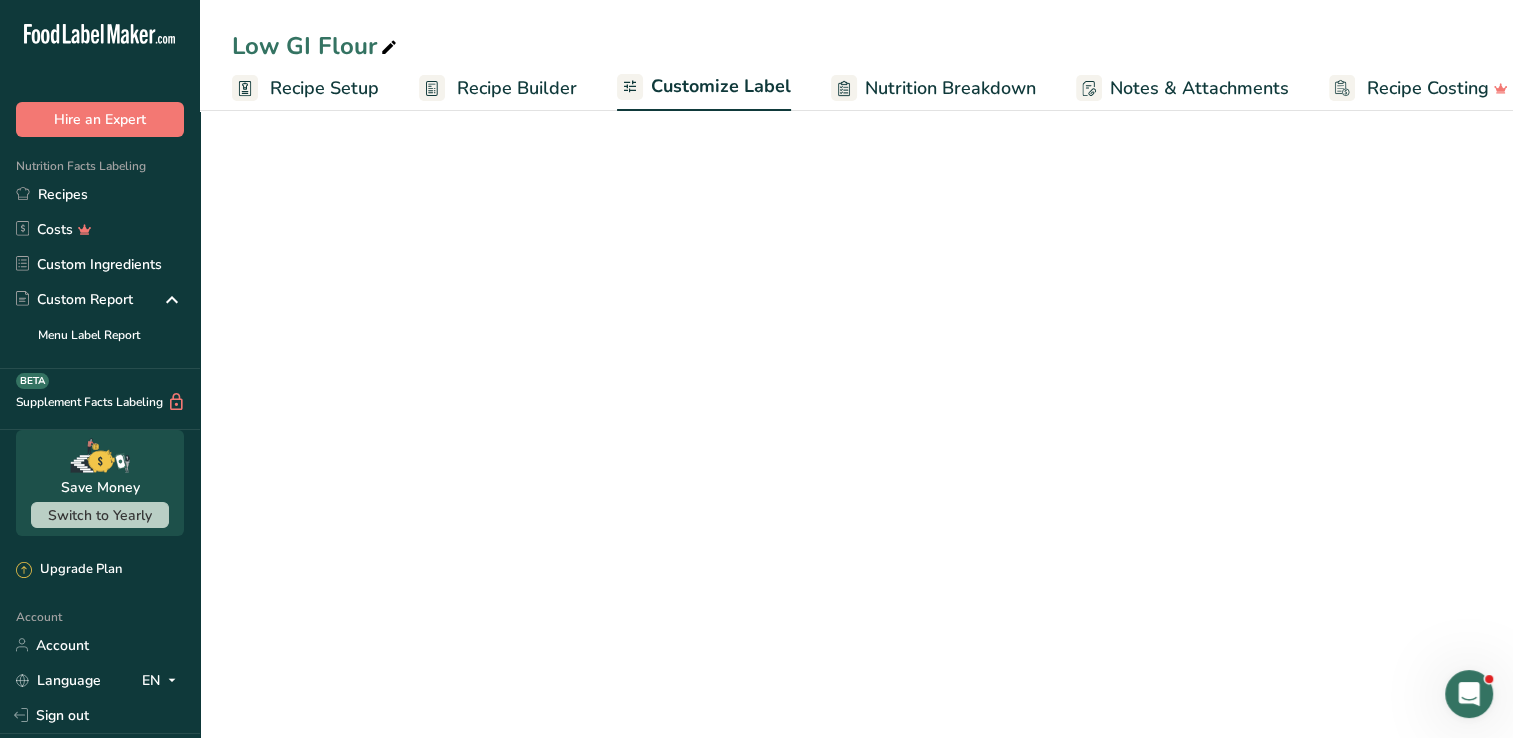 scroll, scrollTop: 0, scrollLeft: 27, axis: horizontal 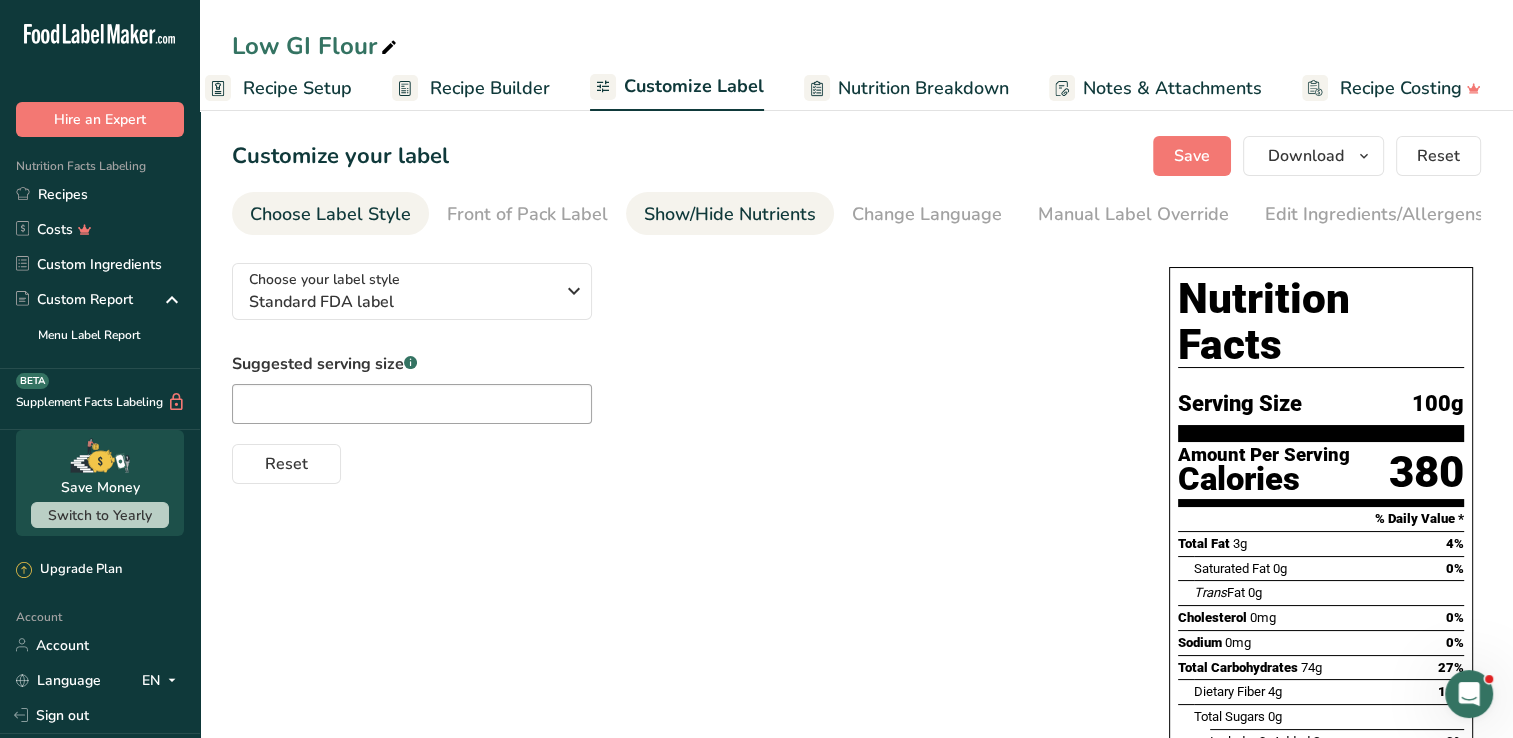 click on "Show/Hide Nutrients" at bounding box center [730, 214] 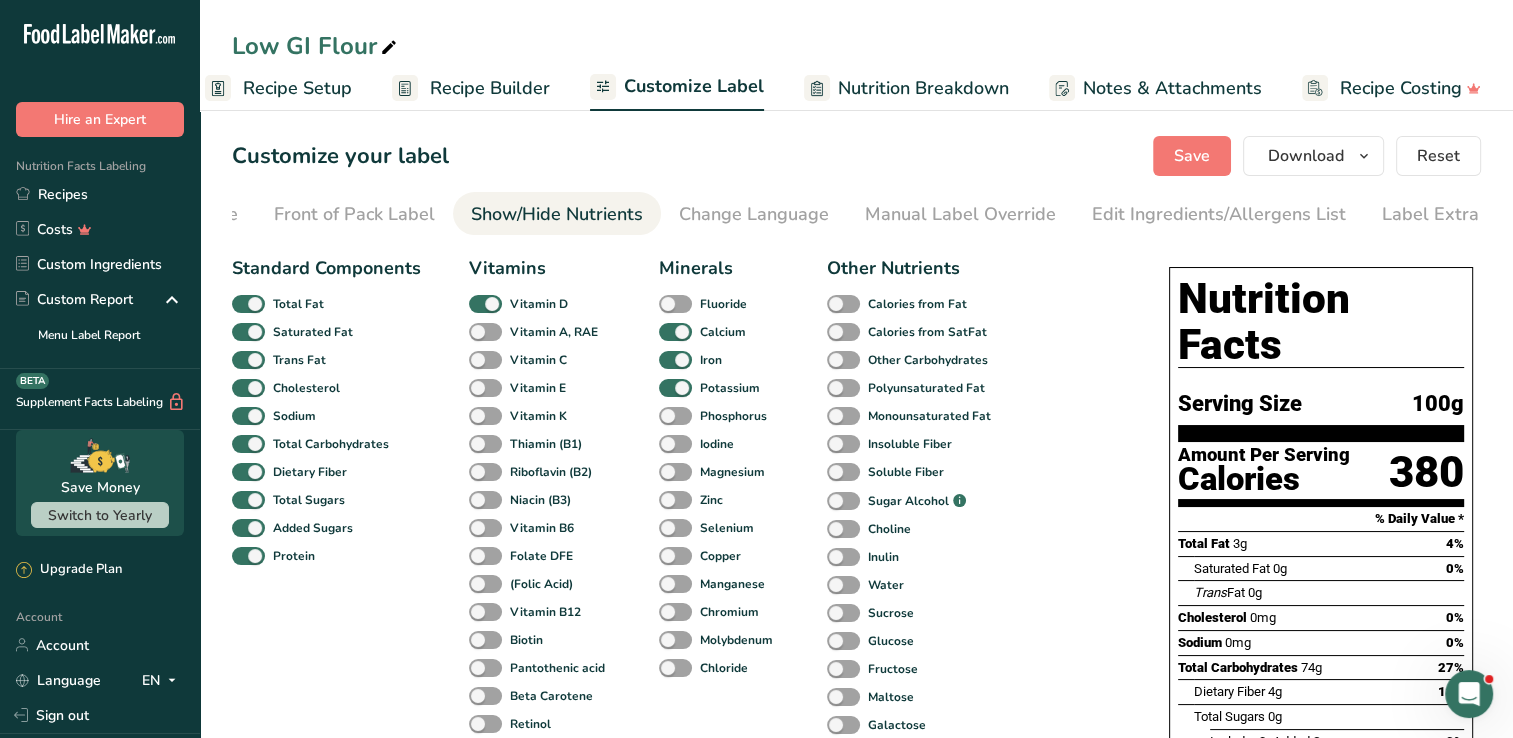 scroll, scrollTop: 0, scrollLeft: 204, axis: horizontal 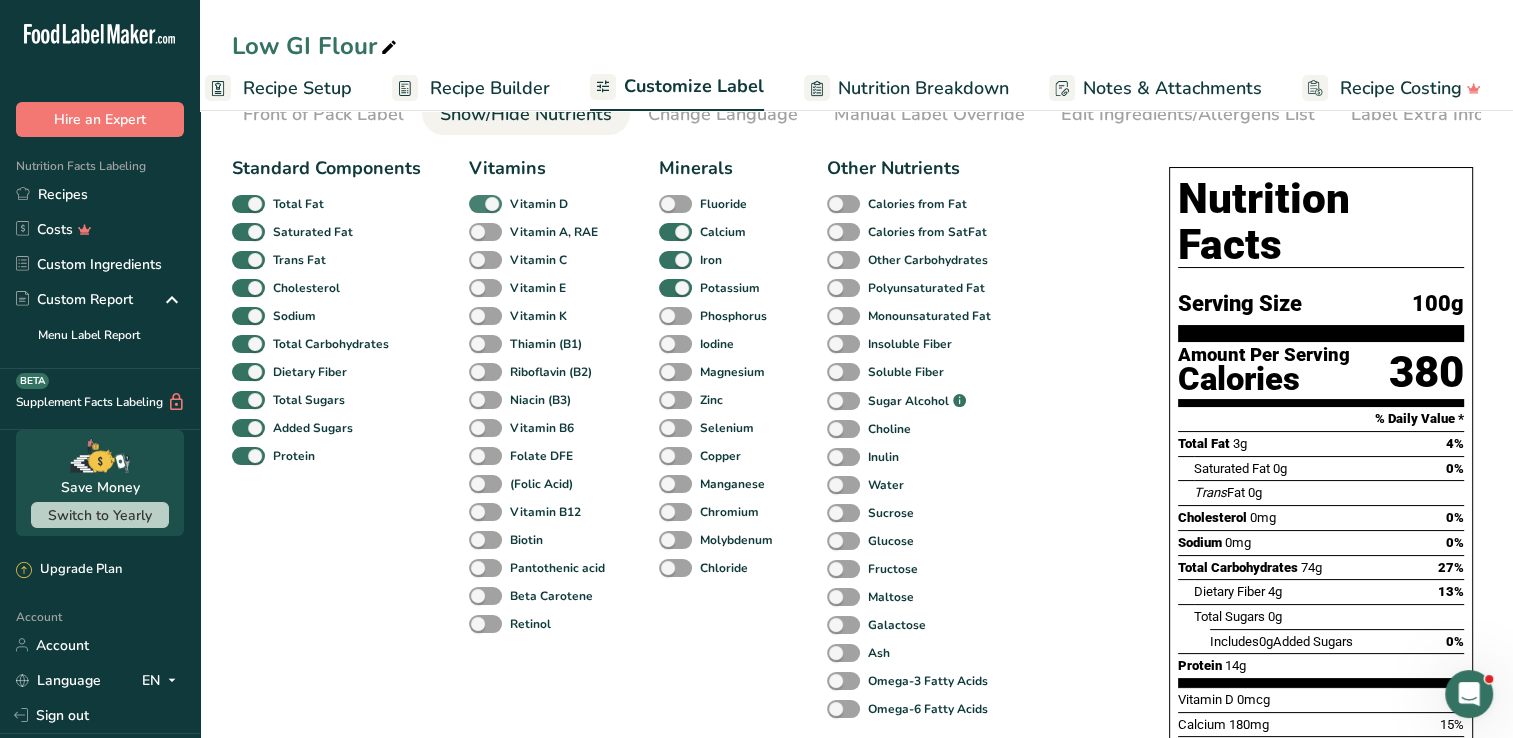 click at bounding box center (485, 204) 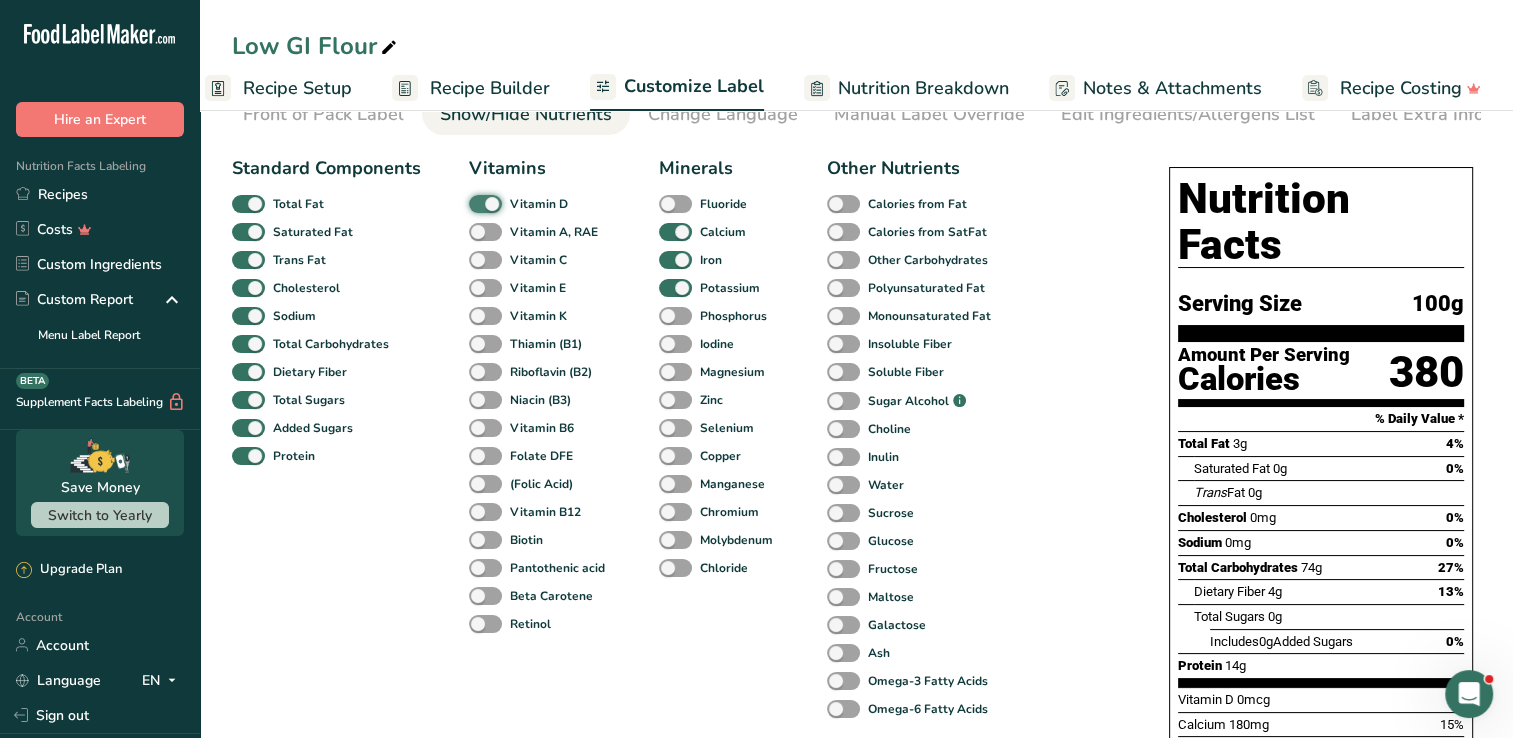 click on "Vitamin D" at bounding box center [475, 203] 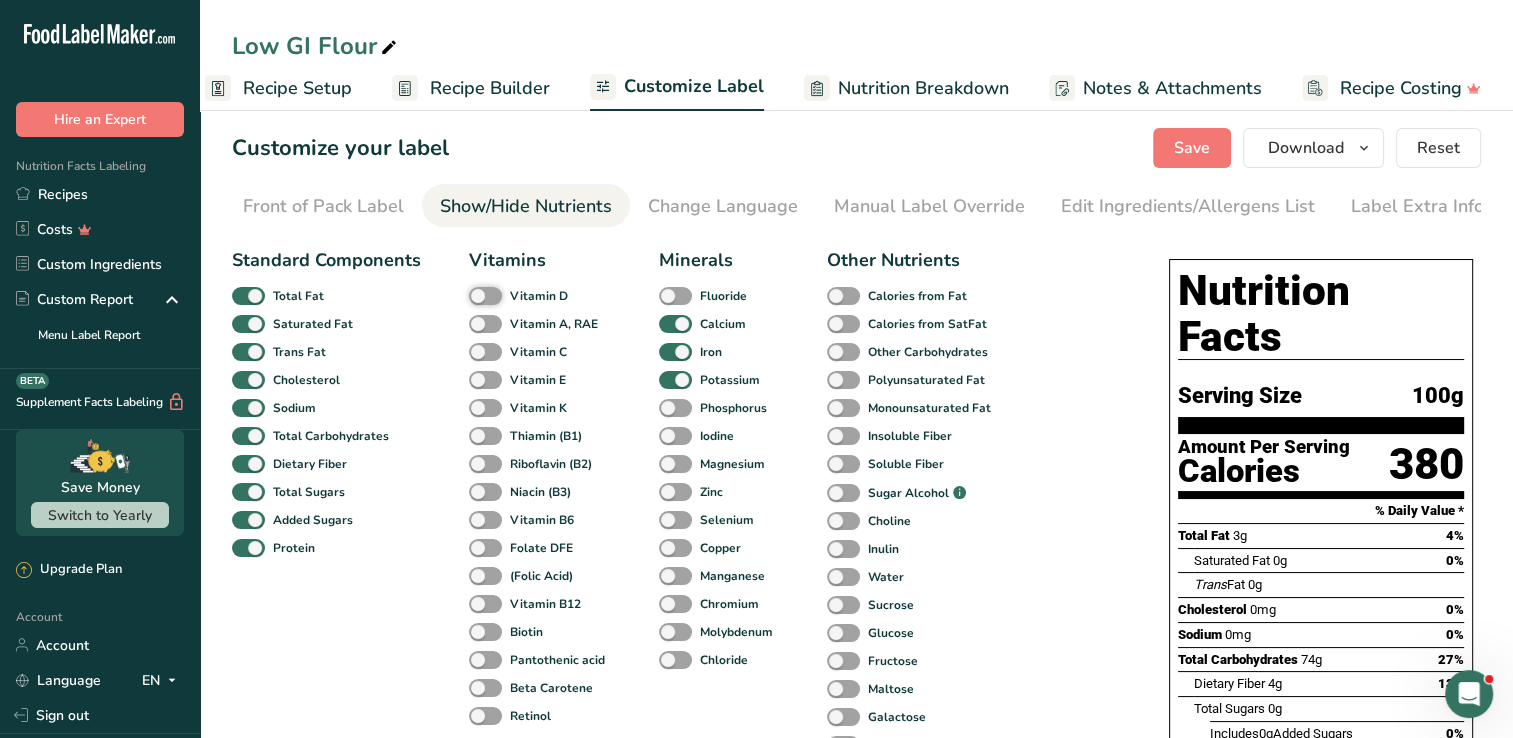 scroll, scrollTop: 0, scrollLeft: 0, axis: both 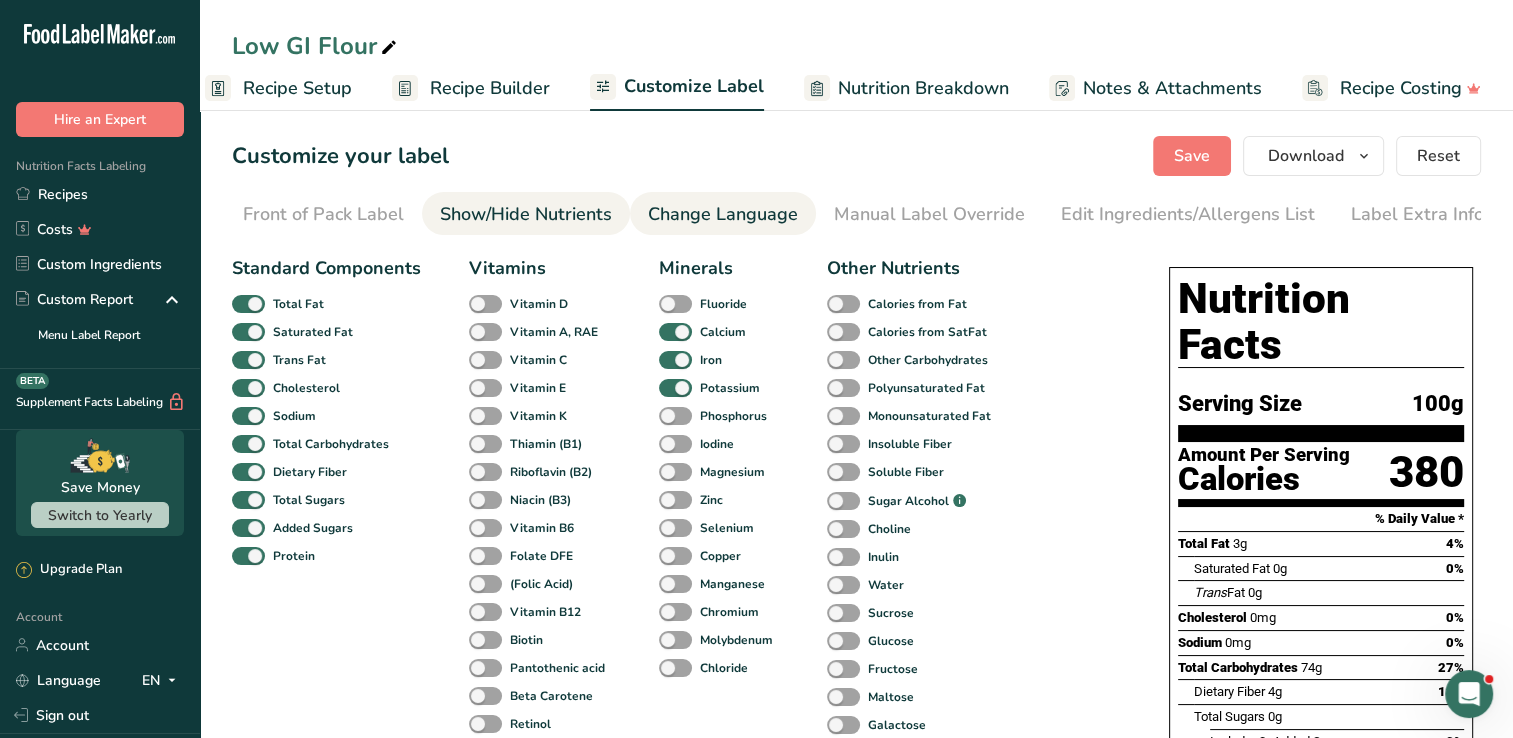 click on "Change Language" at bounding box center [723, 214] 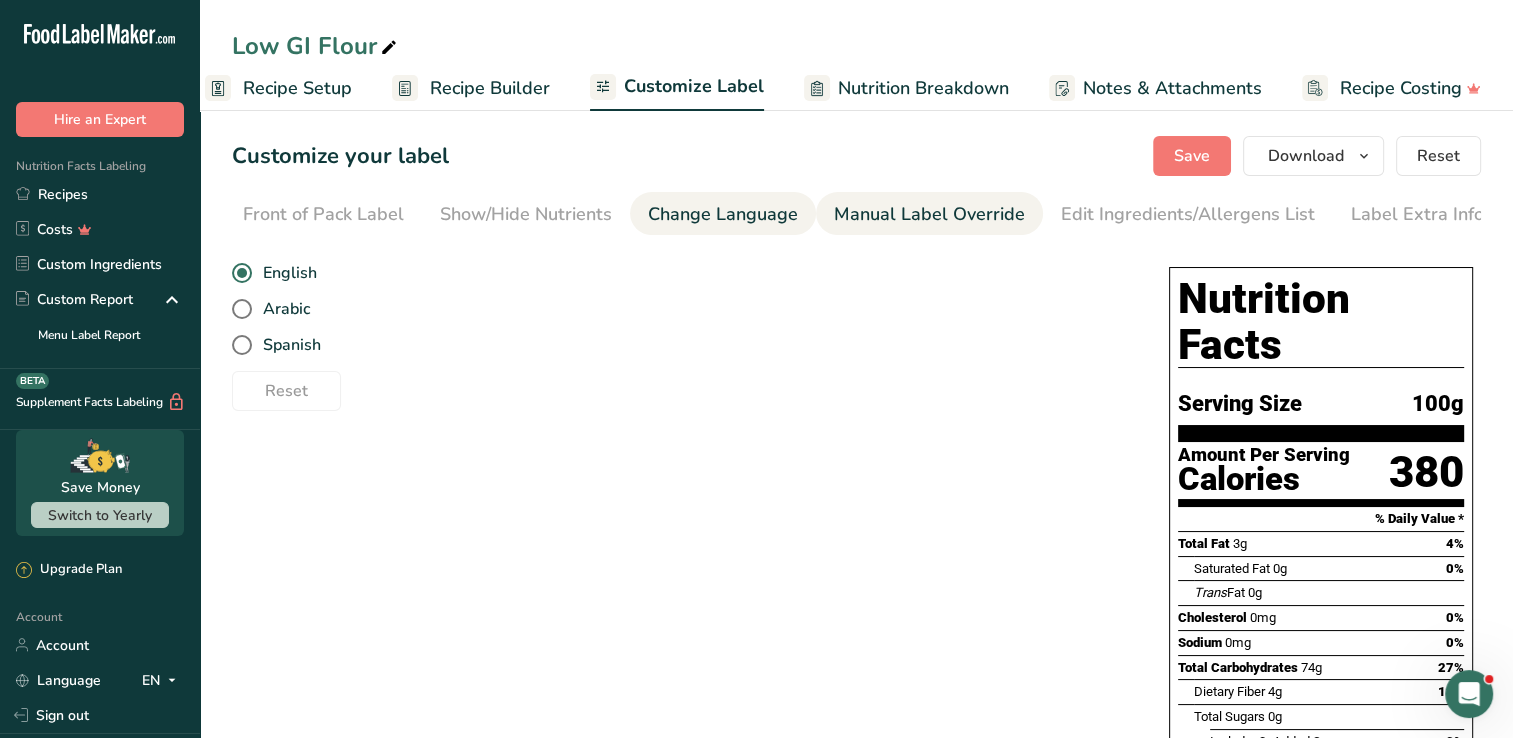 click on "Manual Label Override" at bounding box center (929, 214) 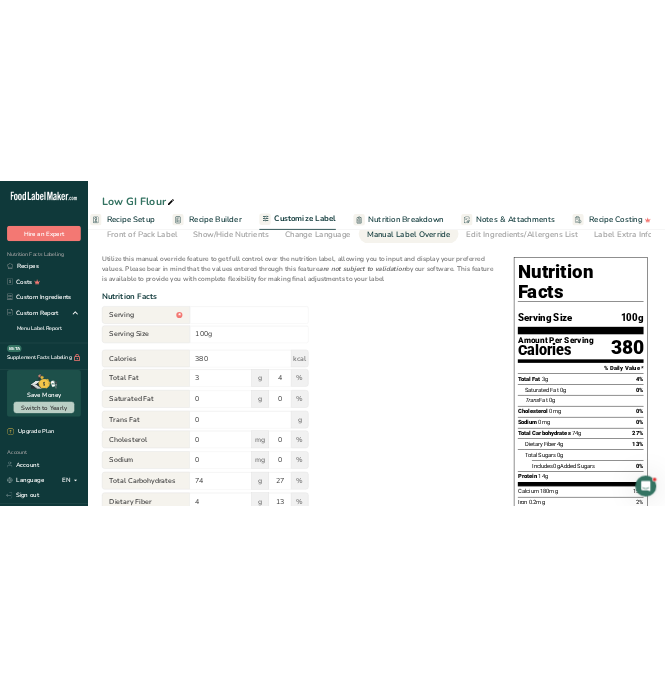 scroll, scrollTop: 100, scrollLeft: 0, axis: vertical 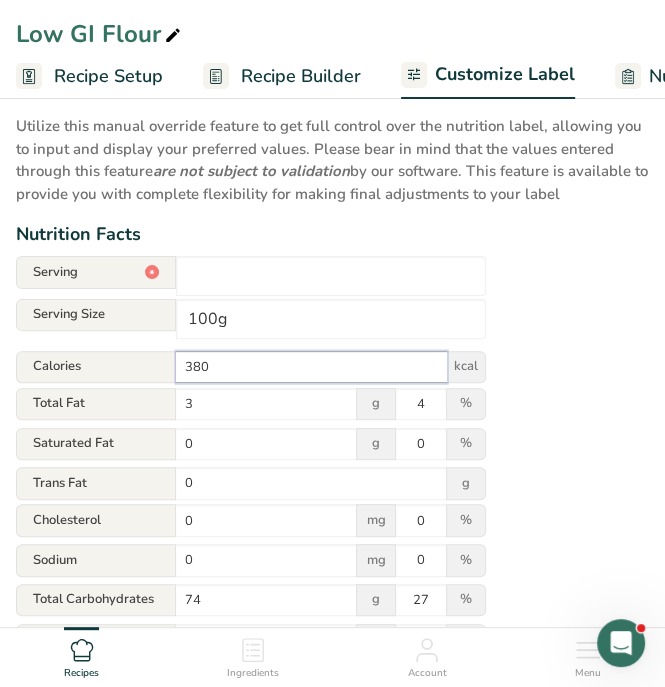 click on "380" at bounding box center (311, 367) 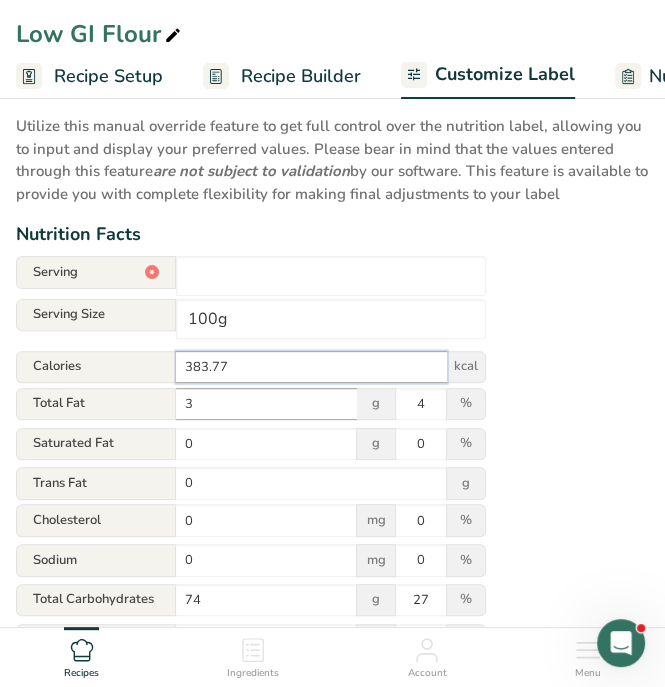 type on "383.77" 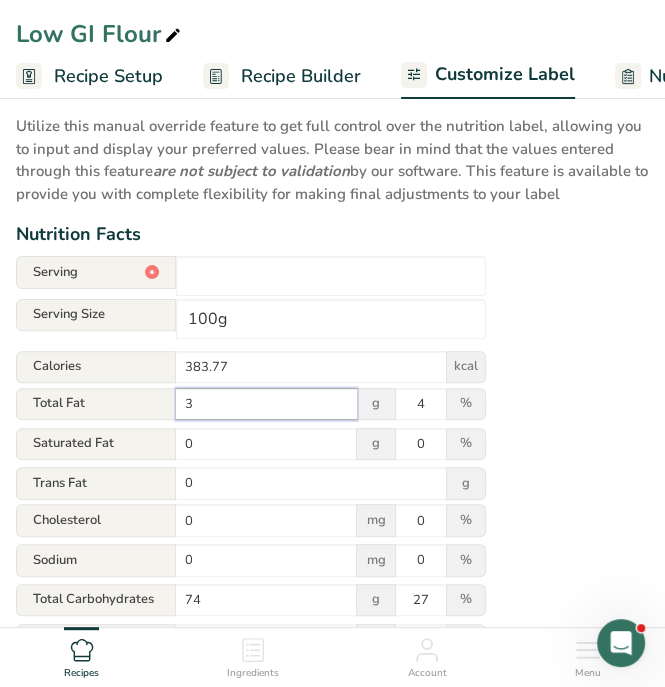 click on "3" at bounding box center [266, 404] 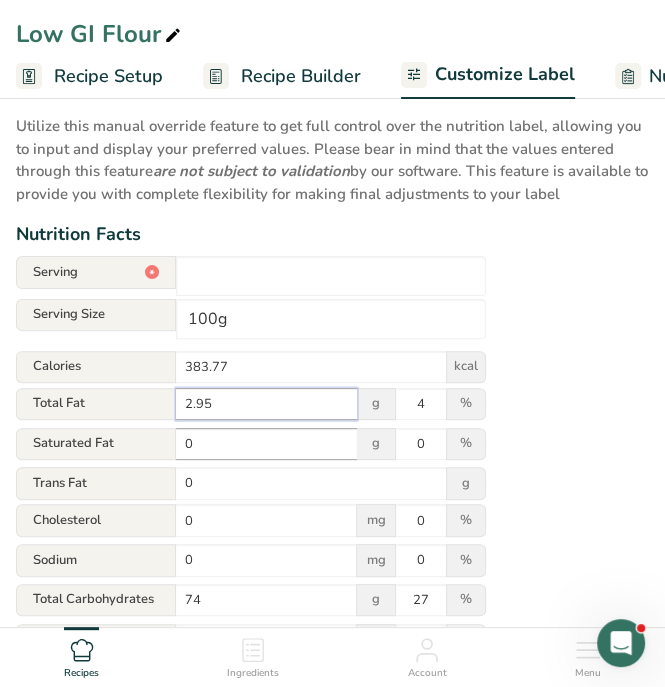 type on "2.95" 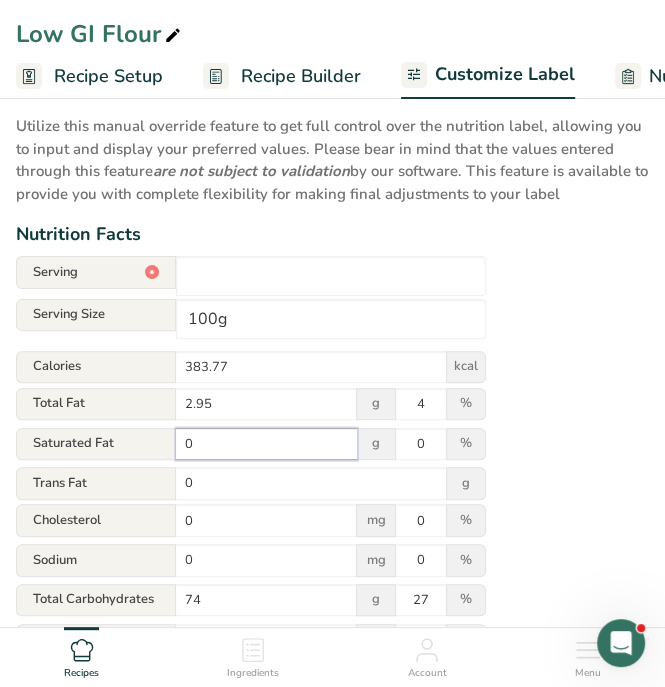 click on "0" at bounding box center [266, 444] 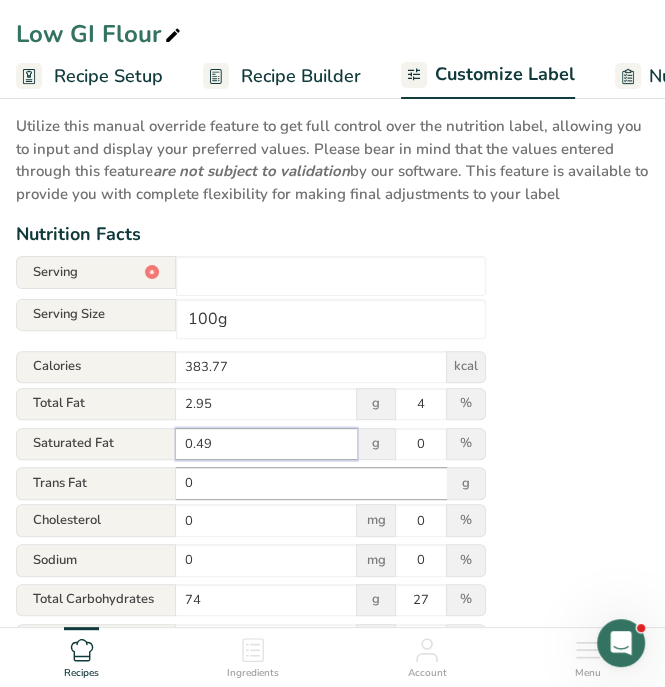 type on "0.49" 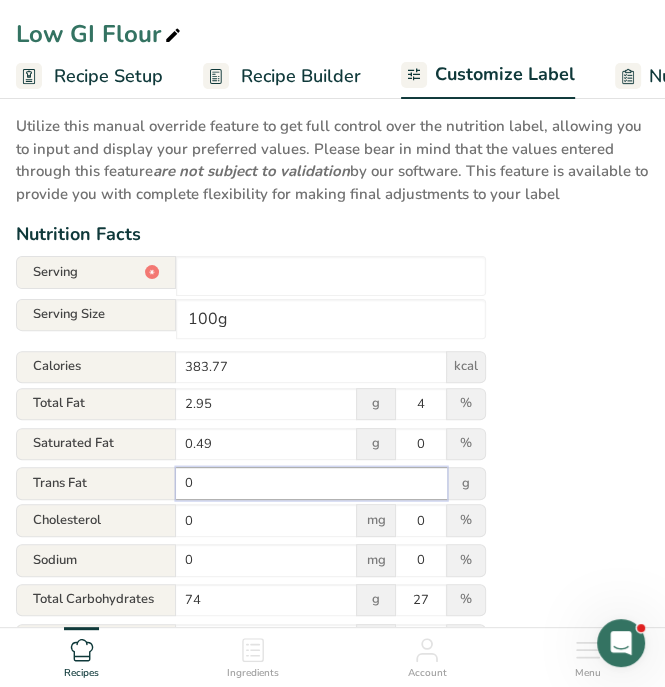 click on "0" at bounding box center [311, 483] 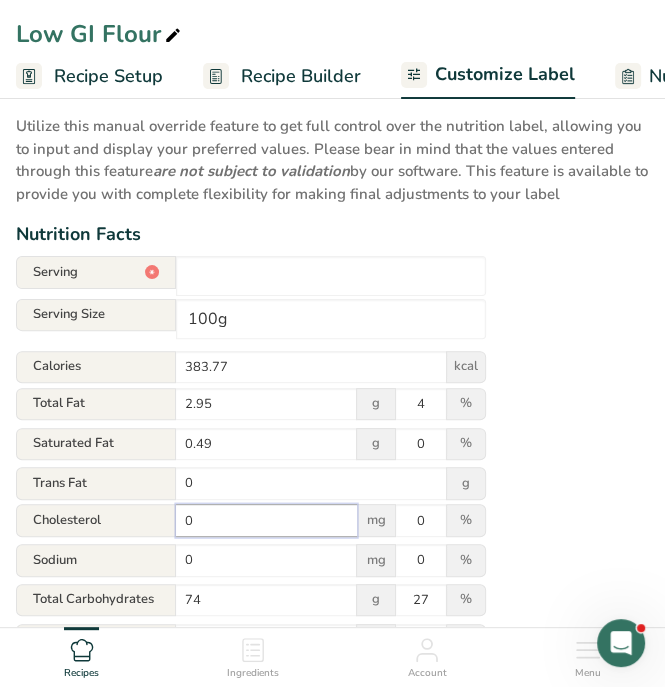 click on "0" at bounding box center [266, 520] 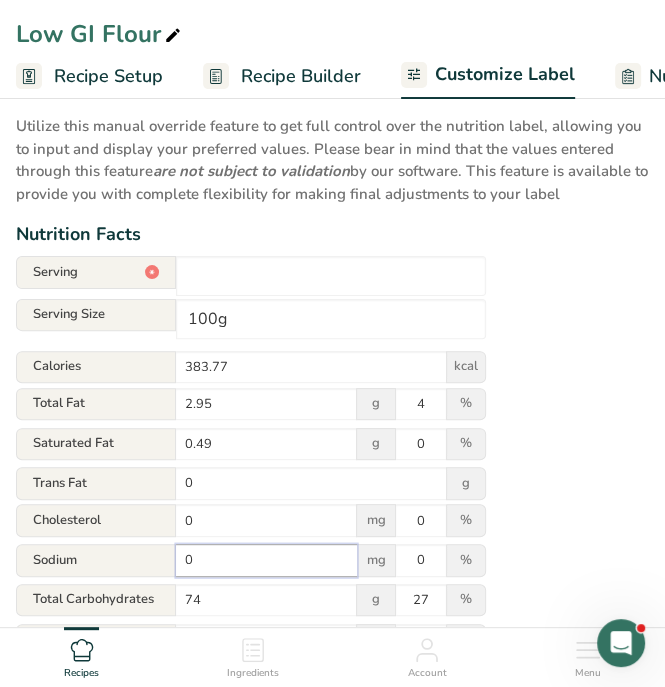 click on "0" at bounding box center [266, 560] 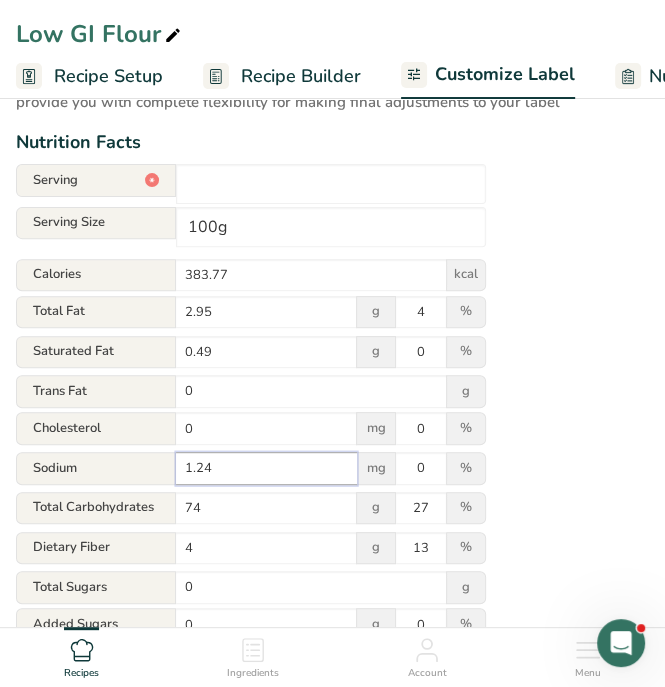 scroll, scrollTop: 200, scrollLeft: 0, axis: vertical 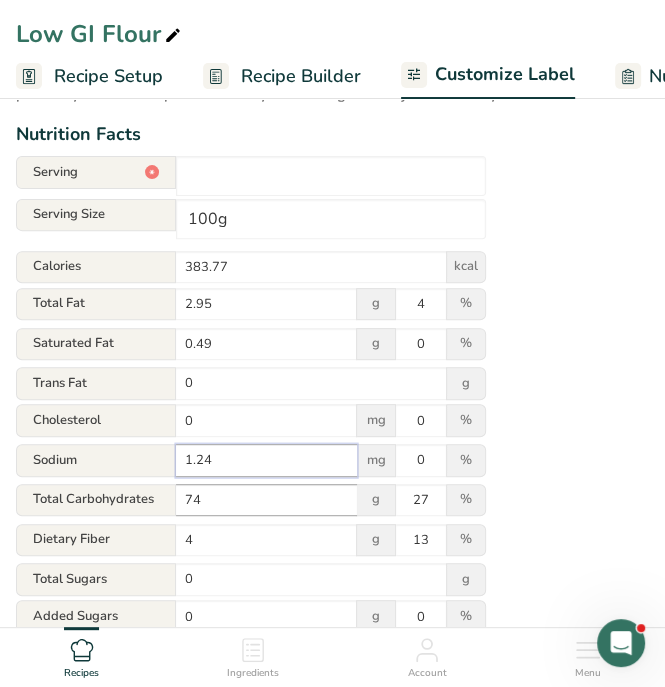 type on "1.24" 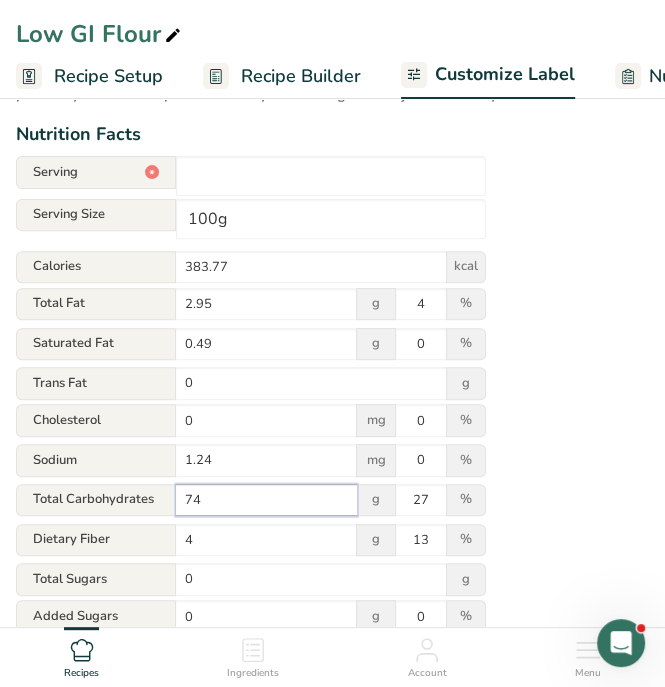 click on "74" at bounding box center (266, 500) 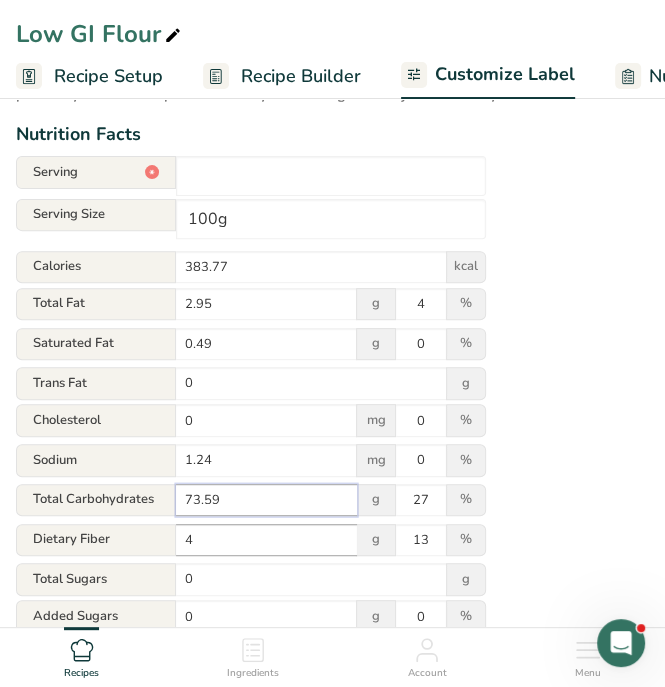 type on "73.59" 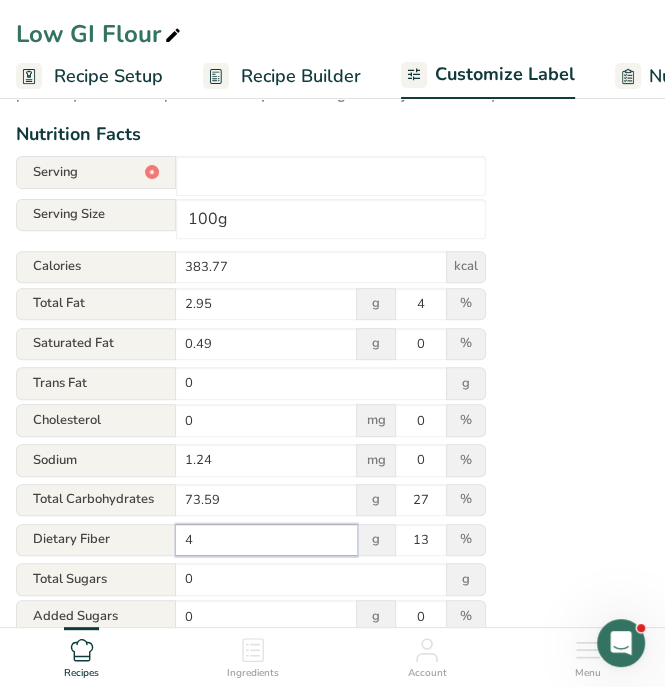 click on "4" at bounding box center [266, 540] 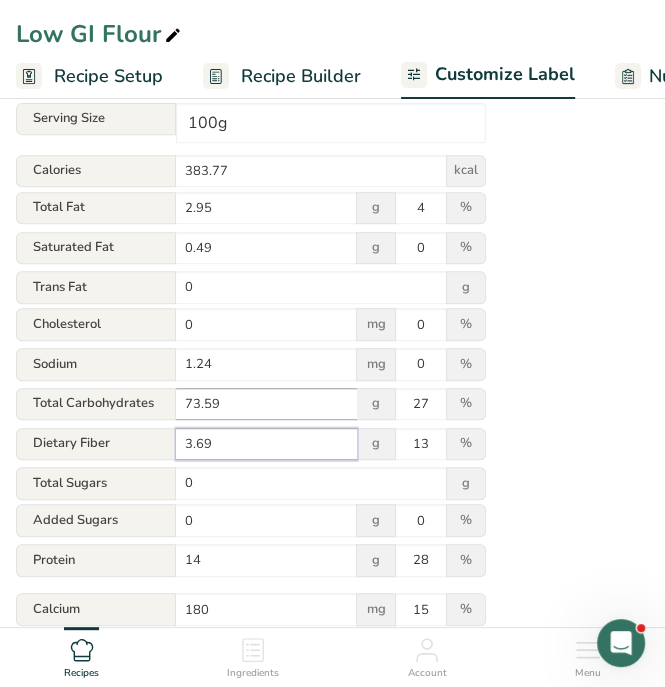 scroll, scrollTop: 300, scrollLeft: 0, axis: vertical 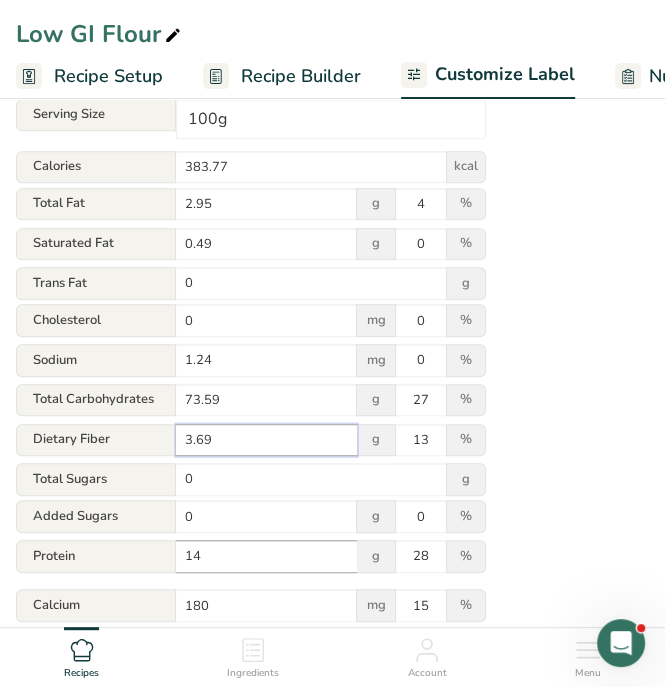type on "3.69" 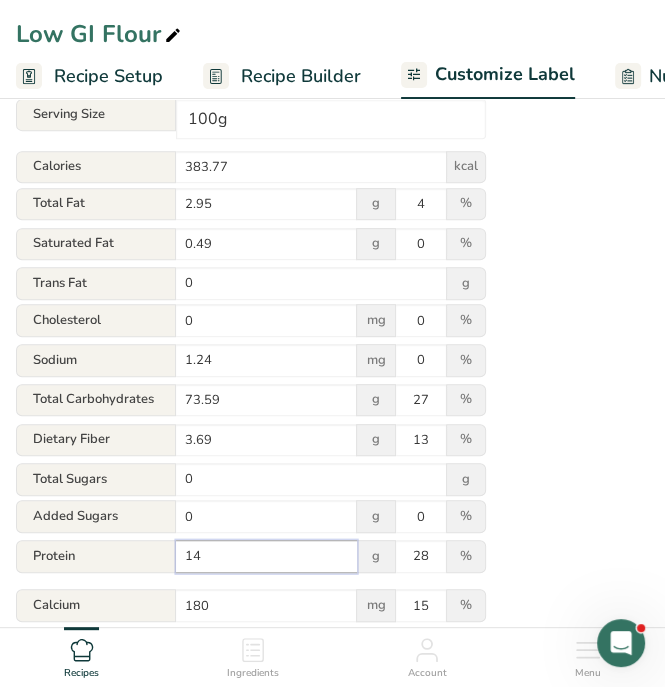 click on "14" at bounding box center (266, 556) 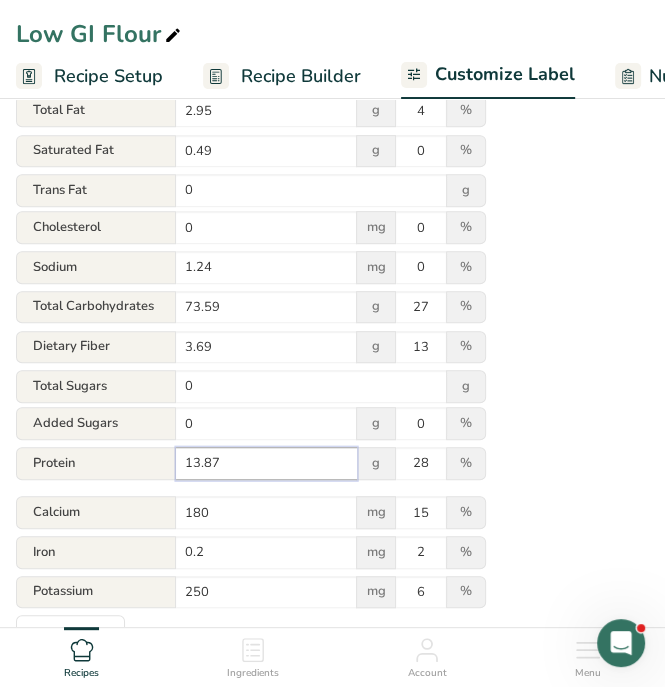 scroll, scrollTop: 400, scrollLeft: 0, axis: vertical 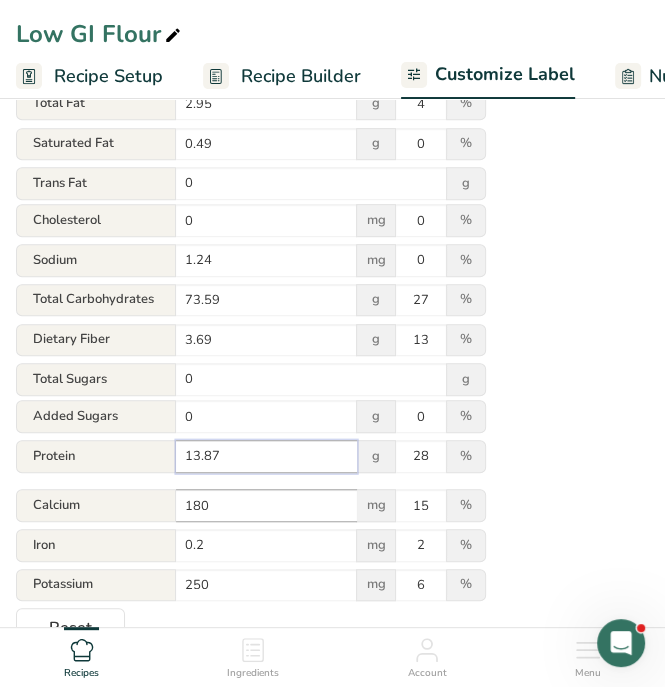 type on "13.87" 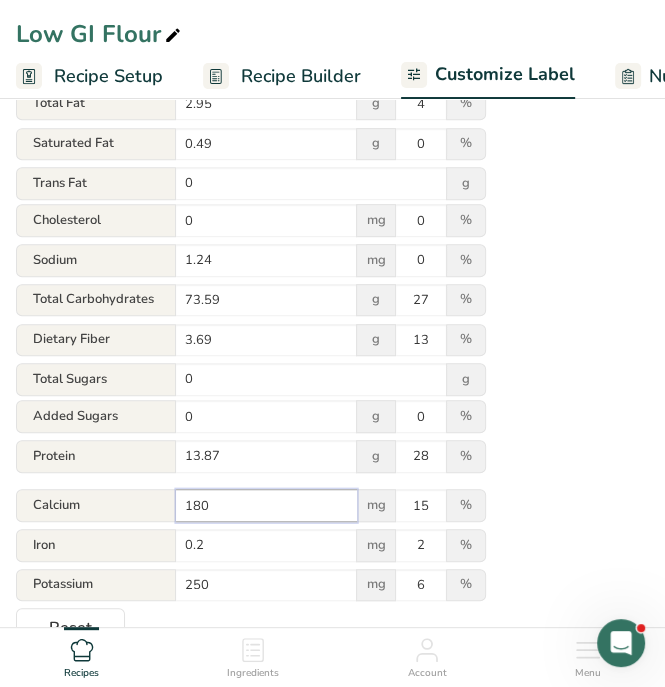 click on "180" at bounding box center (266, 505) 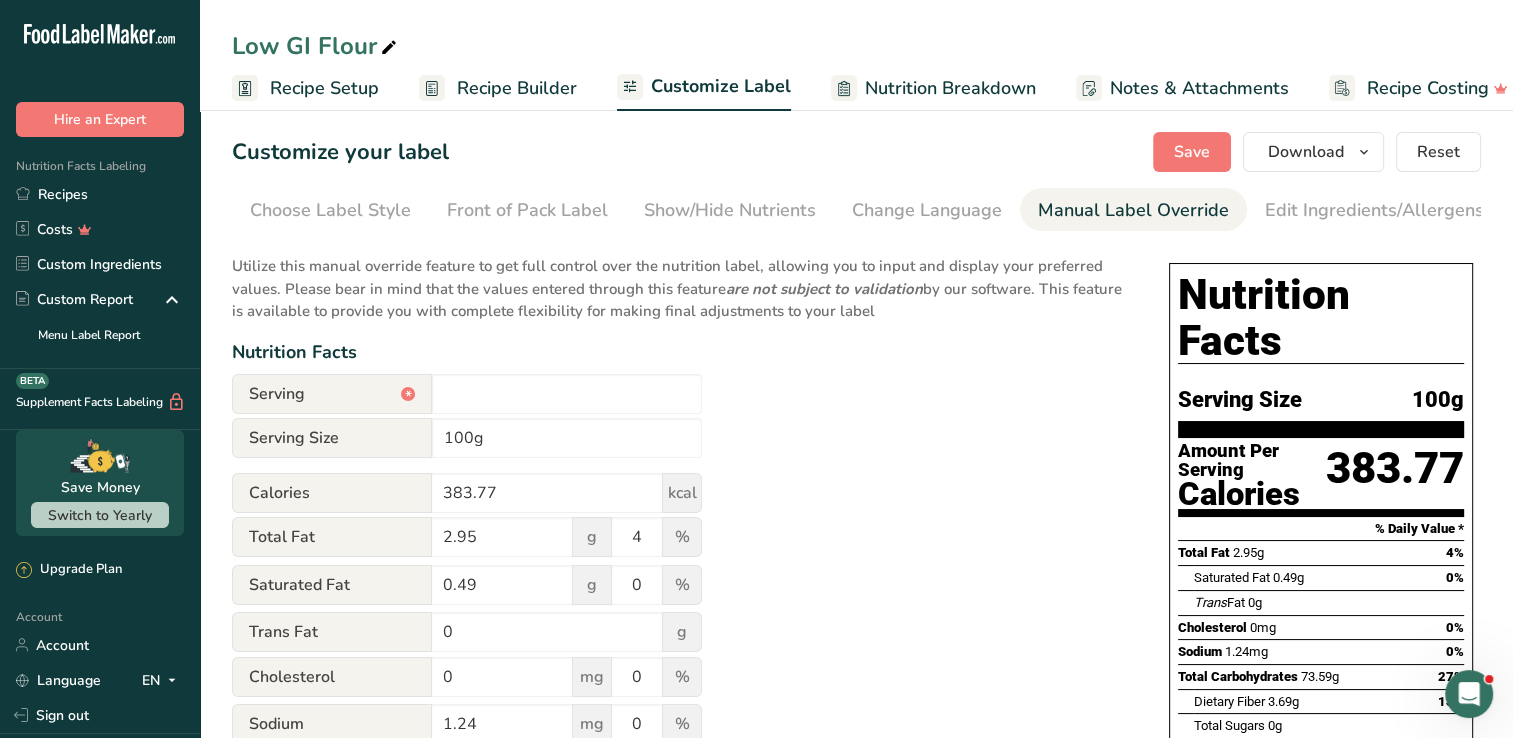 scroll, scrollTop: 0, scrollLeft: 0, axis: both 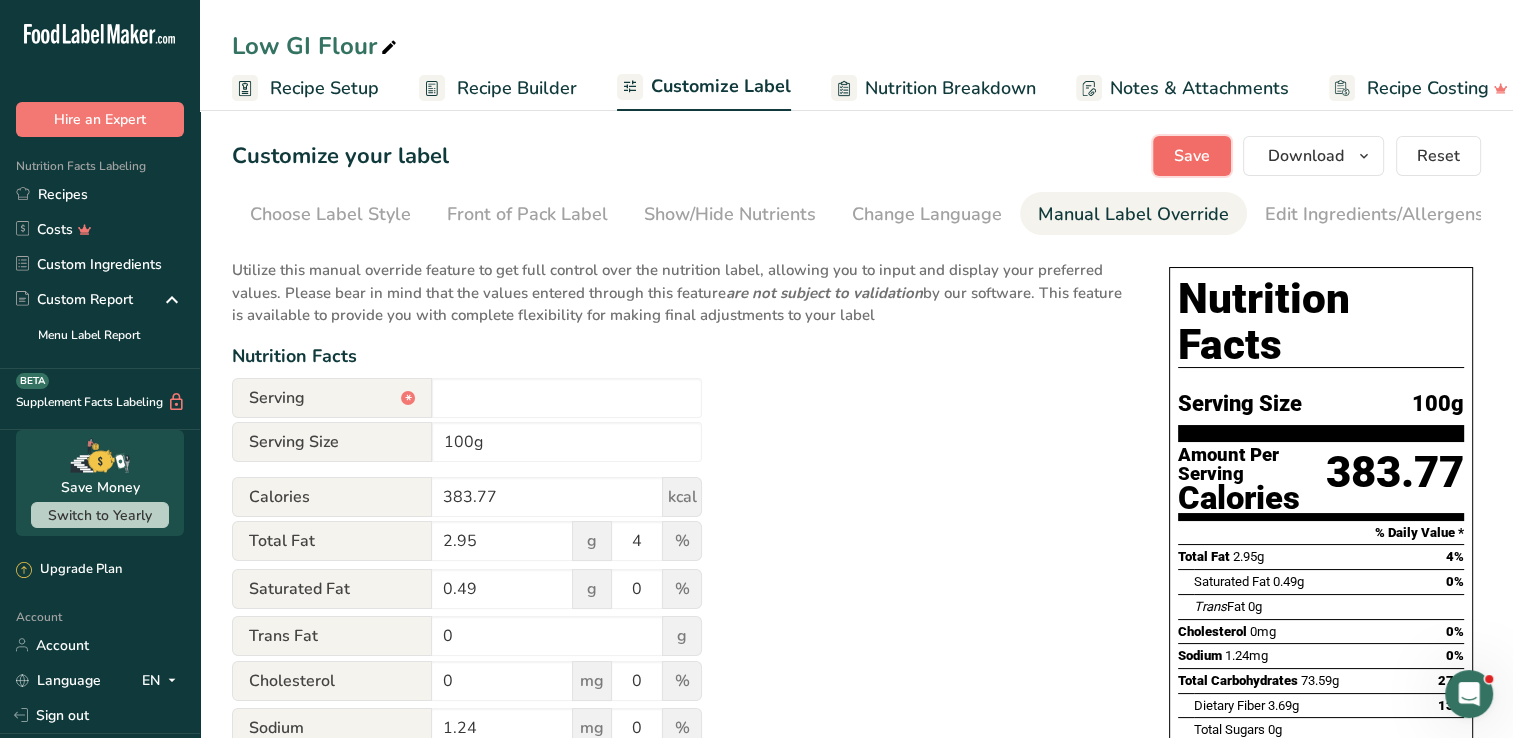 click on "Save" at bounding box center (1192, 156) 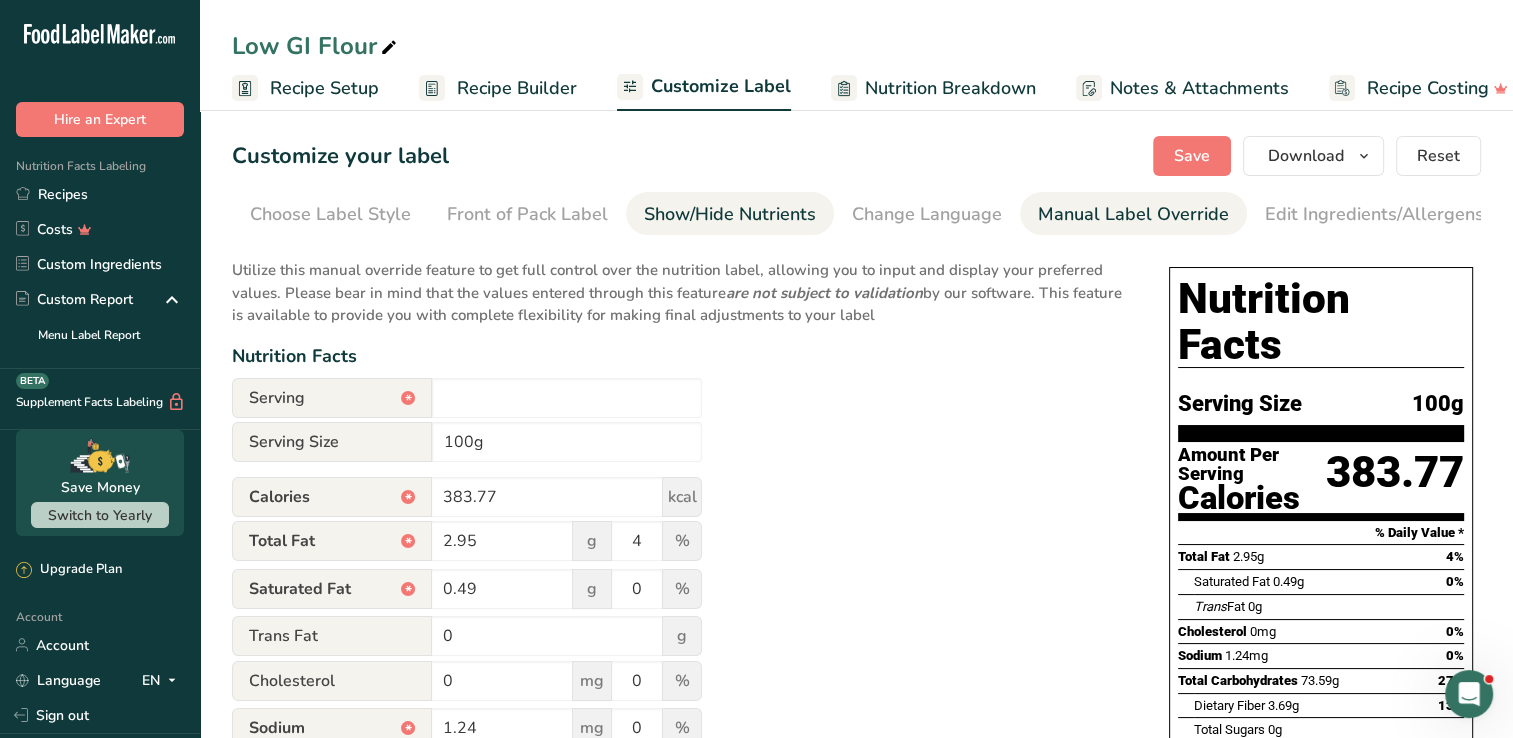 click on "Show/Hide Nutrients" at bounding box center (730, 214) 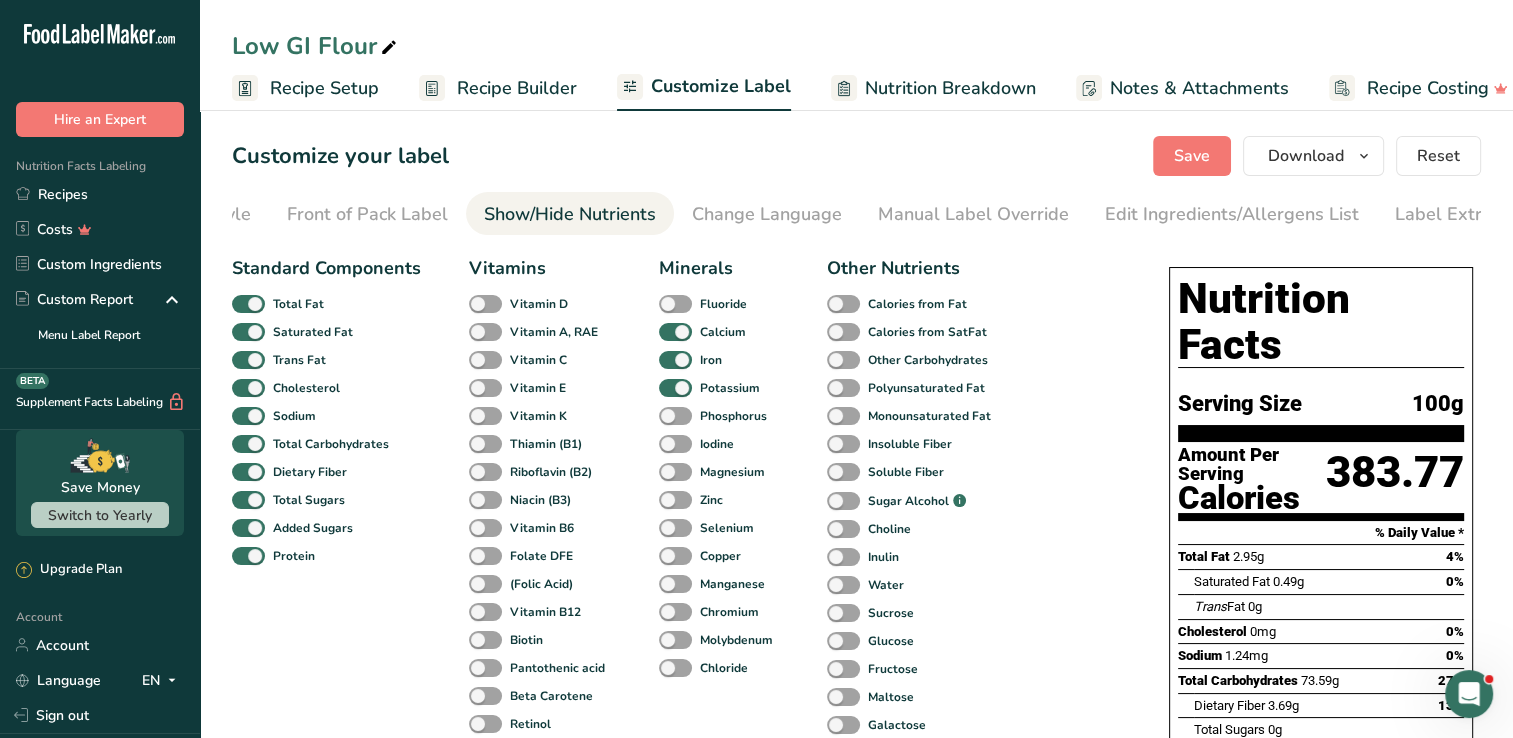 scroll, scrollTop: 0, scrollLeft: 204, axis: horizontal 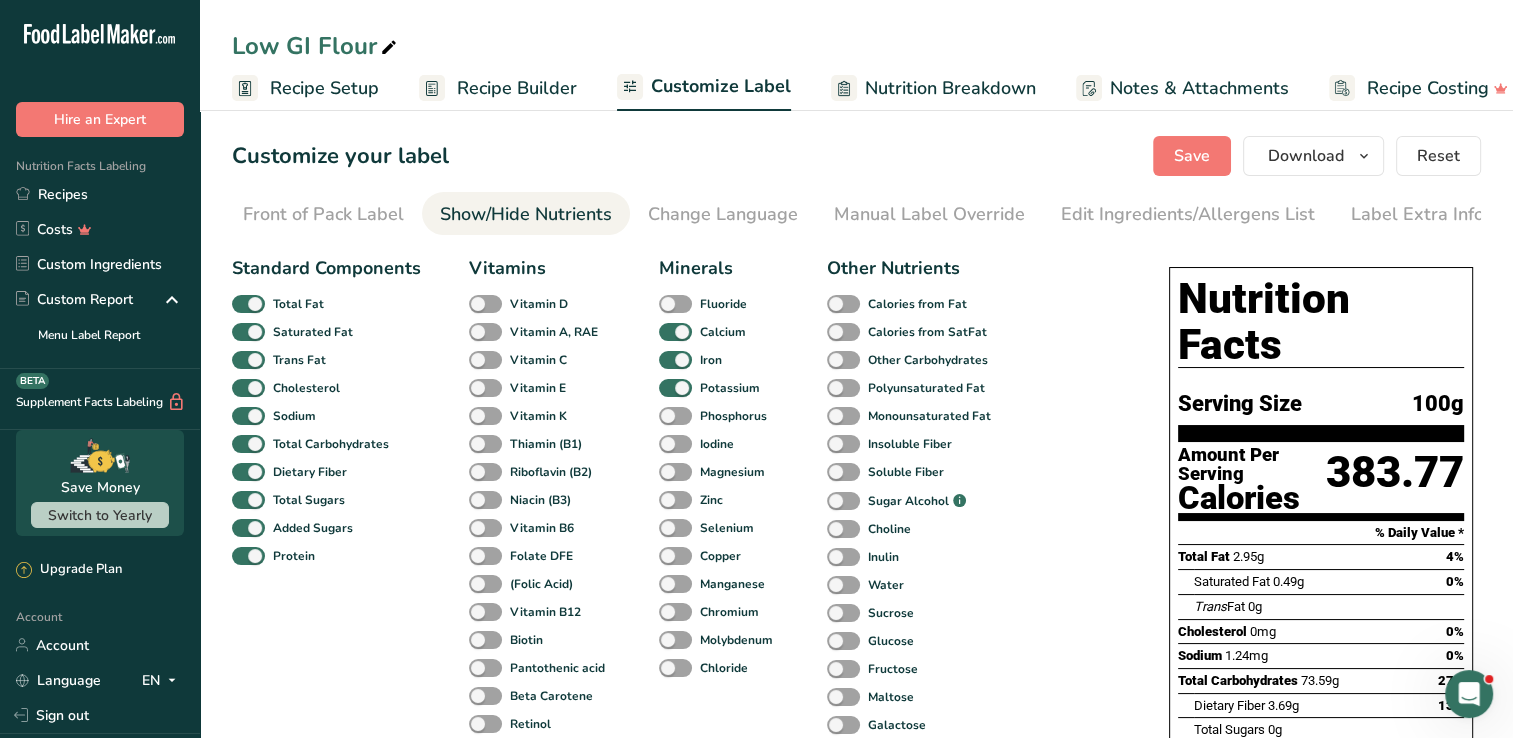 click on "Calcium" at bounding box center (674, 332) 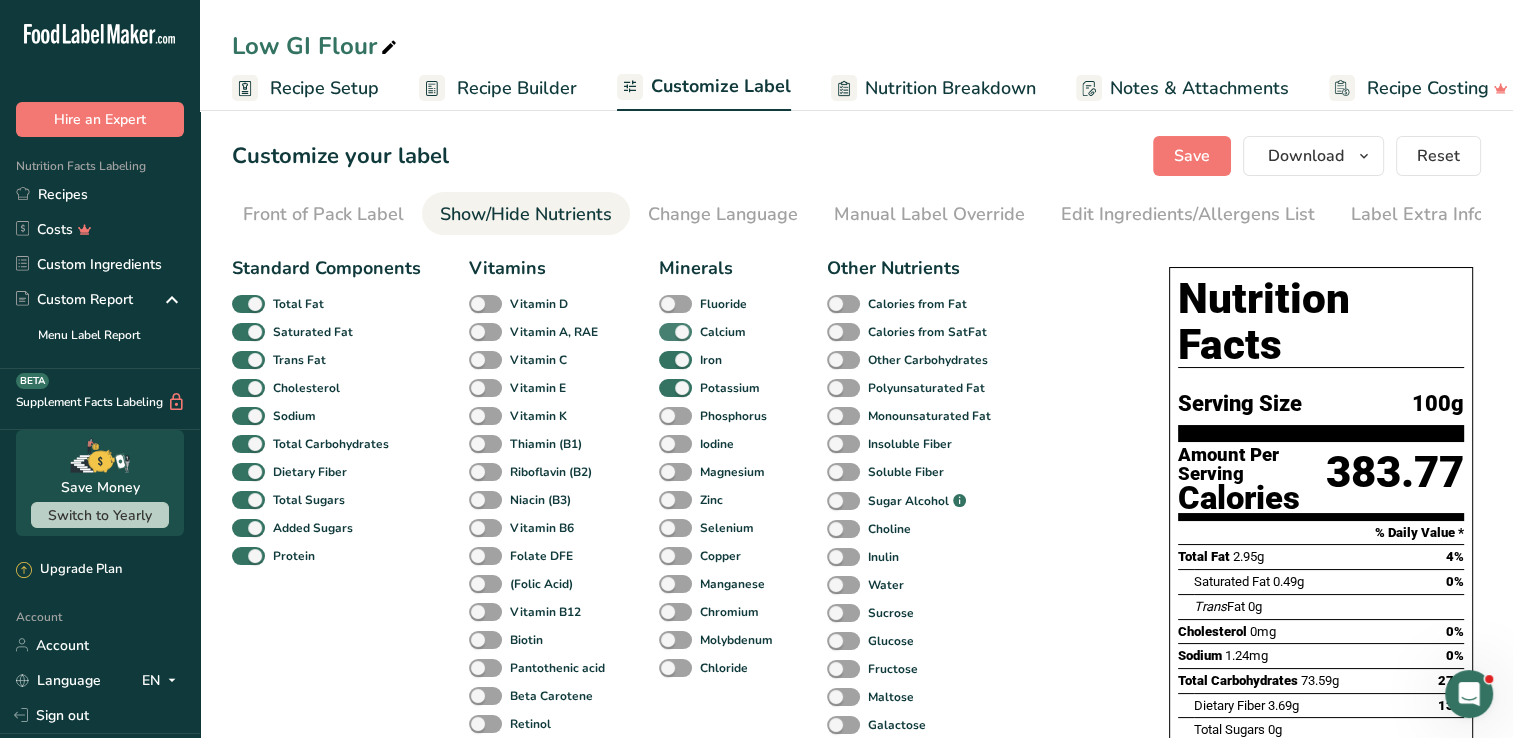 click at bounding box center [675, 332] 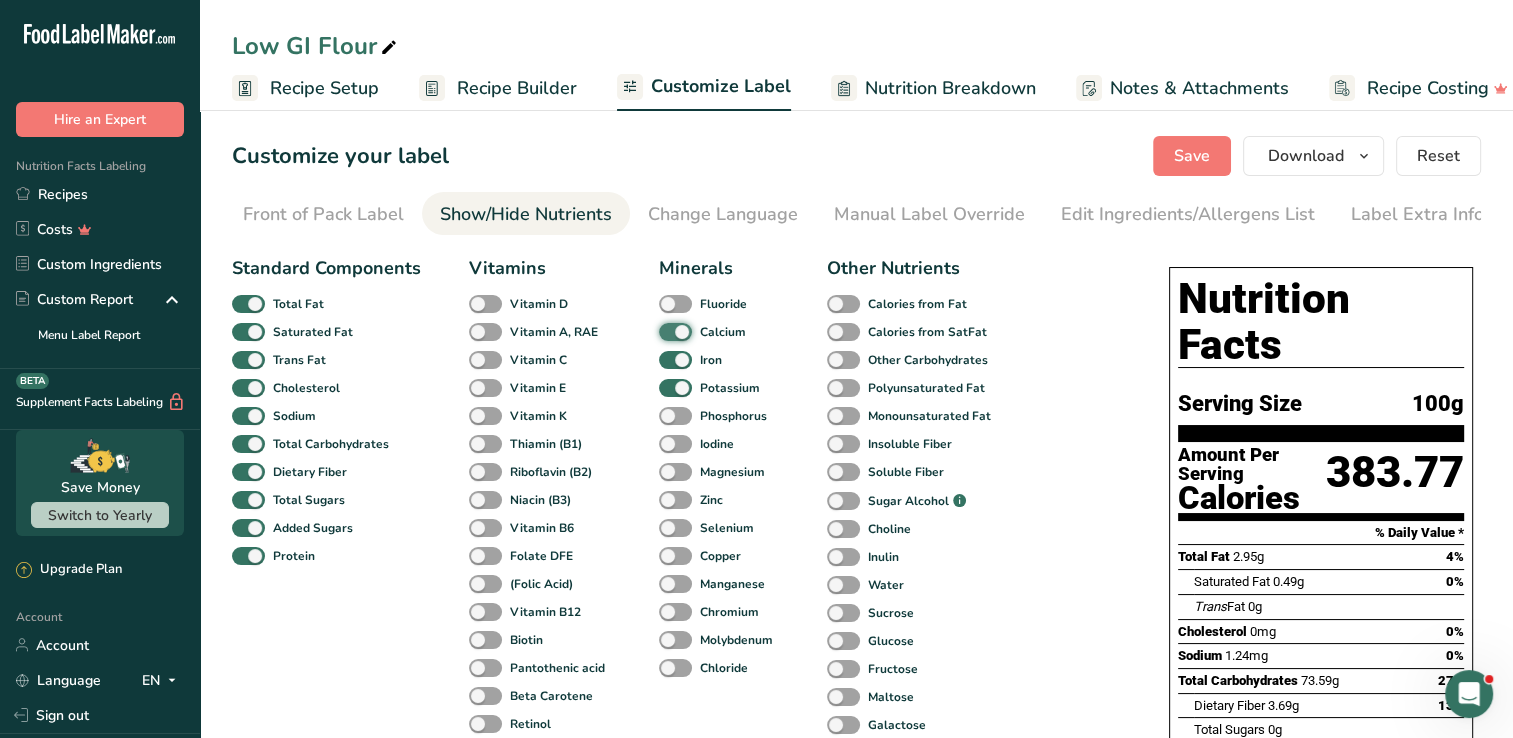 click on "Calcium" at bounding box center (665, 331) 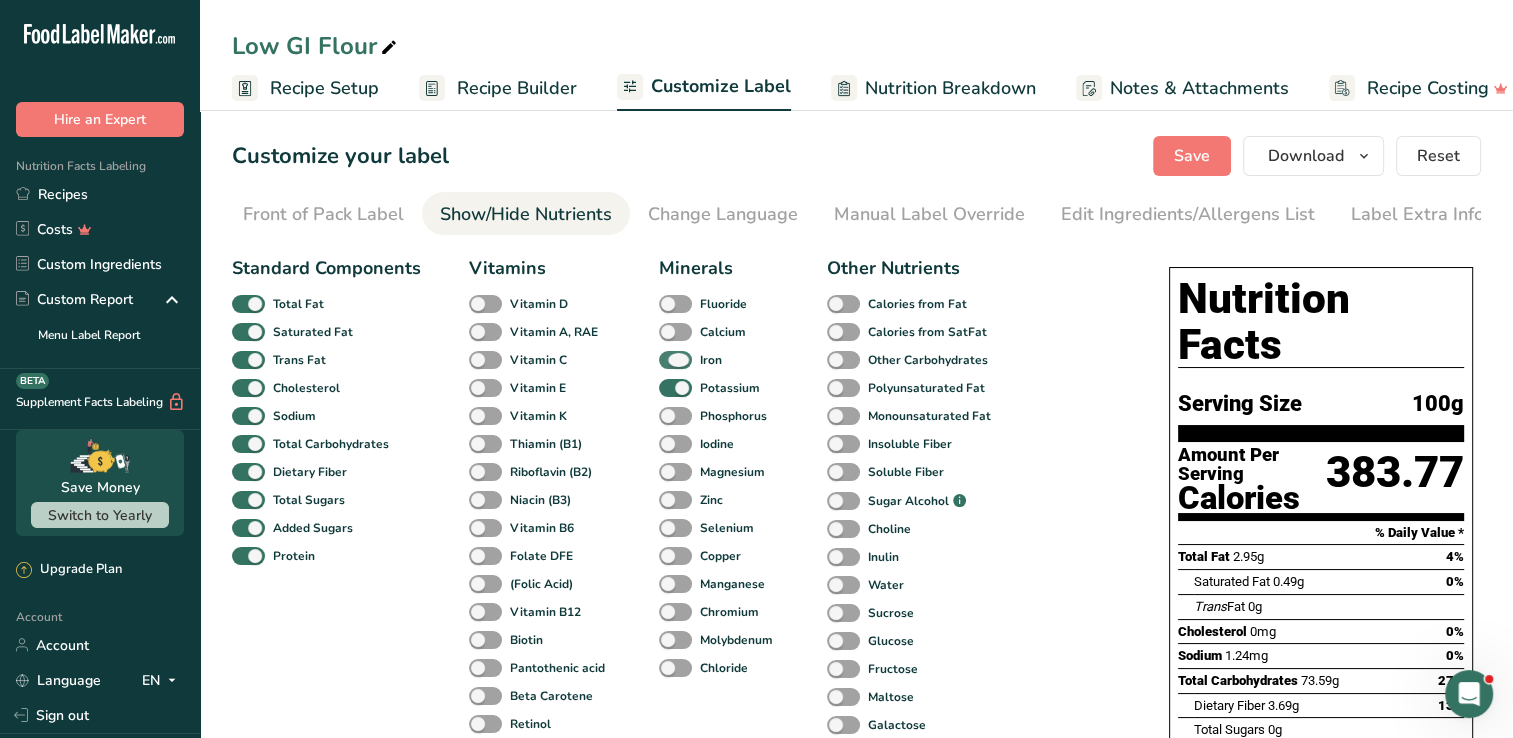click at bounding box center [675, 360] 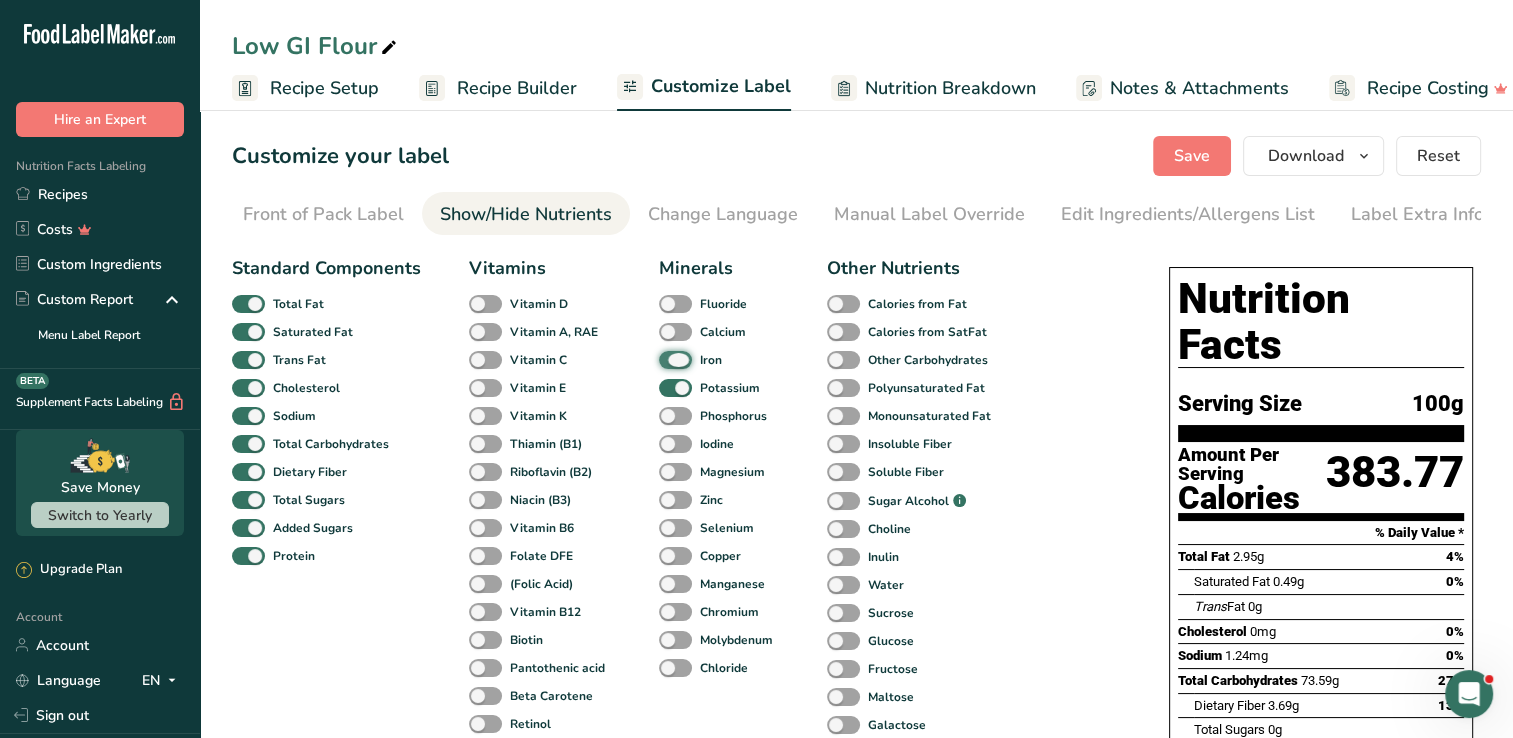 click on "Iron" at bounding box center (665, 359) 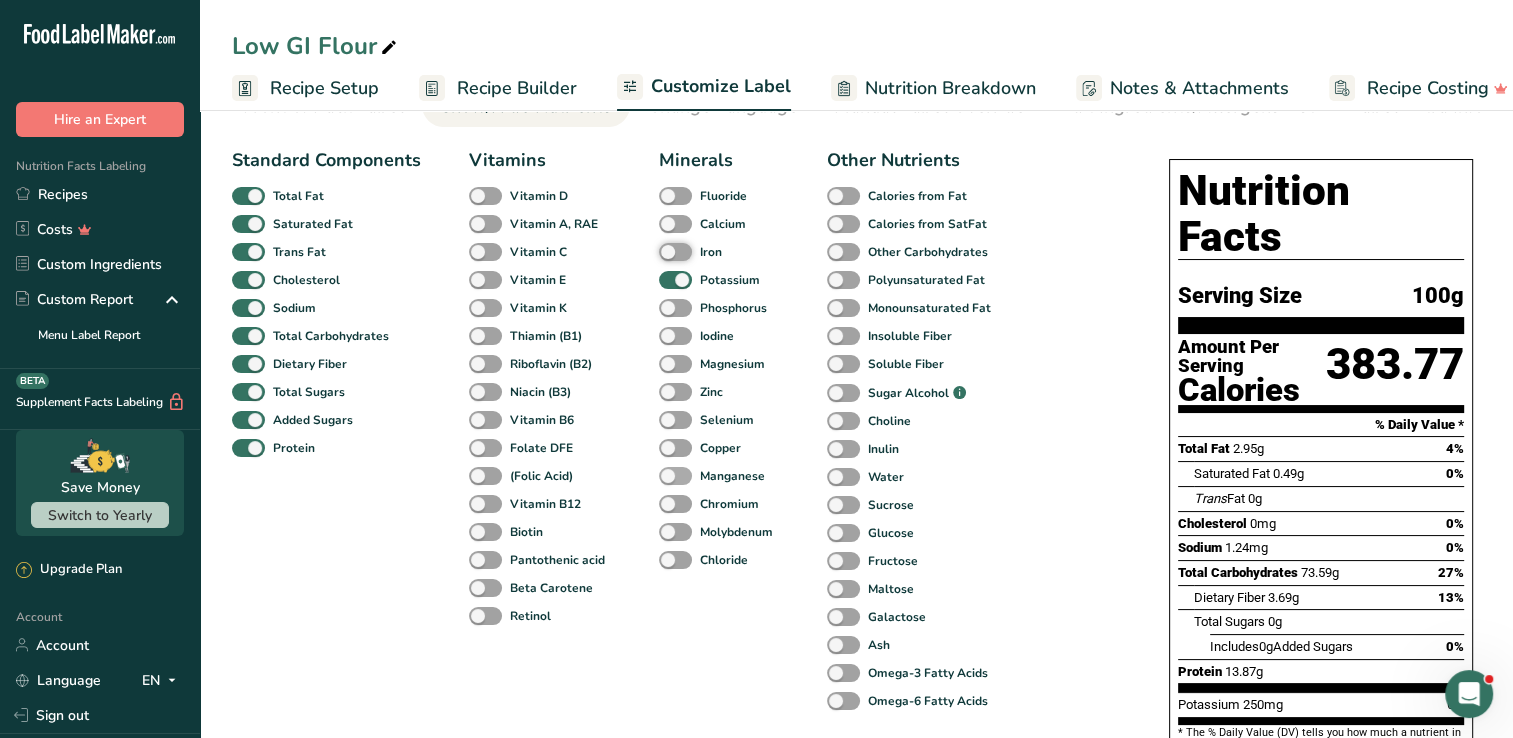 scroll, scrollTop: 100, scrollLeft: 0, axis: vertical 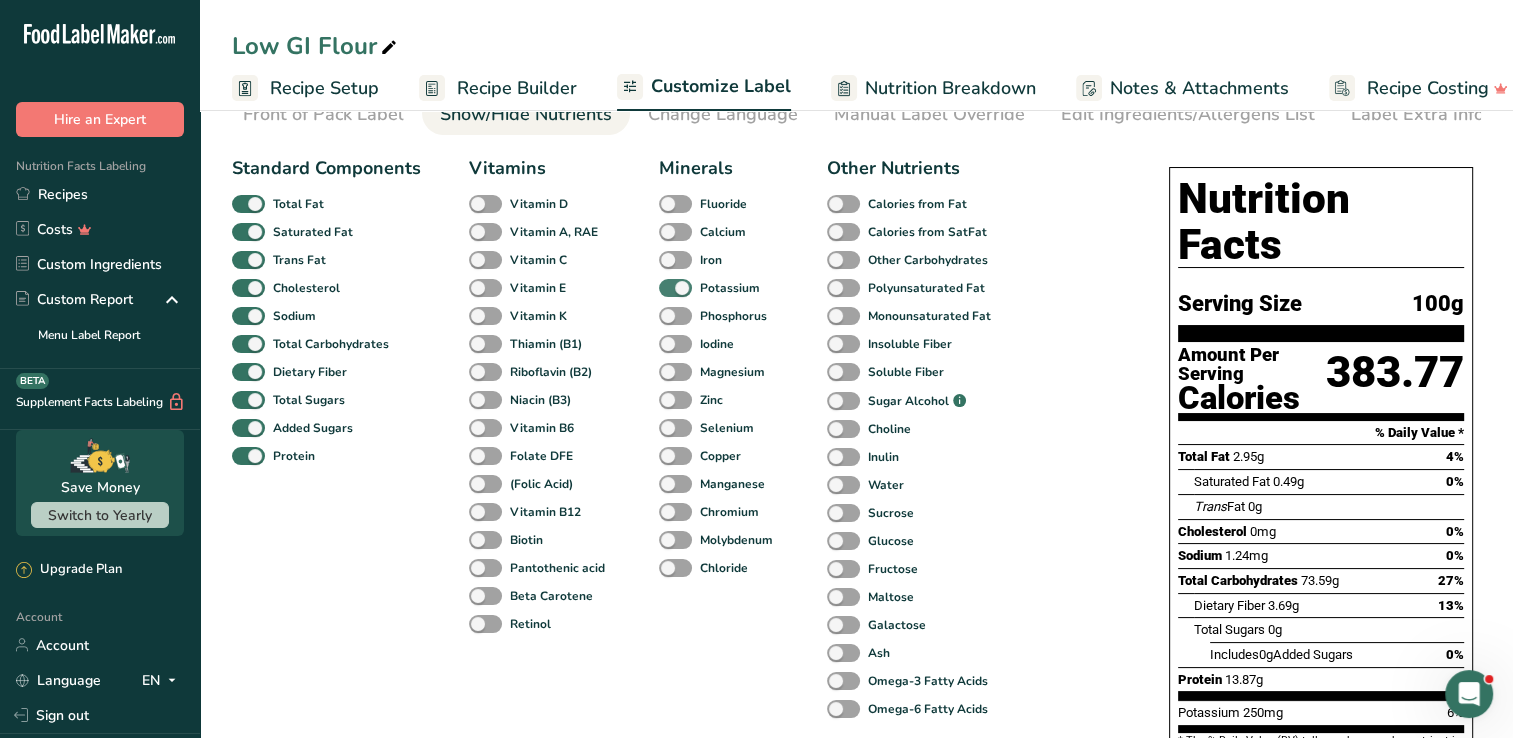 click at bounding box center [675, 288] 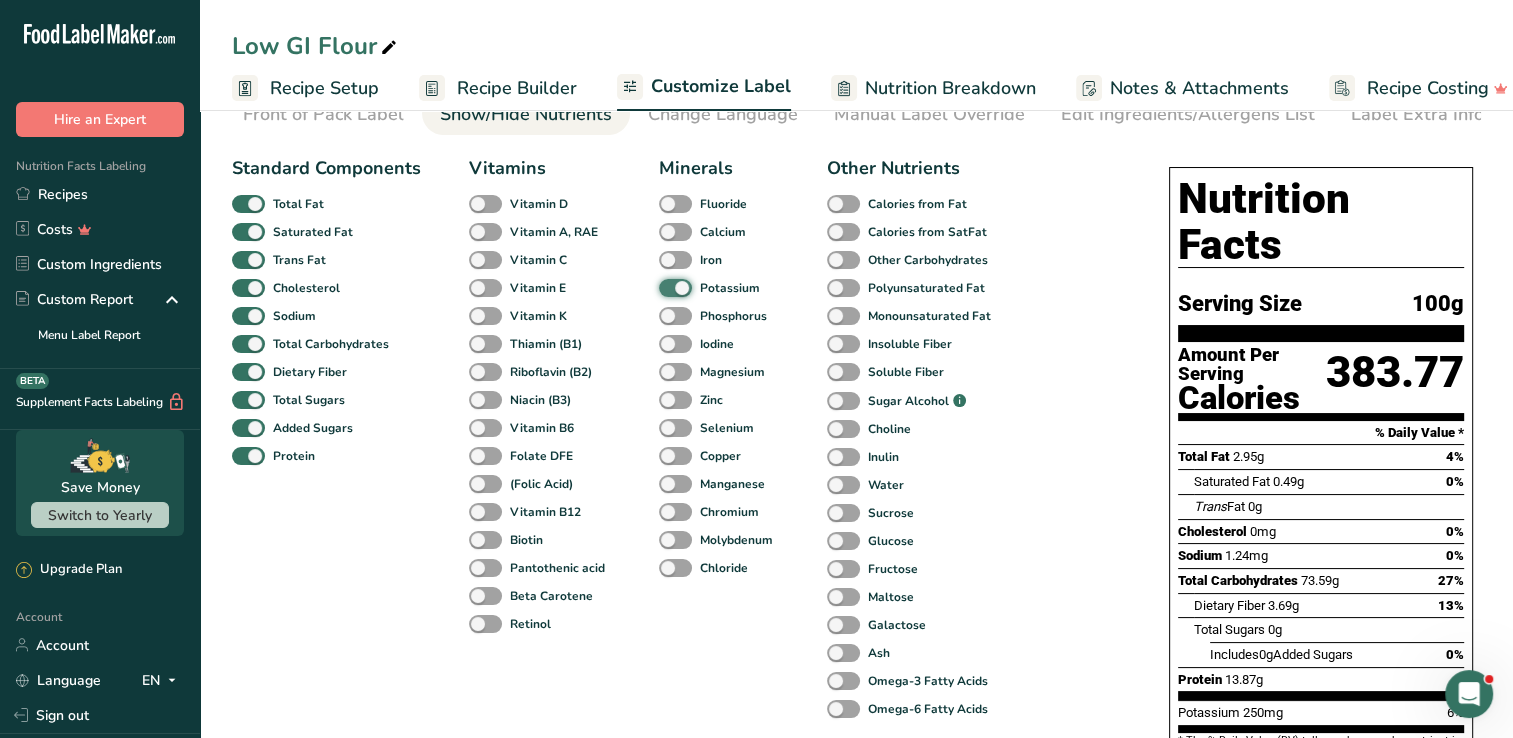 click on "Potassium" at bounding box center [665, 287] 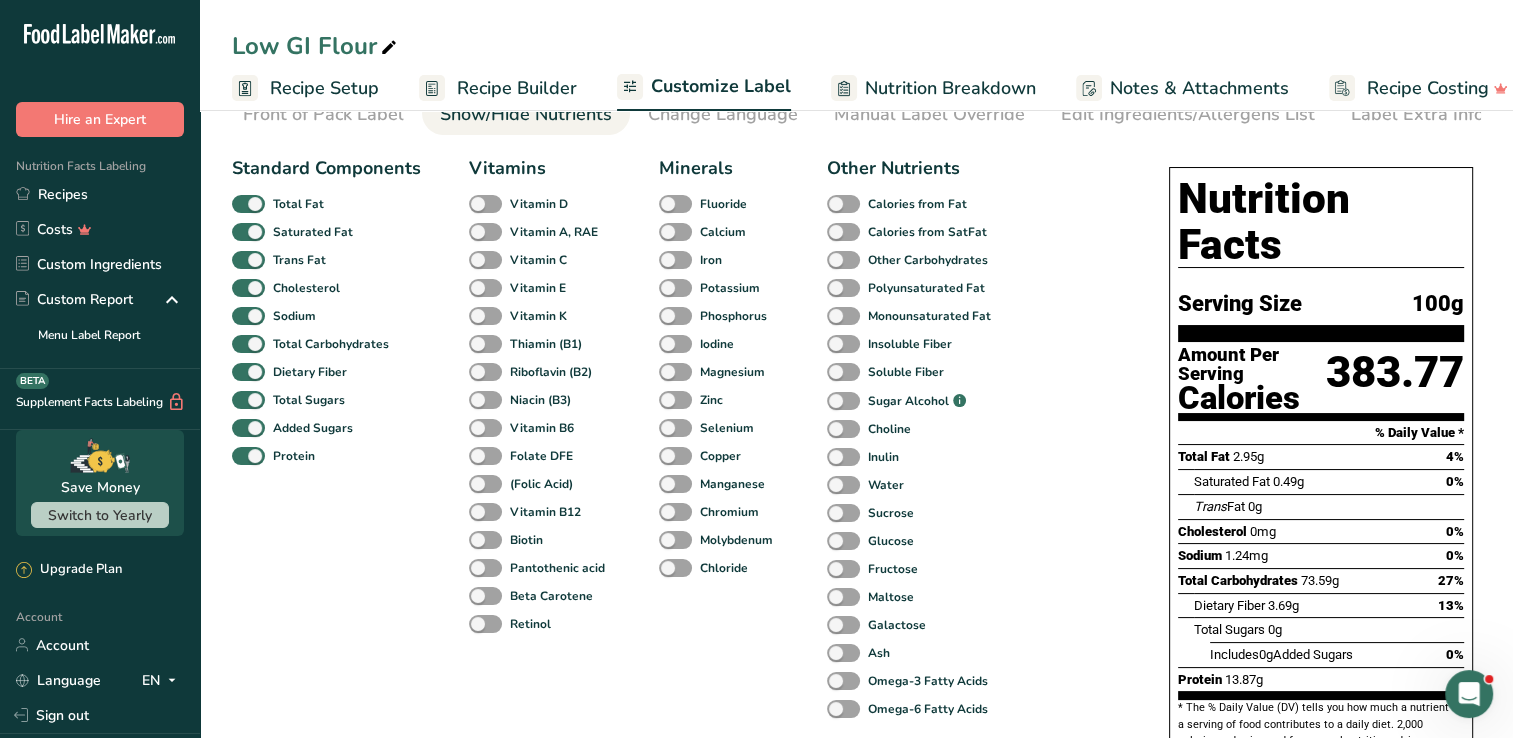 click on "Standard Components
Total Fat   Saturated Fat   Trans Fat   Cholesterol   Sodium   Total Carbohydrates   Dietary Fiber   Total Sugars   Added Sugars   Protein
Vitamins
Vitamin D   Vitamin A, RAE   Vitamin C   Vitamin E   Vitamin K   Thiamin (B1)   Riboflavin (B2)   Niacin (B3)   Vitamin B6   Folate DFE   (Folic Acid)   Vitamin B12   Biotin   Pantothenic acid   Beta Carotene   Retinol
Minerals
Fluoride   Calcium   Iron   Potassium   Phosphorus   Iodine   Magnesium   Zinc   Selenium   Copper   Manganese   Chromium   Molybdenum   Chloride
Other Nutrients
Calories from Fat   Calories from SatFat   Other Carbohydrates   Polyunsaturated Fat   Monounsaturated Fat   Insoluble Fiber   Soluble Fiber   Sugar Alcohol   .a-a{fill:#347362;}.b-a{fill:#fff;}         Choline   Inulin   Water   Sucrose   Glucose   Fructose   Maltose   Galactose   Ash   Omega-3 Fatty Acids" at bounding box center [680, 552] 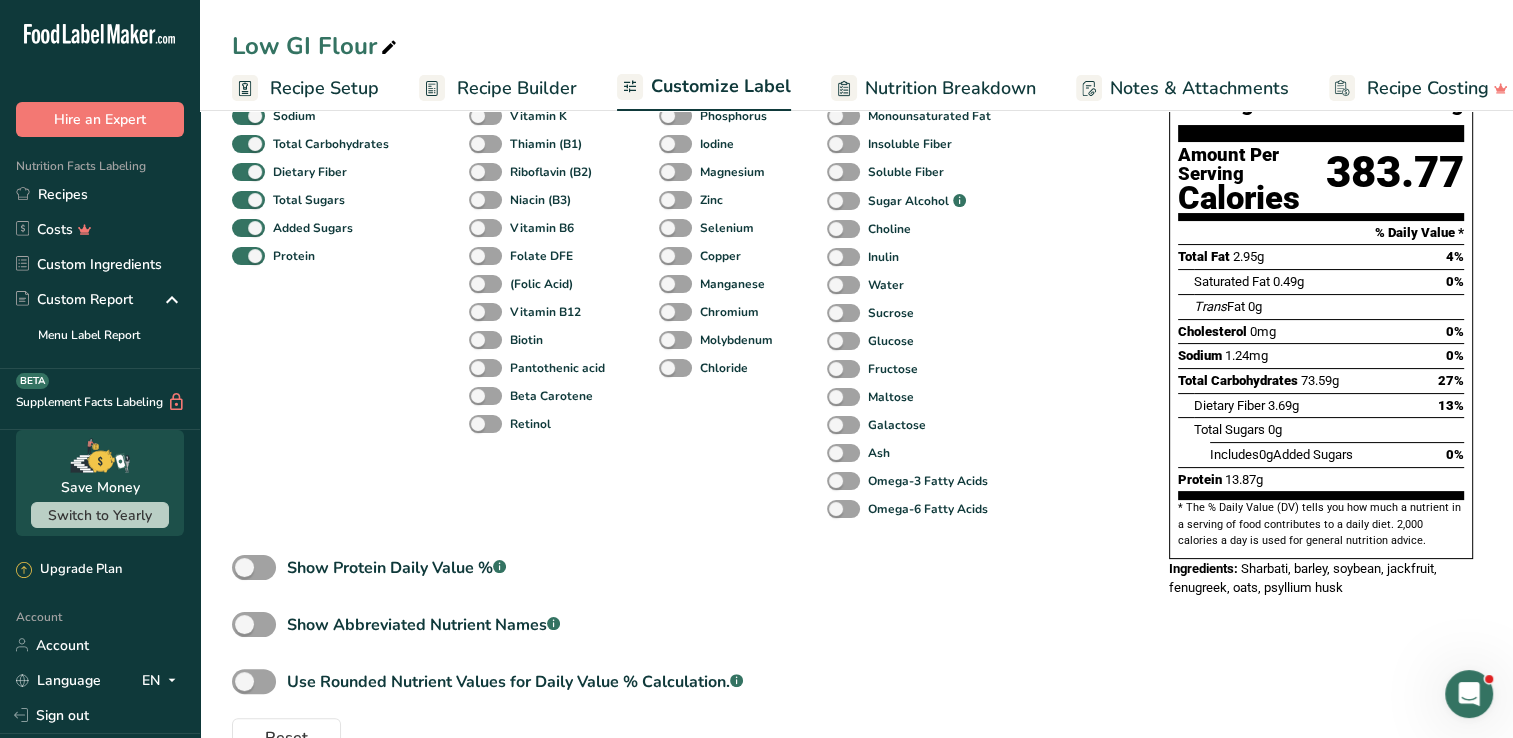 scroll, scrollTop: 0, scrollLeft: 0, axis: both 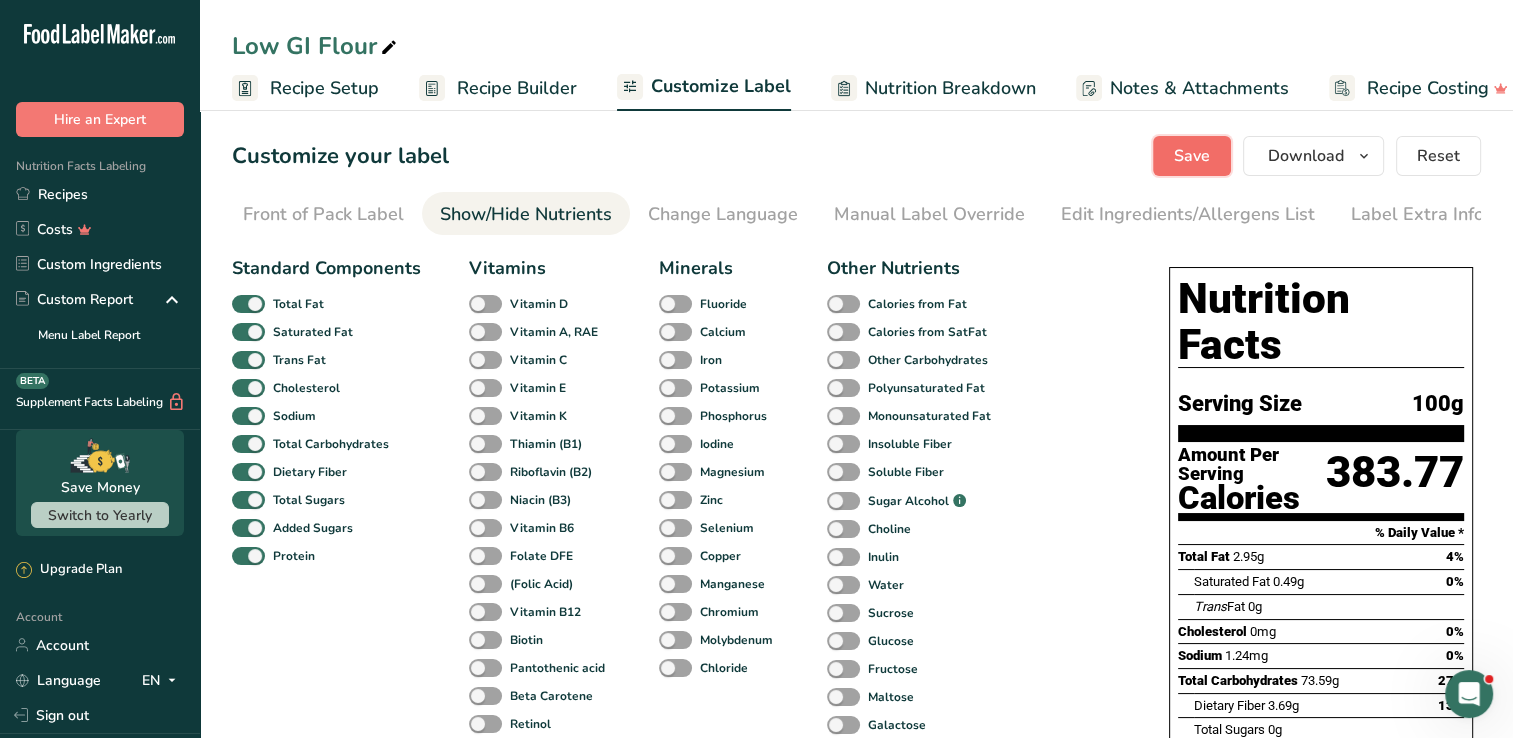 click on "Save" at bounding box center (1192, 156) 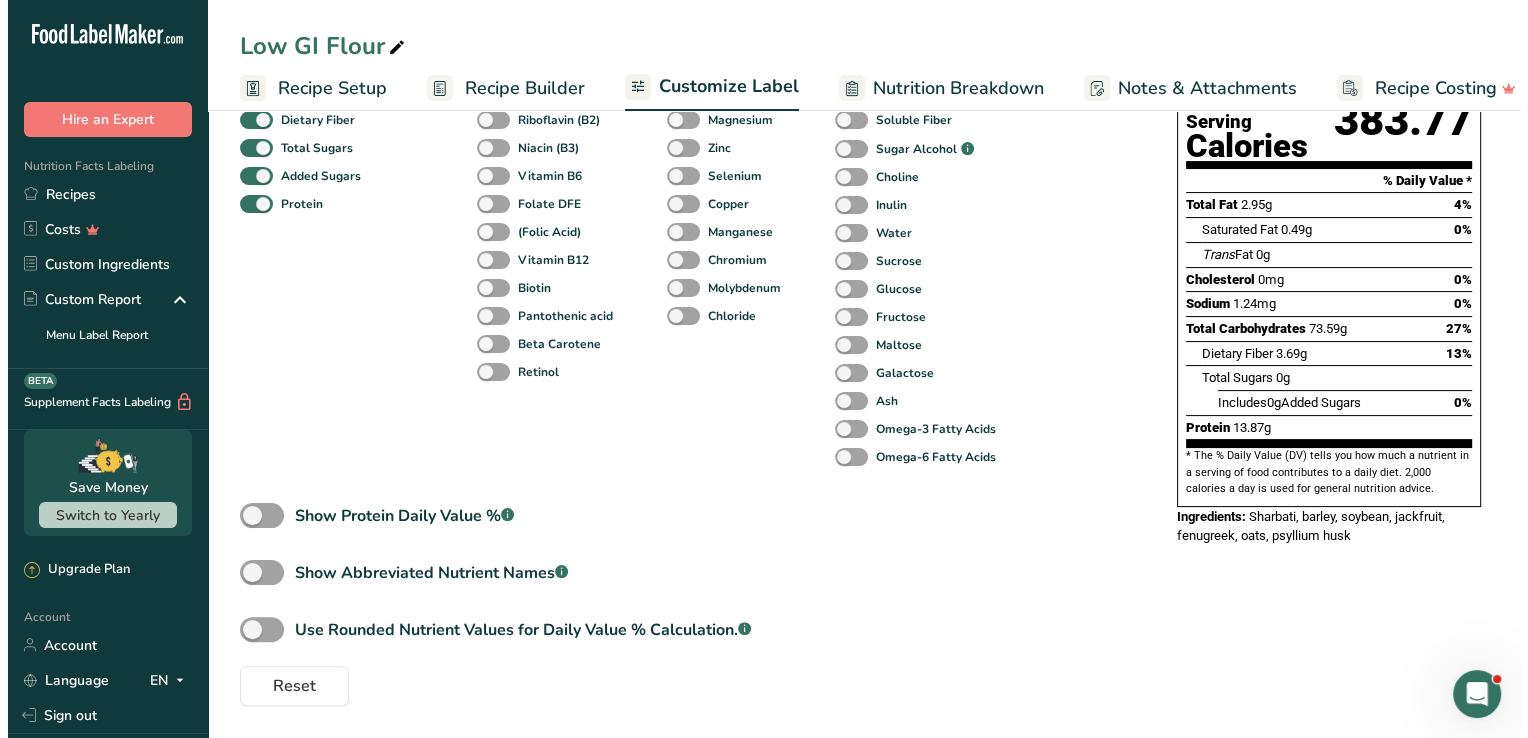 scroll, scrollTop: 0, scrollLeft: 0, axis: both 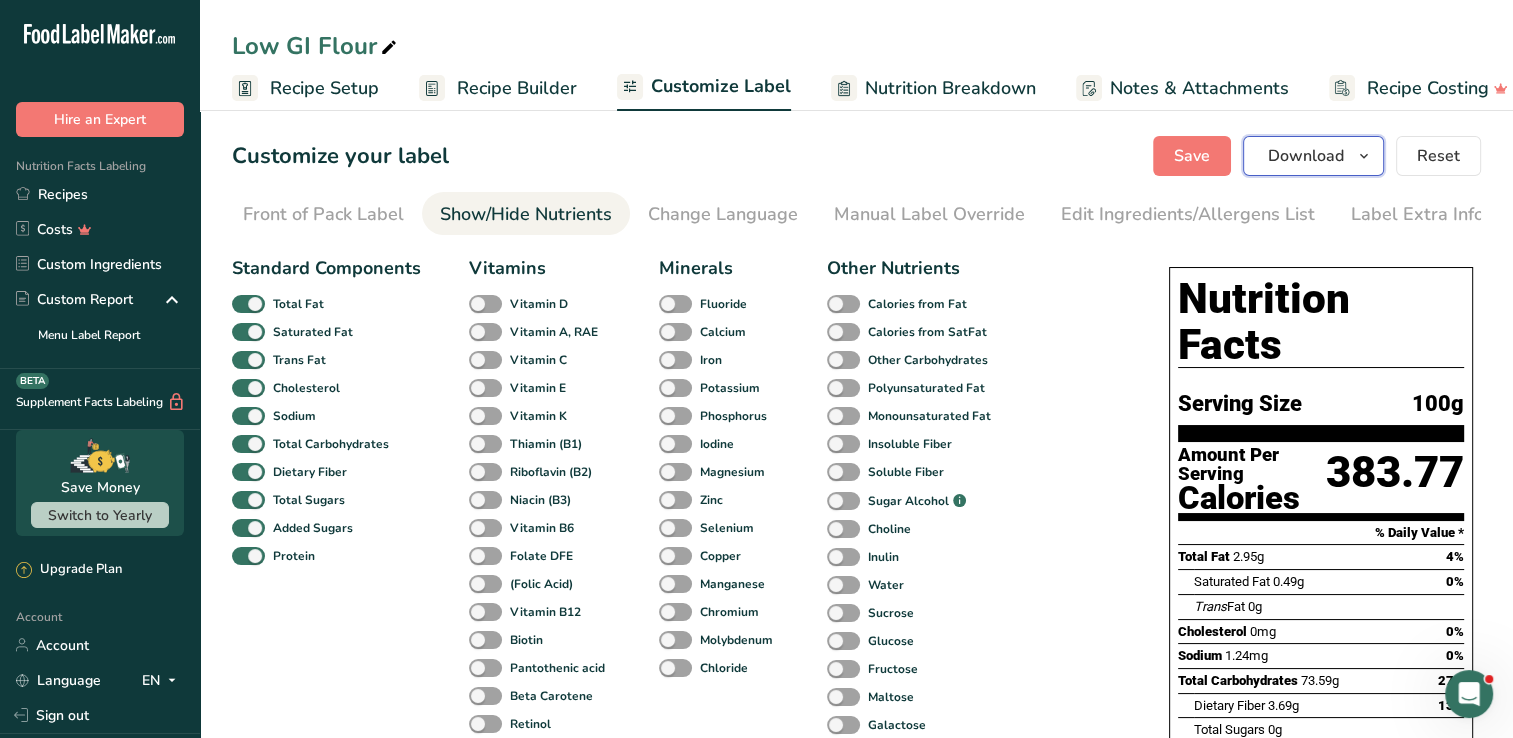click on "Download" at bounding box center (1313, 156) 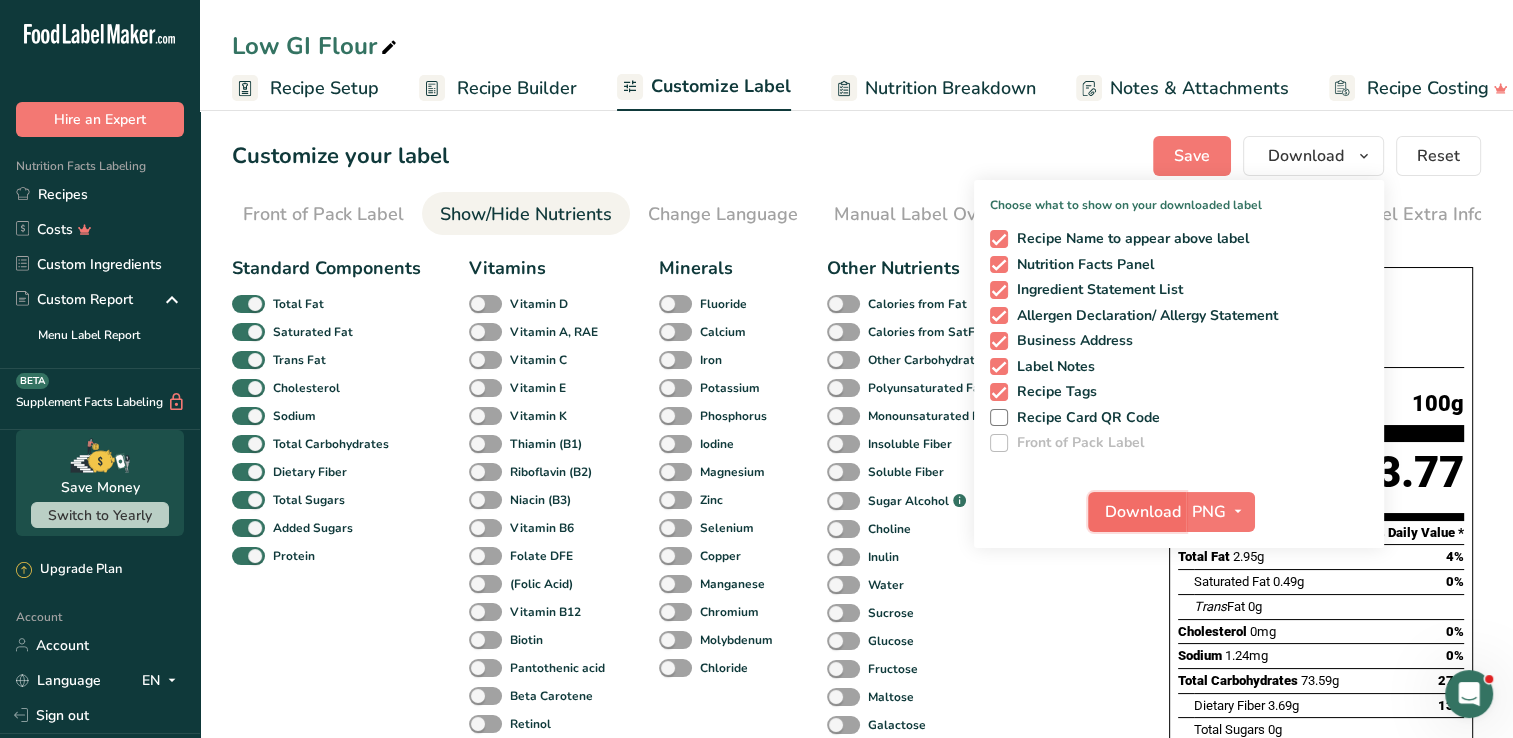 click on "Download" at bounding box center [1137, 512] 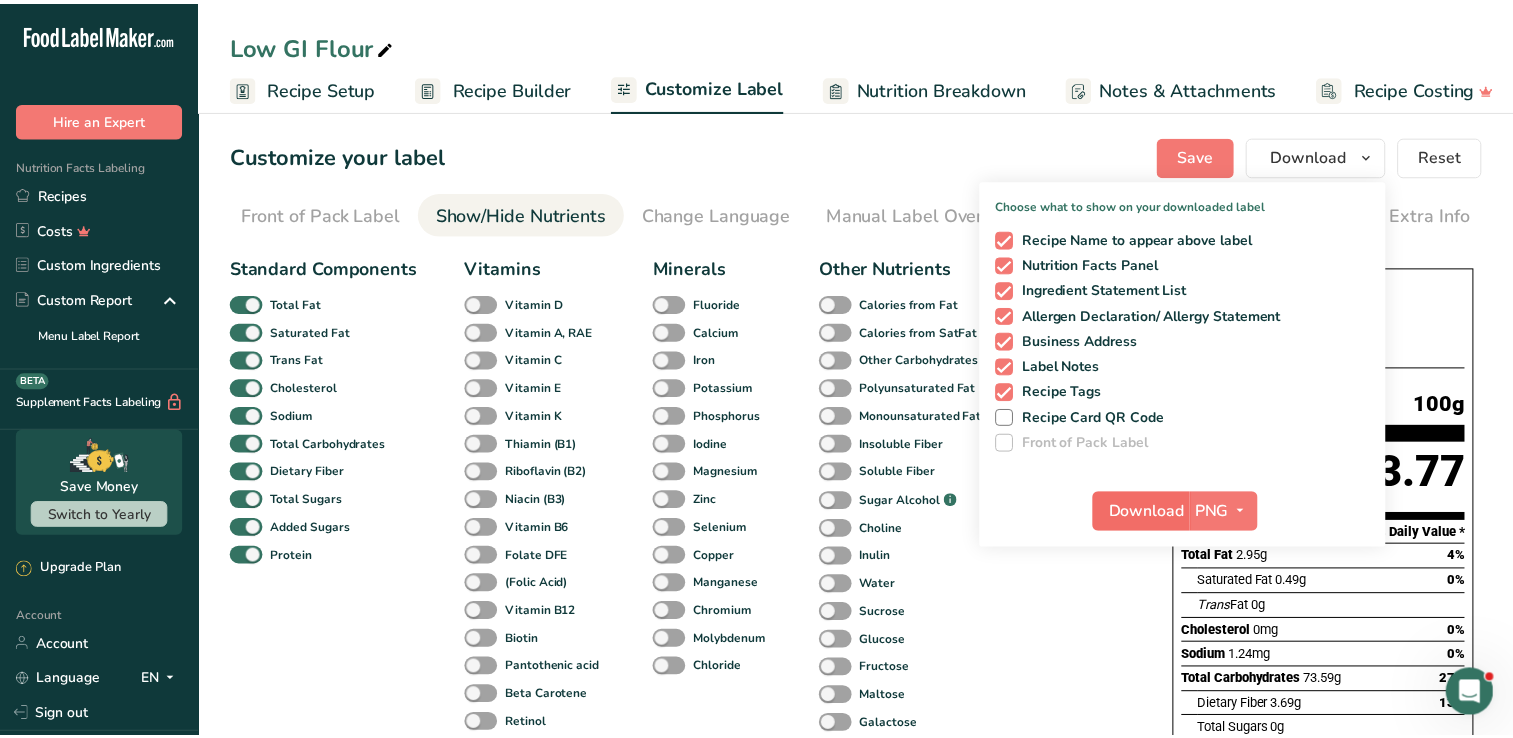 scroll, scrollTop: 0, scrollLeft: 188, axis: horizontal 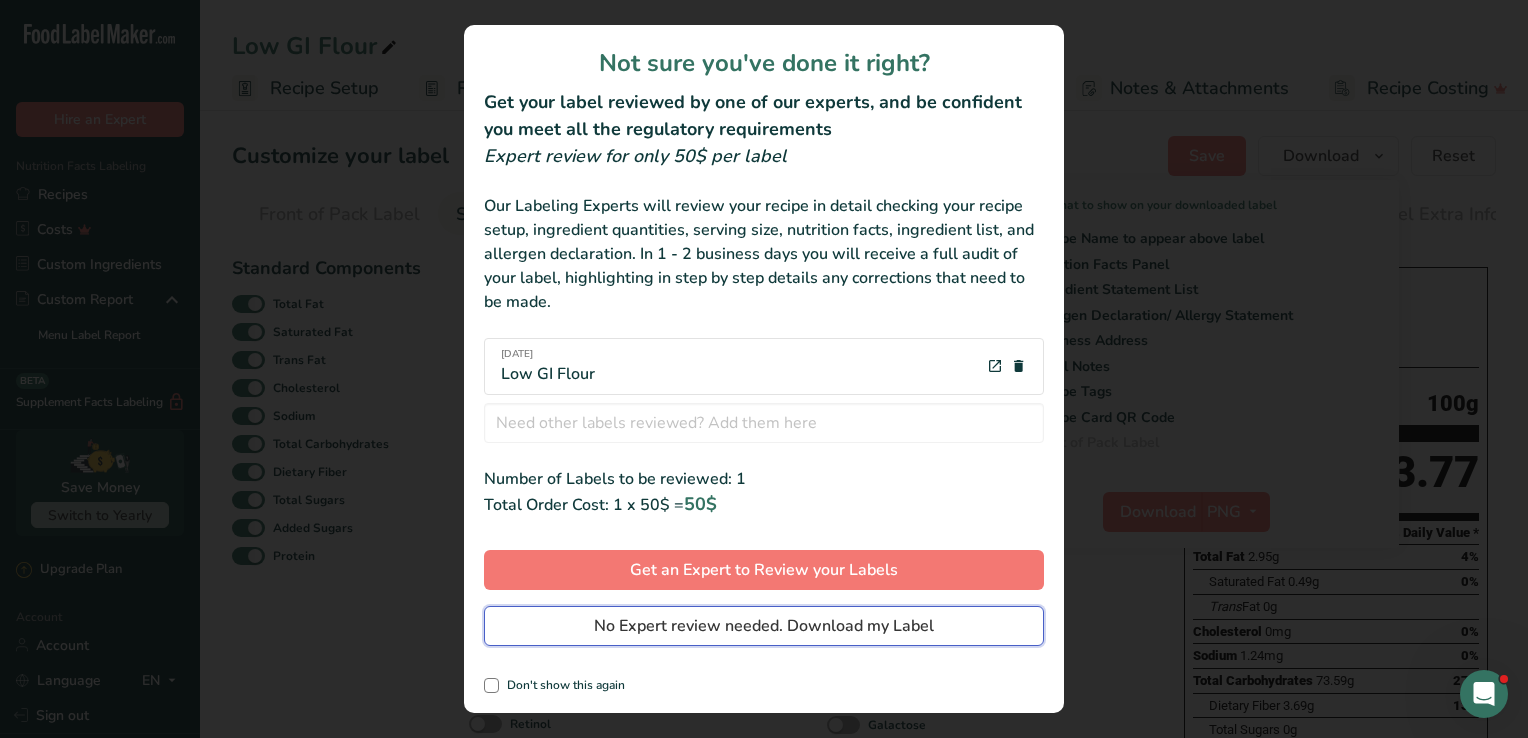 click on "No Expert review needed. Download my Label" at bounding box center [764, 626] 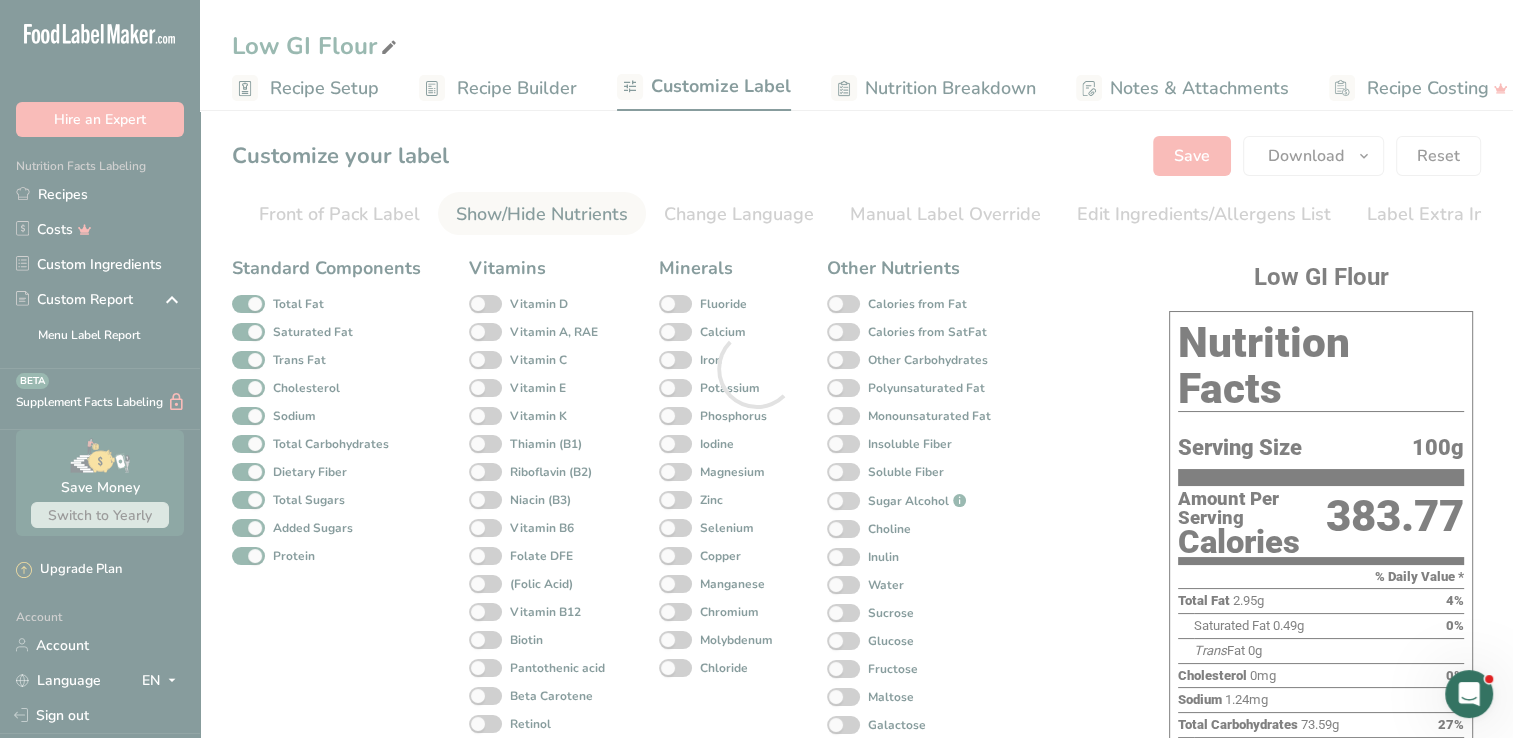 scroll, scrollTop: 0, scrollLeft: 0, axis: both 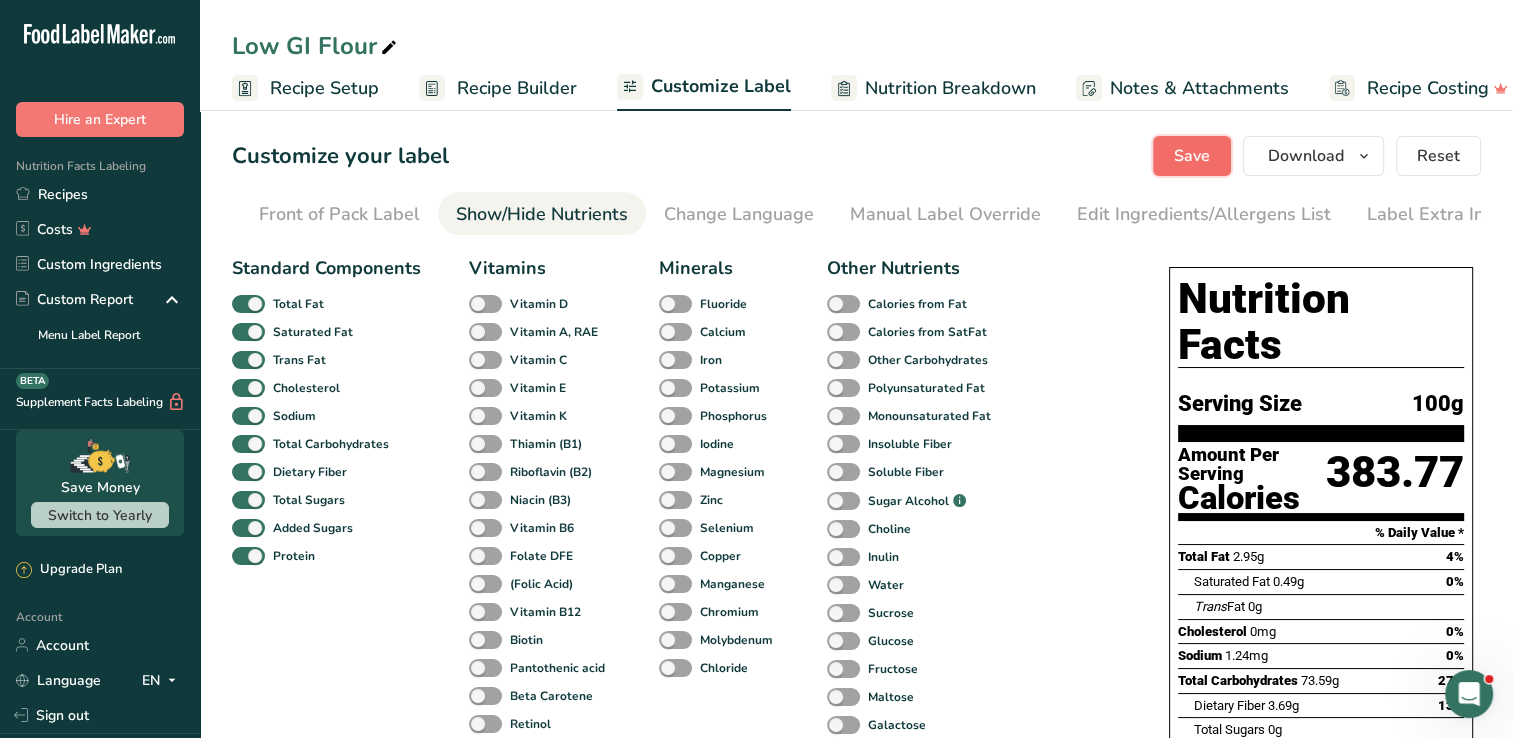 click on "Save" at bounding box center [1192, 156] 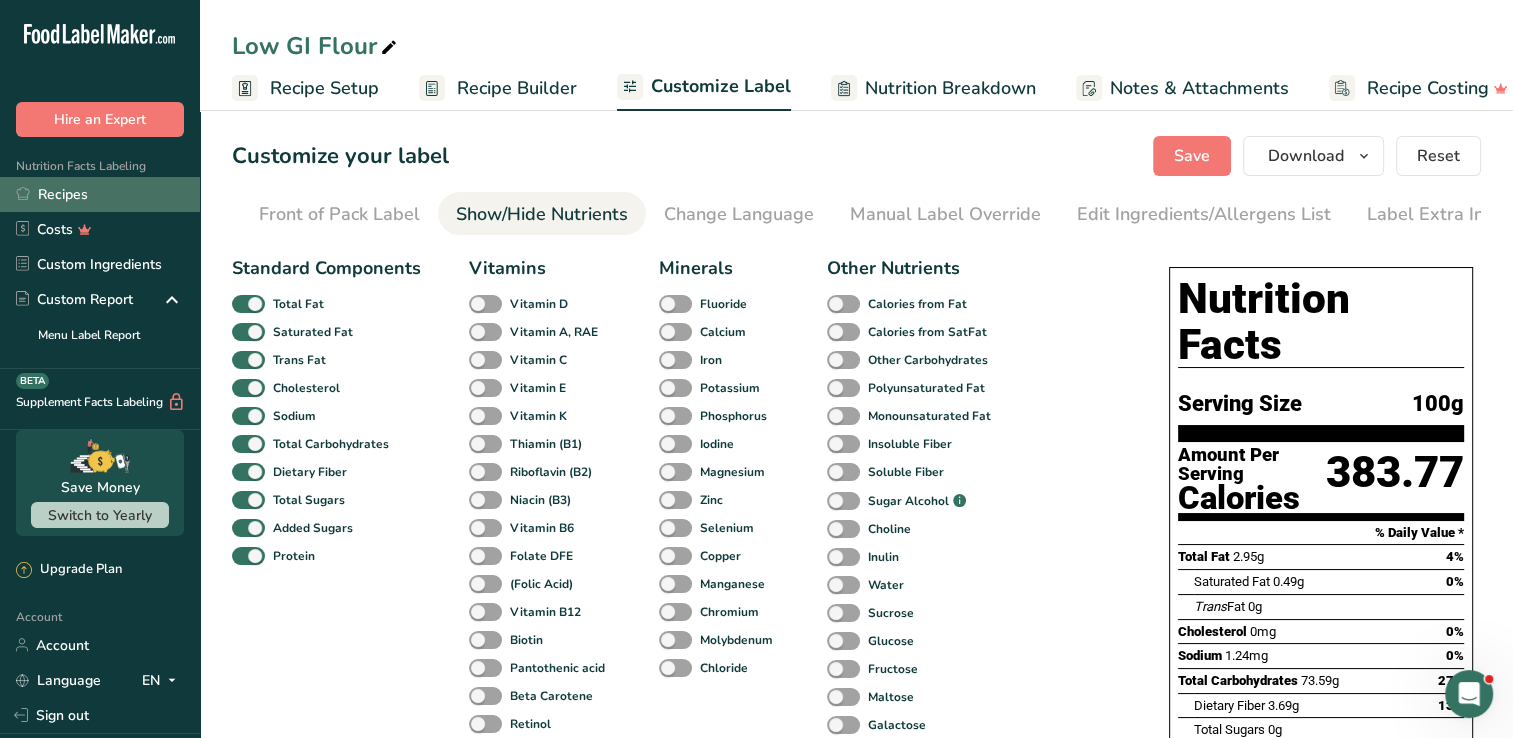 click on "Recipes" at bounding box center (100, 194) 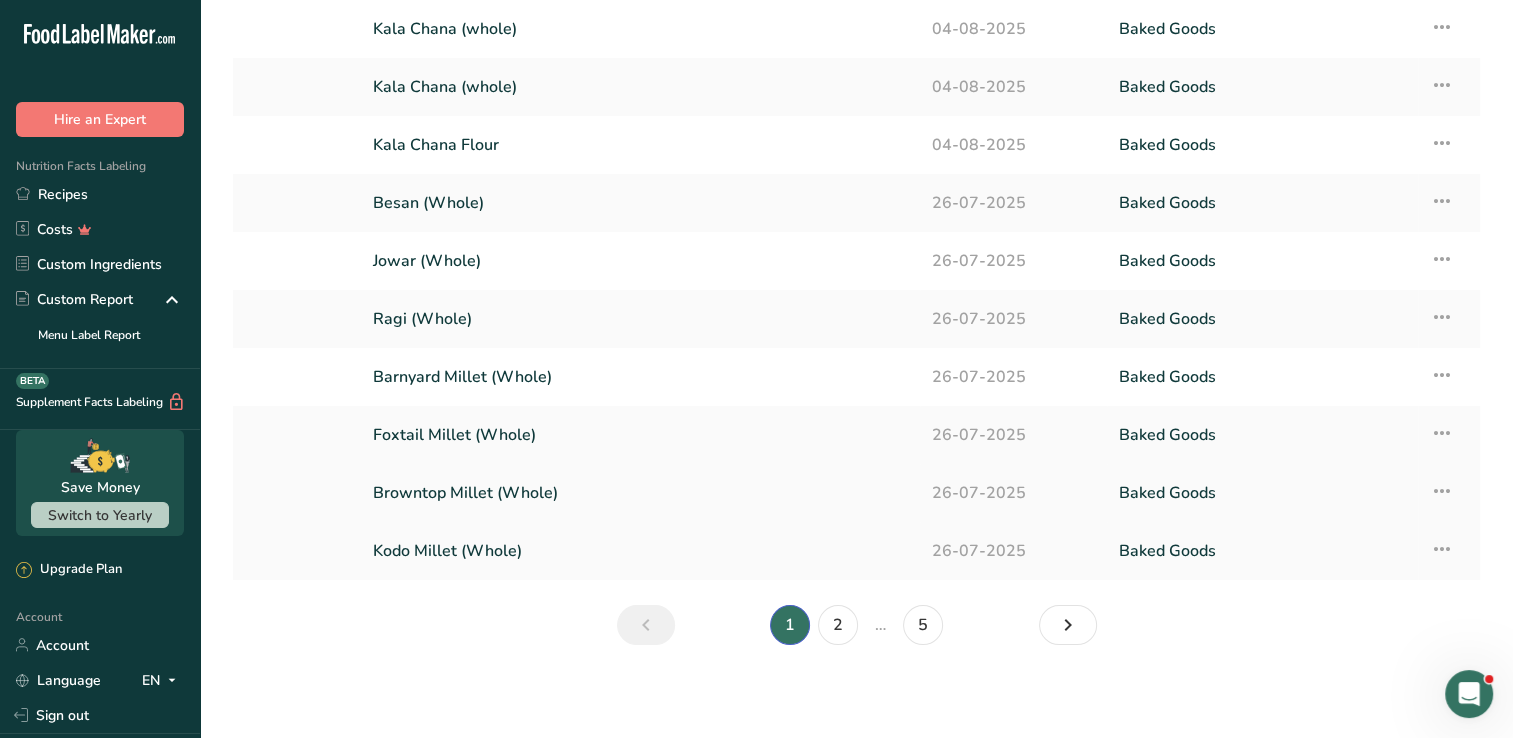 scroll, scrollTop: 137, scrollLeft: 0, axis: vertical 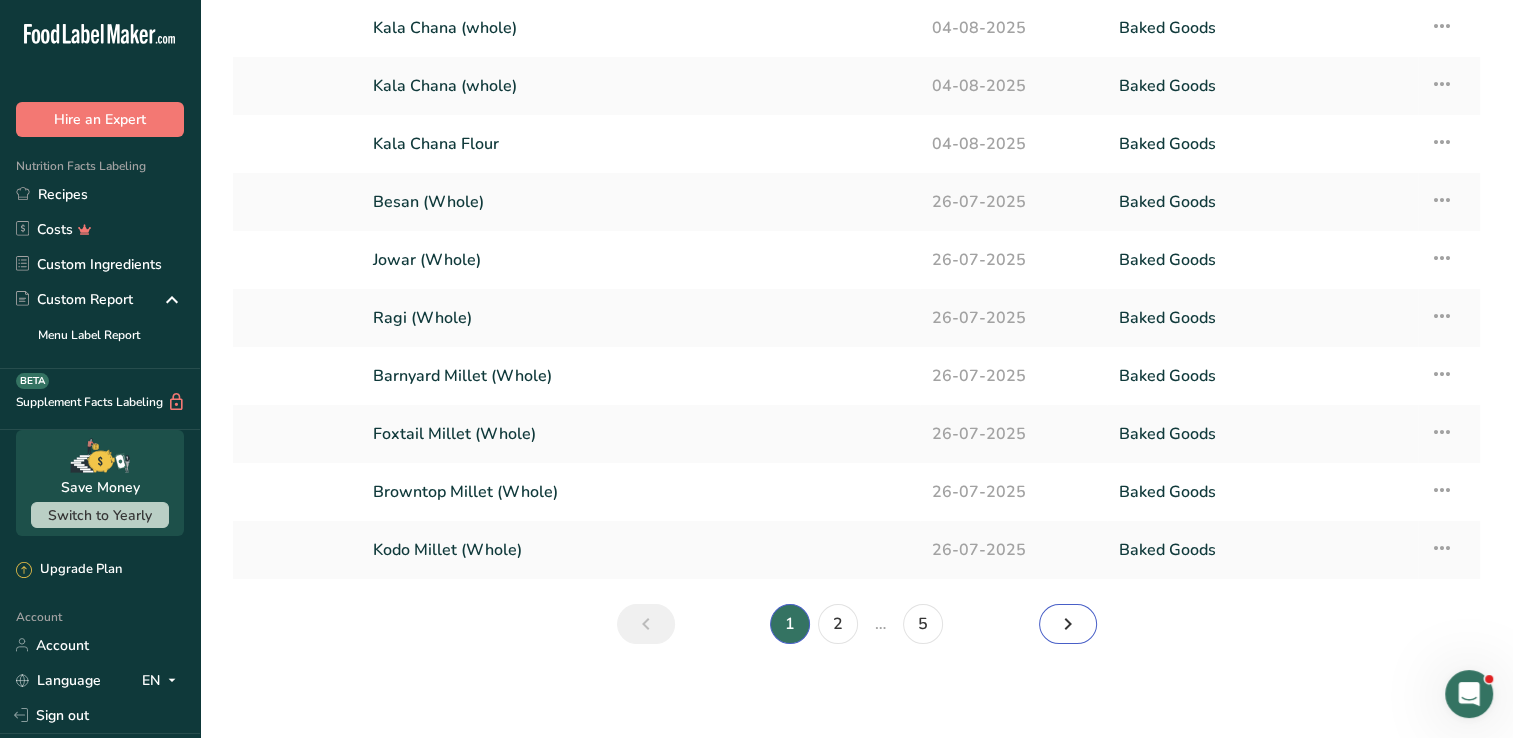click at bounding box center (1068, 624) 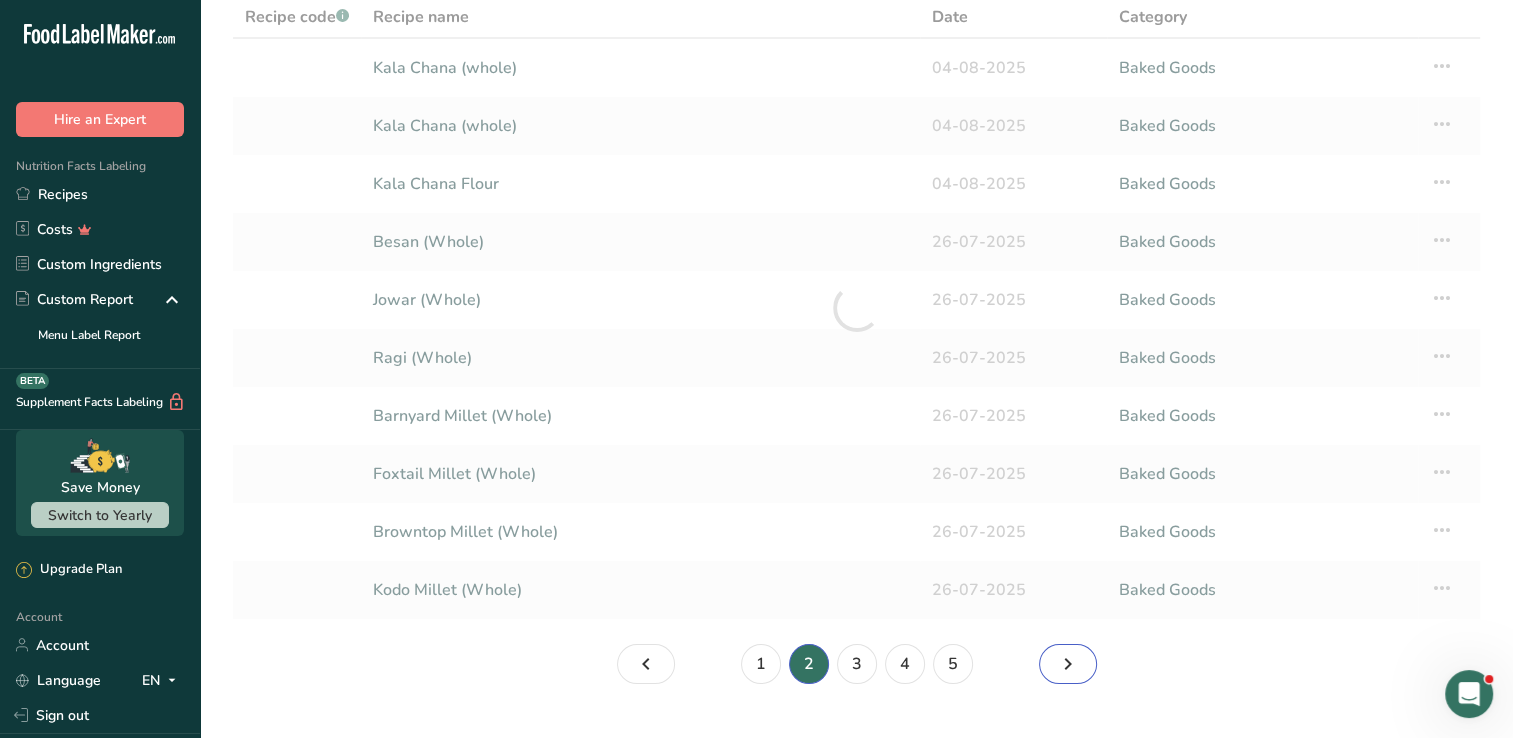 scroll, scrollTop: 100, scrollLeft: 0, axis: vertical 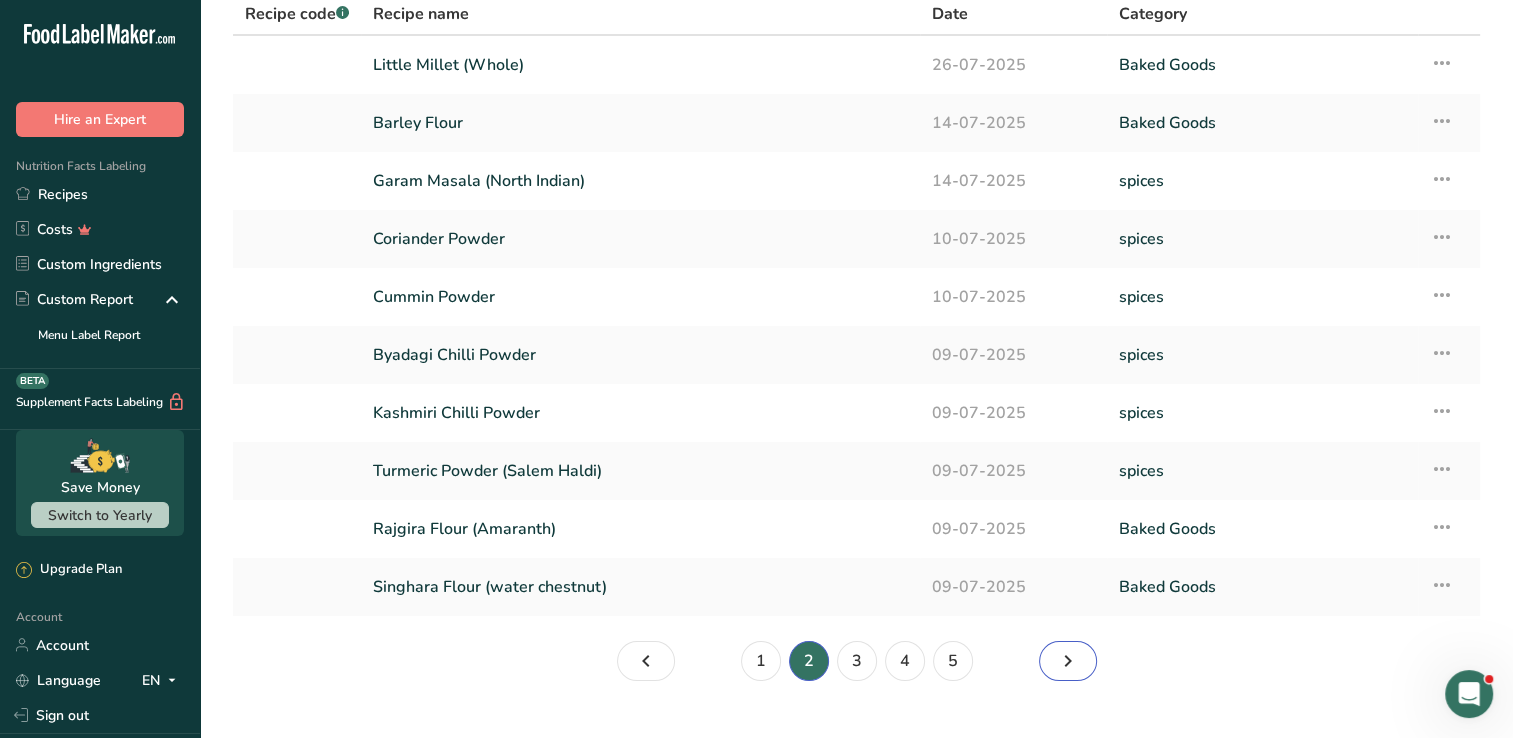 click at bounding box center (1068, 661) 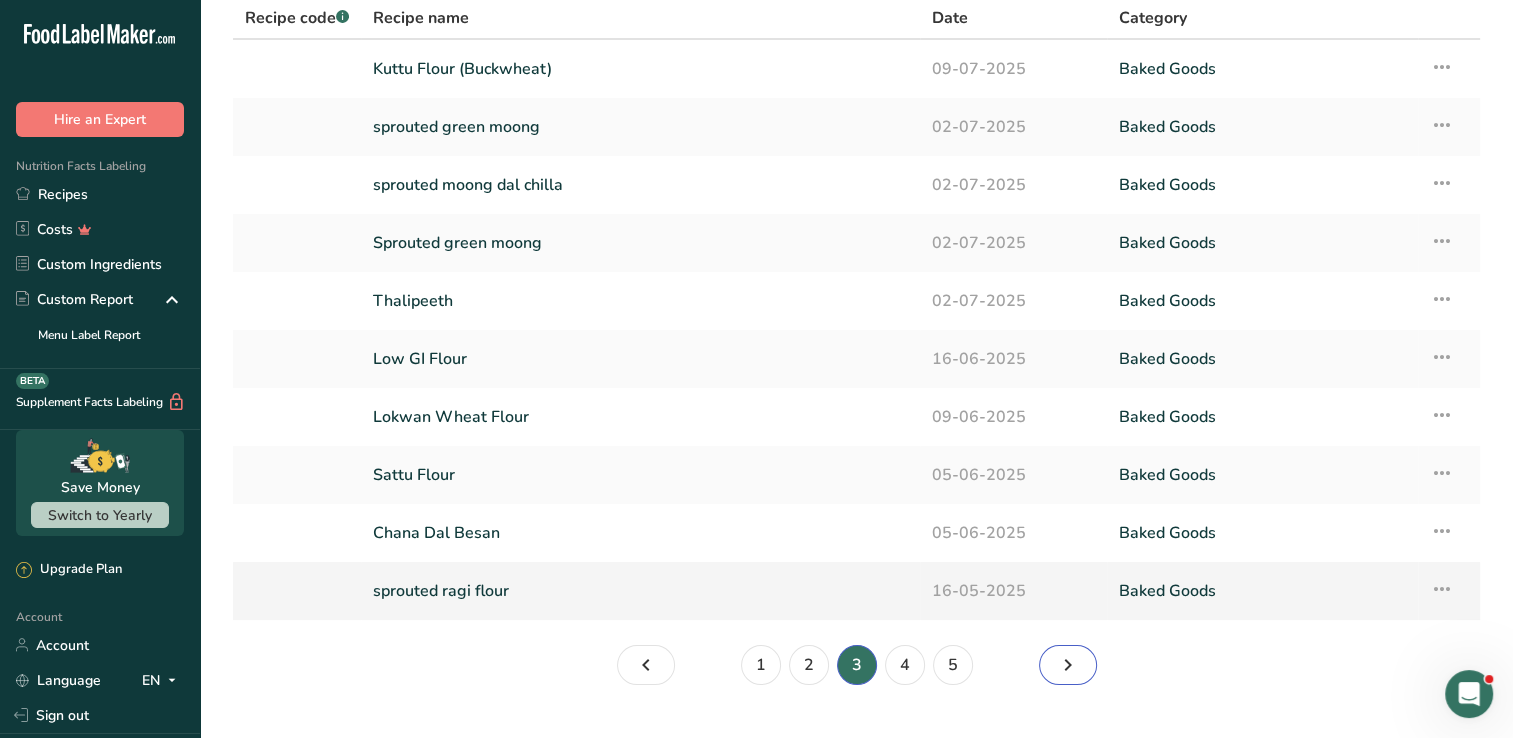 scroll, scrollTop: 100, scrollLeft: 0, axis: vertical 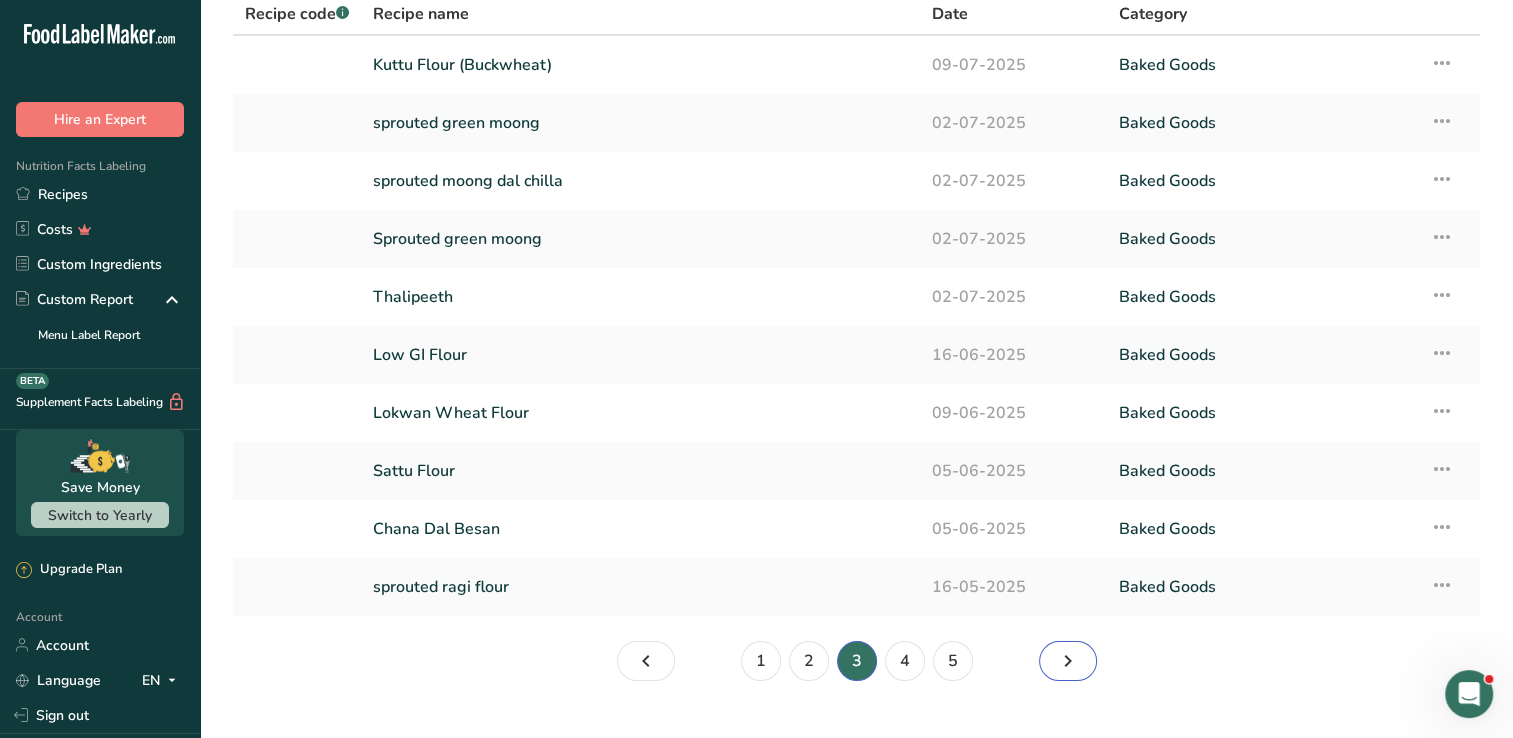 click at bounding box center [1068, 661] 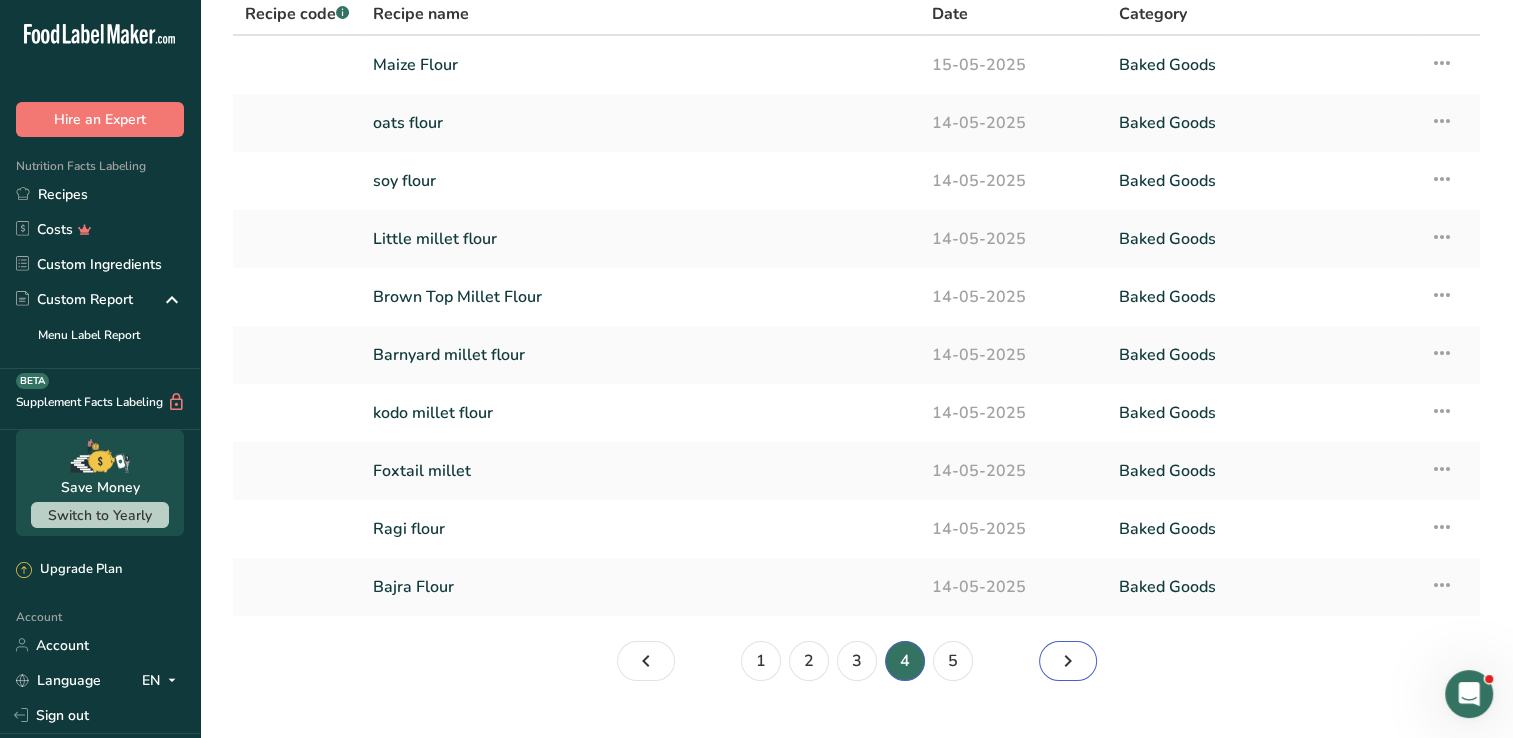 click at bounding box center (1068, 661) 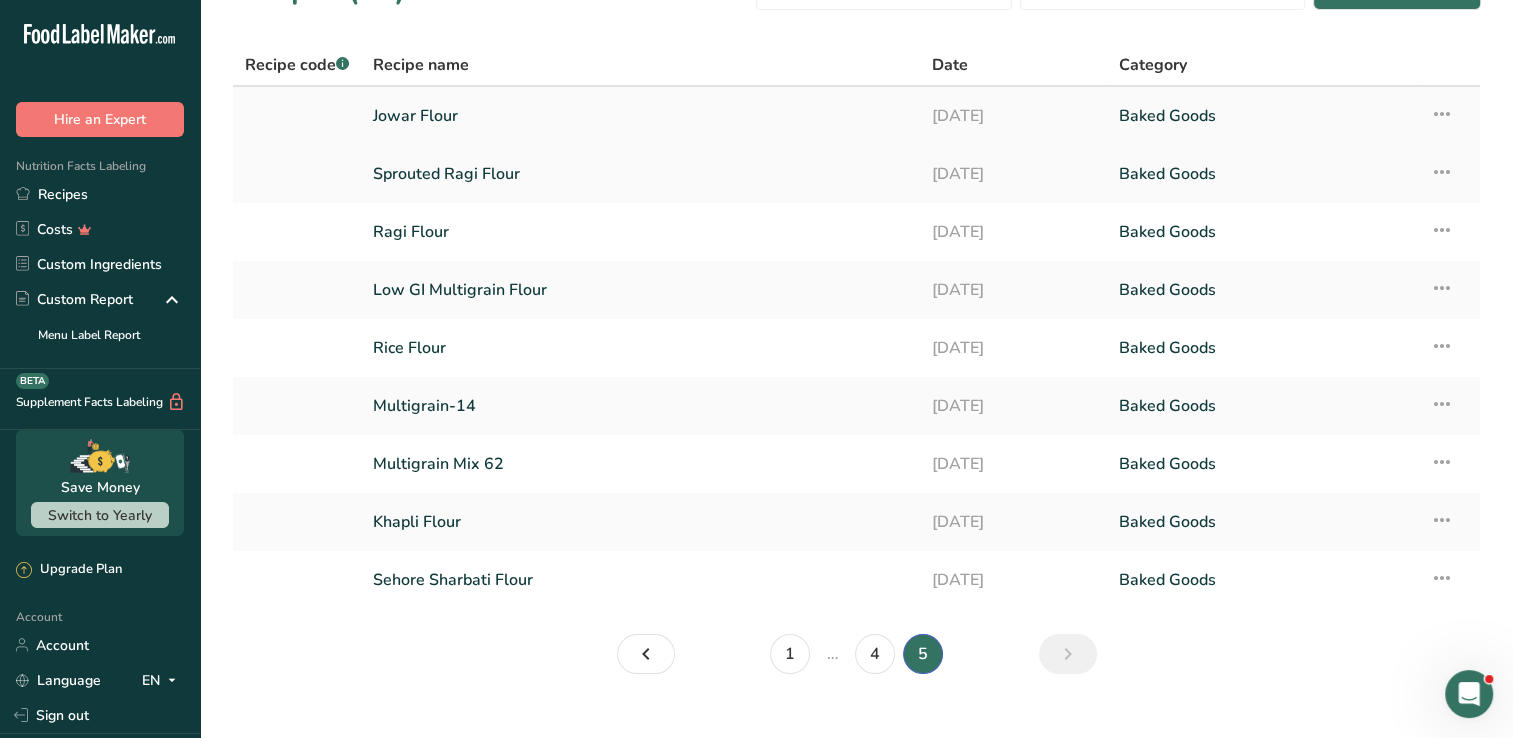 scroll, scrollTop: 0, scrollLeft: 0, axis: both 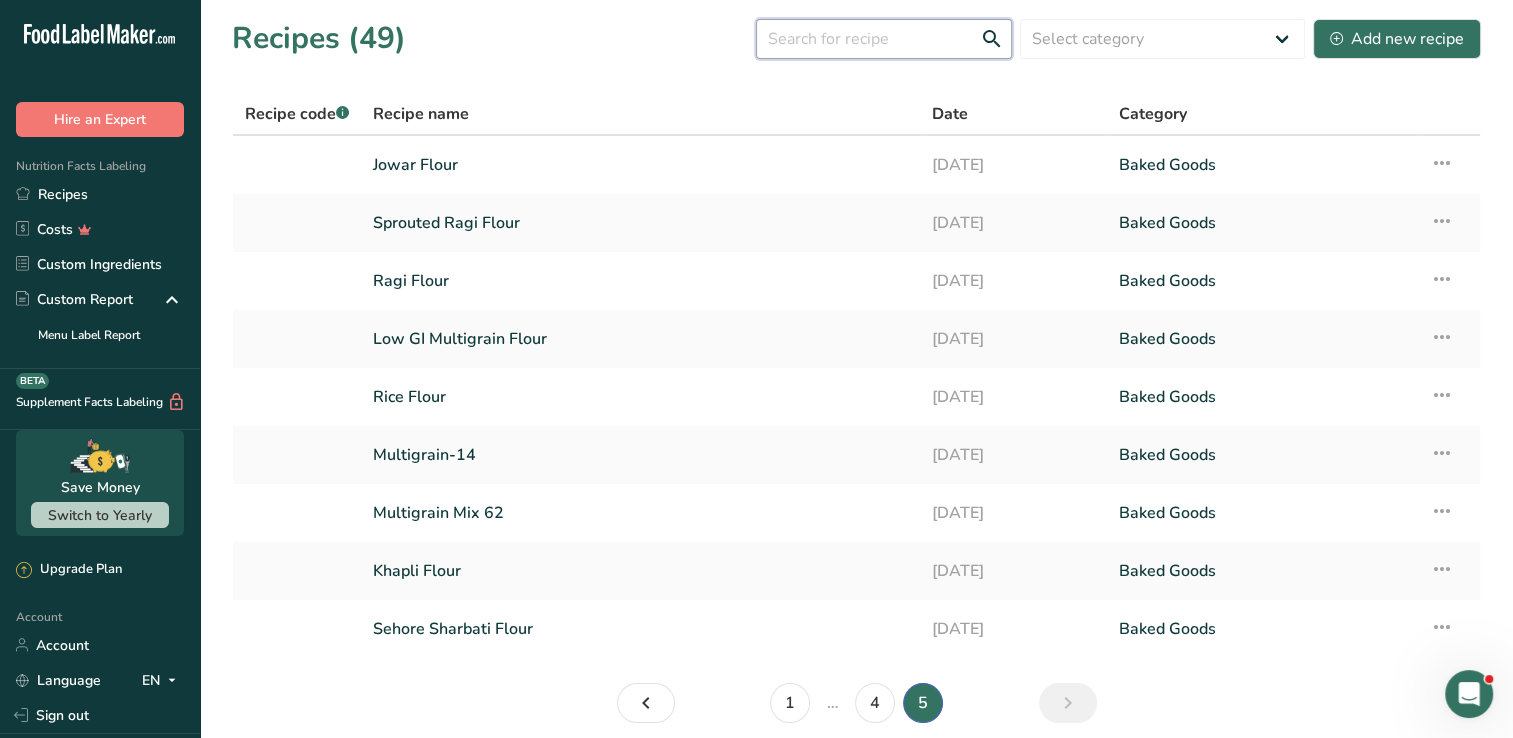 click at bounding box center [884, 39] 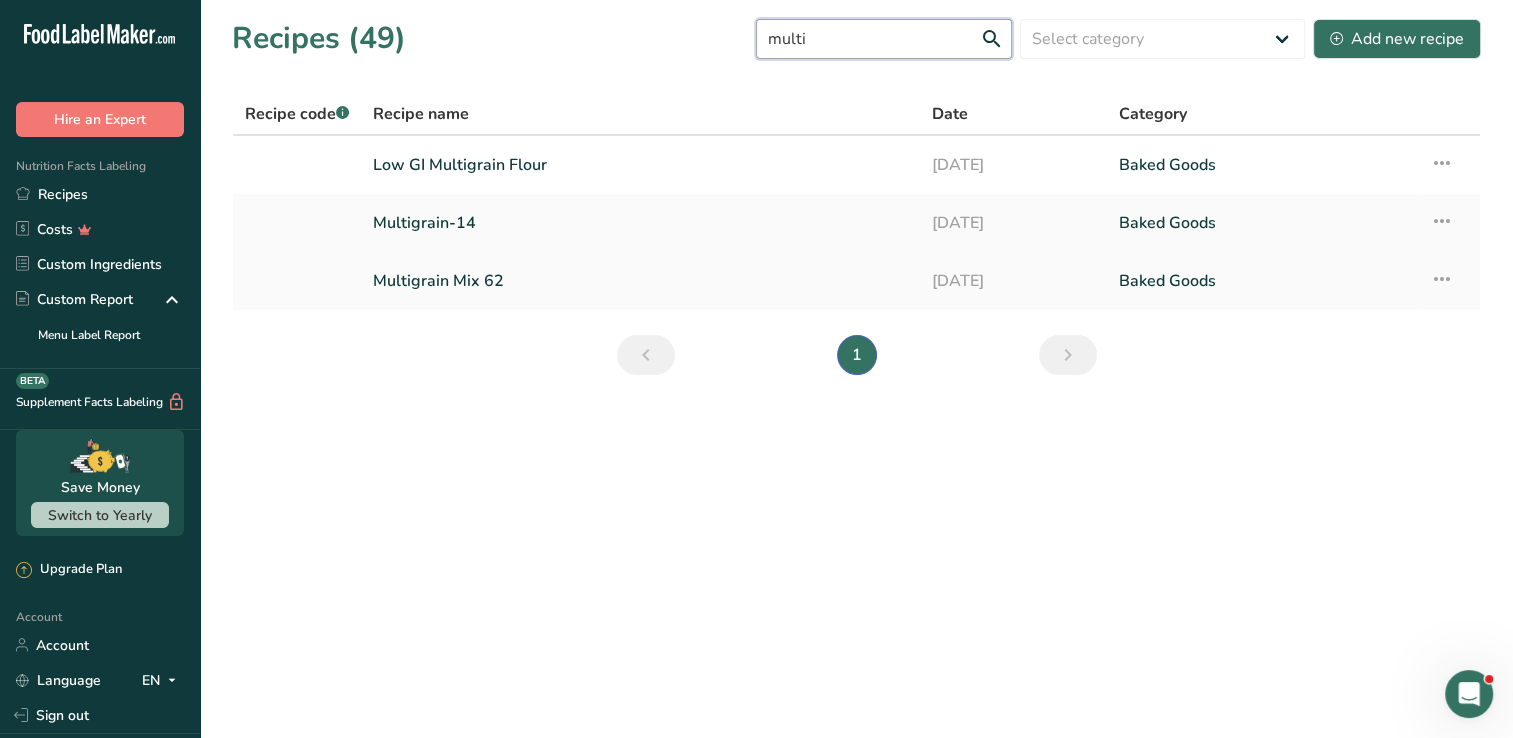 type on "multi" 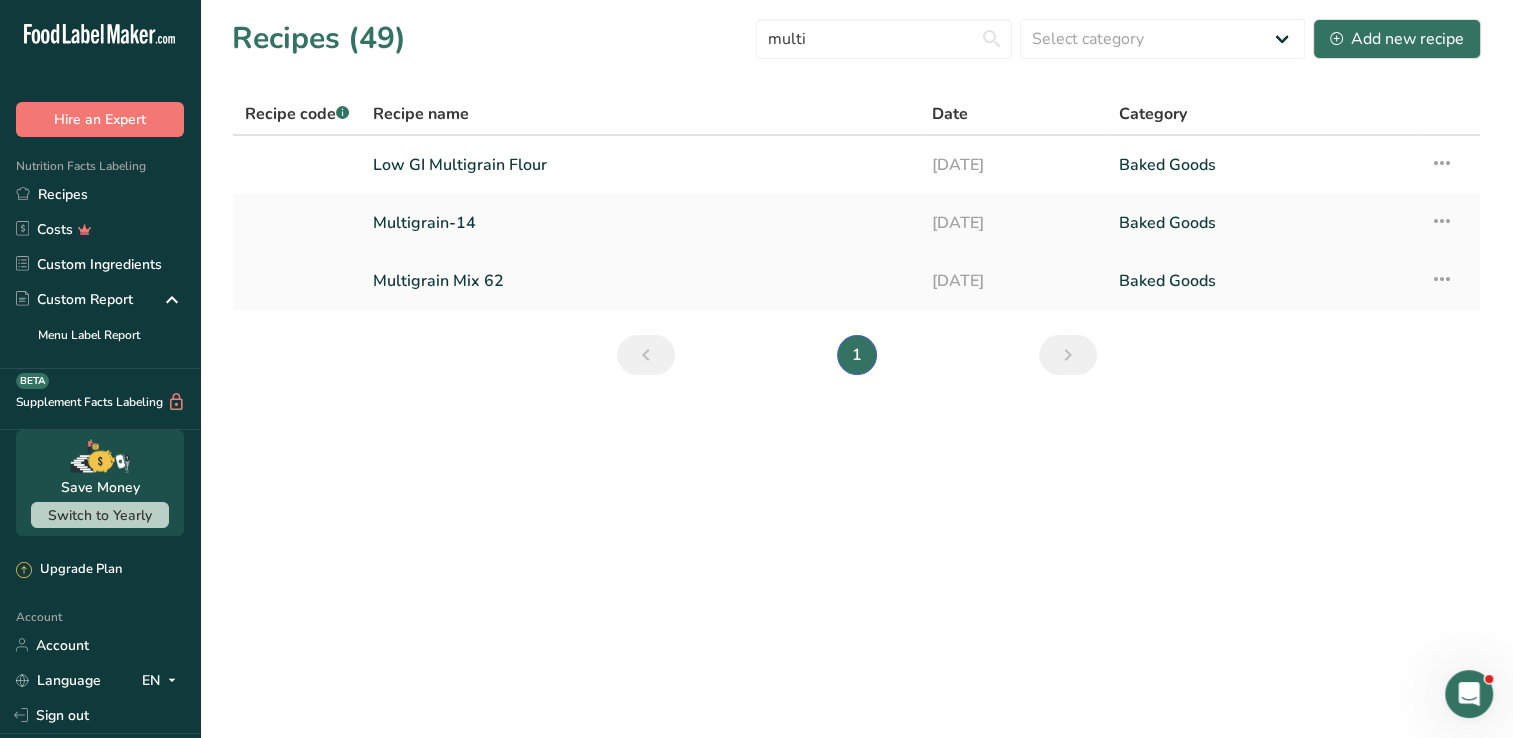 click on "Multigrain Mix 62" at bounding box center [640, 281] 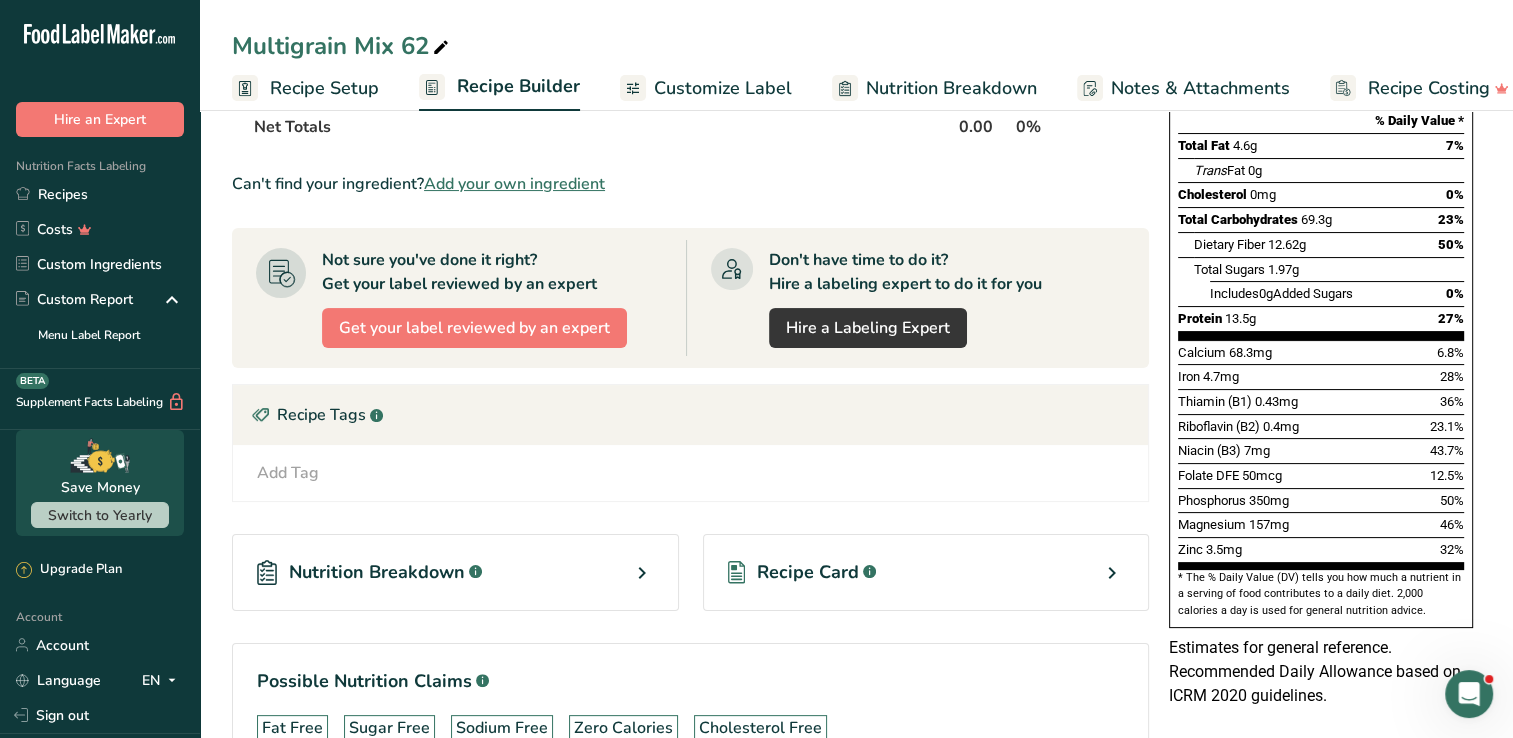 scroll, scrollTop: 0, scrollLeft: 0, axis: both 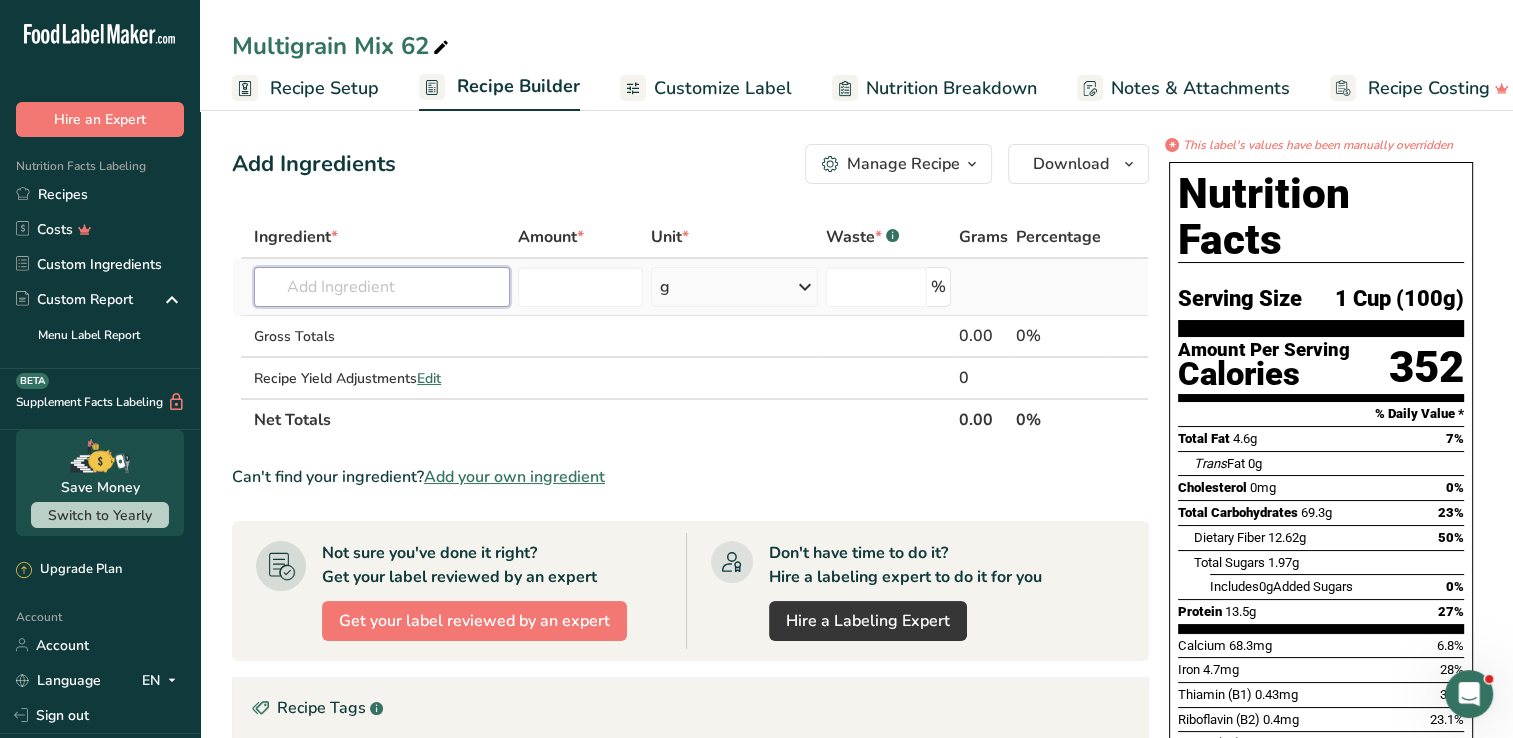 click at bounding box center [382, 287] 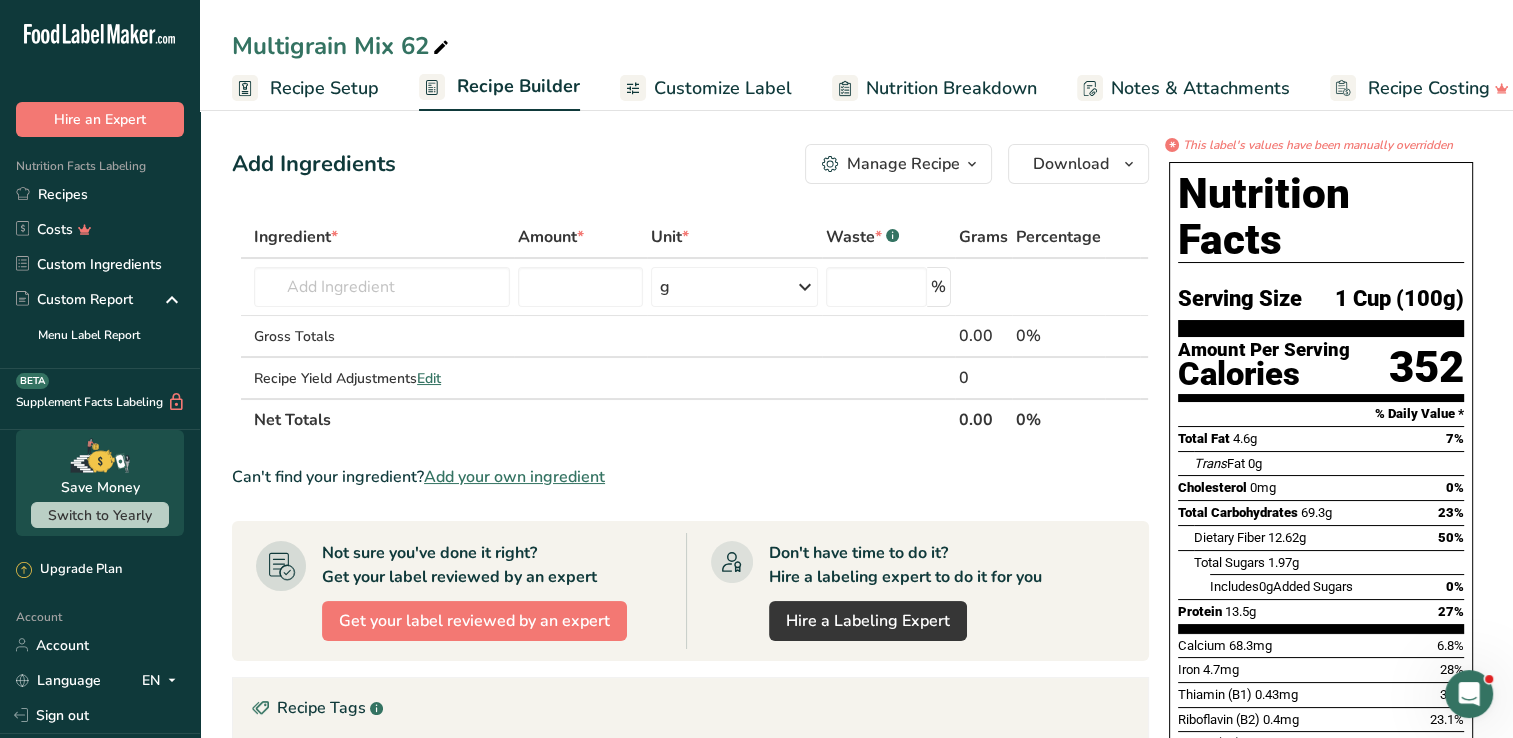 click at bounding box center [441, 48] 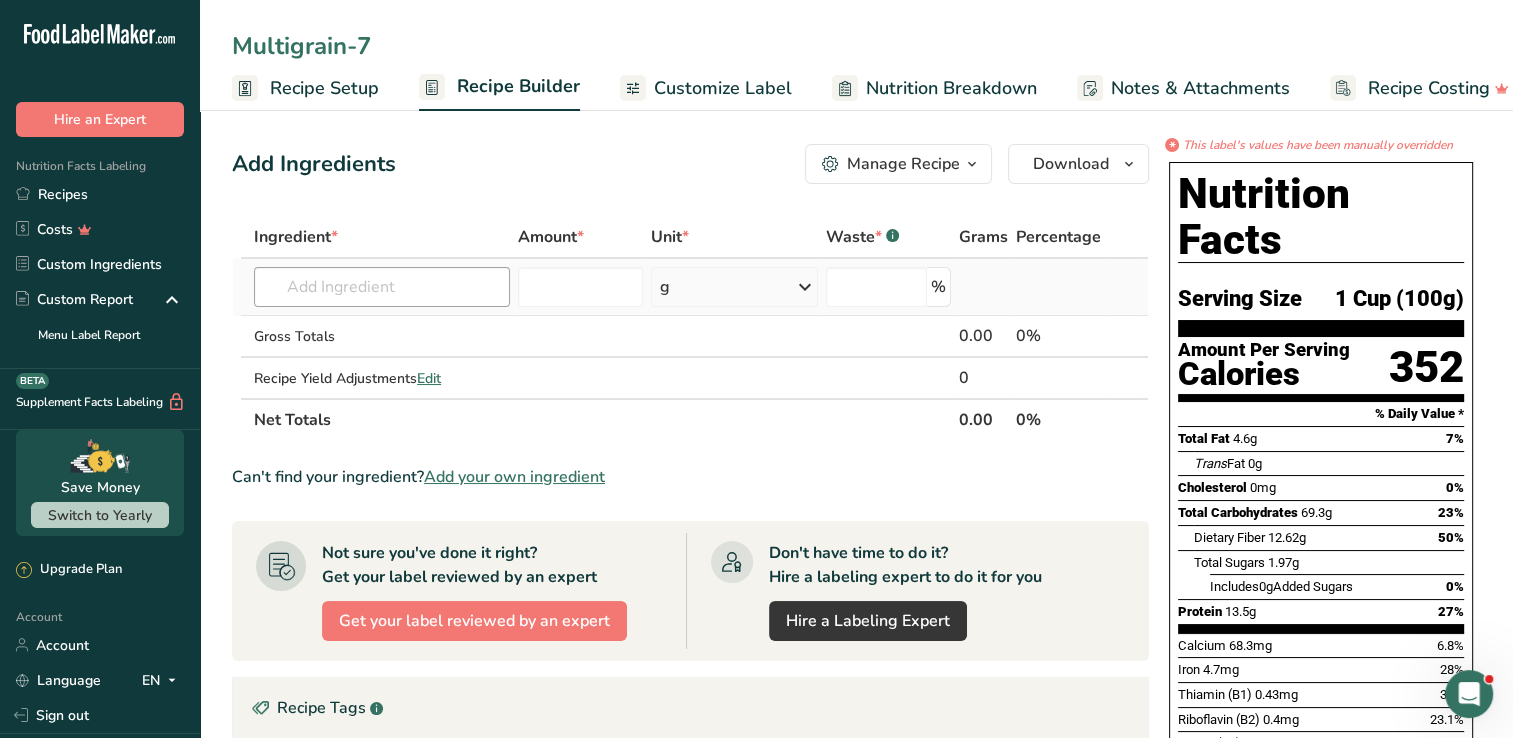 type on "Multigrain-7" 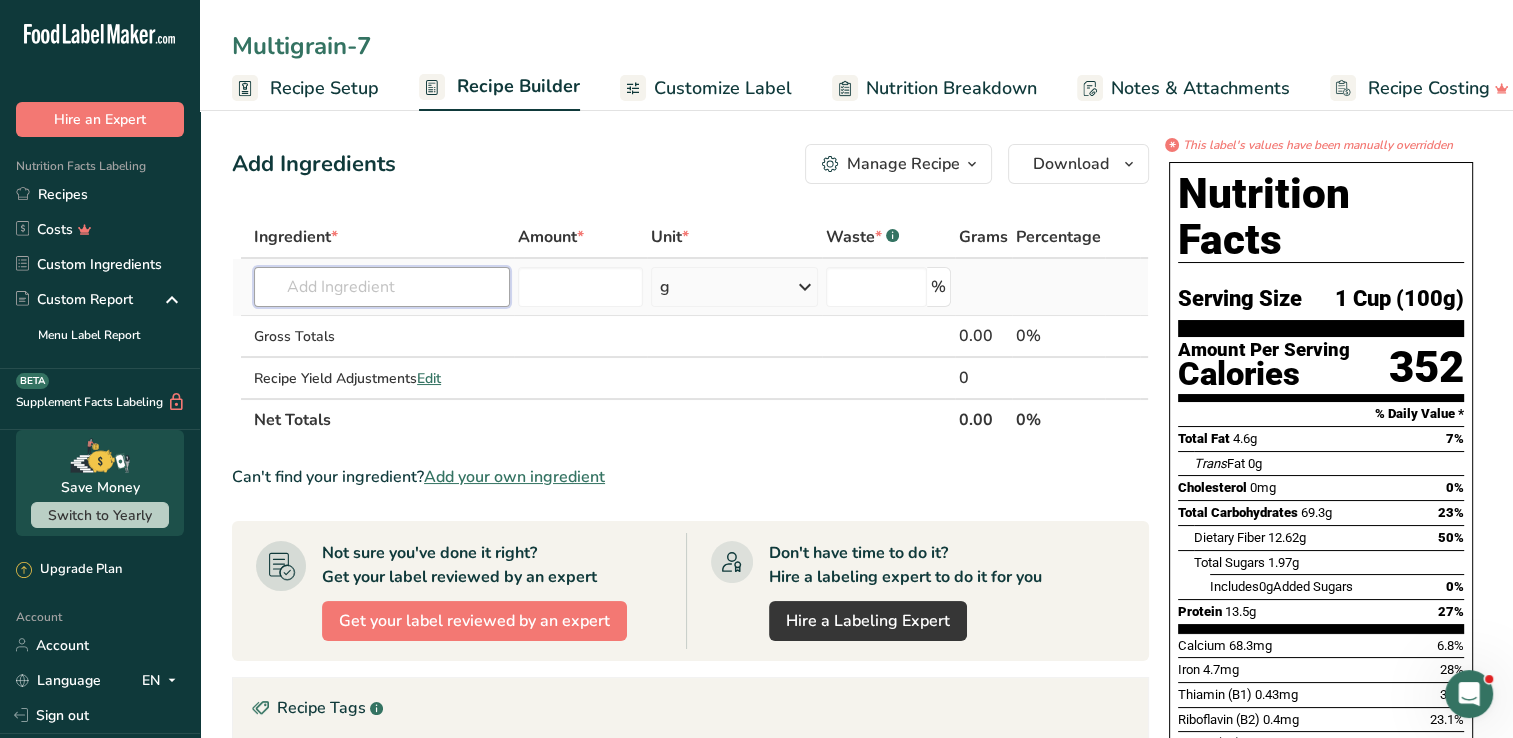 click at bounding box center (382, 287) 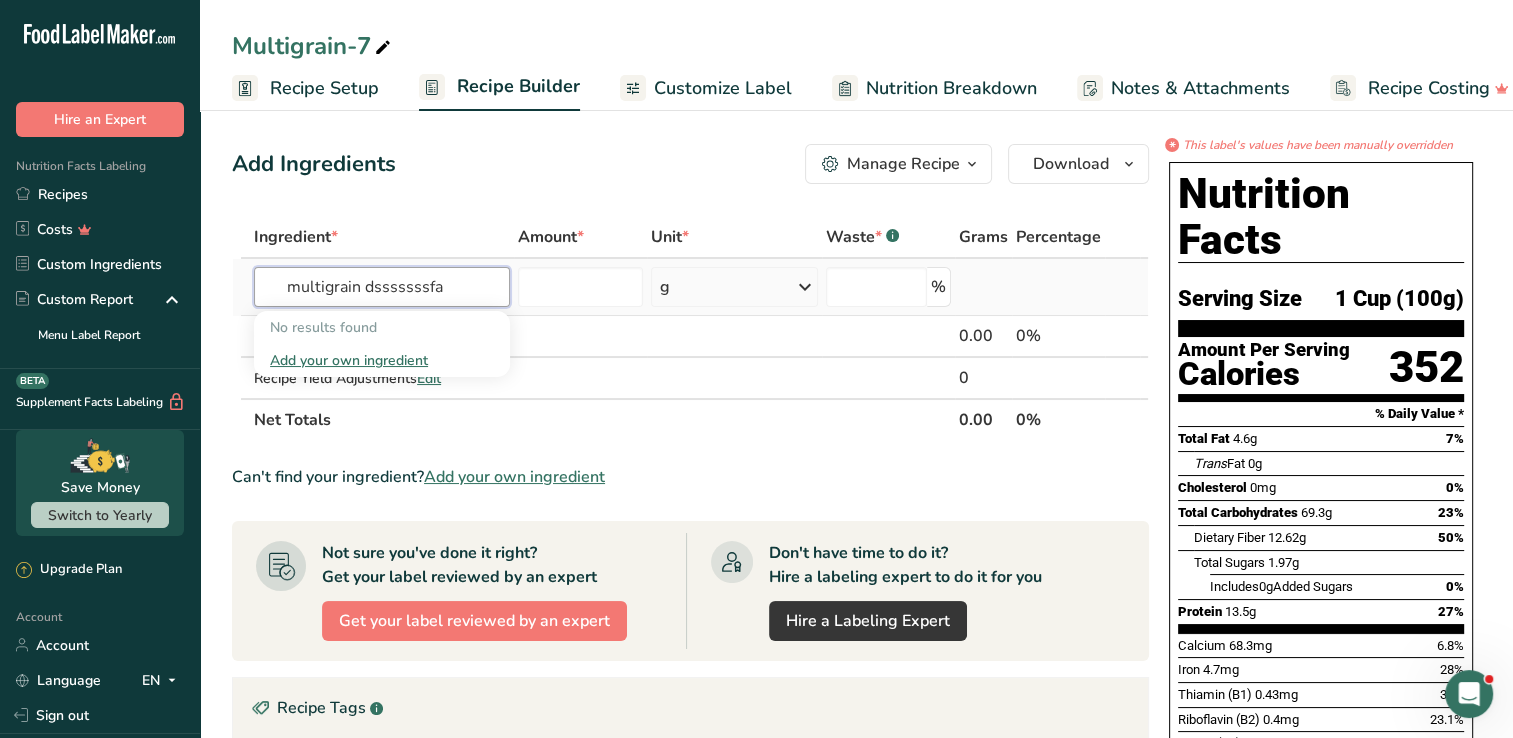 type on "multigrain dsssssssfa" 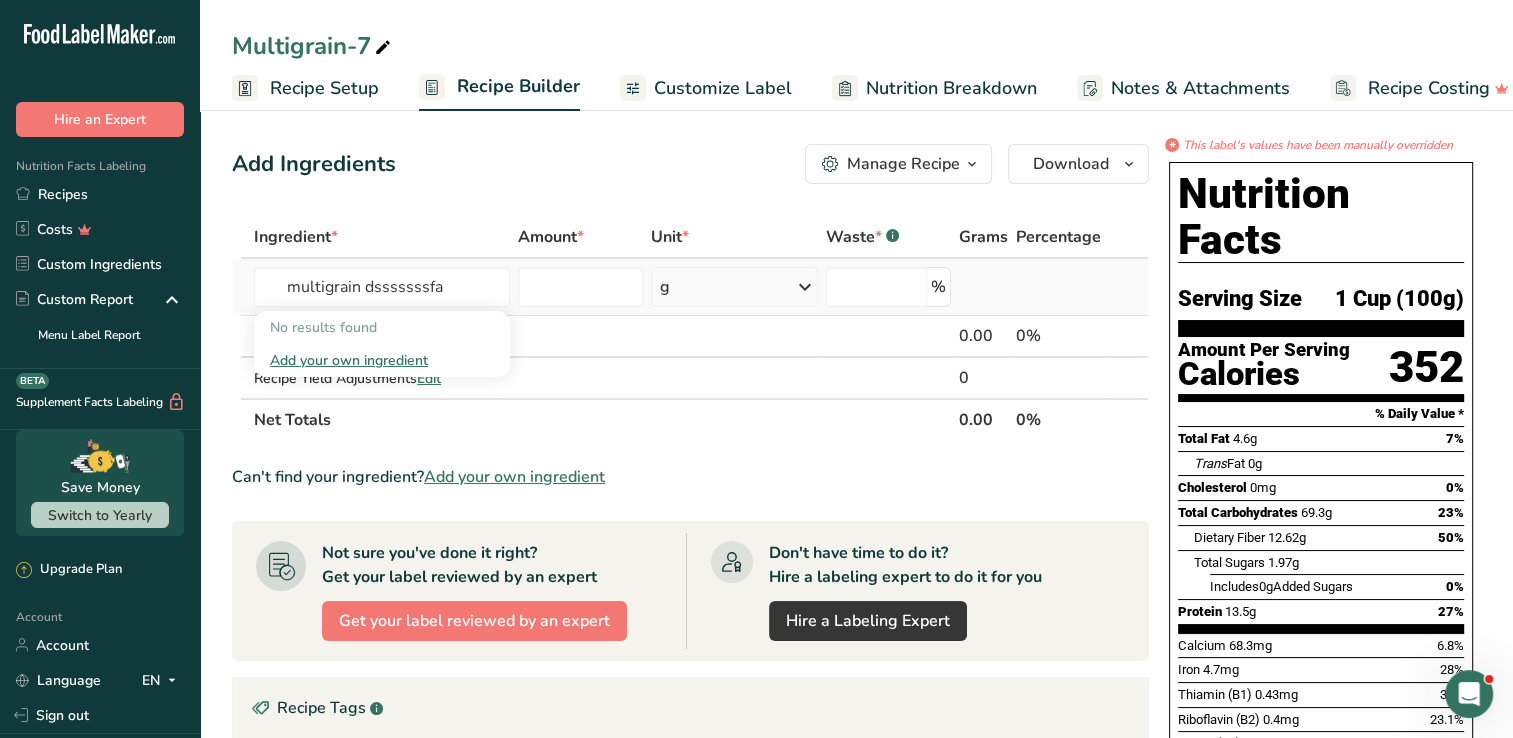 type 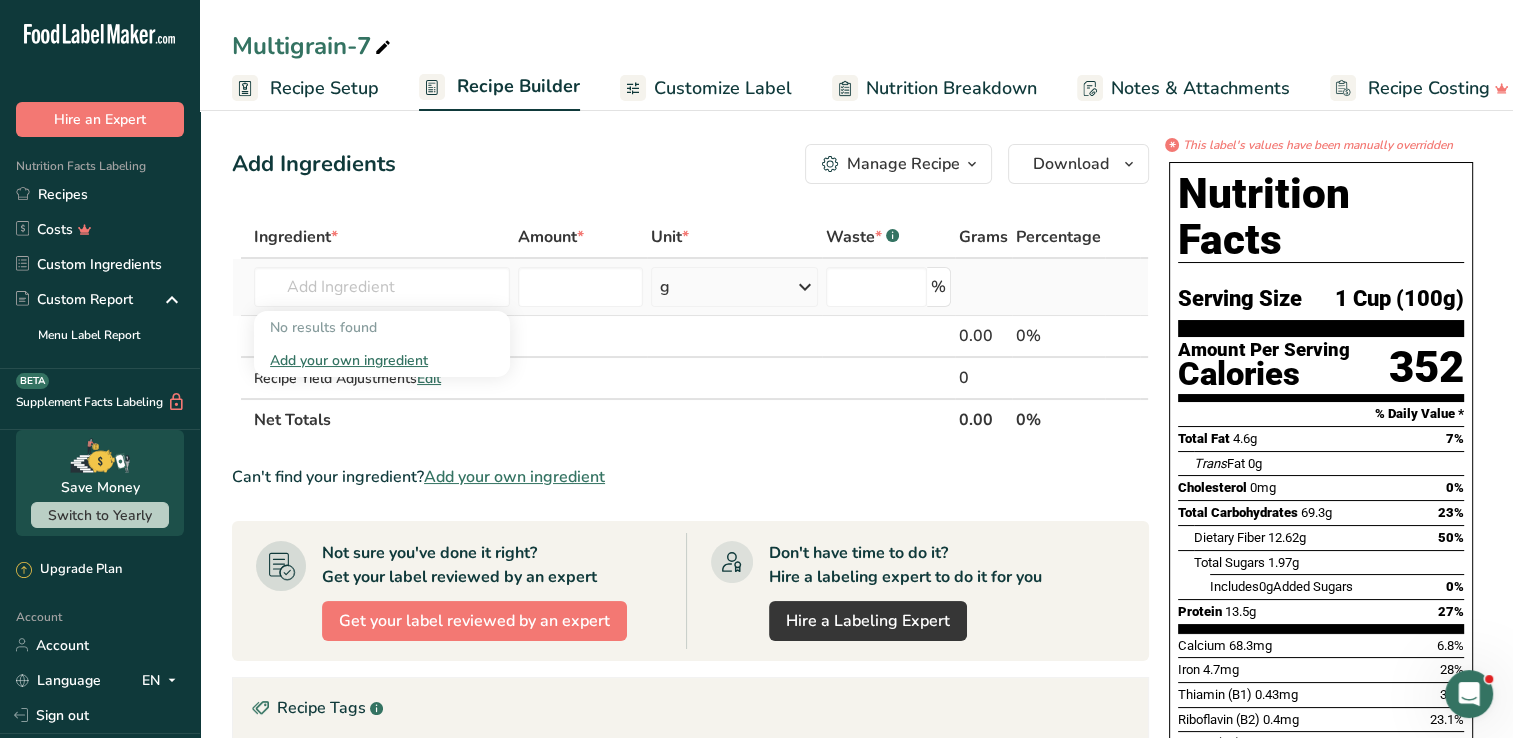 click on "Add your own ingredient" at bounding box center (382, 360) 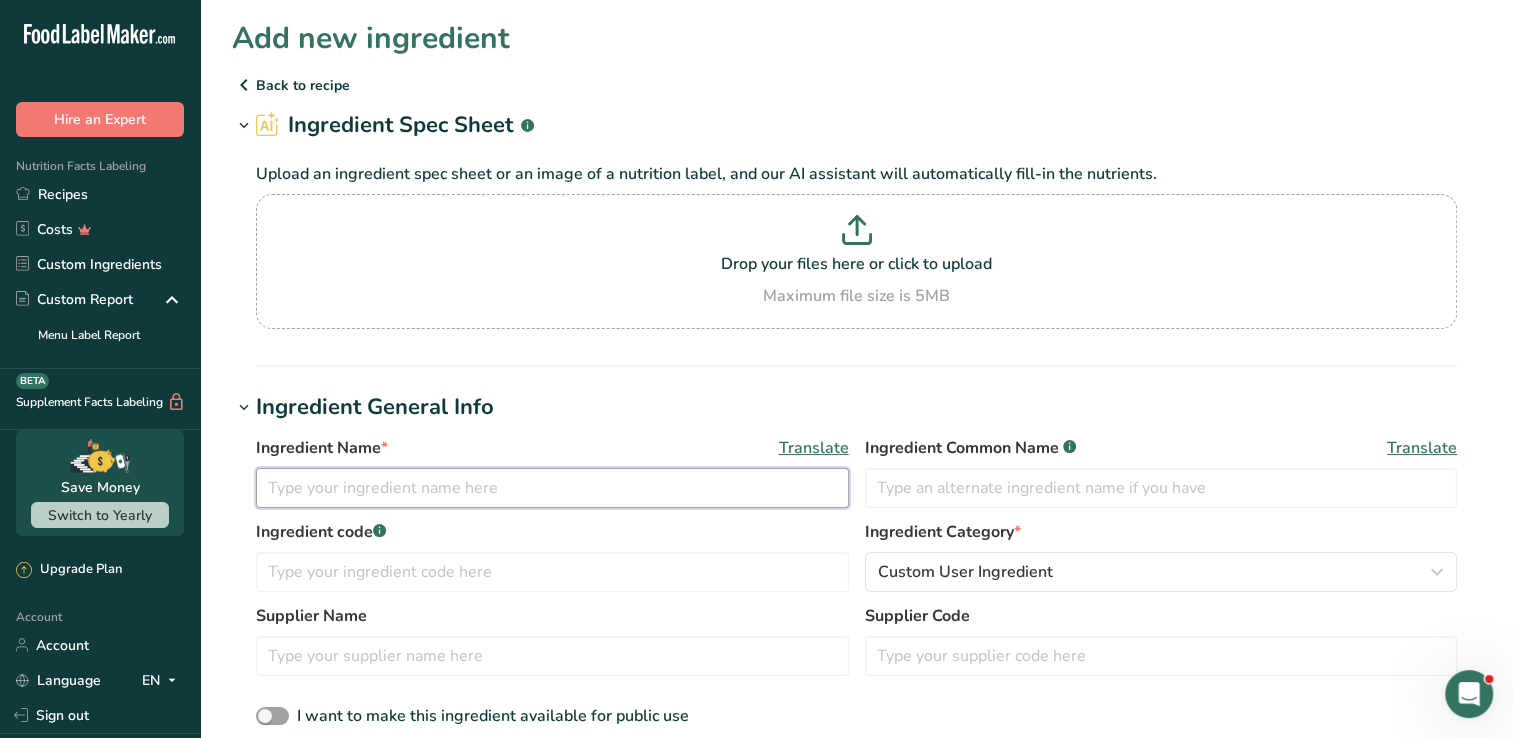 click at bounding box center (552, 488) 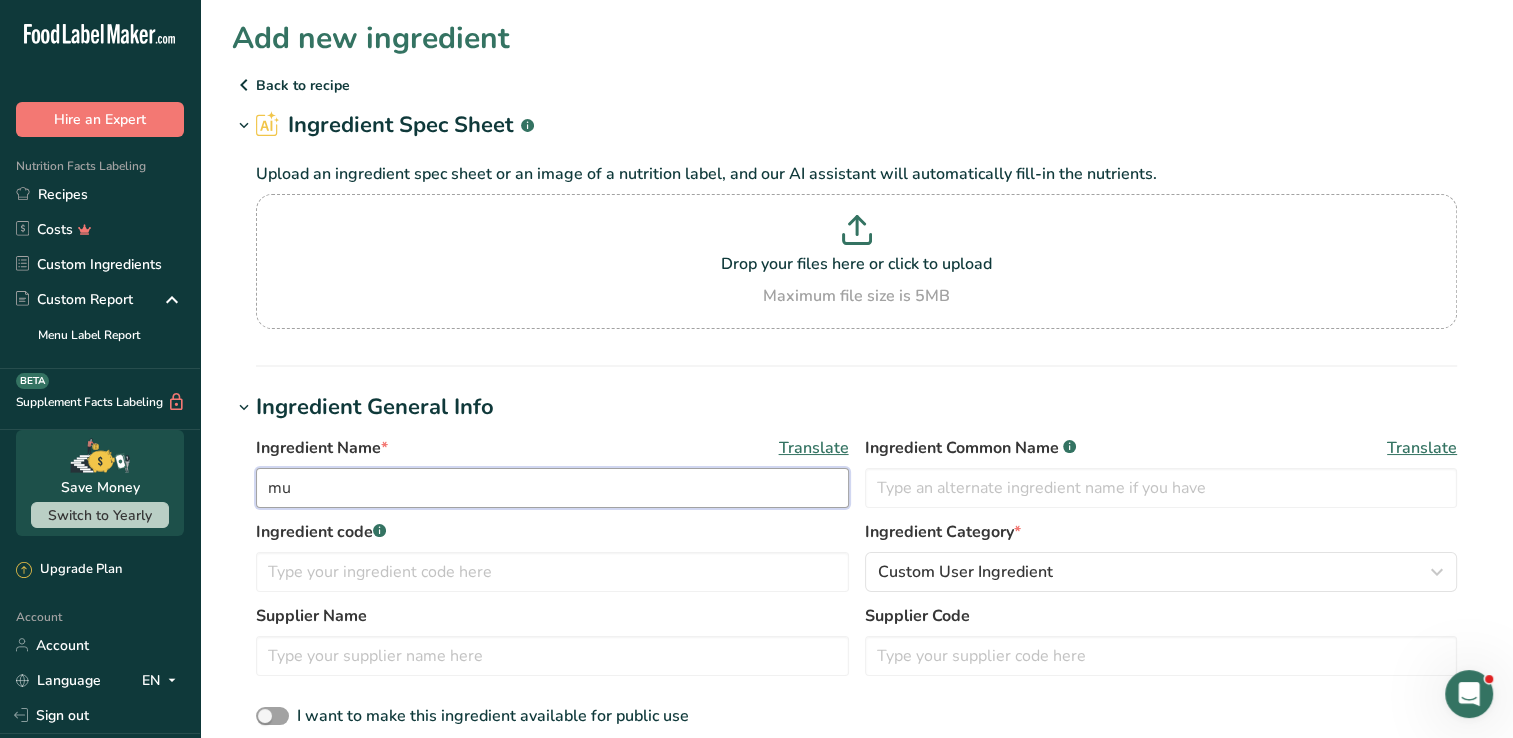 type on "m" 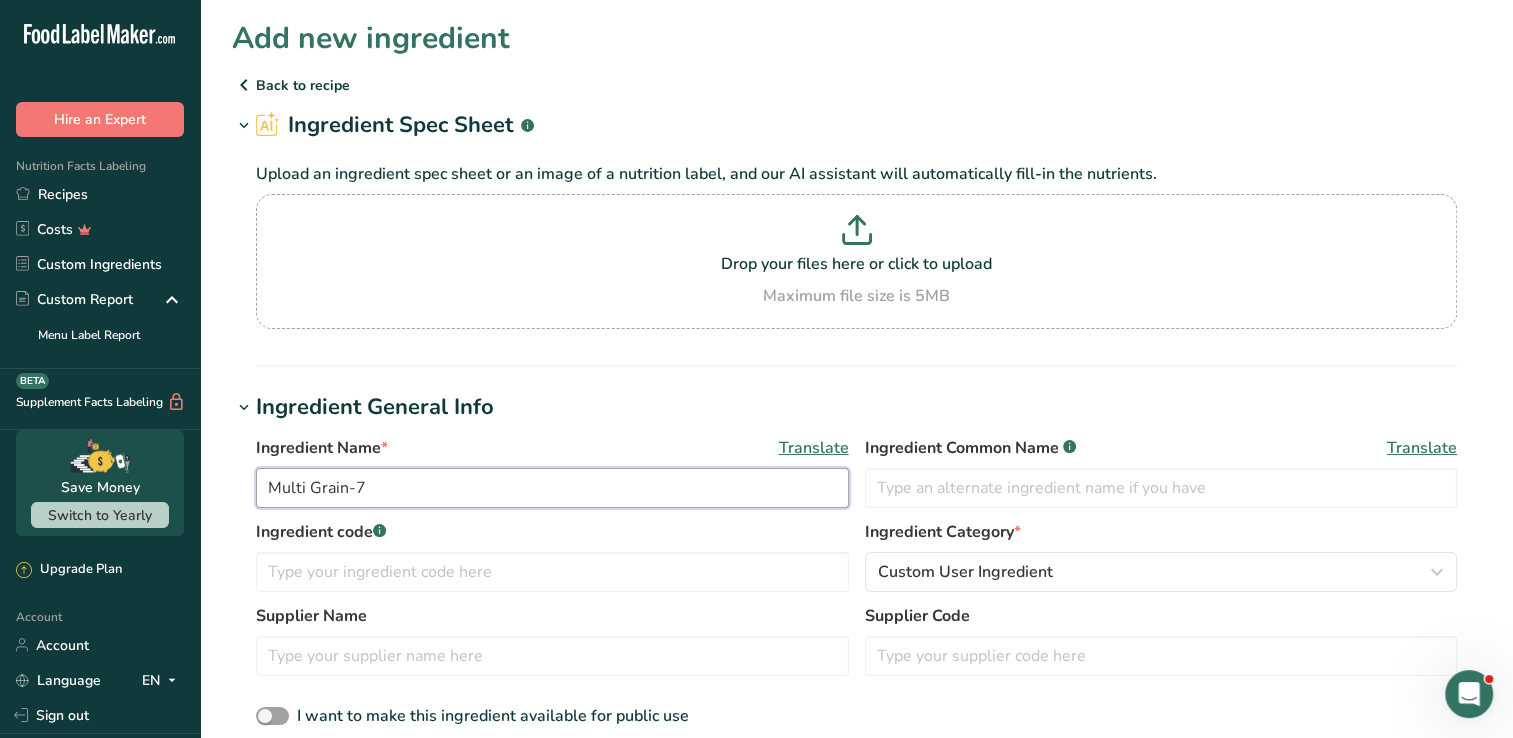 type on "Multi Grain-7" 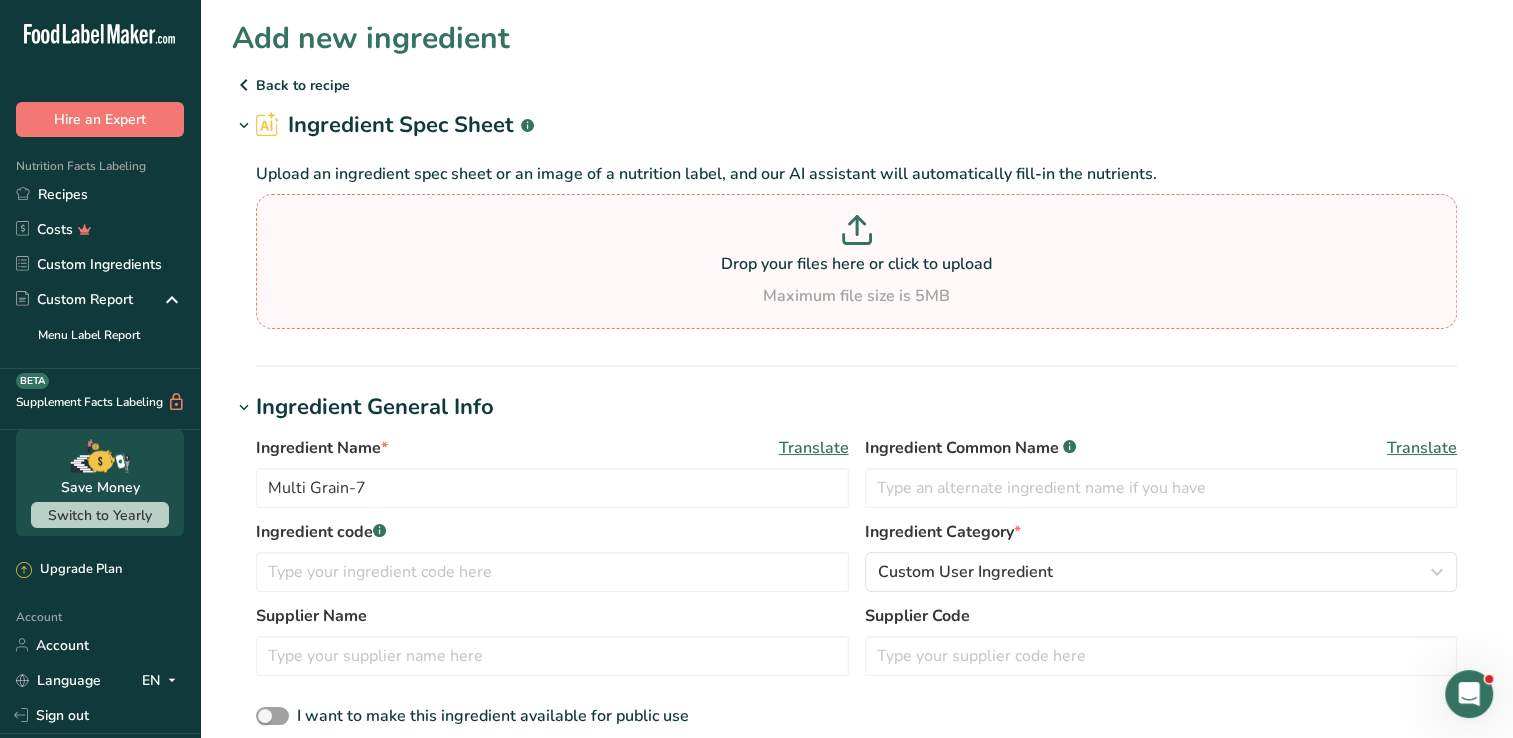 click on "Drop your files here or click to upload
Maximum file size is 5MB" at bounding box center [856, 261] 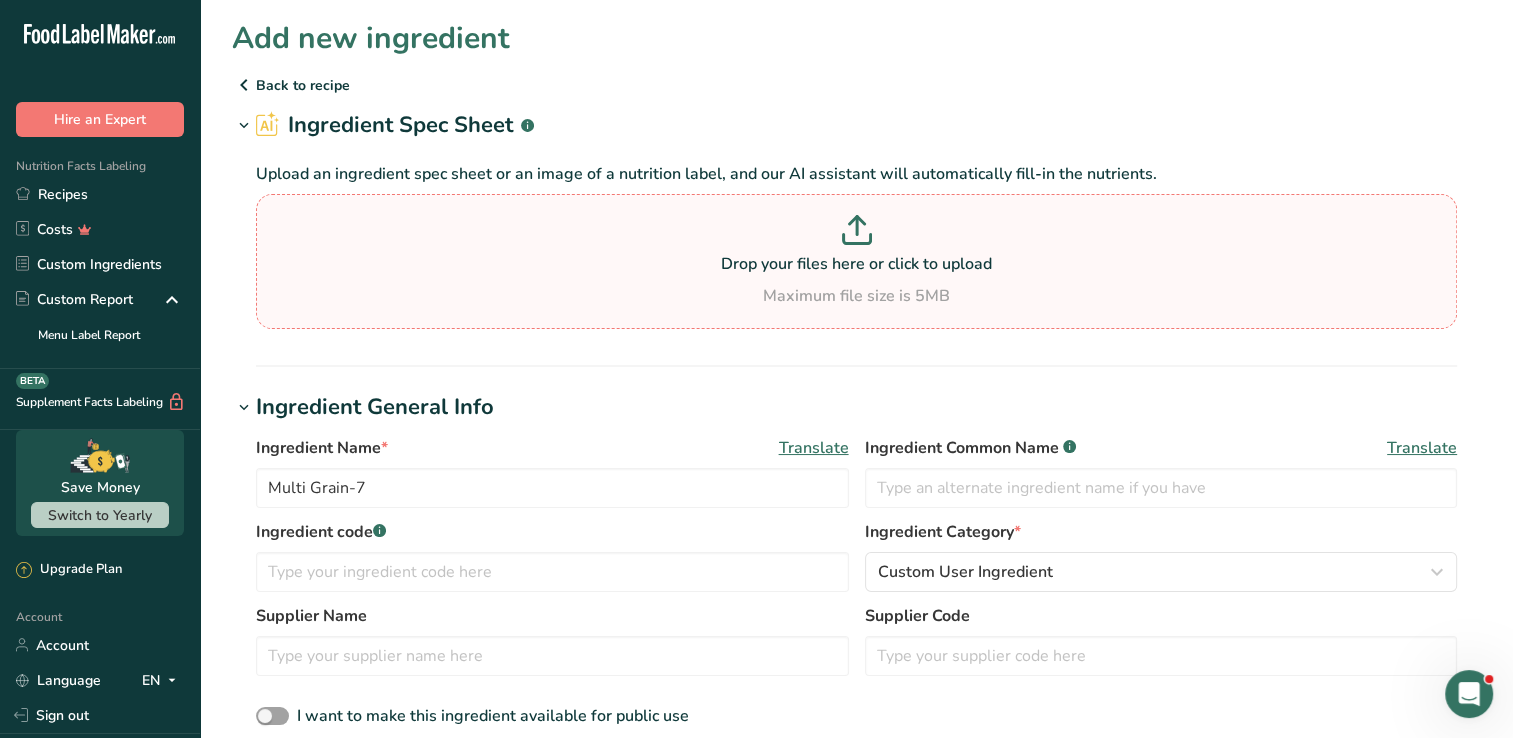 type on "C:\fakepath\Screenshot 2025-08-06 133329.png" 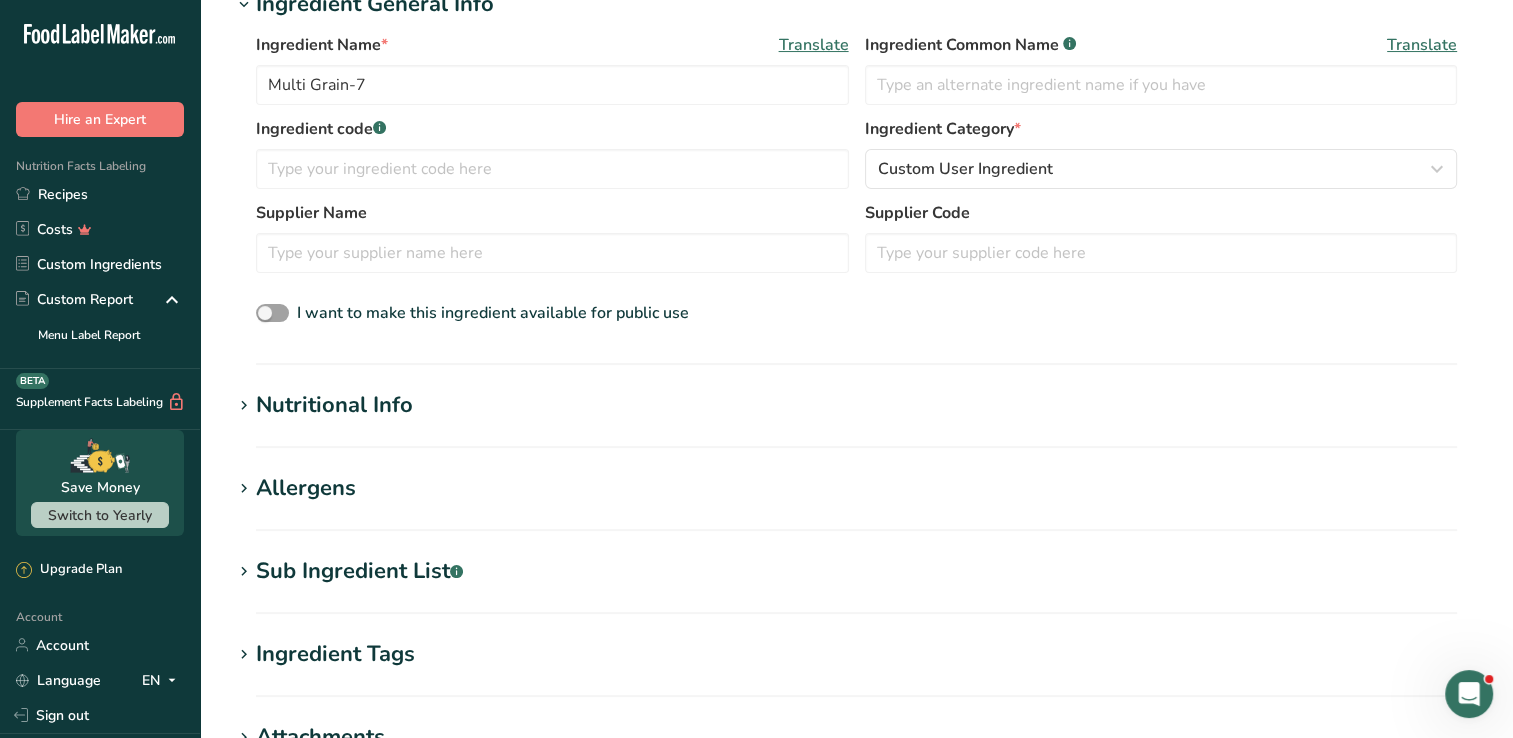 scroll, scrollTop: 300, scrollLeft: 0, axis: vertical 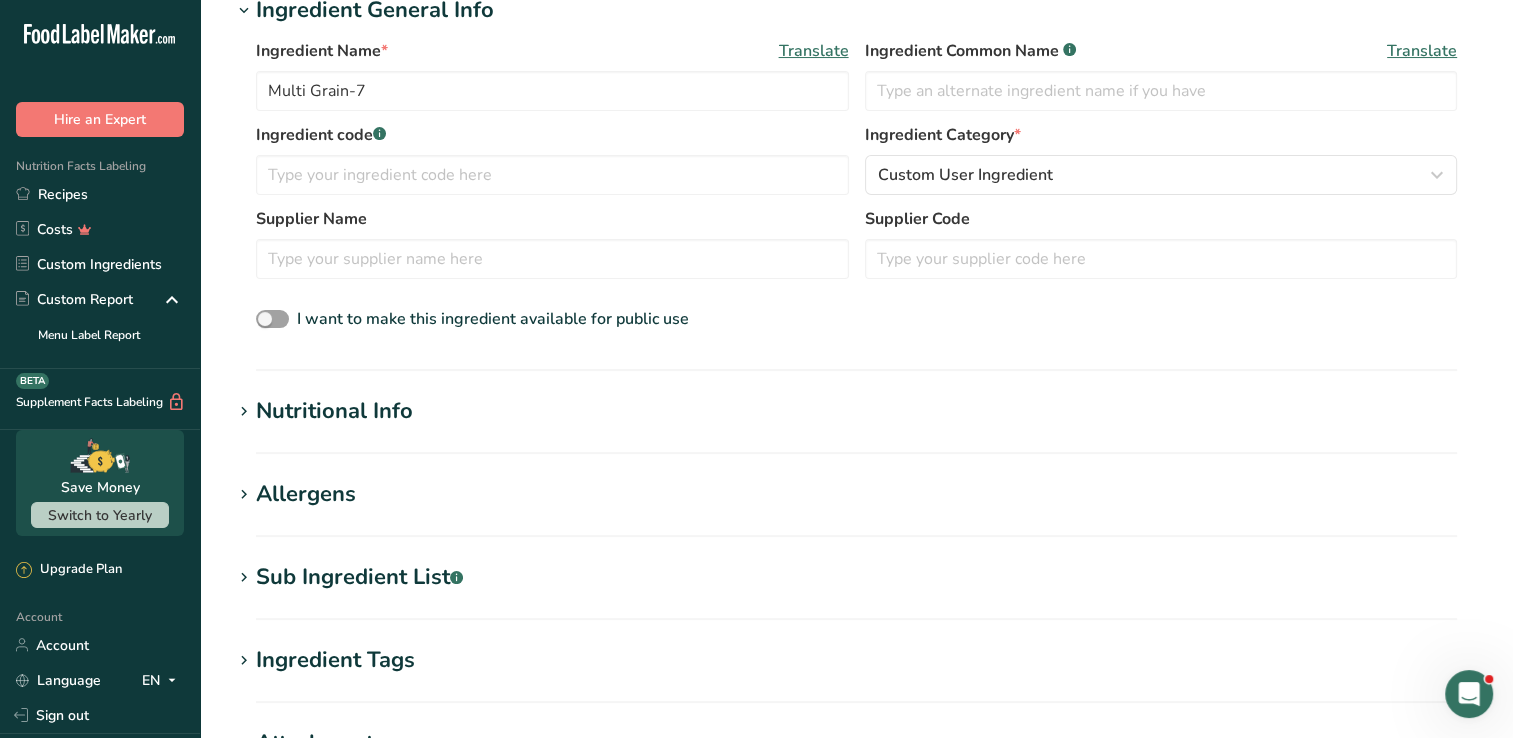 click on "Nutritional Info
Serving Size
.a-a{fill:#347362;}.b-a{fill:#fff;}
Add ingredient serving size *   100
g
kg
mg
mcg
lb
oz
l
mL
fl oz
tbsp
tsp
cup
qt
gallon
Required Components Vitamins Minerals Other Nutrients Amino Acid Profile
Calories
(kcal) *     383.77
Energy KJ
(kj) *     1605.69
Total Fat
(g) *     2.95 *     0.49" at bounding box center [856, 424] 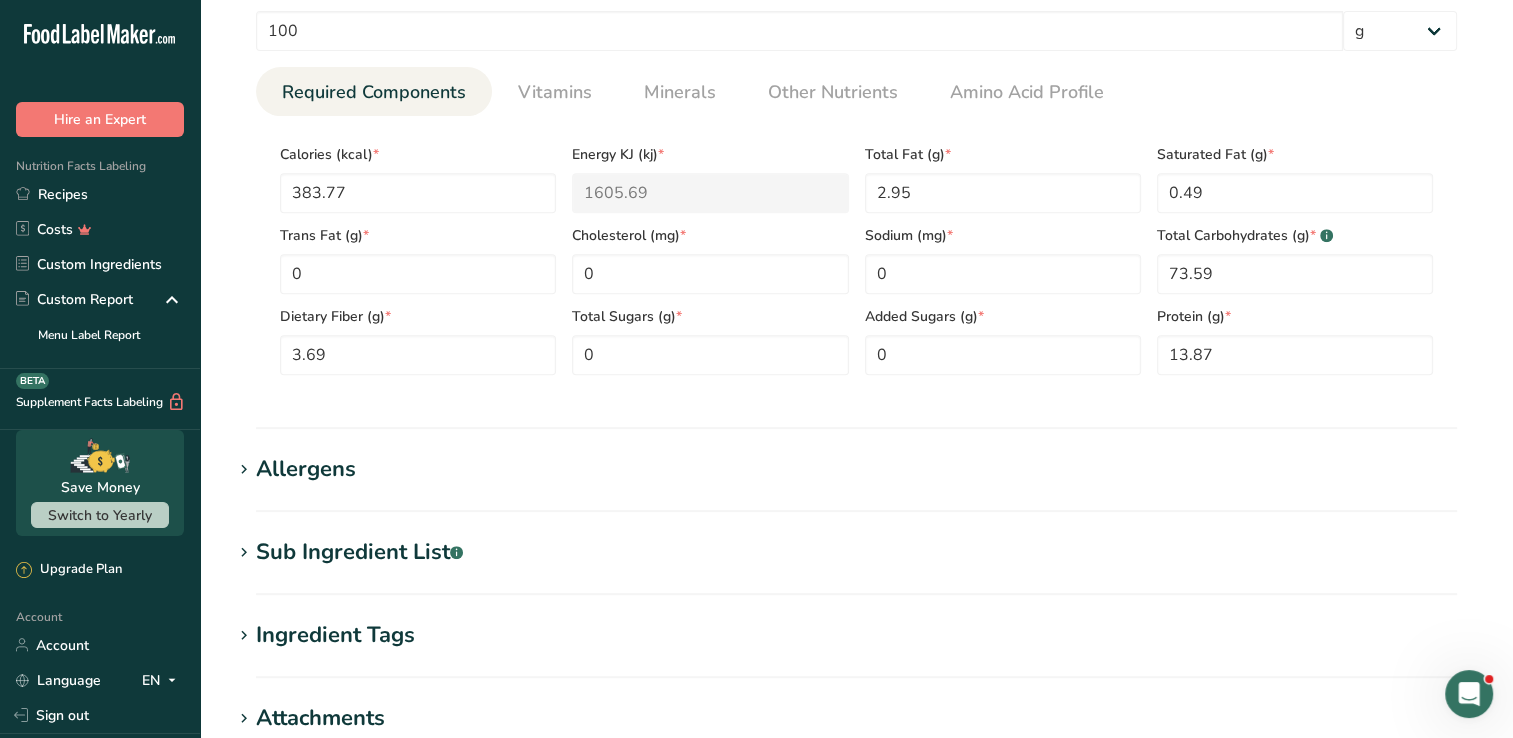 scroll, scrollTop: 1000, scrollLeft: 0, axis: vertical 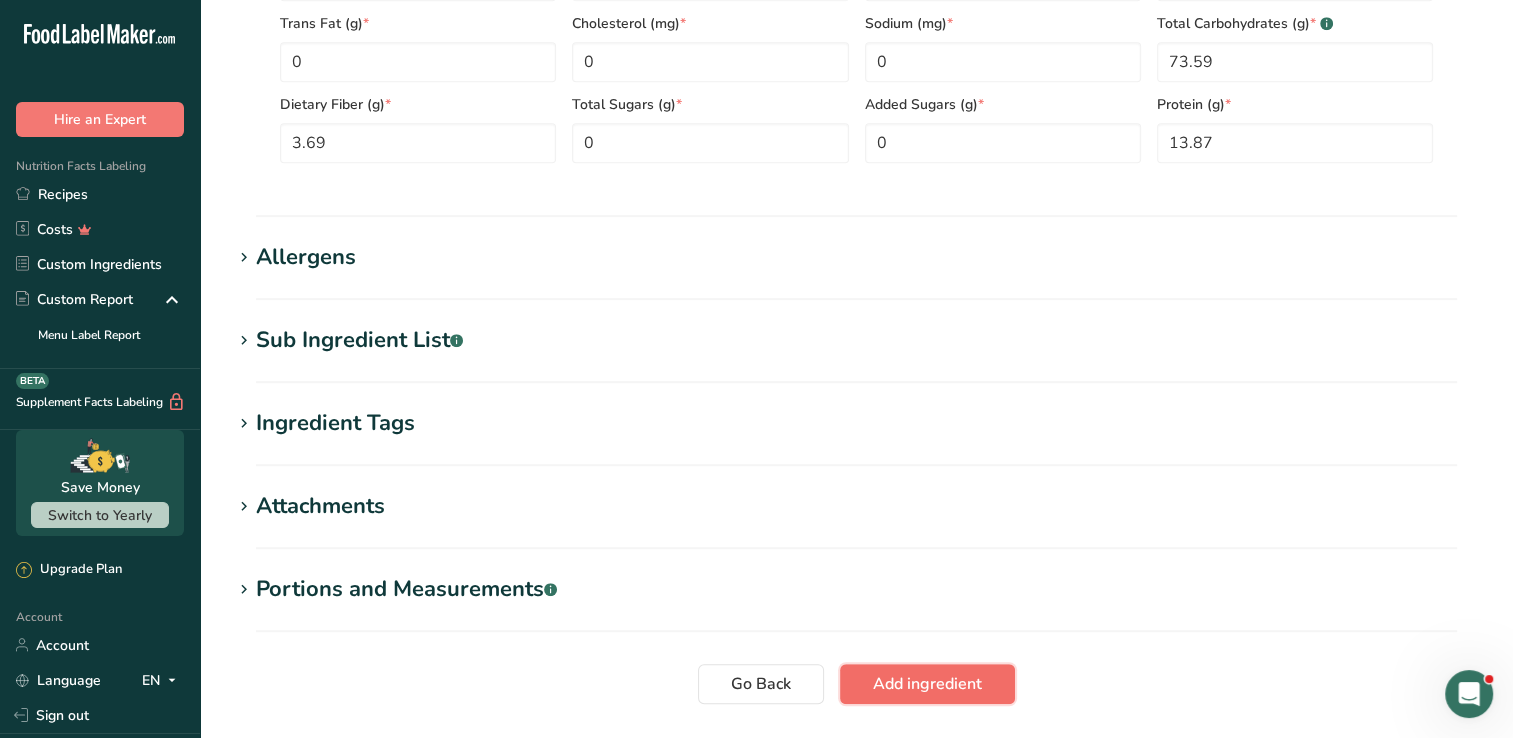 click on "Add ingredient" at bounding box center (927, 684) 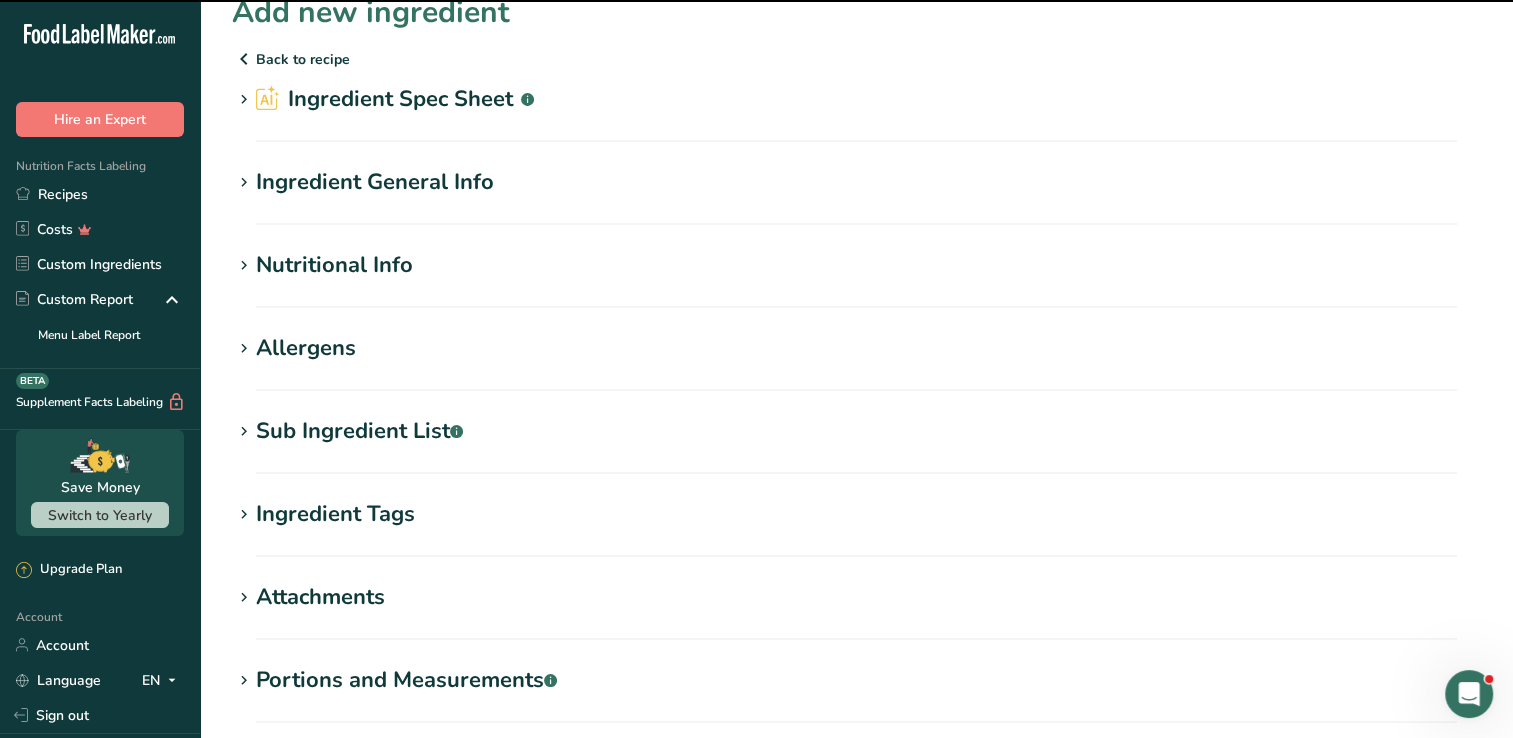 scroll, scrollTop: 0, scrollLeft: 0, axis: both 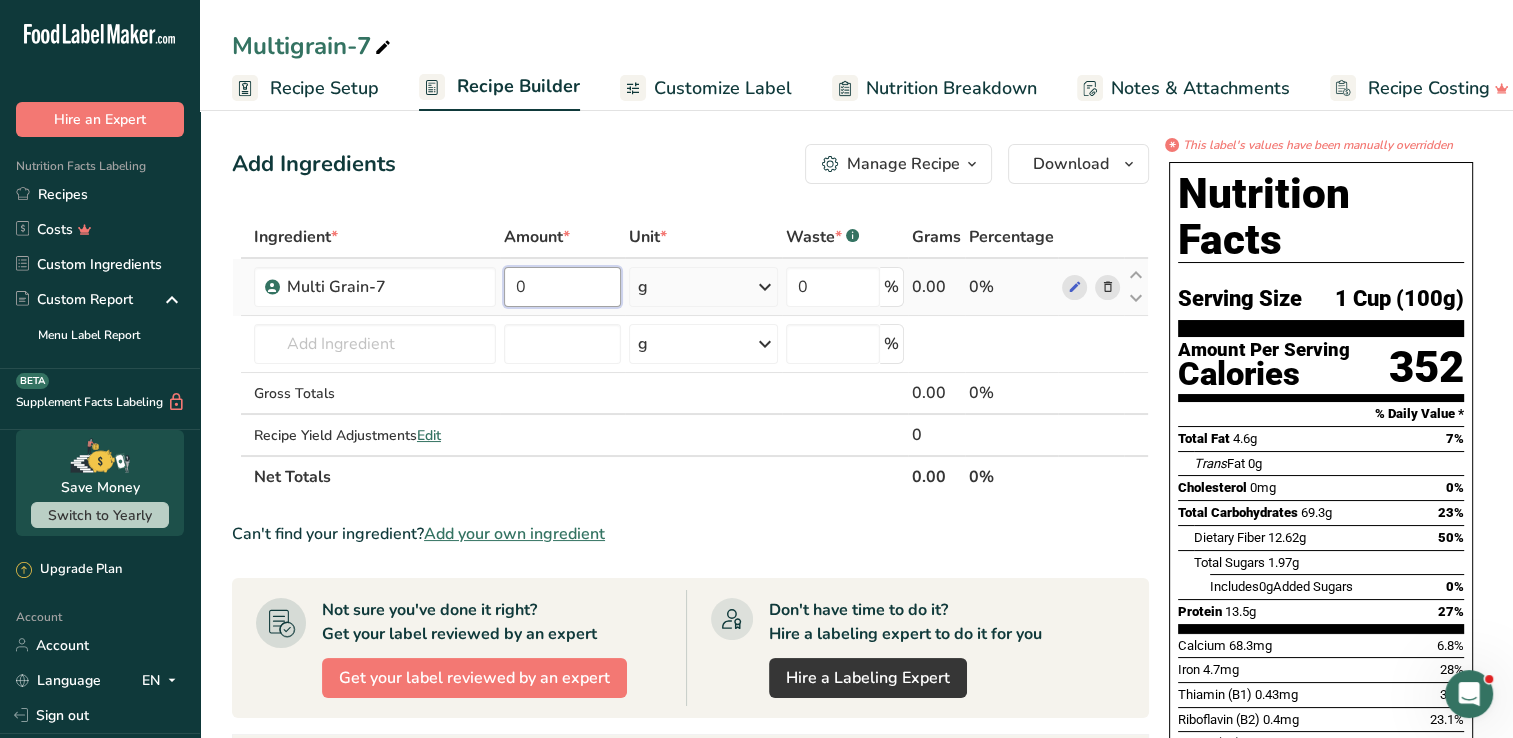 click on "0" at bounding box center (562, 287) 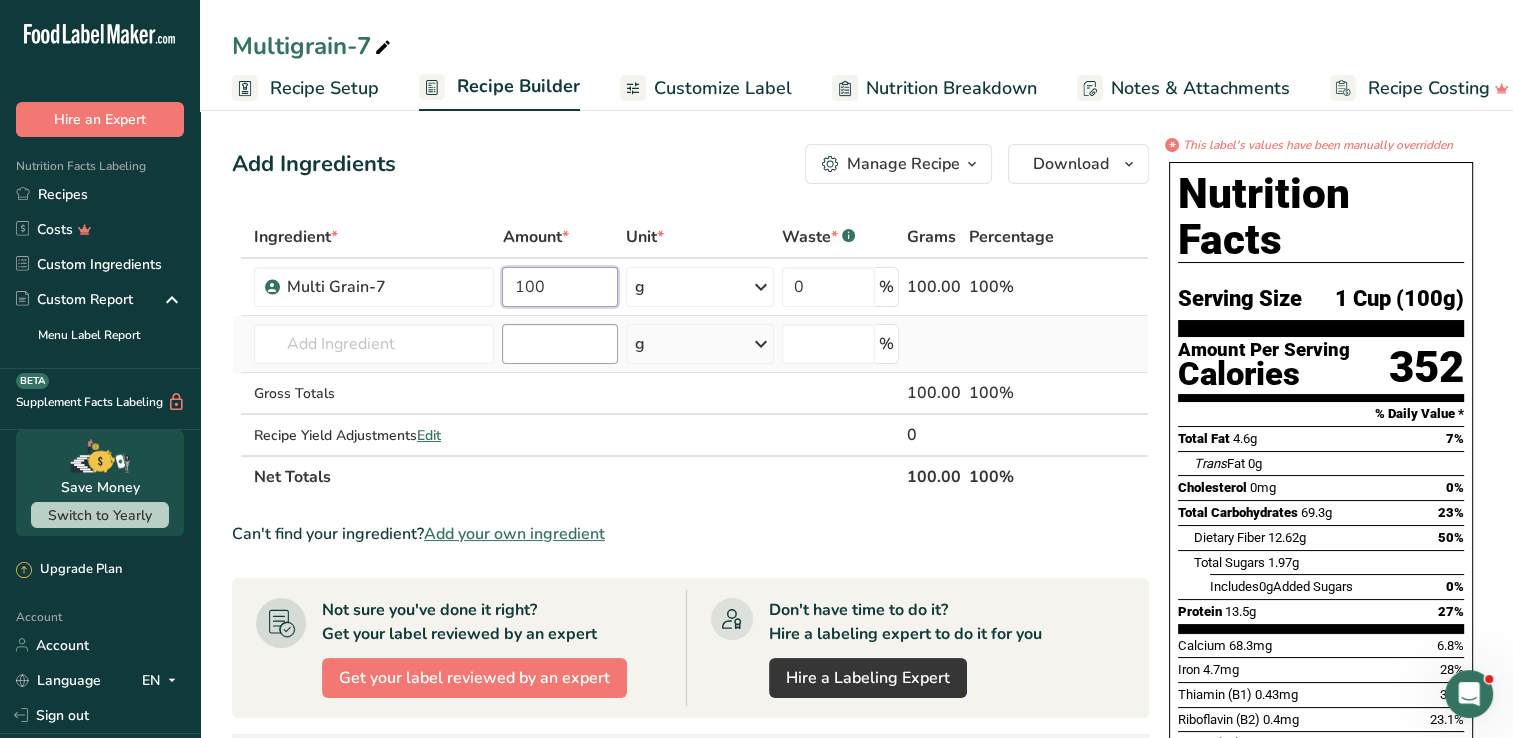 type on "100" 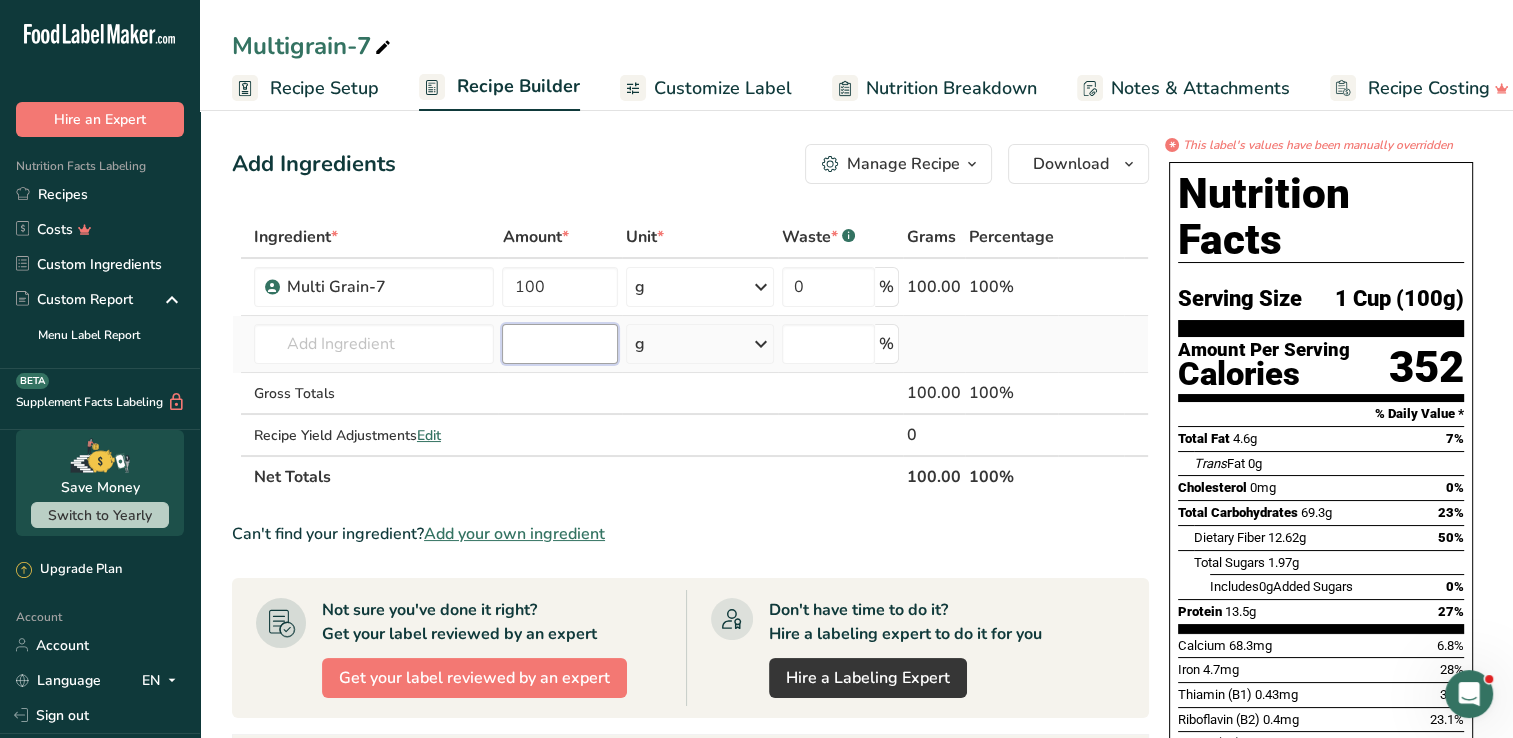 click on "Ingredient *
Amount *
Unit *
Waste *   .a-a{fill:#347362;}.b-a{fill:#fff;}          Grams
Percentage
Multi Grain-7
100
g
Weight Units
g
kg
mg
See more
Volume Units
l
mL
fl oz
See more
0
%
100.00
100%
Almond flour
1211
Milk, whole, 3.25% milkfat, without added vitamin A and vitamin D
23601
Beef, tenderloin, steak, separable lean only, trimmed to 1/8" fat, all grades, raw
13000
13498" at bounding box center (690, 357) 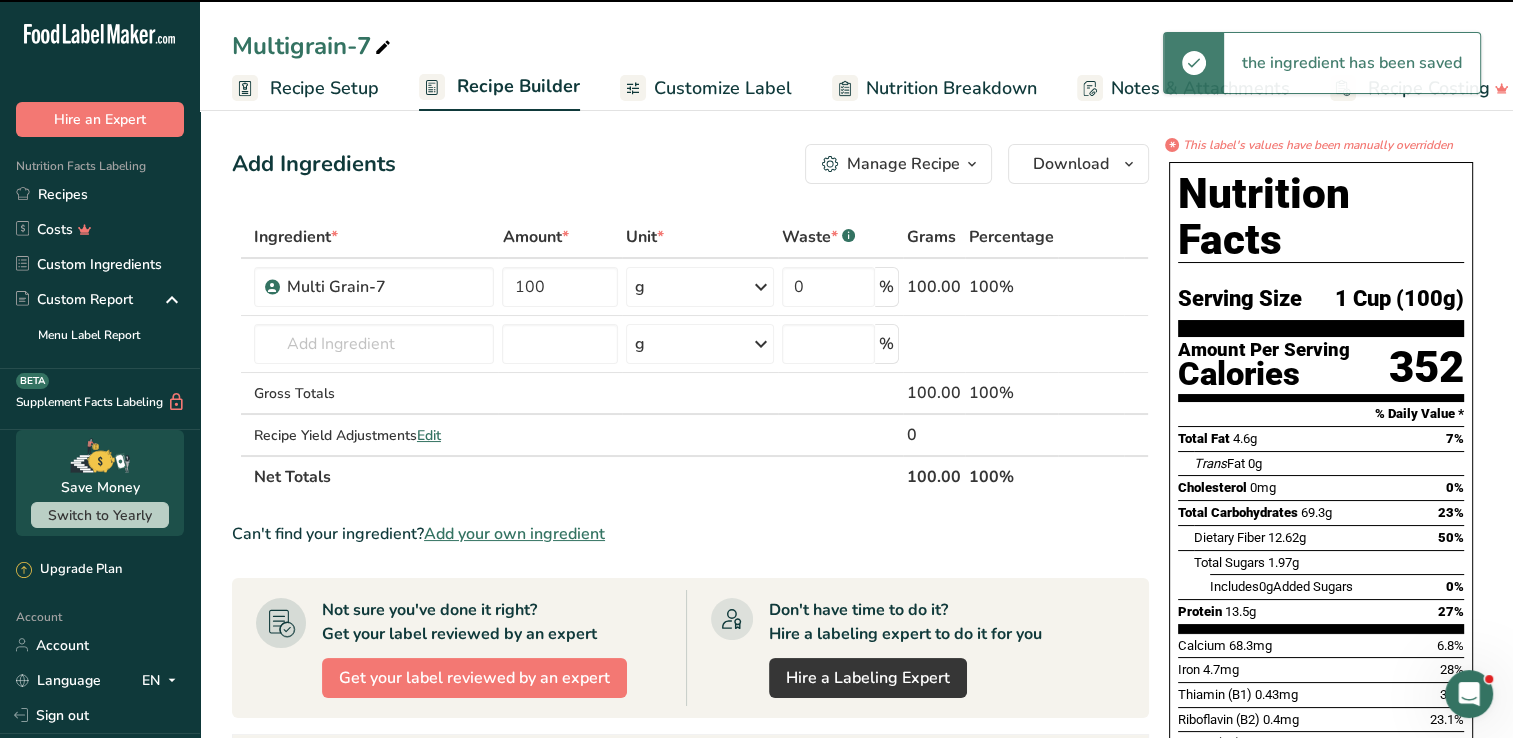 click on "Customize Label" at bounding box center (723, 88) 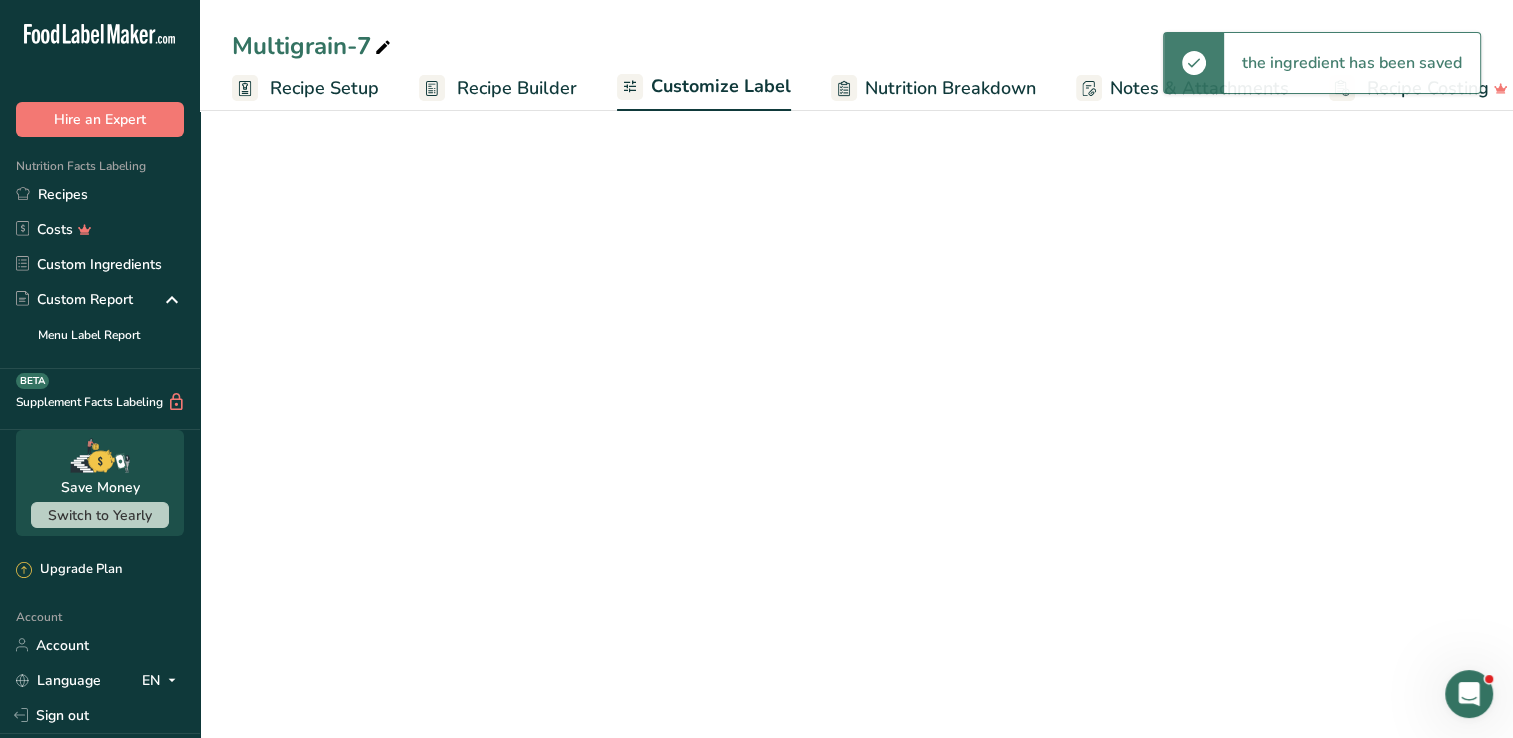scroll, scrollTop: 0, scrollLeft: 27, axis: horizontal 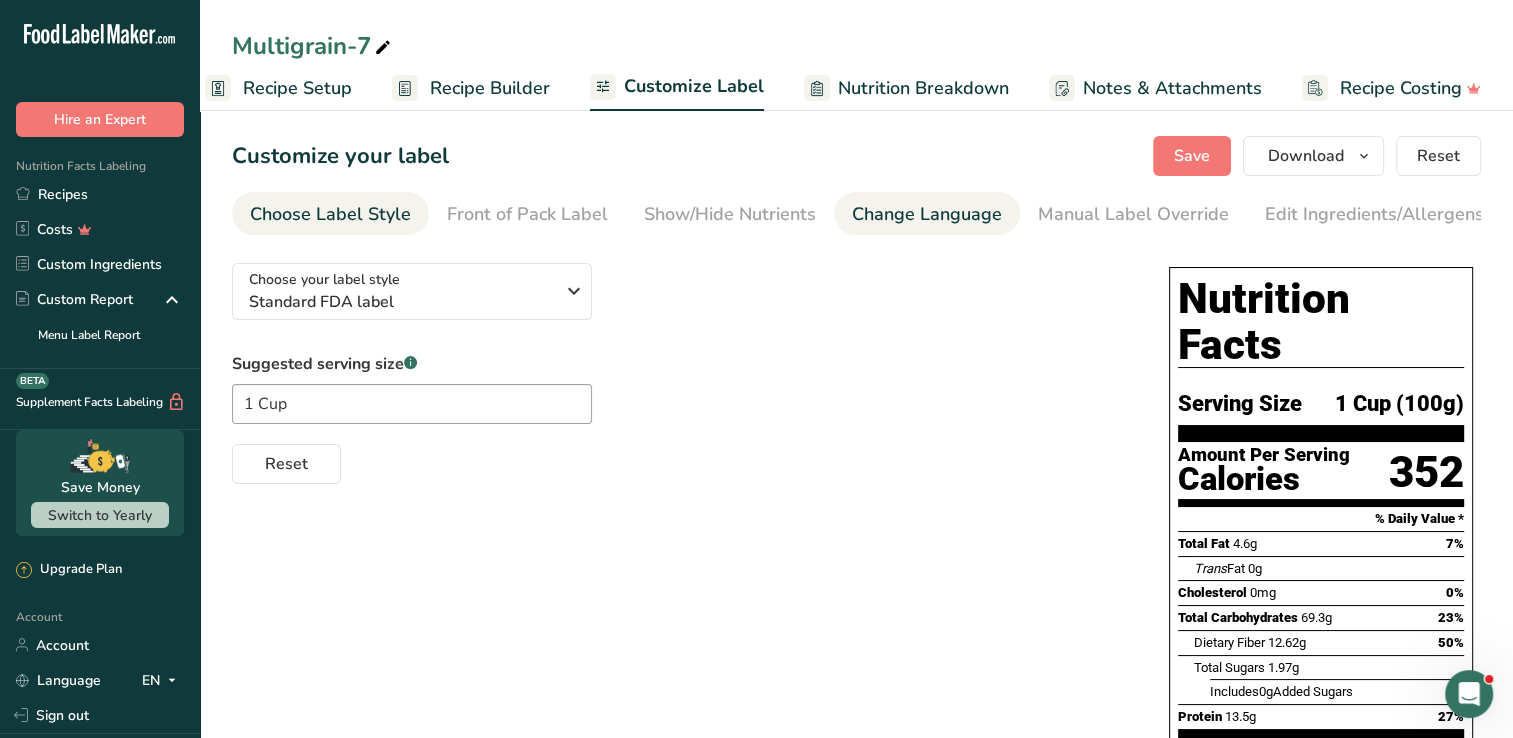 click on "Change Language" at bounding box center [927, 214] 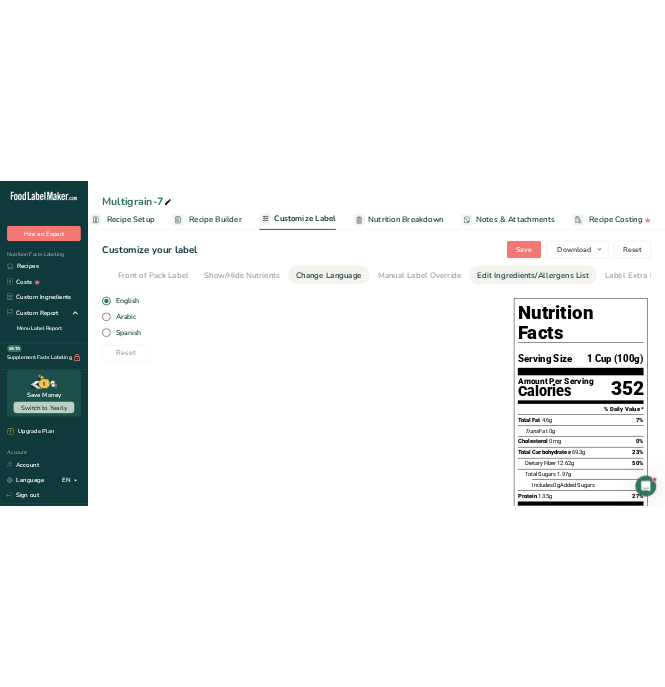 scroll, scrollTop: 0, scrollLeft: 204, axis: horizontal 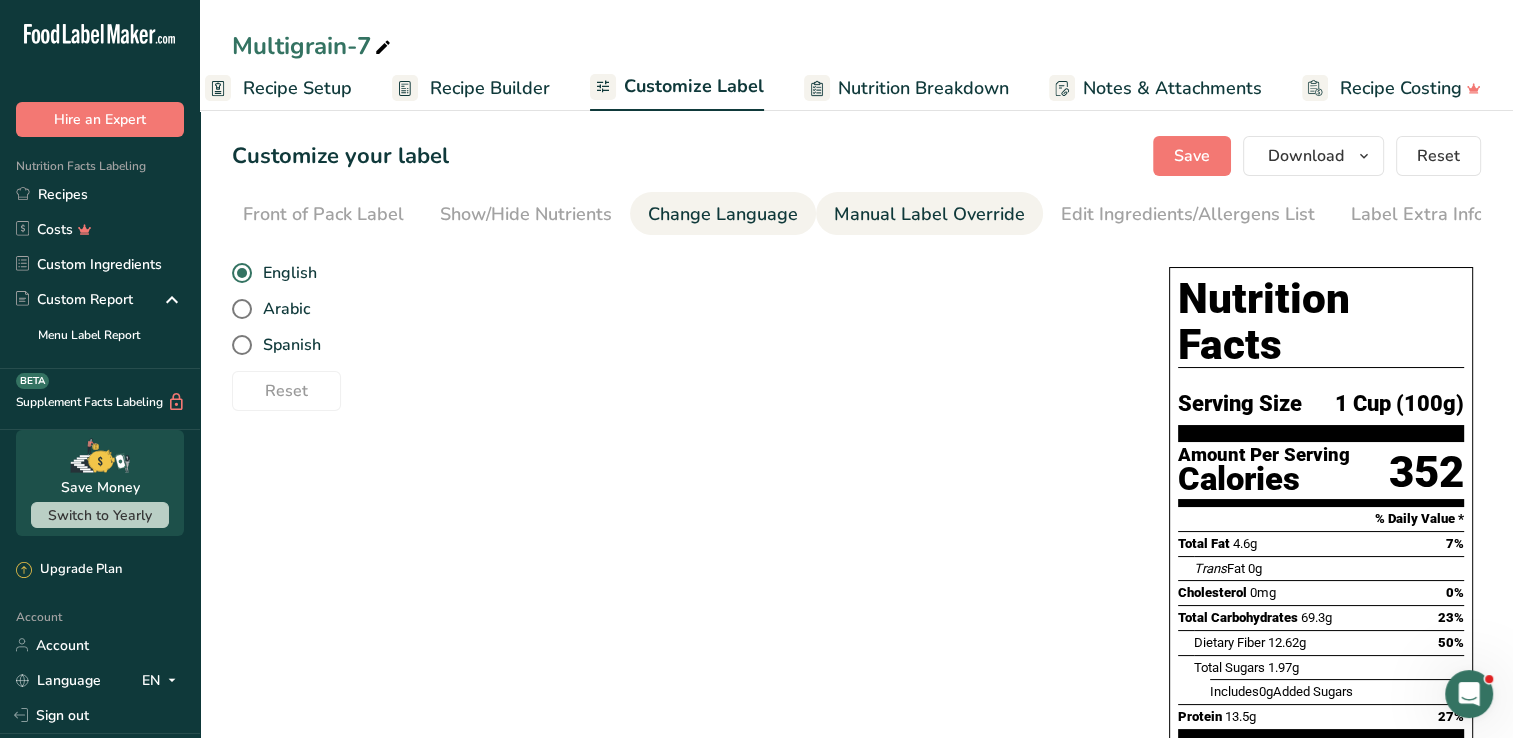click on "Manual Label Override" at bounding box center [929, 214] 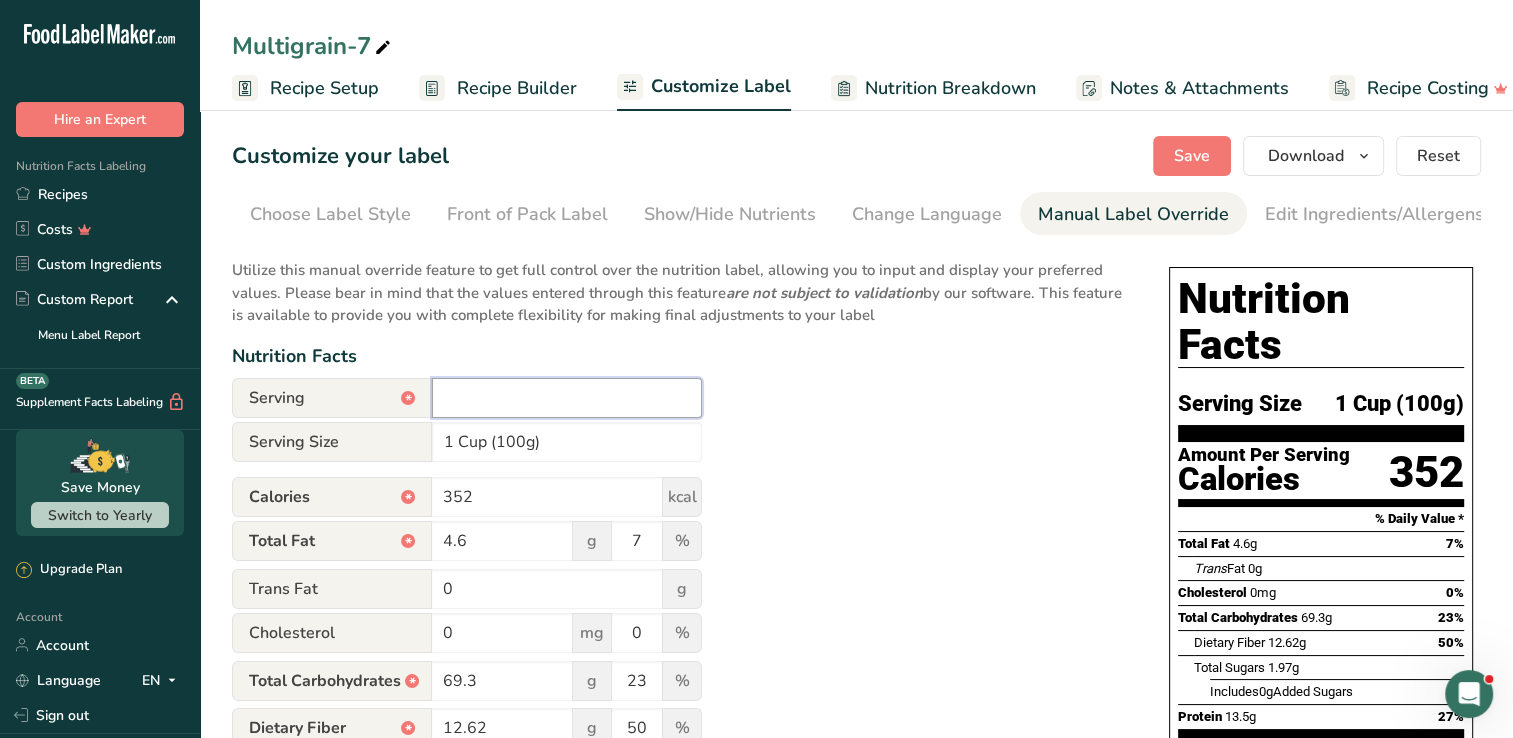 click on "ㅤ" at bounding box center (567, 398) 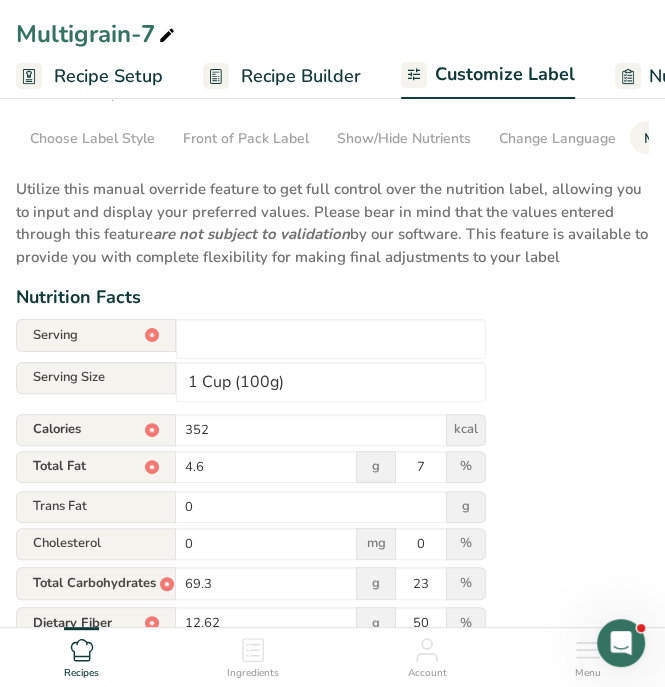 scroll, scrollTop: 100, scrollLeft: 0, axis: vertical 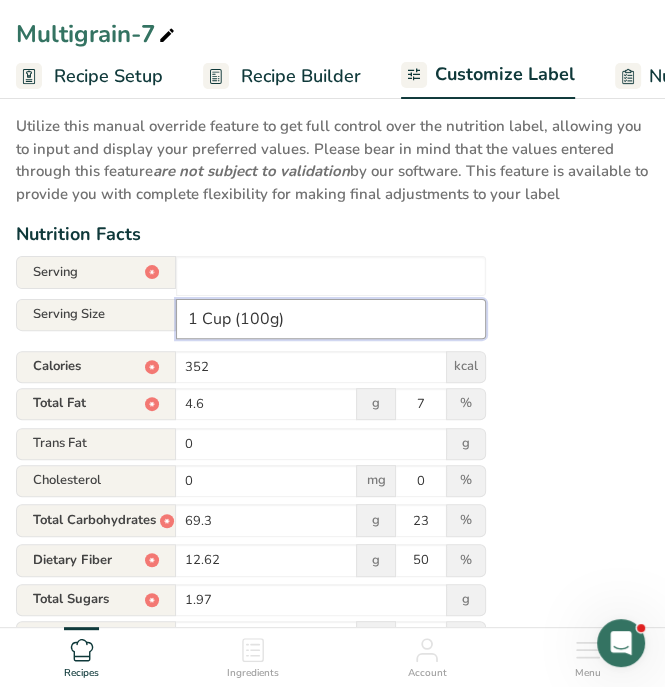 click on "1 Cup (100g)" at bounding box center [331, 319] 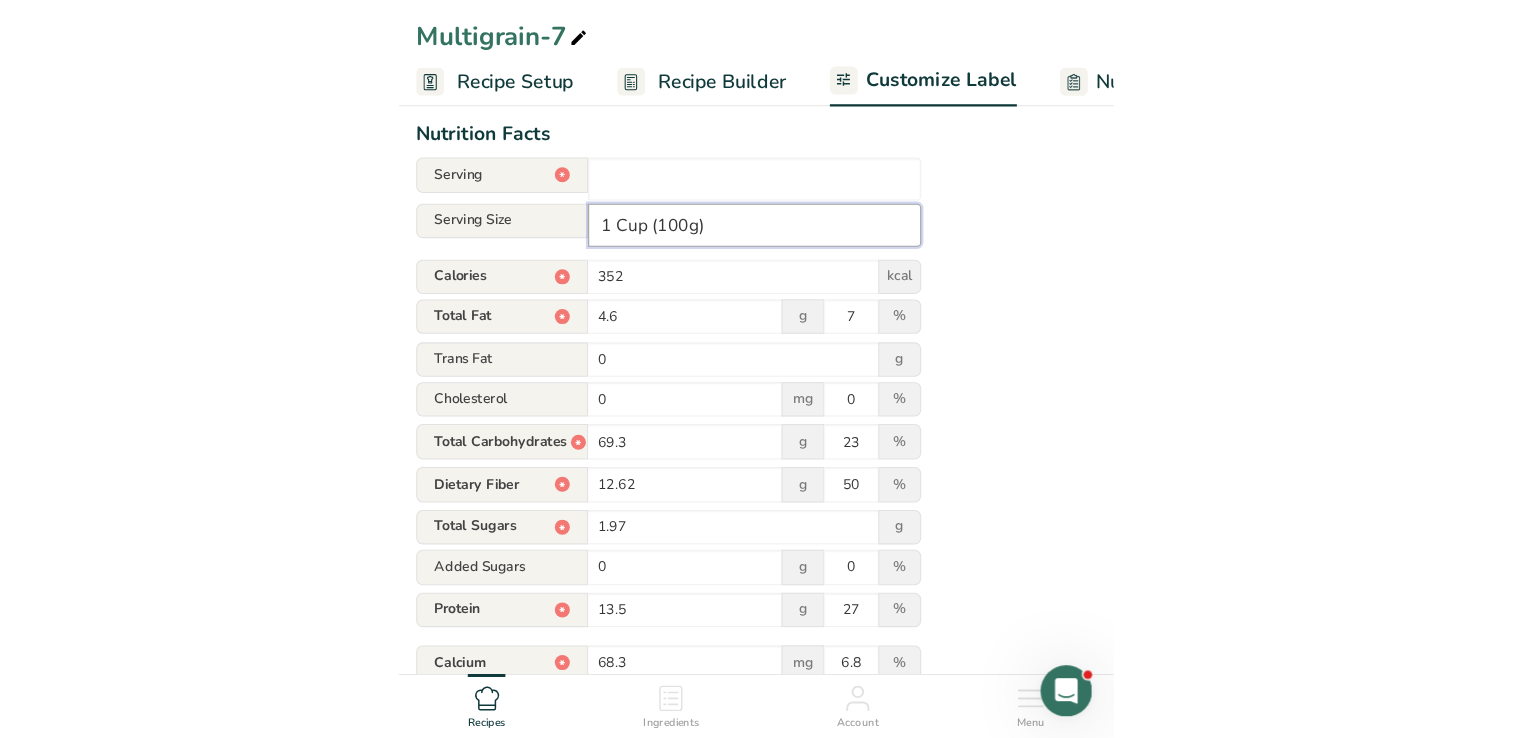 scroll, scrollTop: 200, scrollLeft: 0, axis: vertical 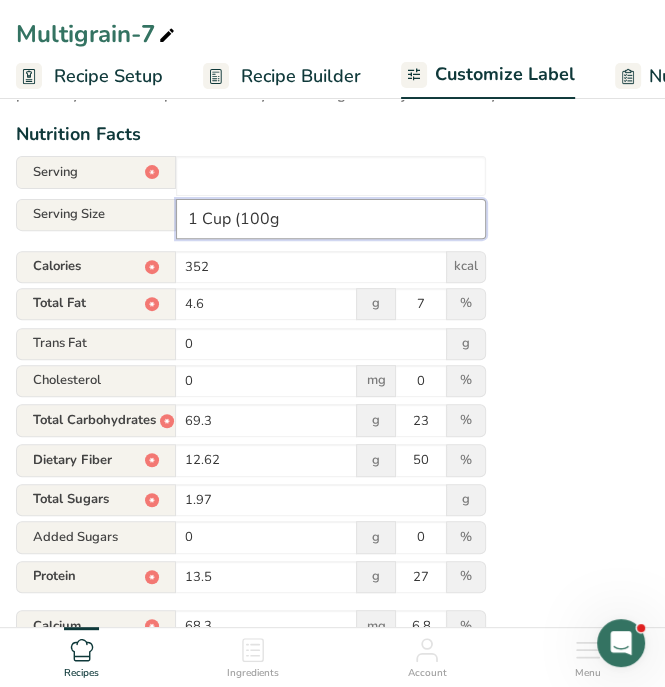 click on "1 Cup (100g" at bounding box center (331, 219) 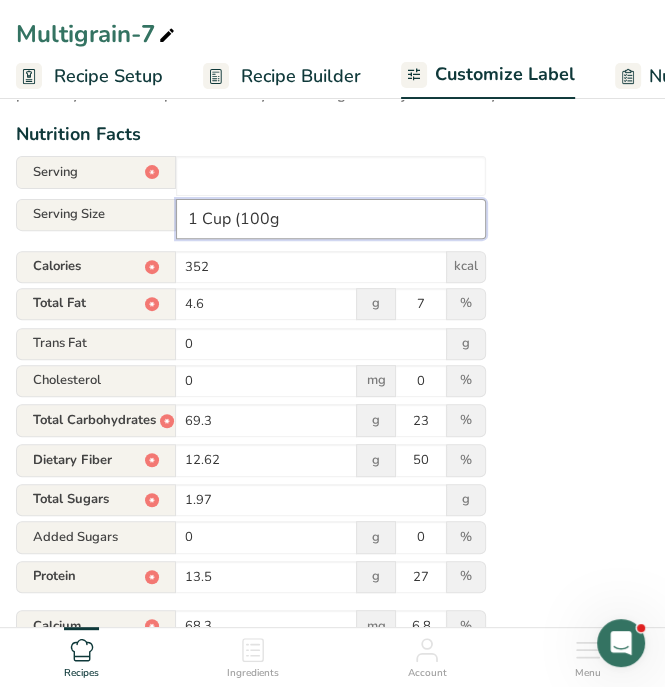 click on "1 Cup (100g" at bounding box center (331, 219) 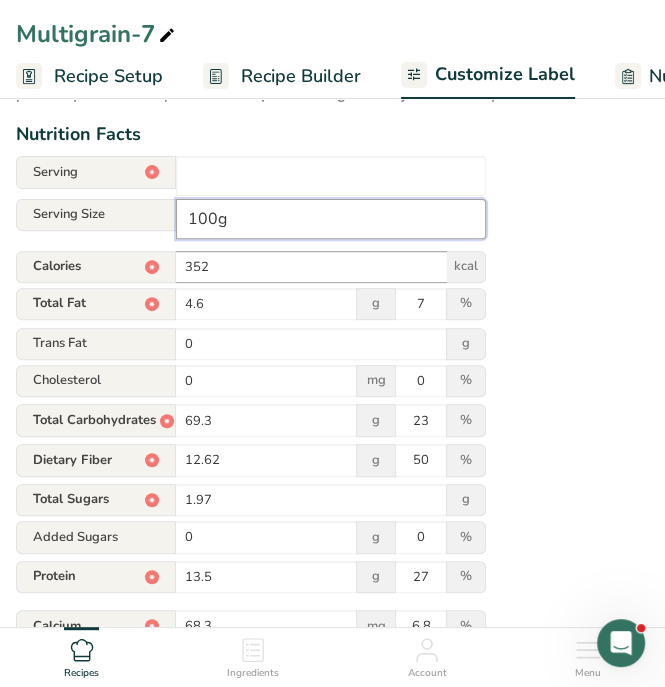 type on "100g" 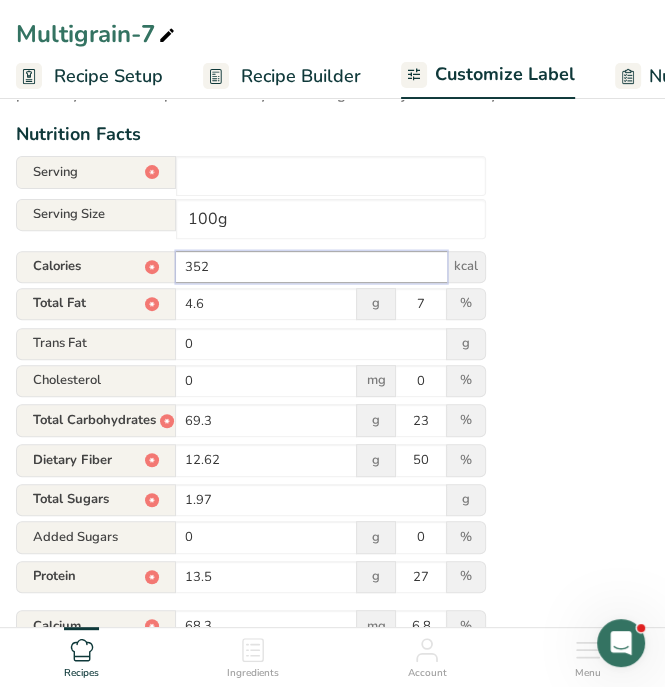 click on "352" at bounding box center (311, 267) 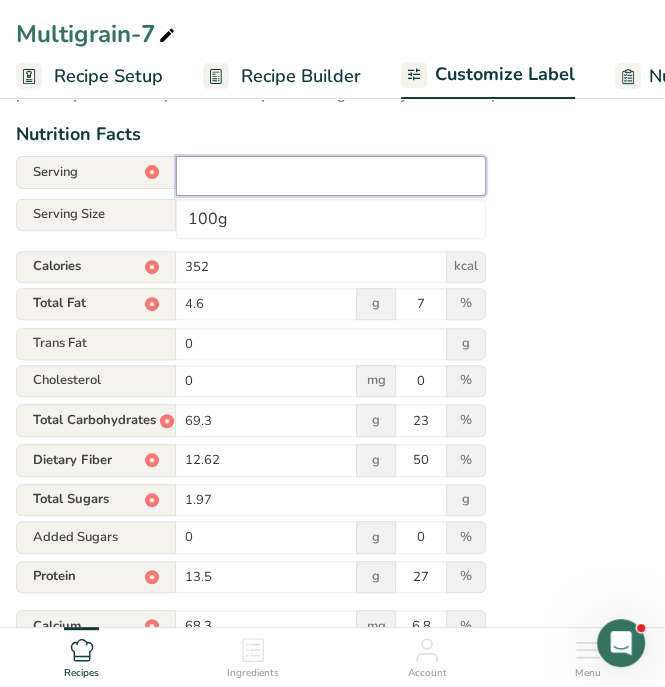 click on "ㅤ" at bounding box center (331, 176) 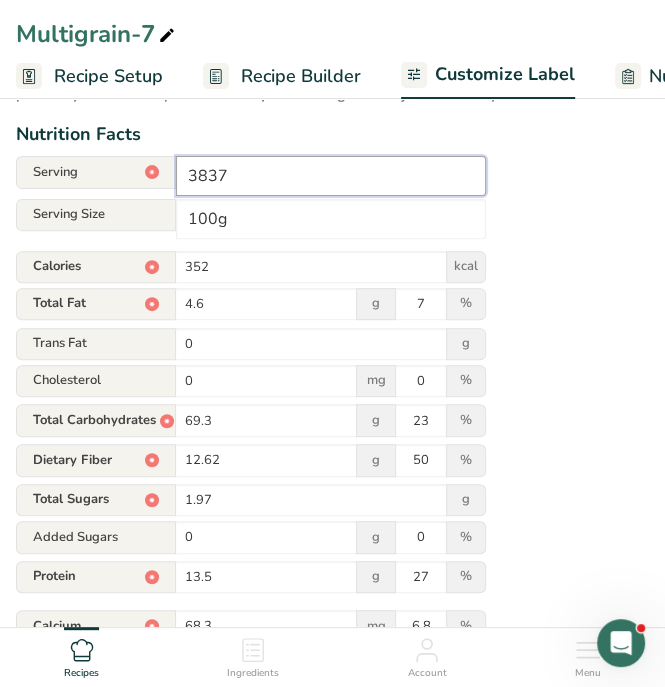 type on "ㅤ" 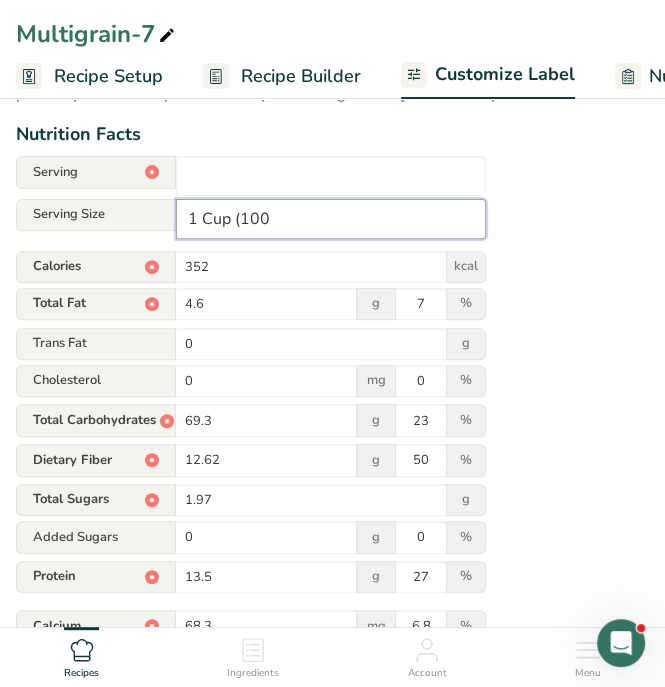 click on "1 Cup (100" at bounding box center [331, 219] 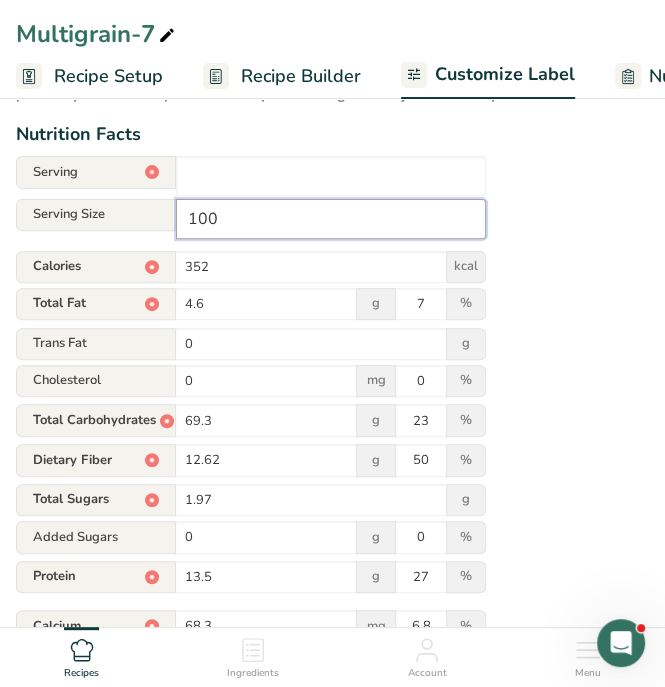 type on "100" 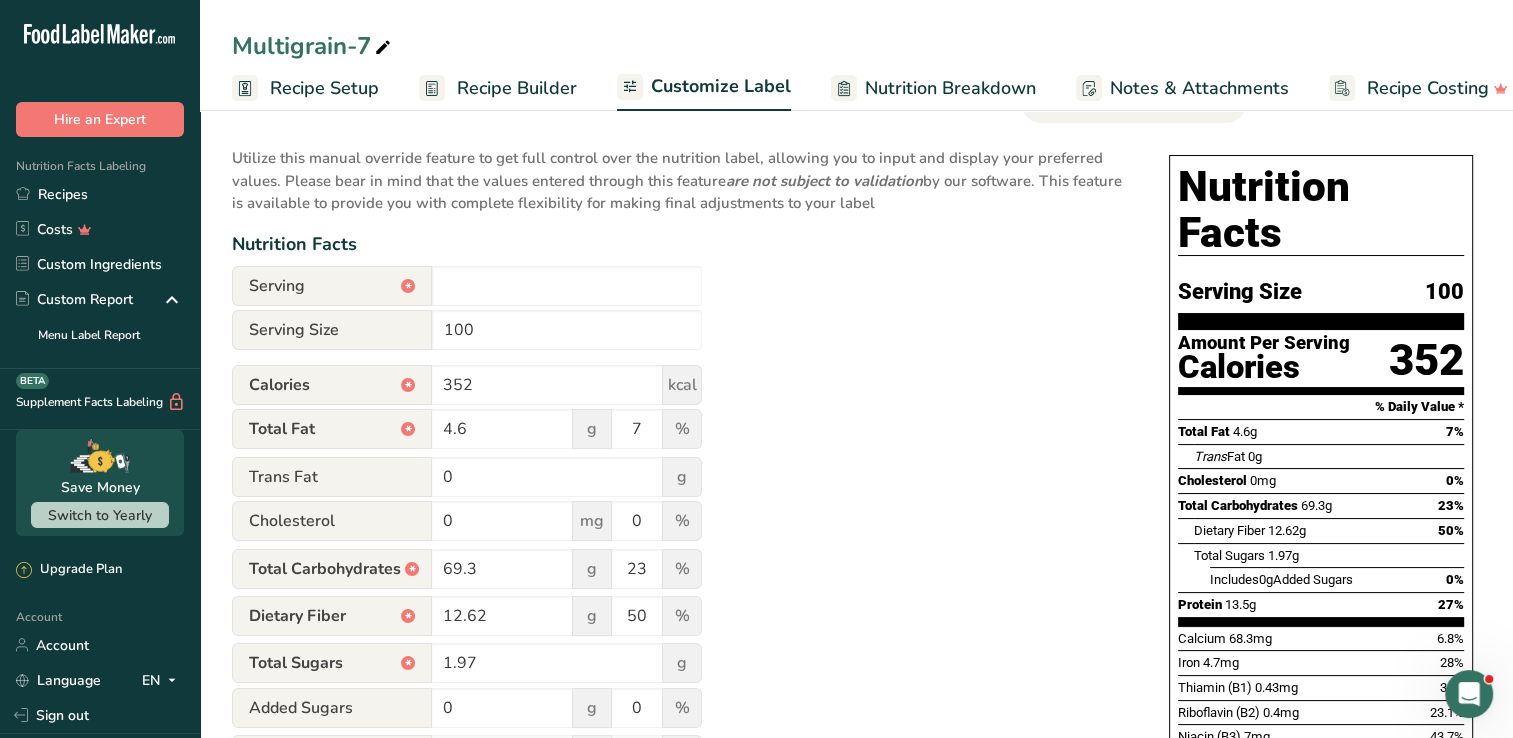 scroll, scrollTop: 0, scrollLeft: 0, axis: both 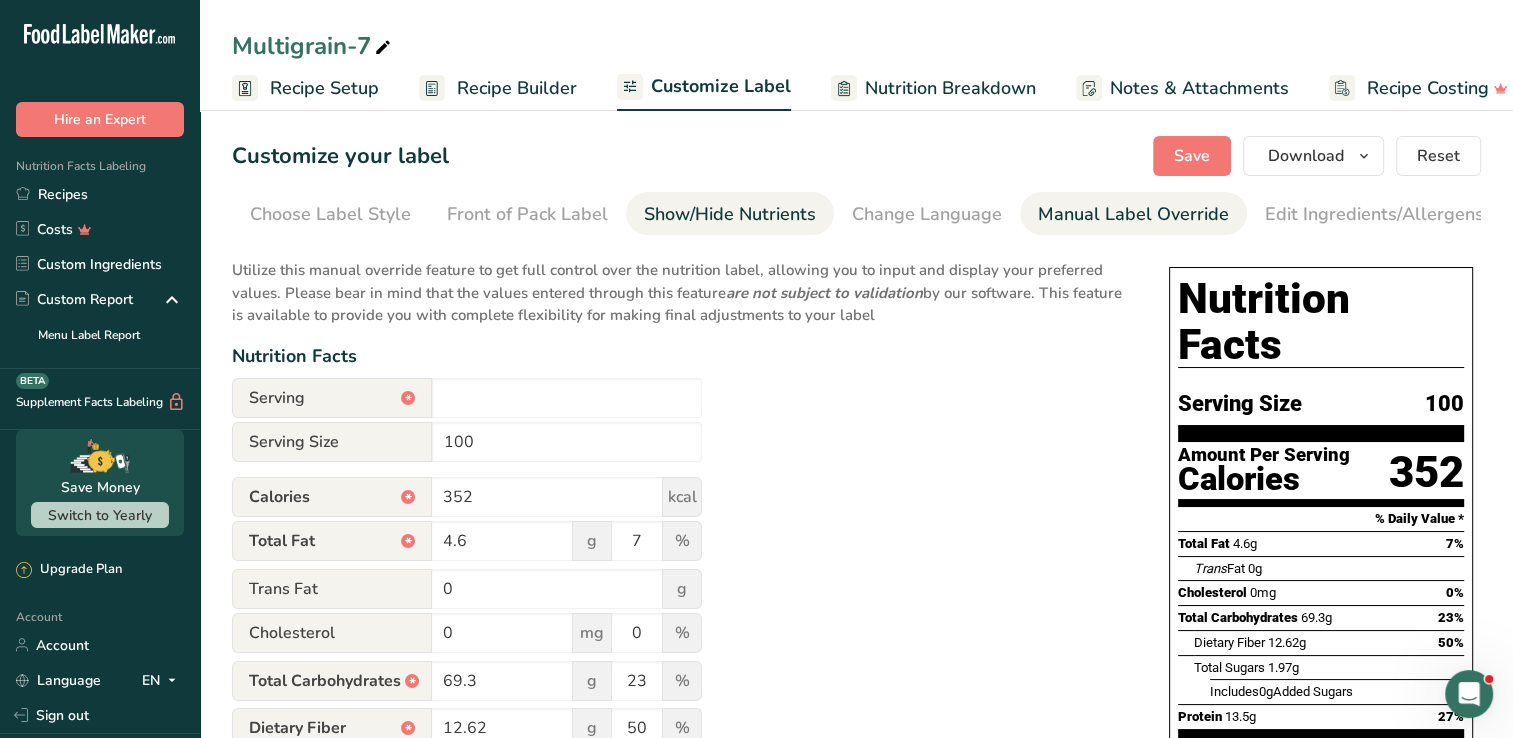 click on "Show/Hide Nutrients" at bounding box center (730, 214) 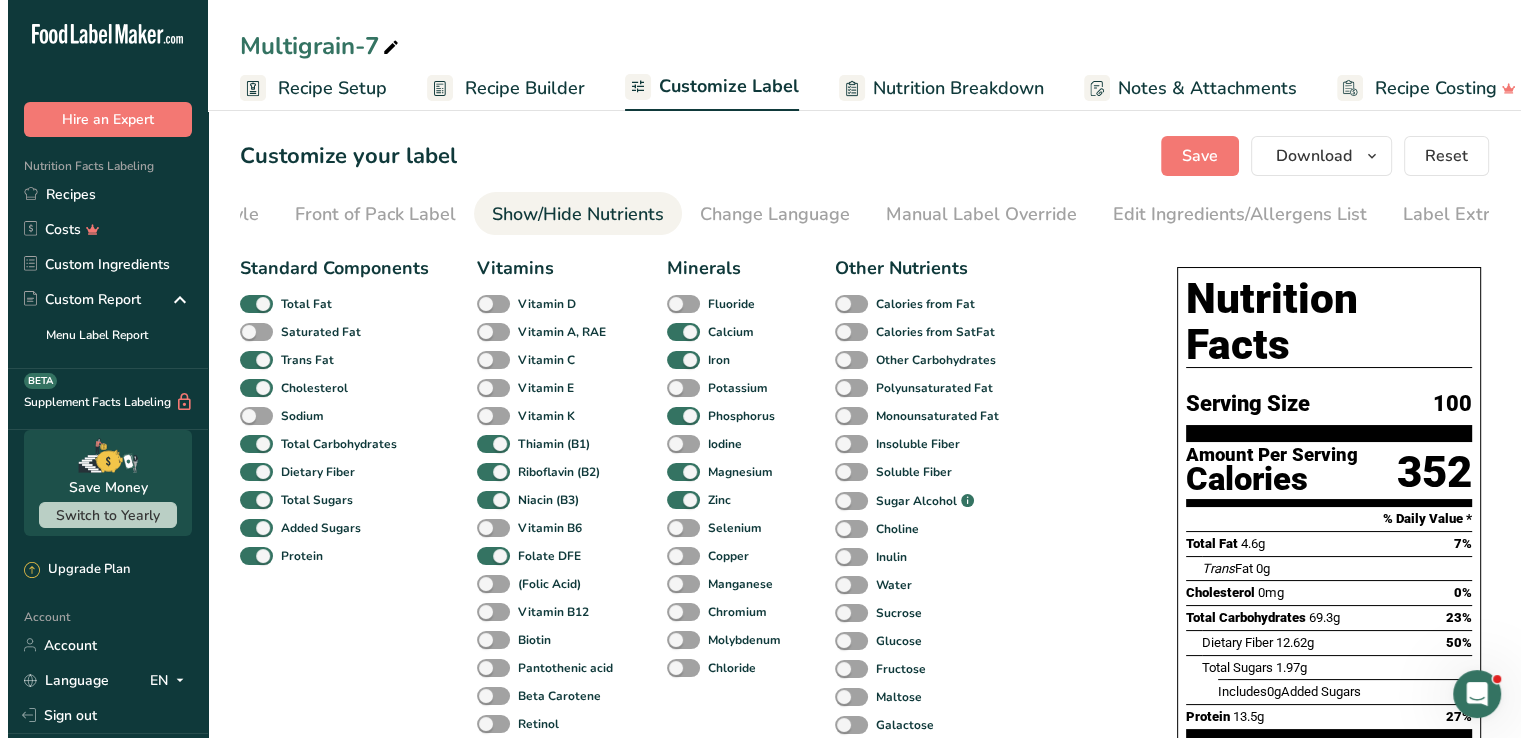 scroll, scrollTop: 0, scrollLeft: 204, axis: horizontal 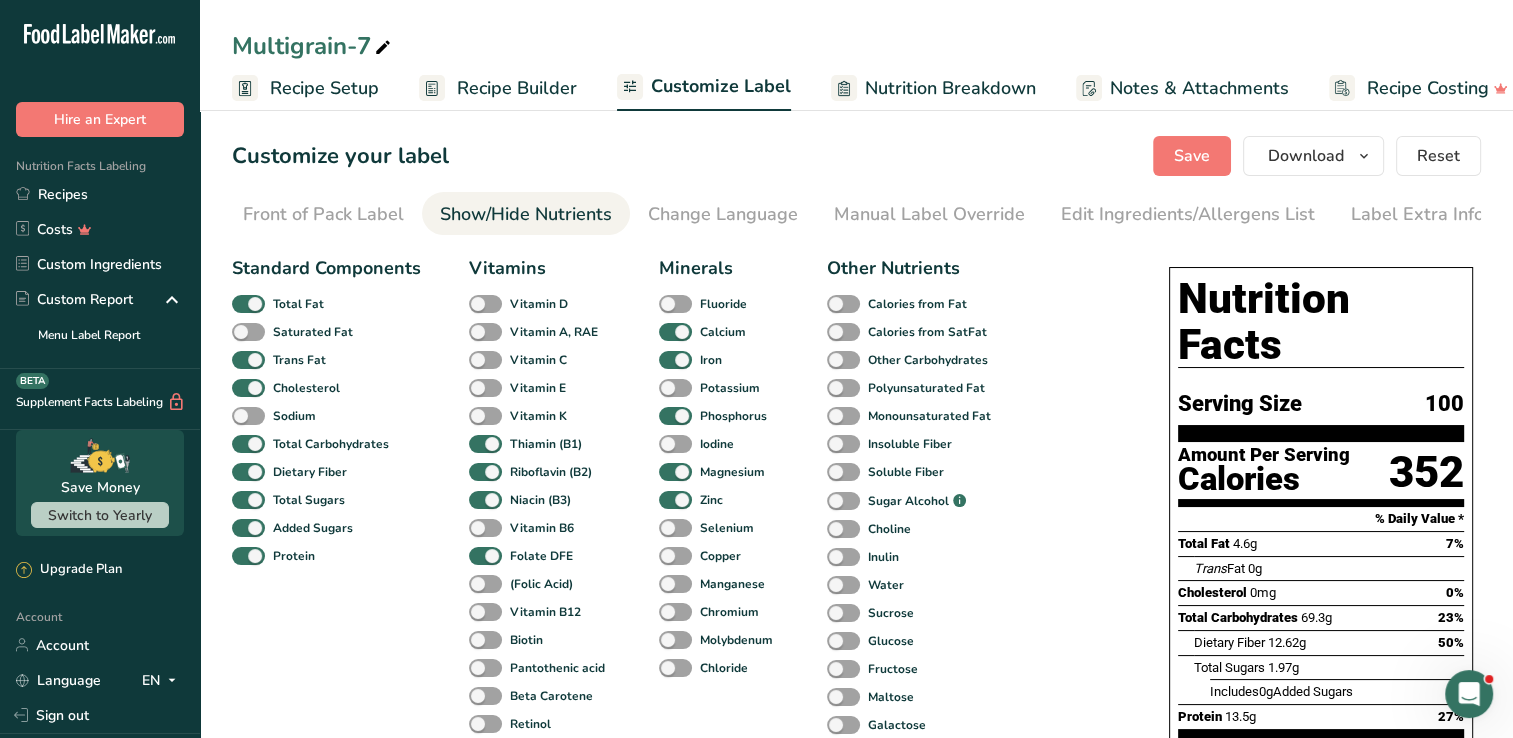 click on "Recipe Setup" at bounding box center (324, 88) 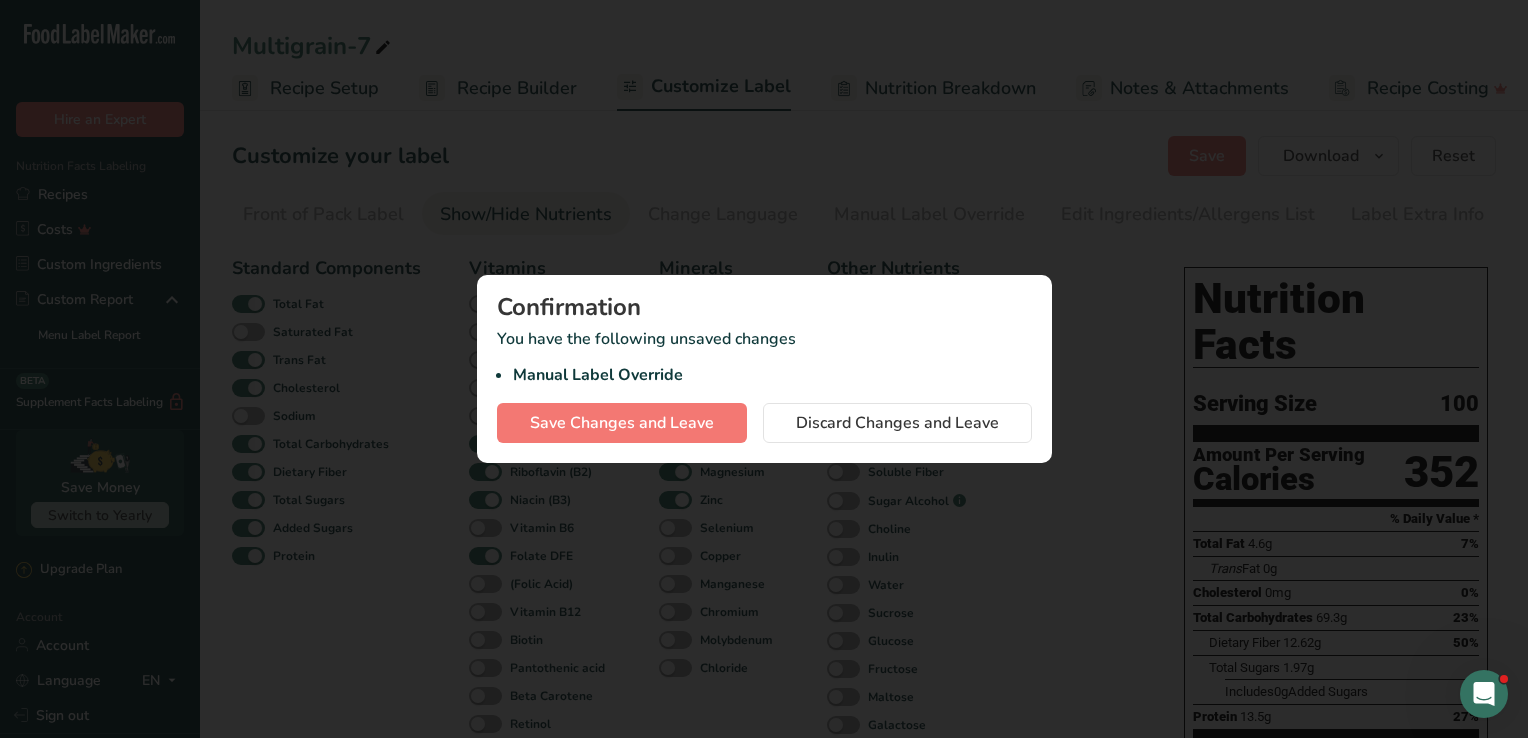 scroll, scrollTop: 0, scrollLeft: 188, axis: horizontal 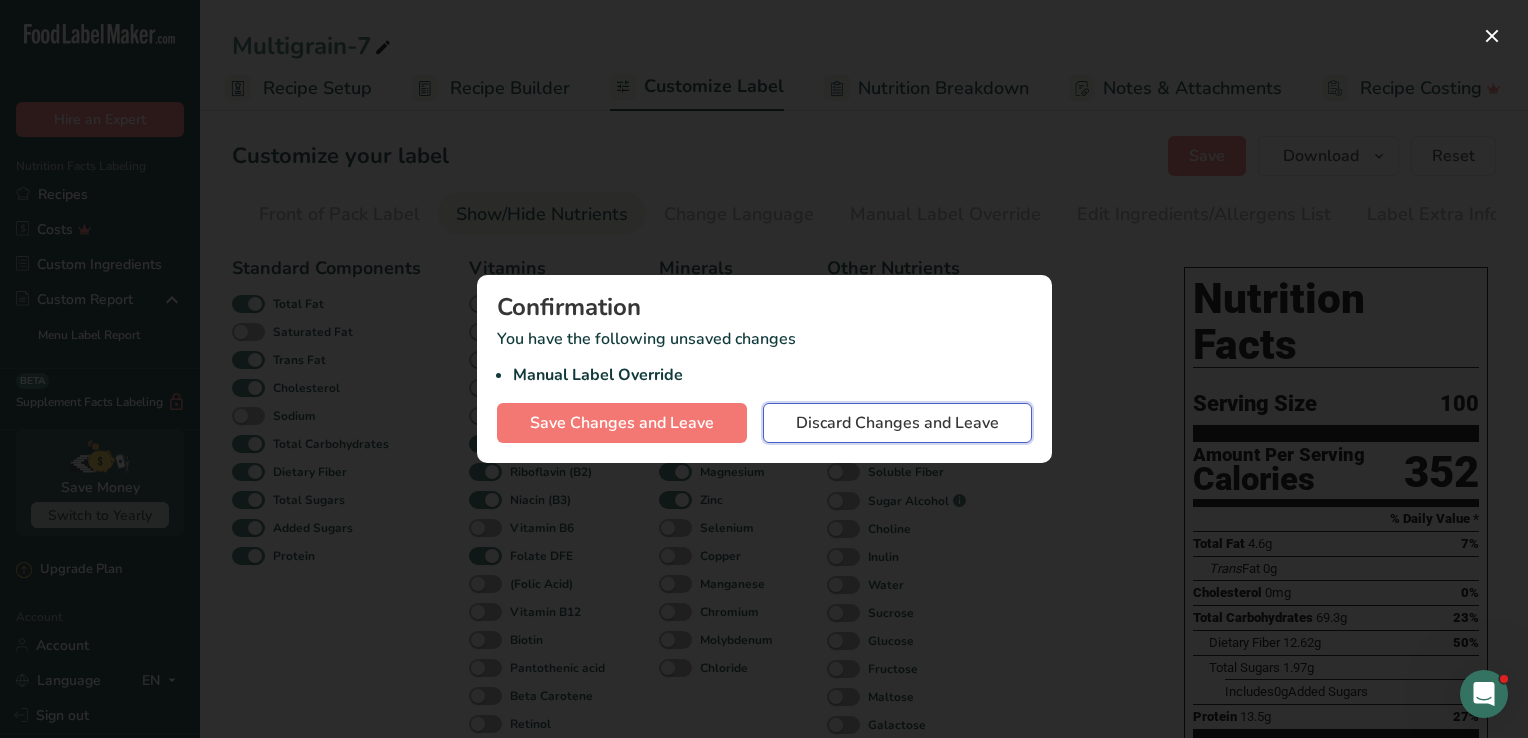 click on "Discard Changes and Leave" at bounding box center (897, 423) 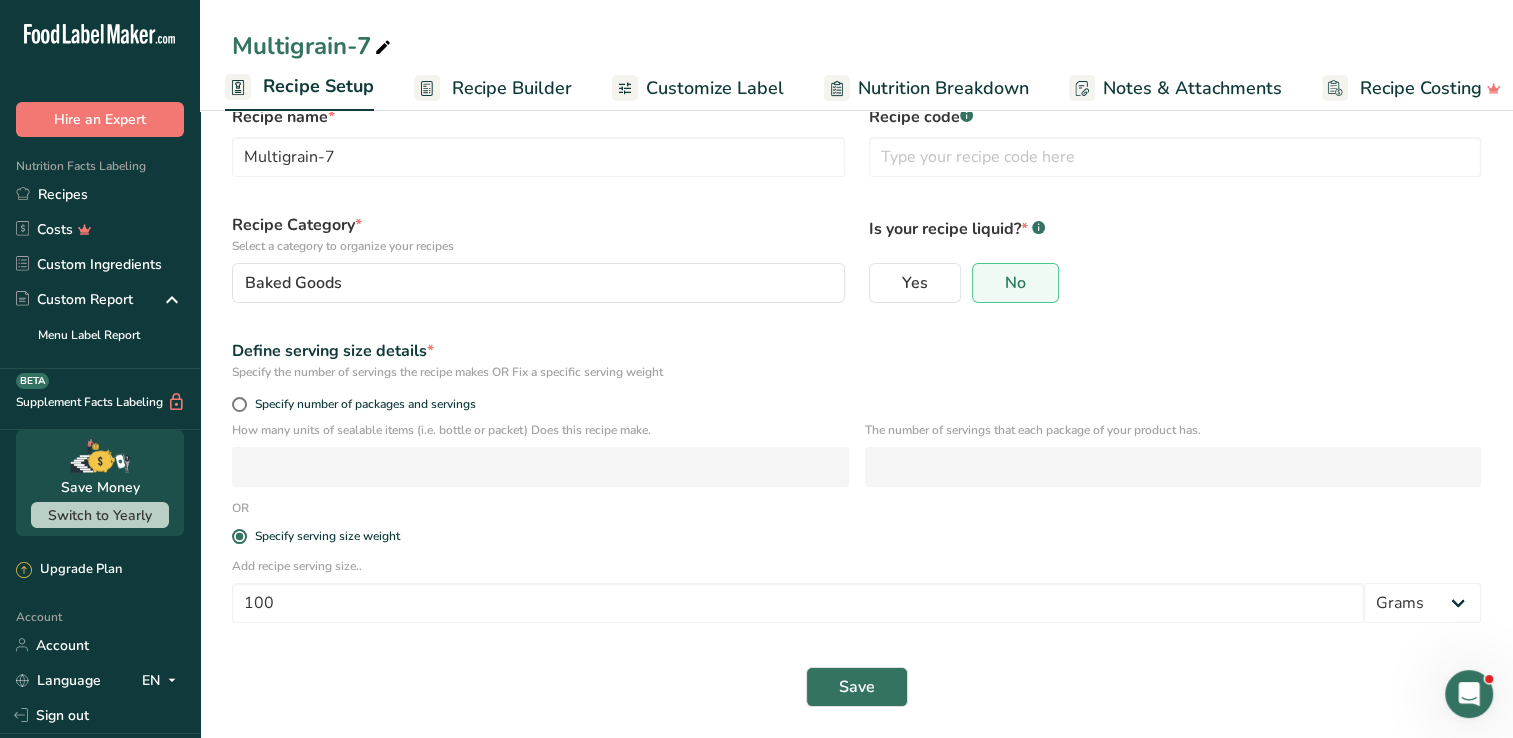 scroll, scrollTop: 52, scrollLeft: 0, axis: vertical 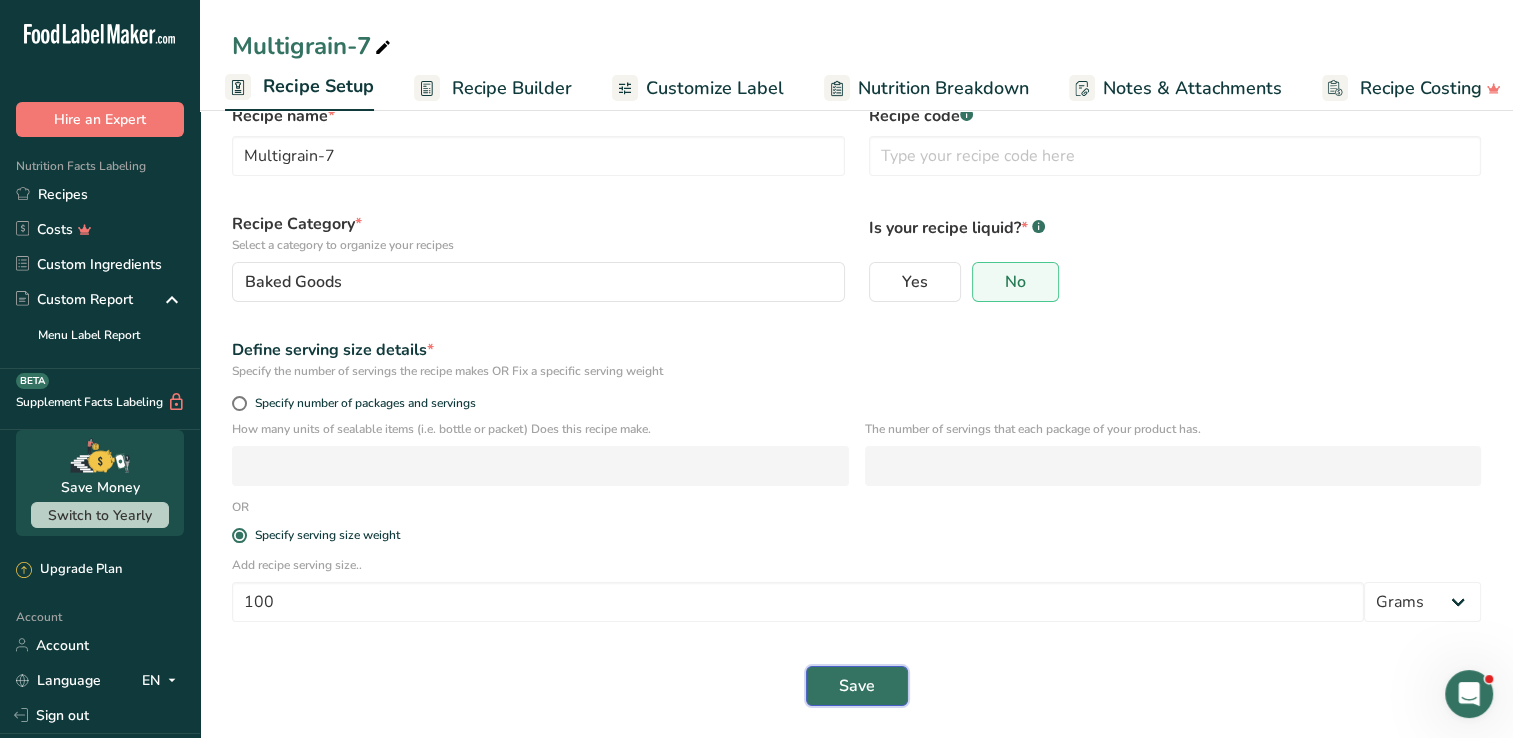 click on "Save" at bounding box center [857, 686] 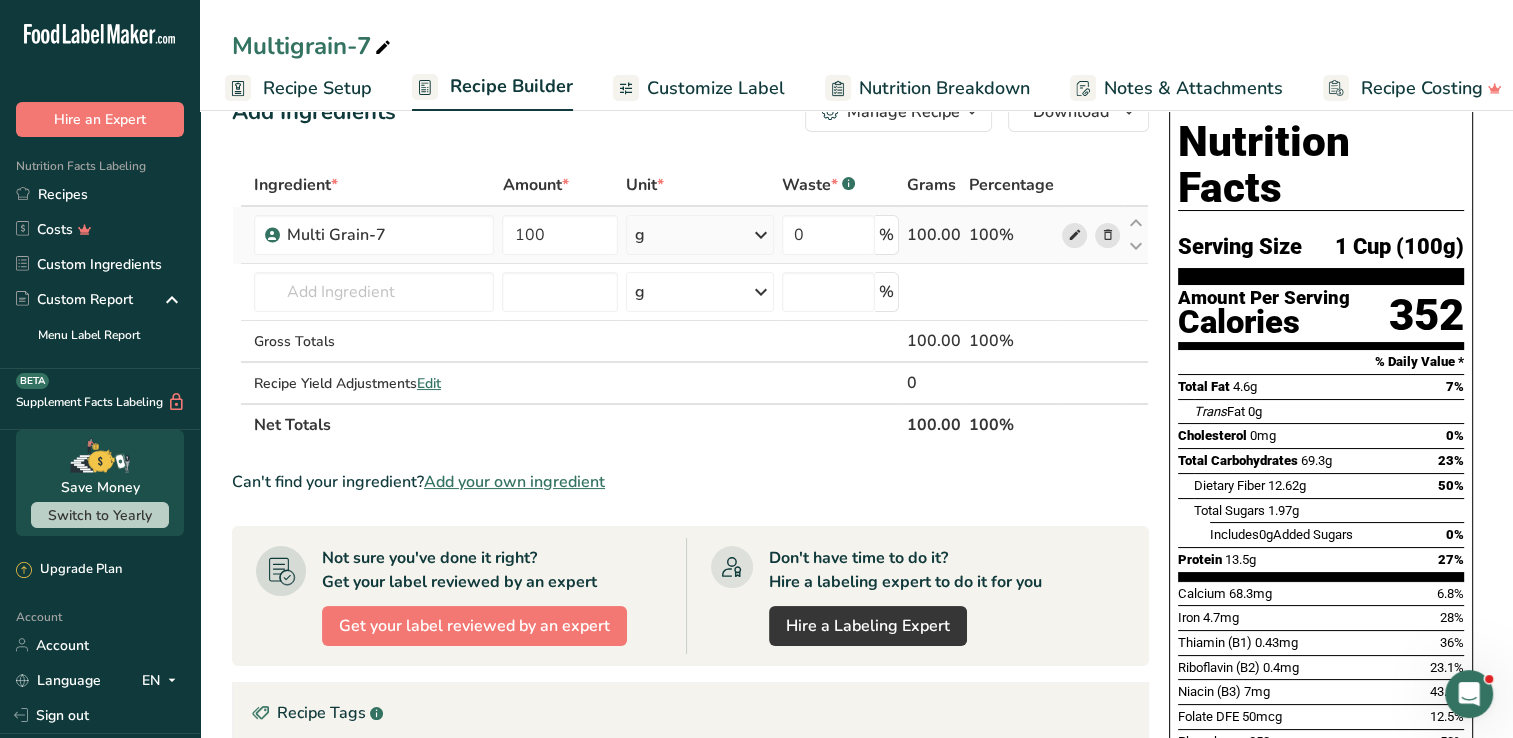 click at bounding box center (1074, 235) 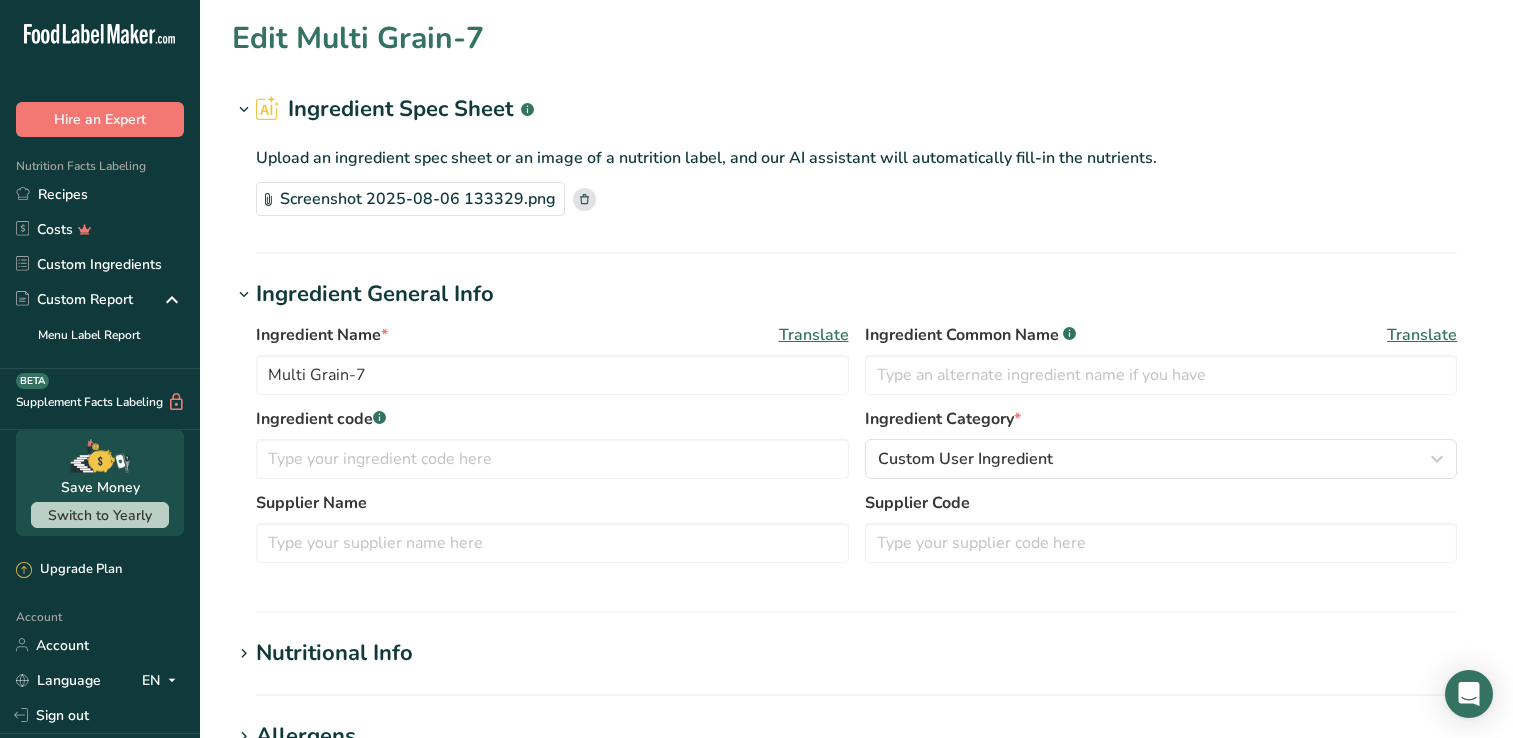 scroll, scrollTop: 0, scrollLeft: 0, axis: both 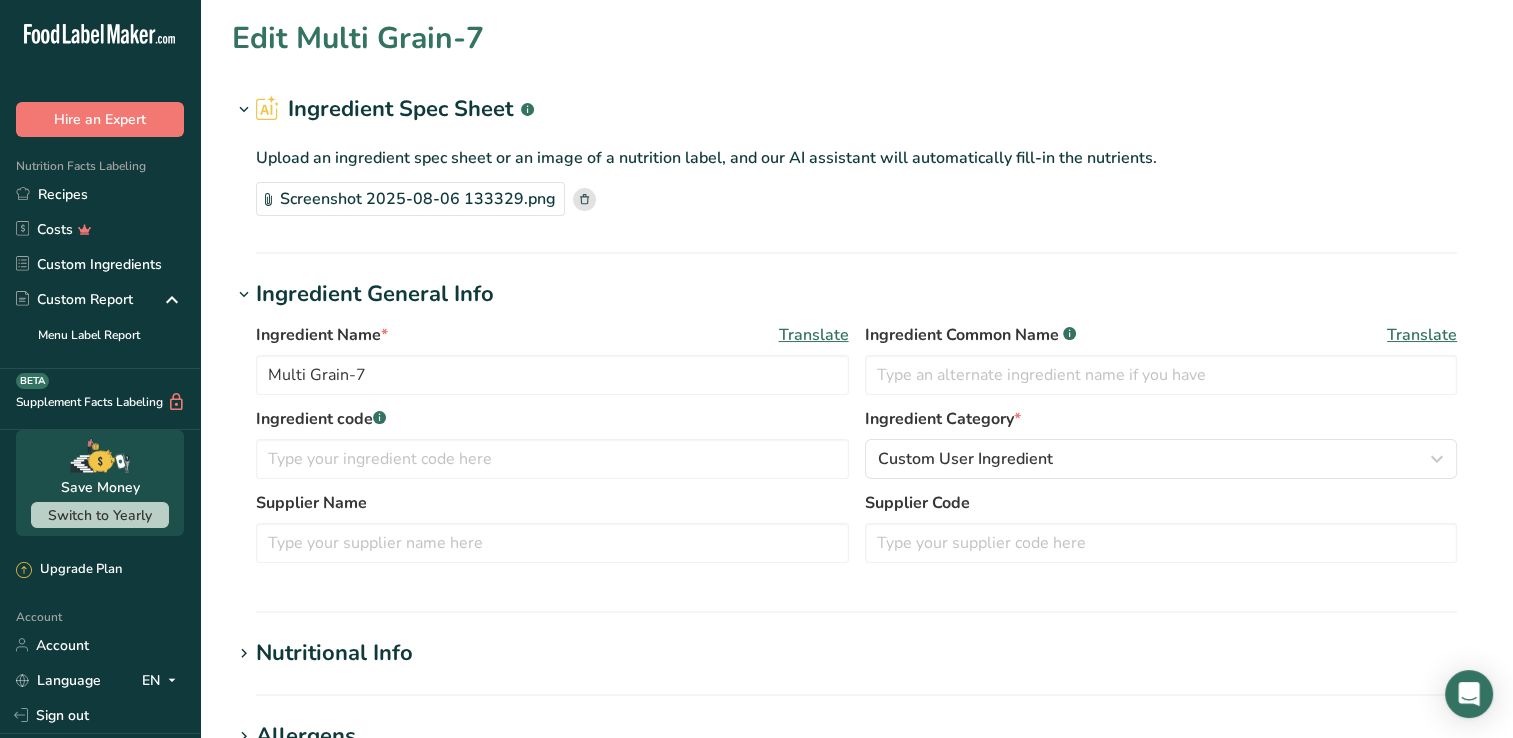 click 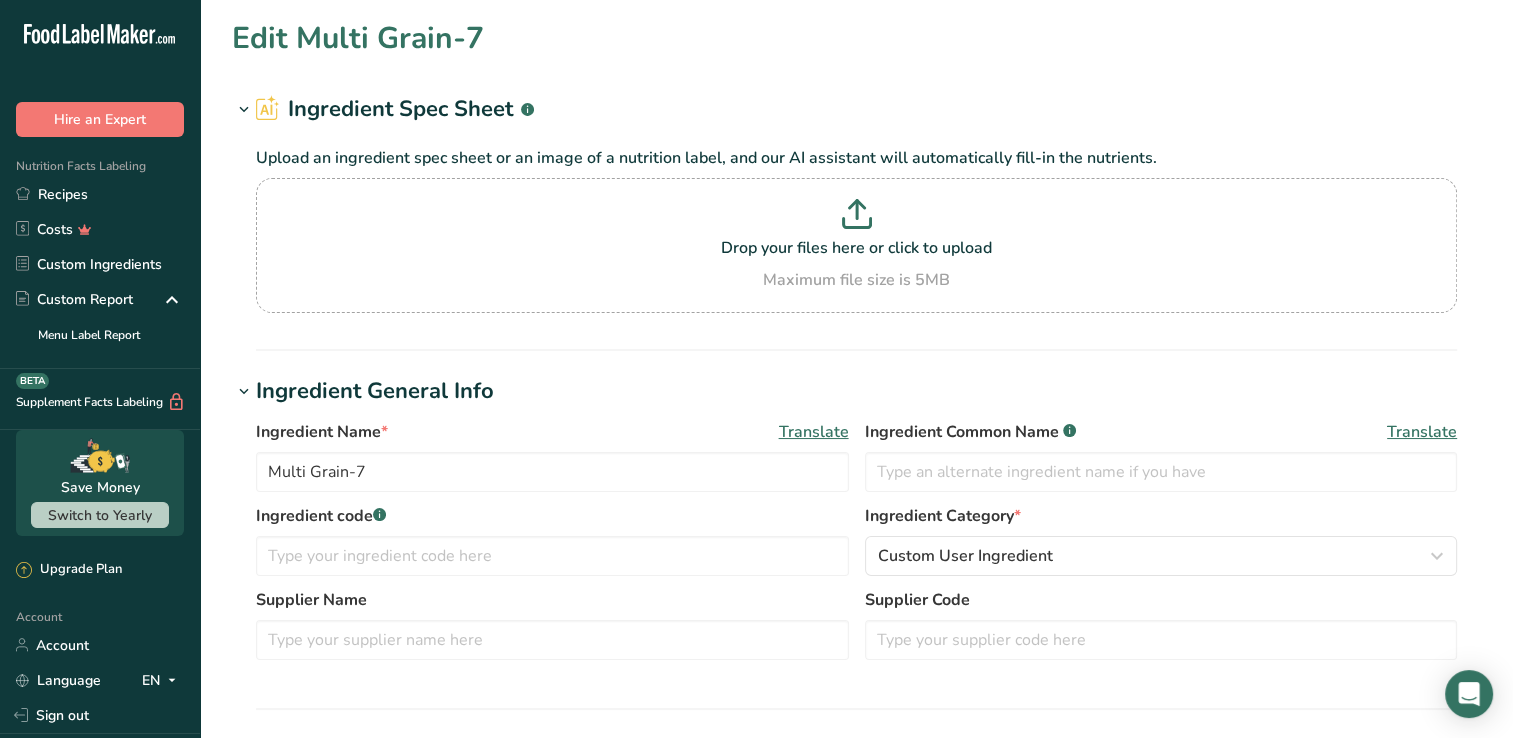 scroll, scrollTop: 0, scrollLeft: 0, axis: both 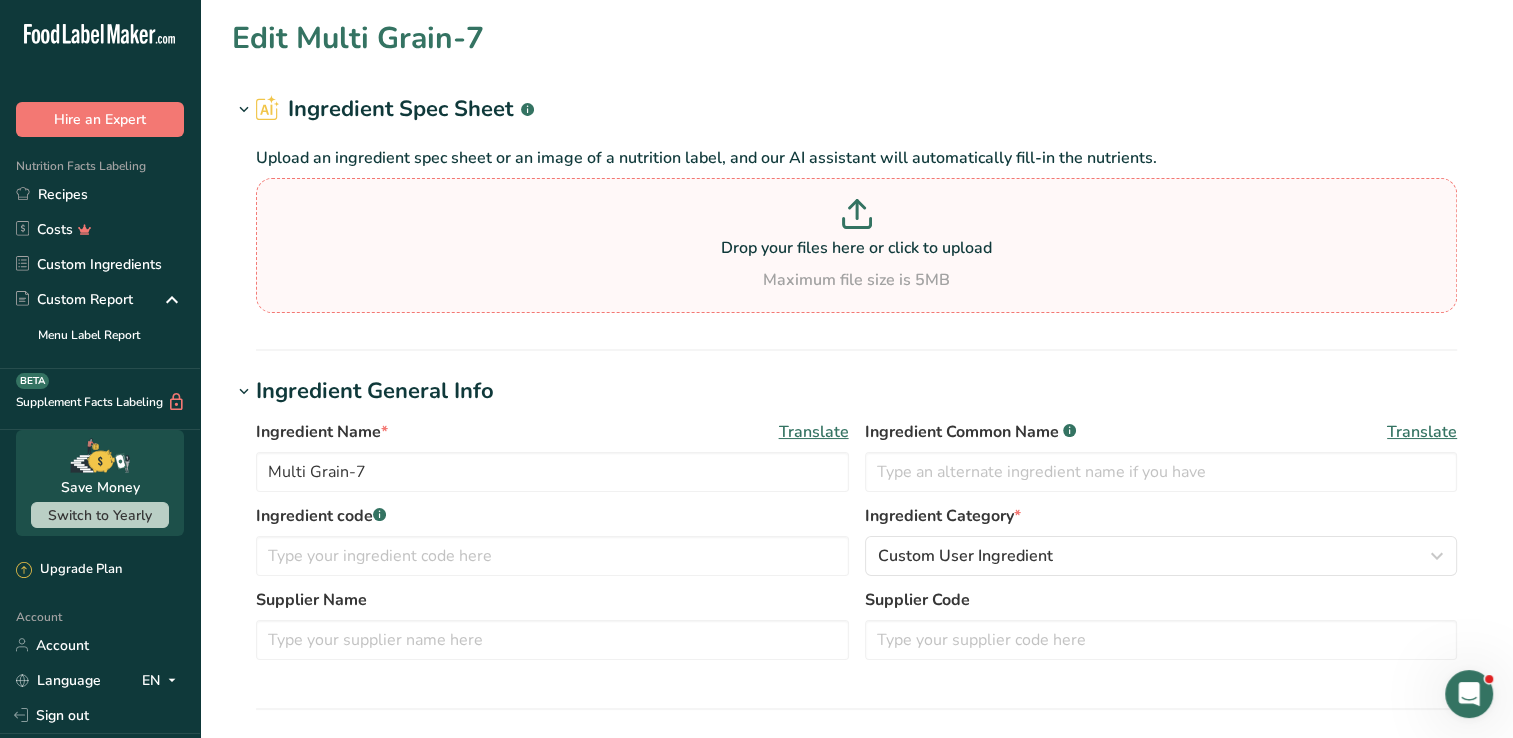 click on "Drop your files here or click to upload
Maximum file size is 5MB" at bounding box center [856, 245] 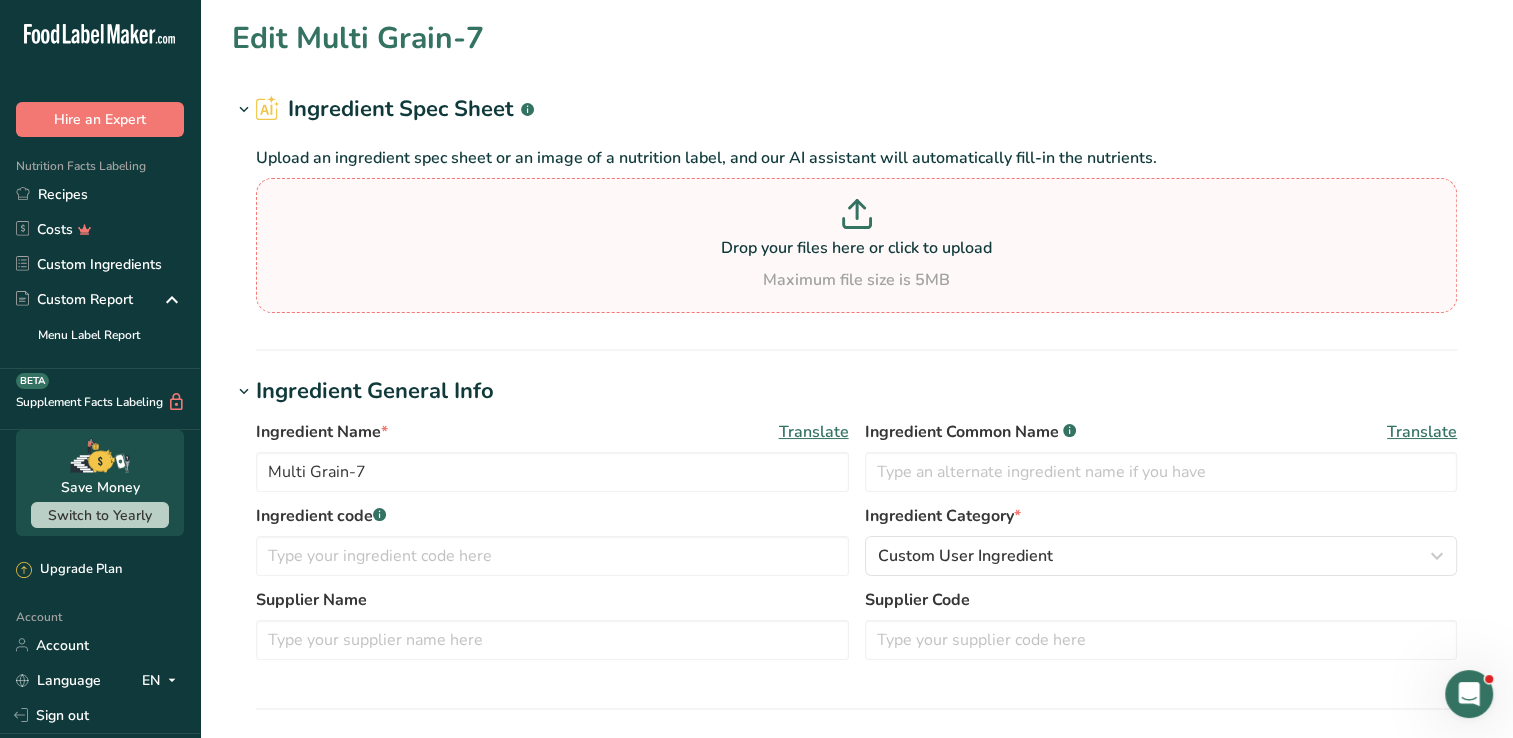 type on "C:\fakepath\Screenshot 2025-08-06 133642.png" 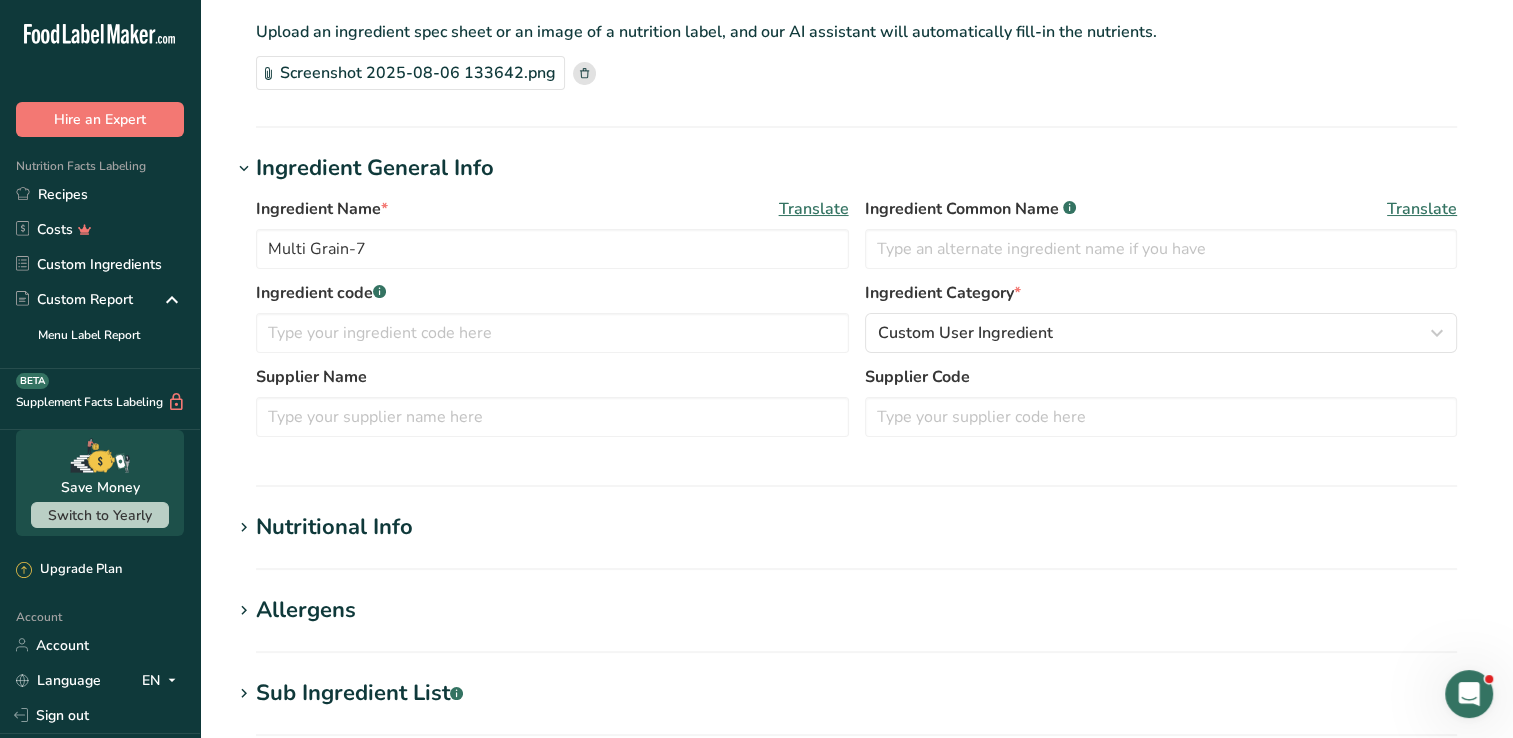 scroll, scrollTop: 400, scrollLeft: 0, axis: vertical 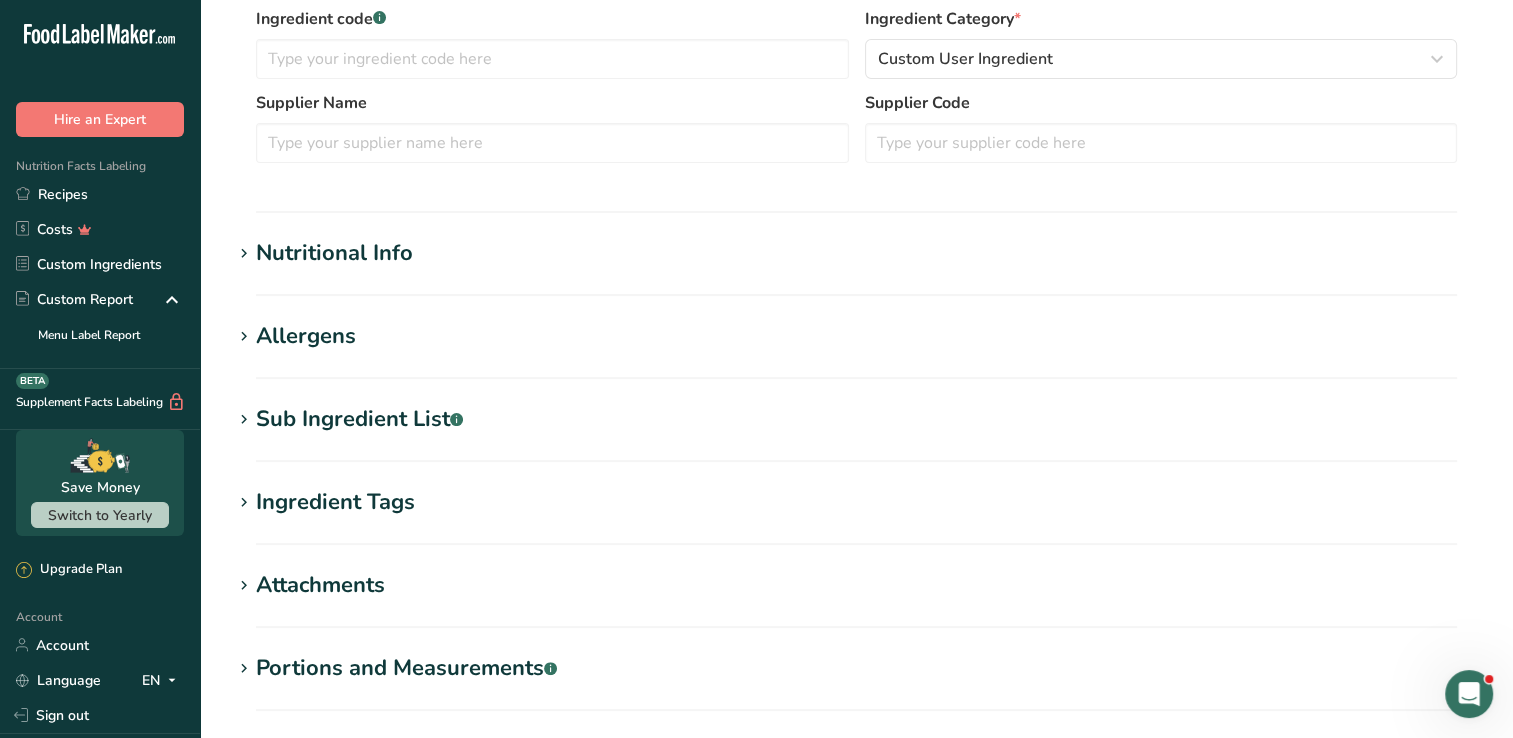 click on "Nutritional Info" at bounding box center (334, 253) 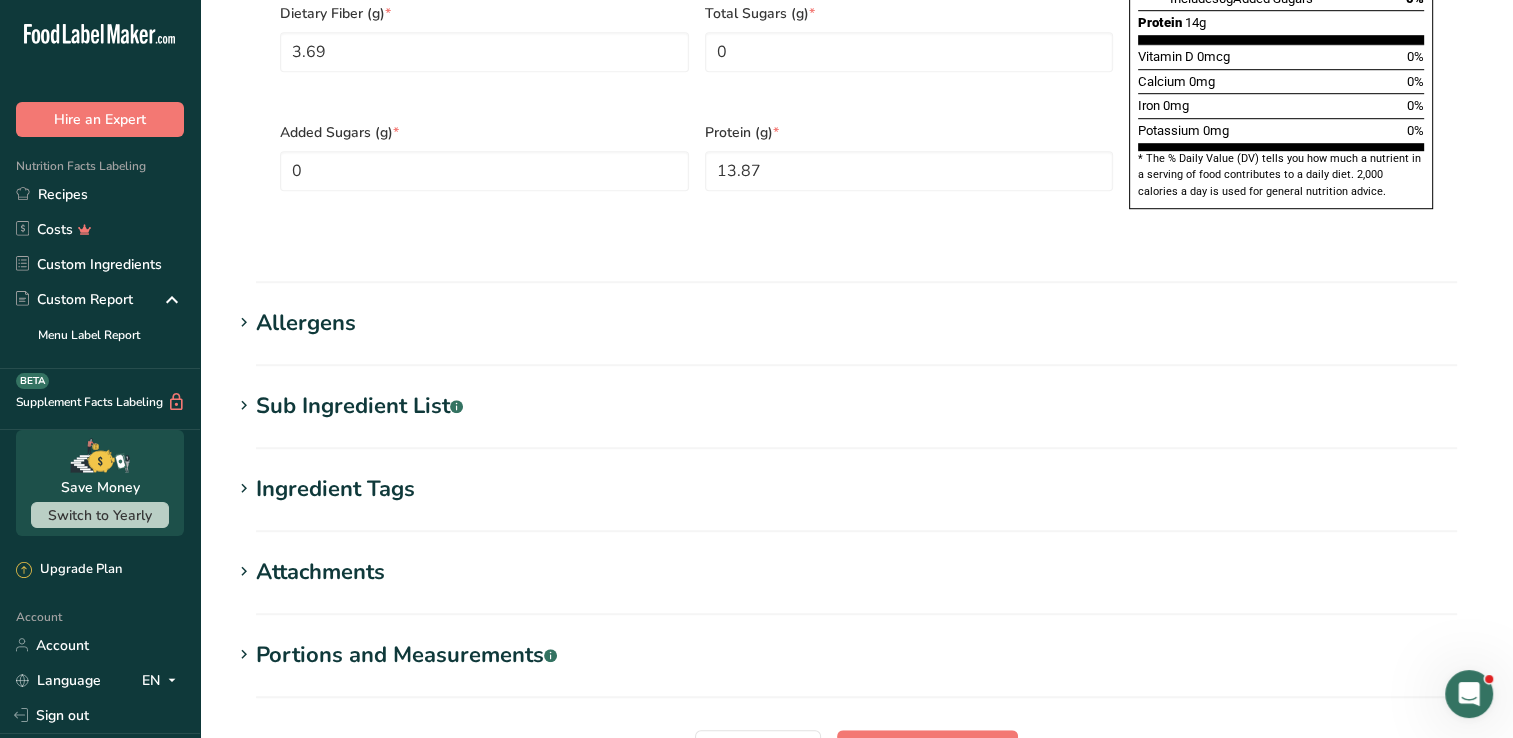scroll, scrollTop: 1497, scrollLeft: 0, axis: vertical 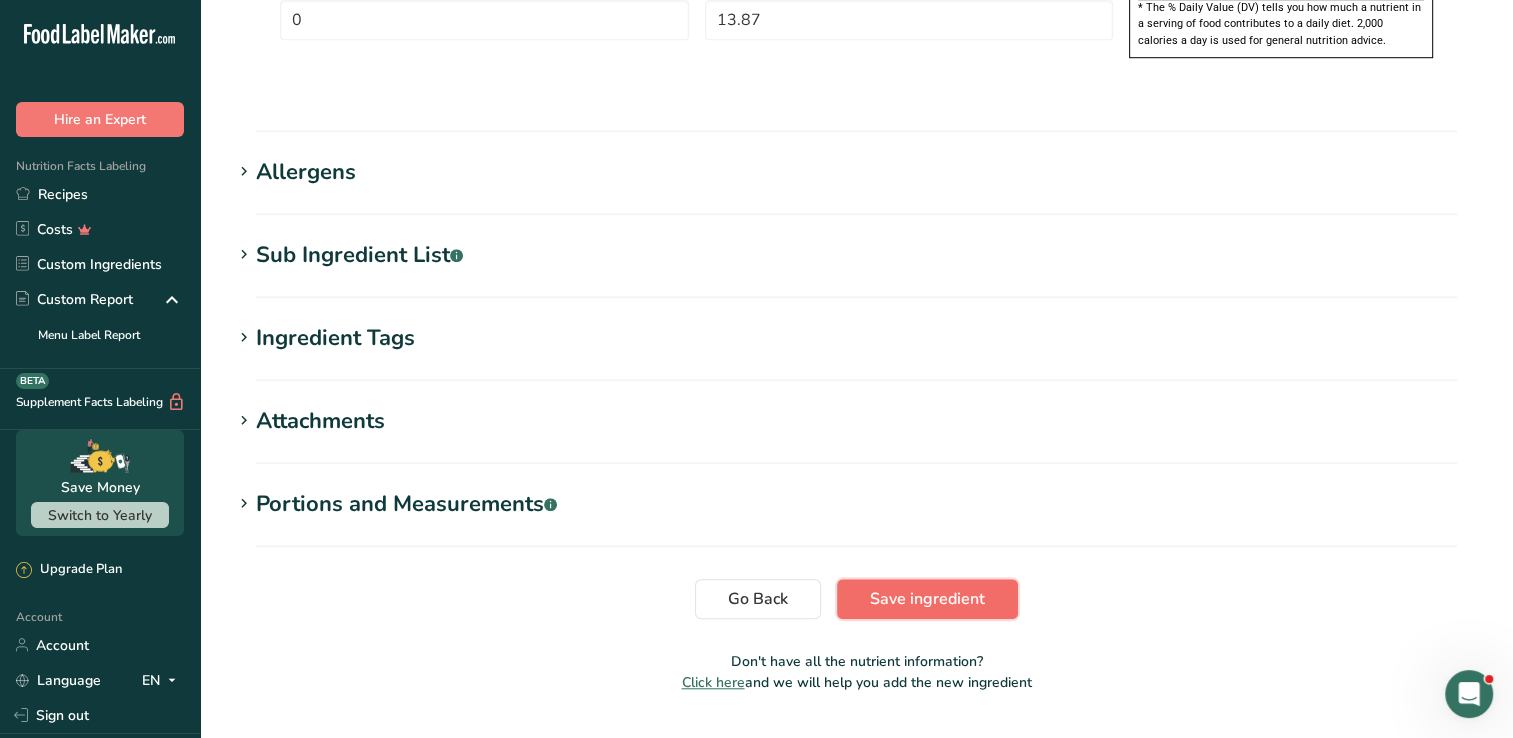 click on "Save ingredient" at bounding box center [927, 599] 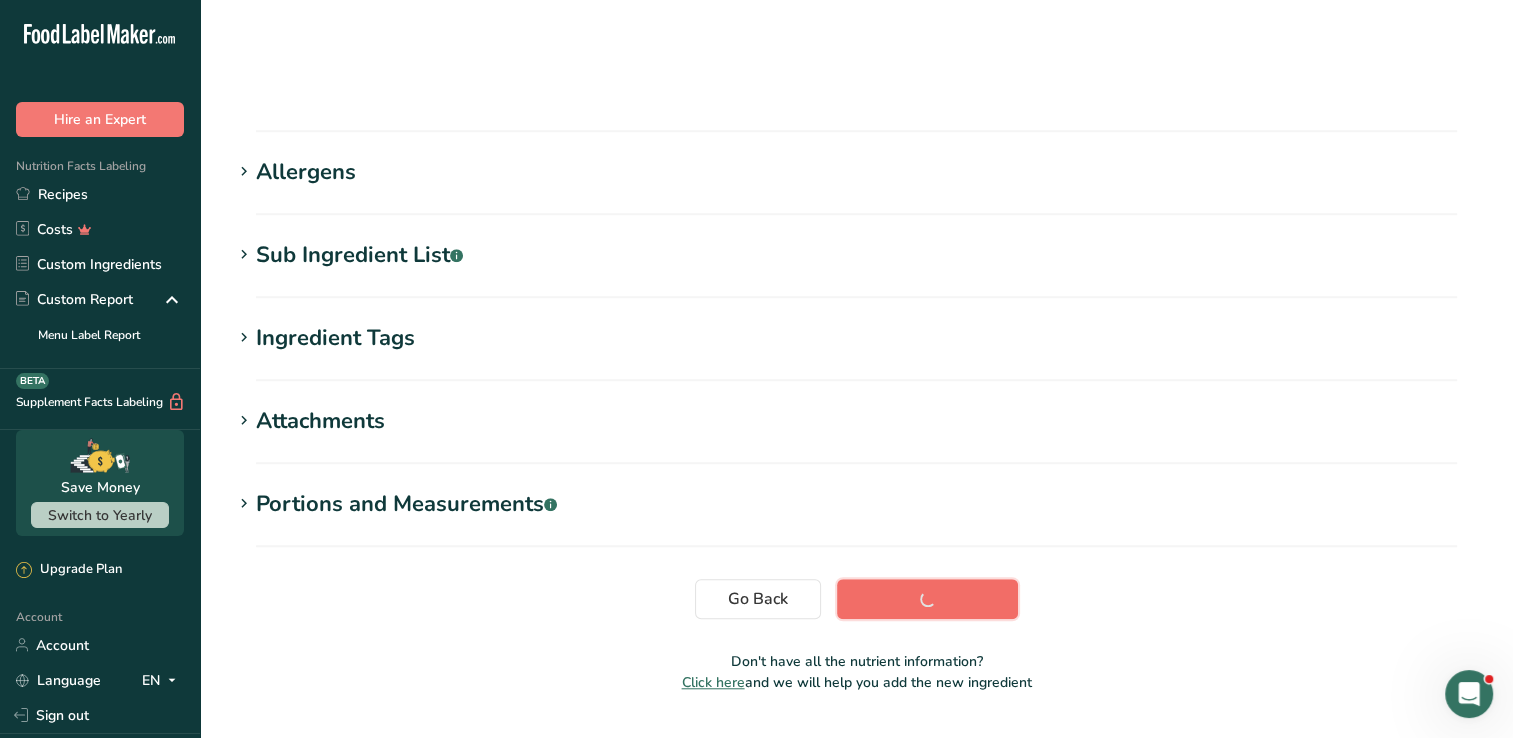 scroll, scrollTop: 236, scrollLeft: 0, axis: vertical 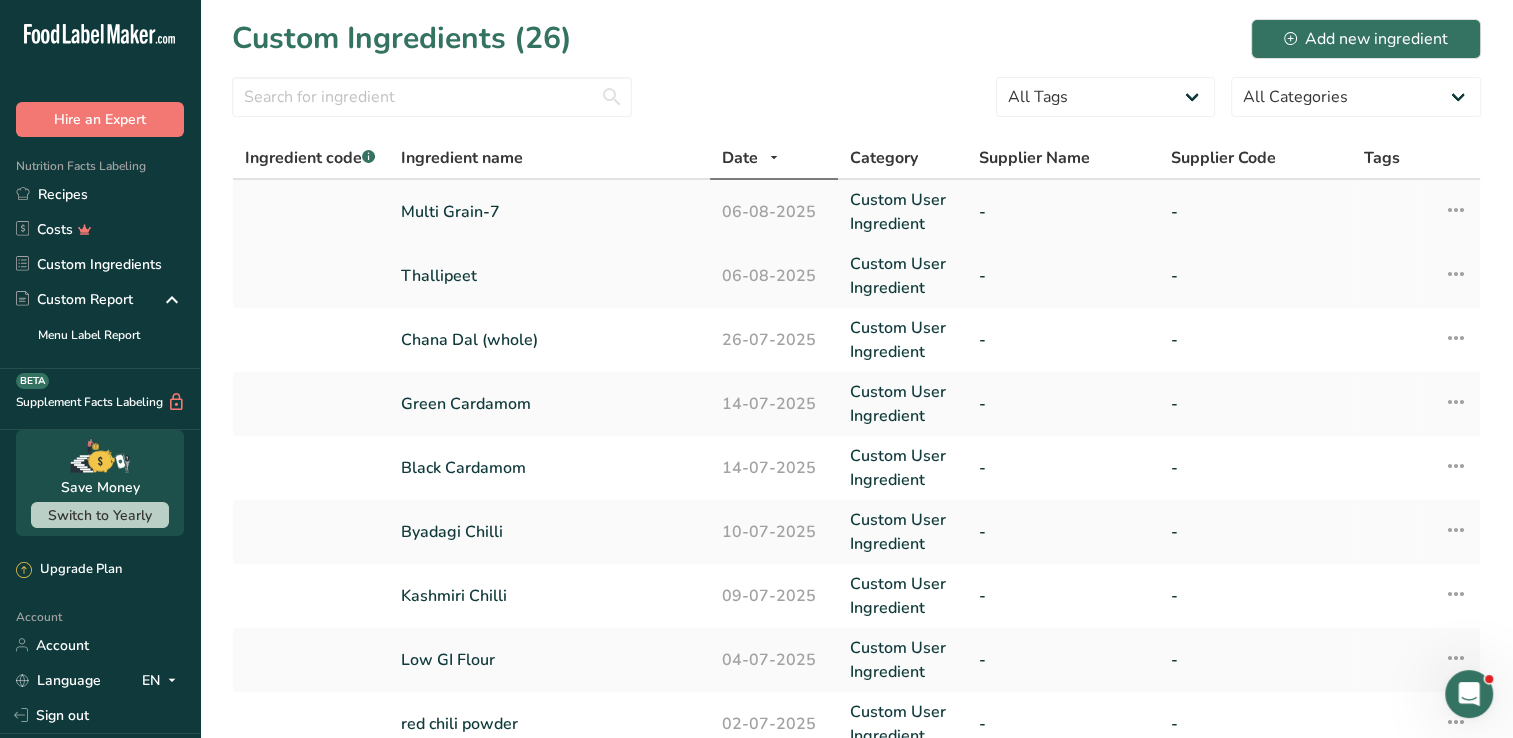 click on "Multi Grain-7" at bounding box center [549, 212] 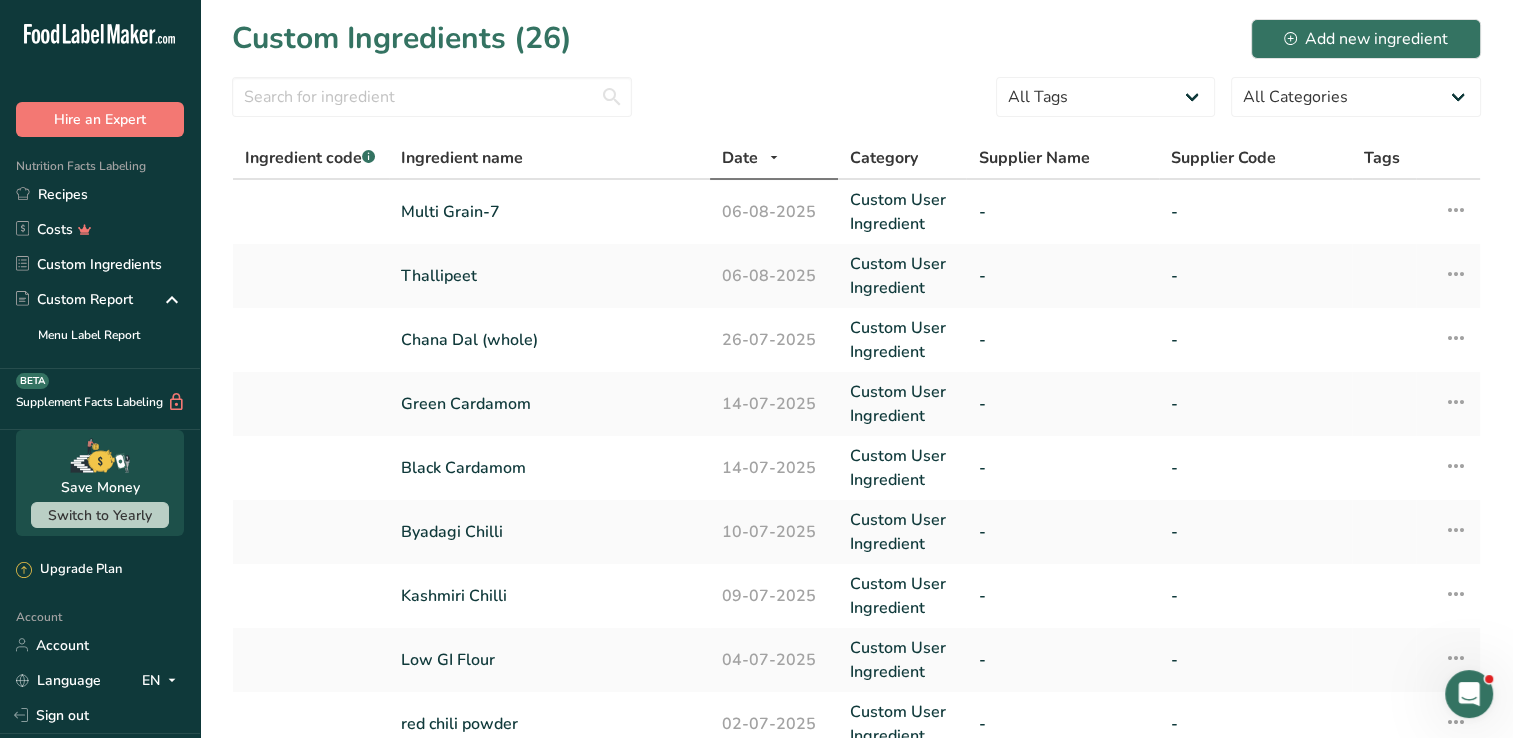 click on "Nutrition Facts Labeling
Recipes
Costs
Custom Ingredients
Custom Report
Menu Label Report" at bounding box center (100, 253) 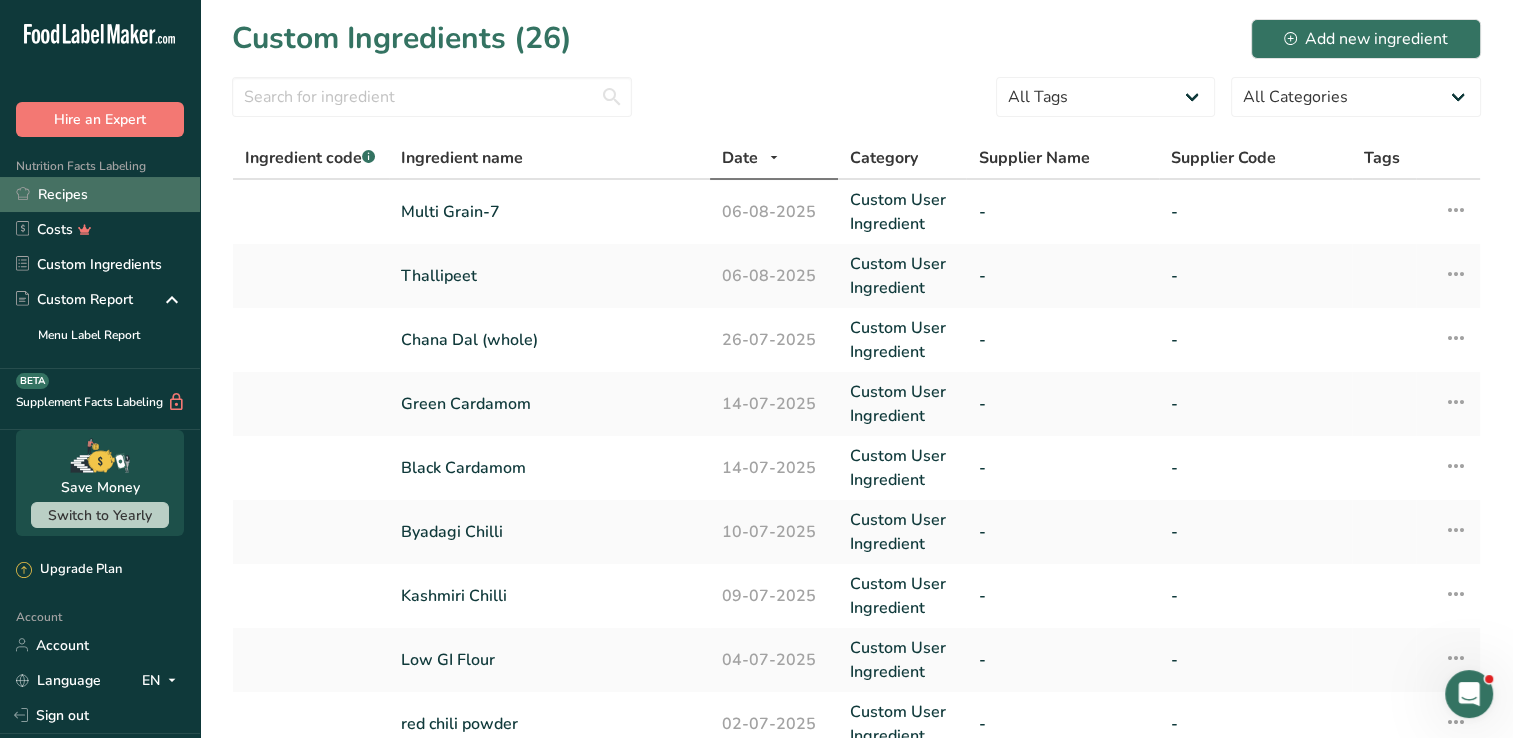 click on "Recipes" at bounding box center (100, 194) 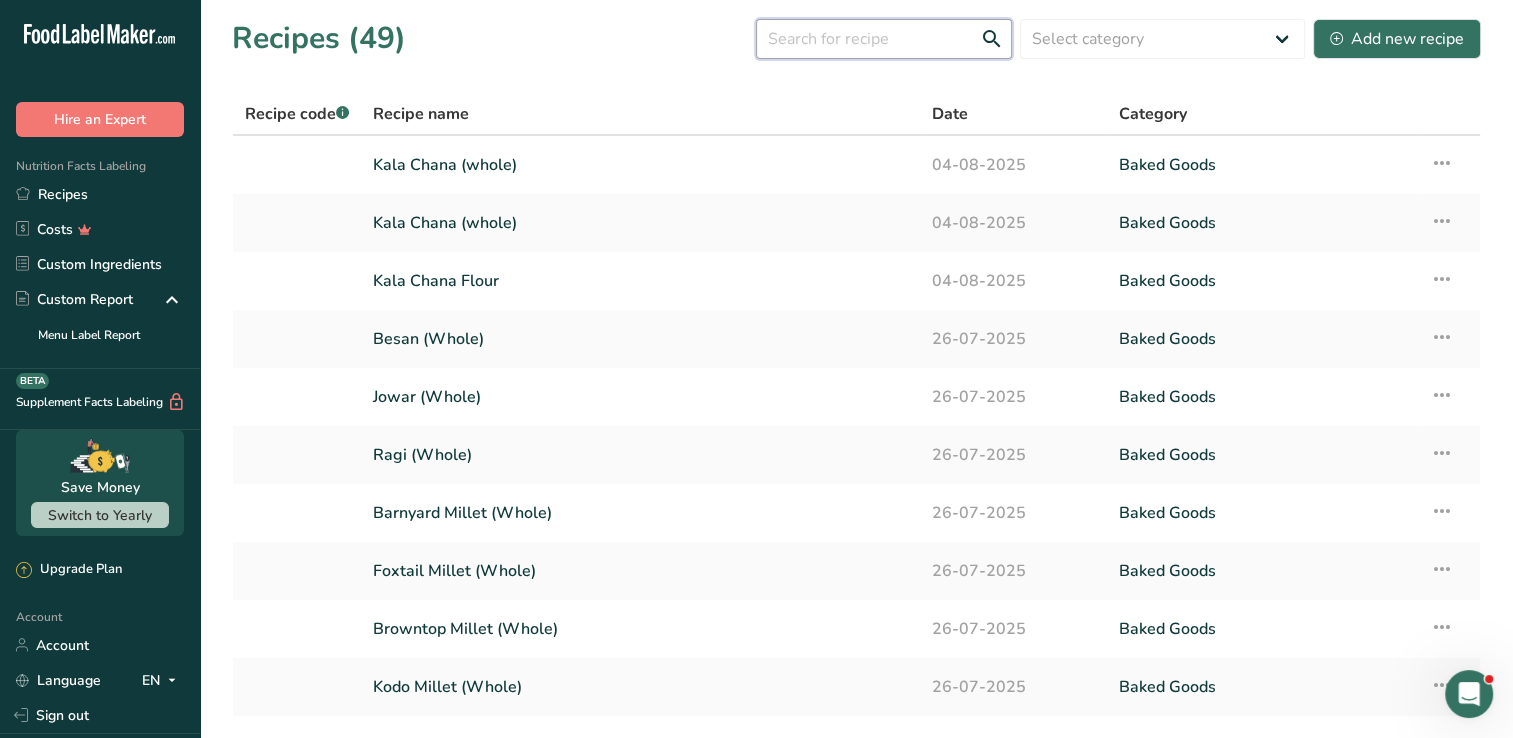 click at bounding box center (884, 39) 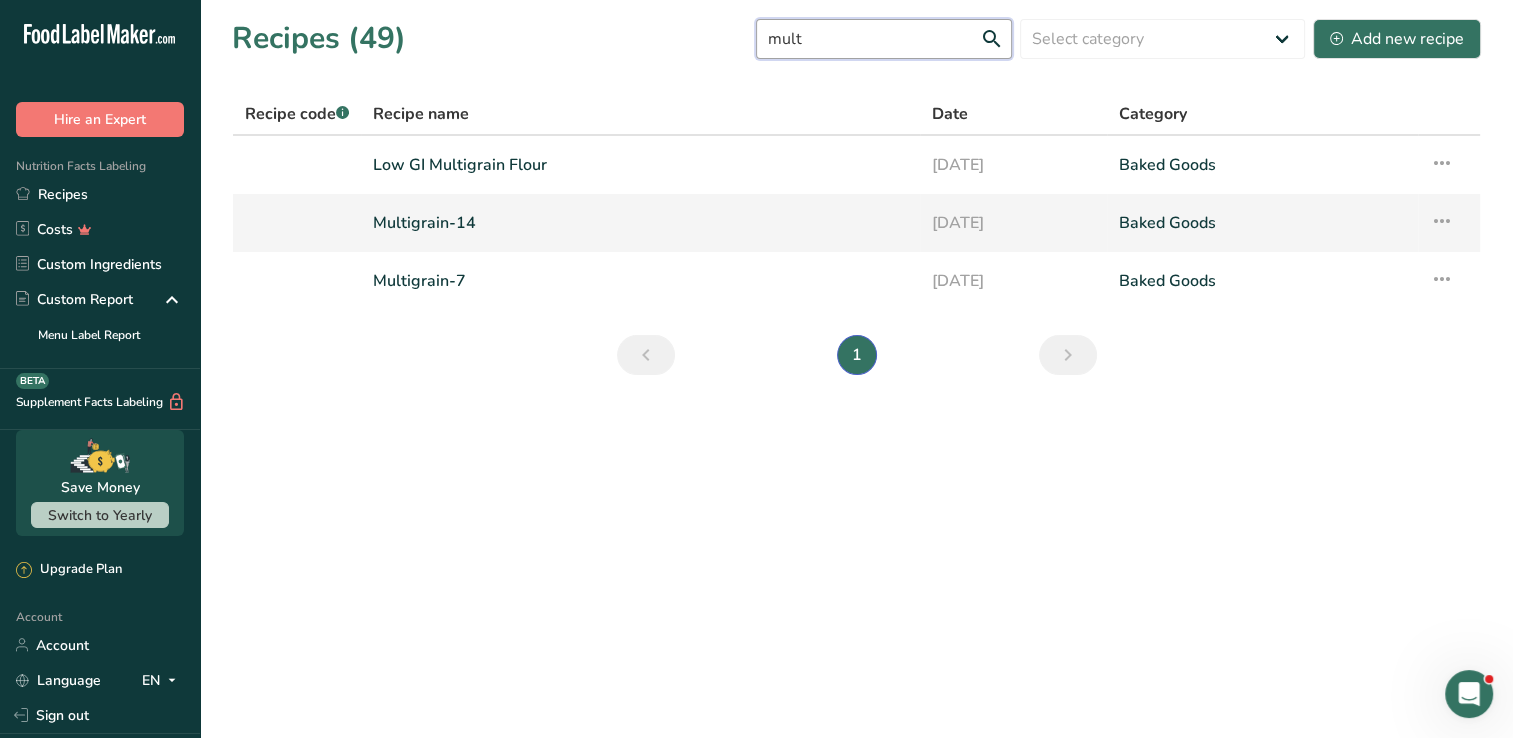 type on "mult" 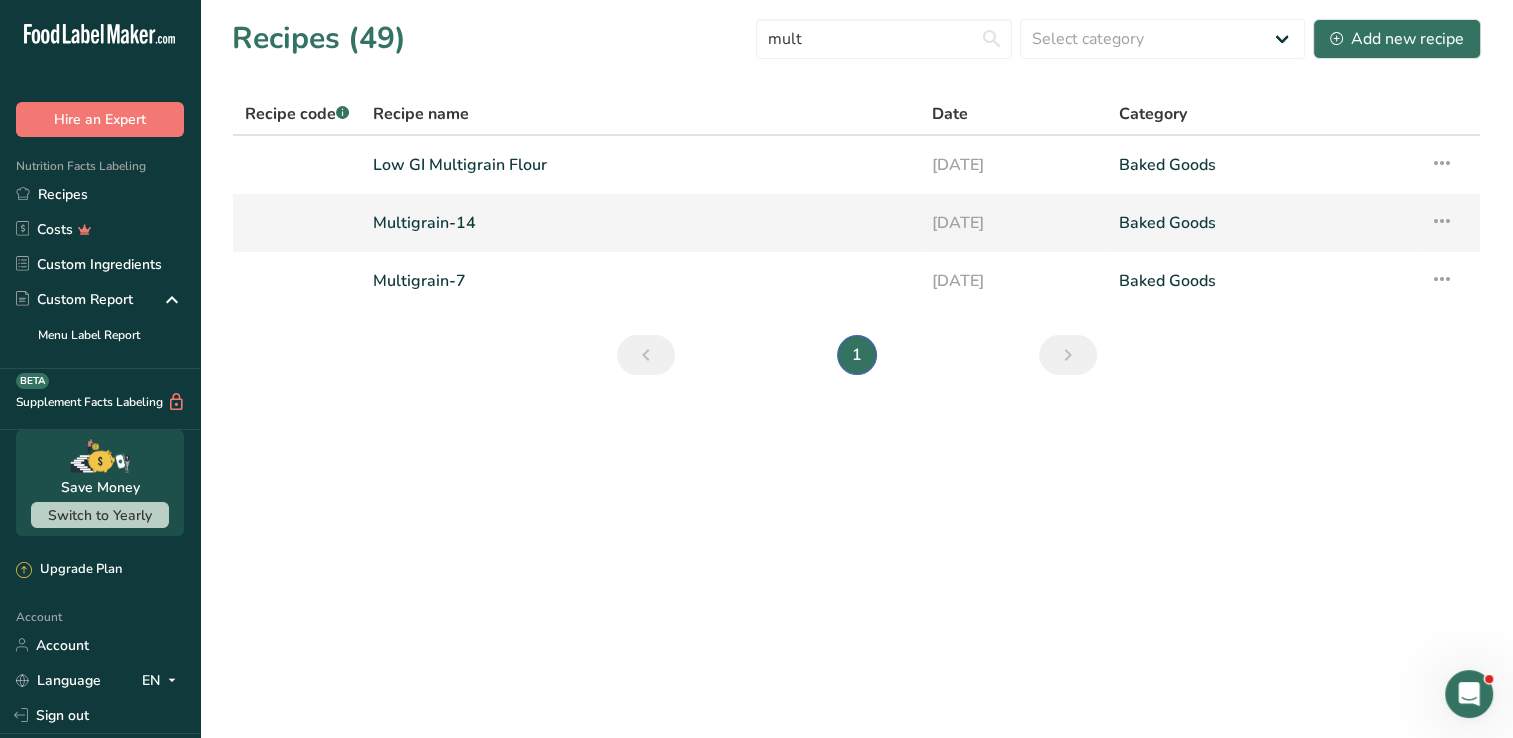 click on "Multigrain-14" at bounding box center (640, 223) 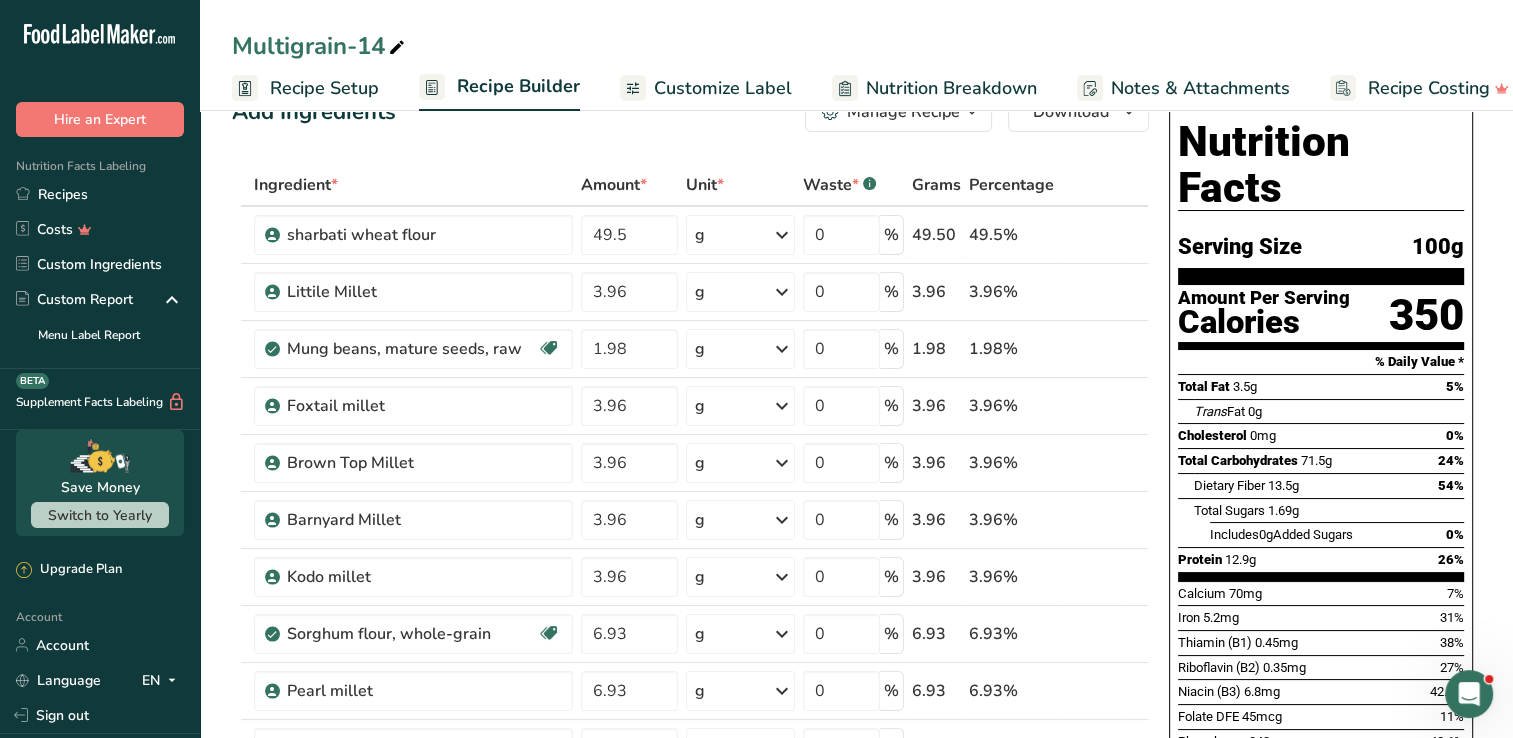 scroll, scrollTop: 0, scrollLeft: 0, axis: both 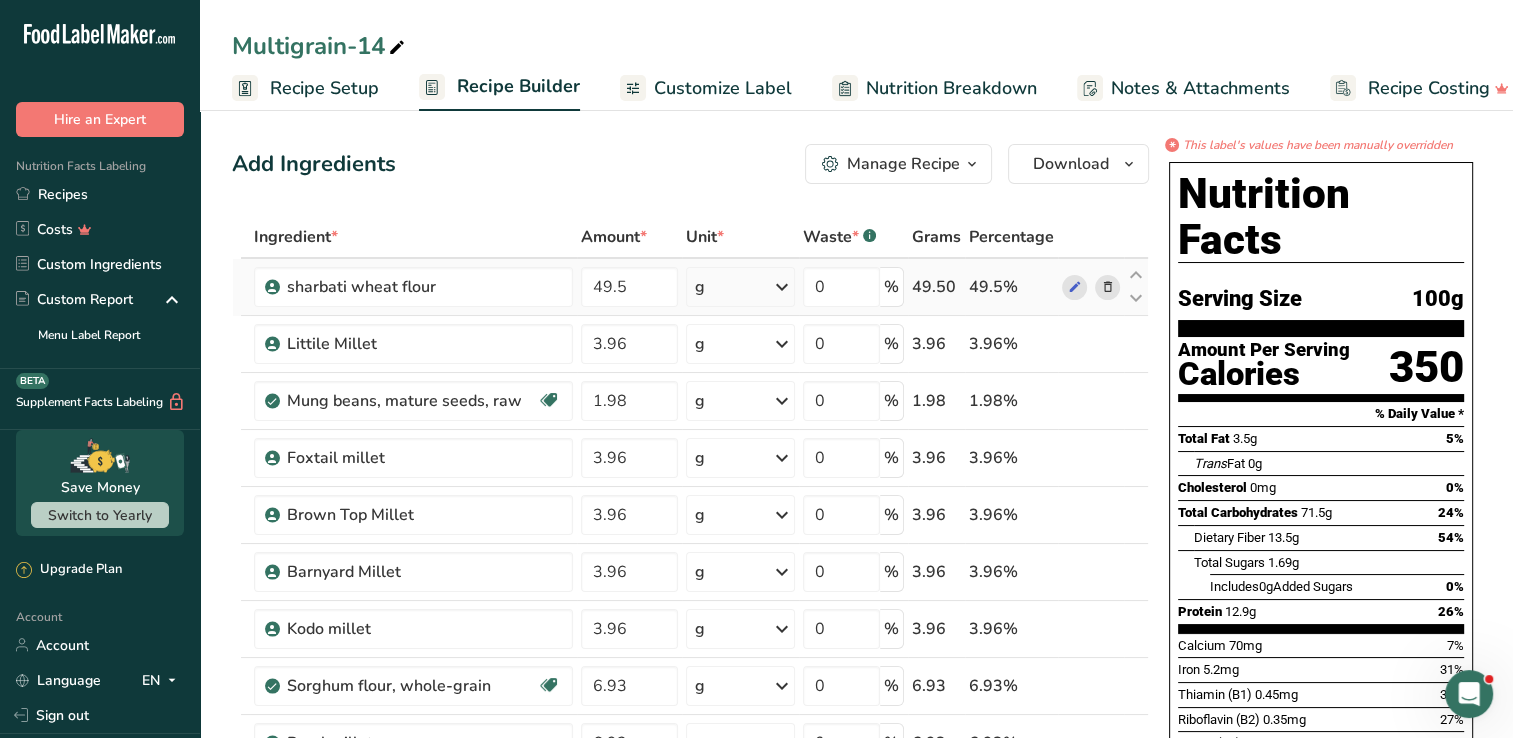 click at bounding box center (1107, 287) 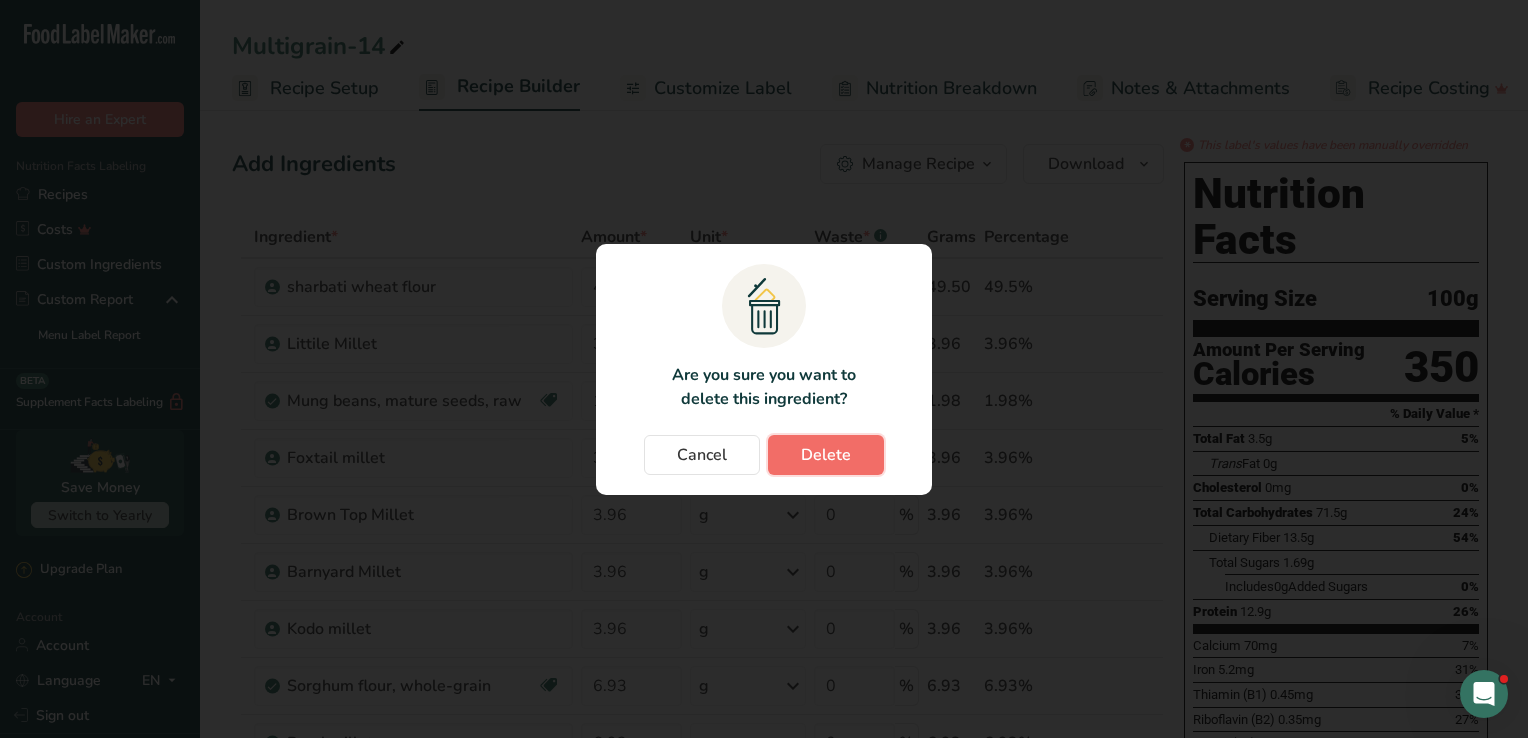 click on "Delete" at bounding box center (826, 455) 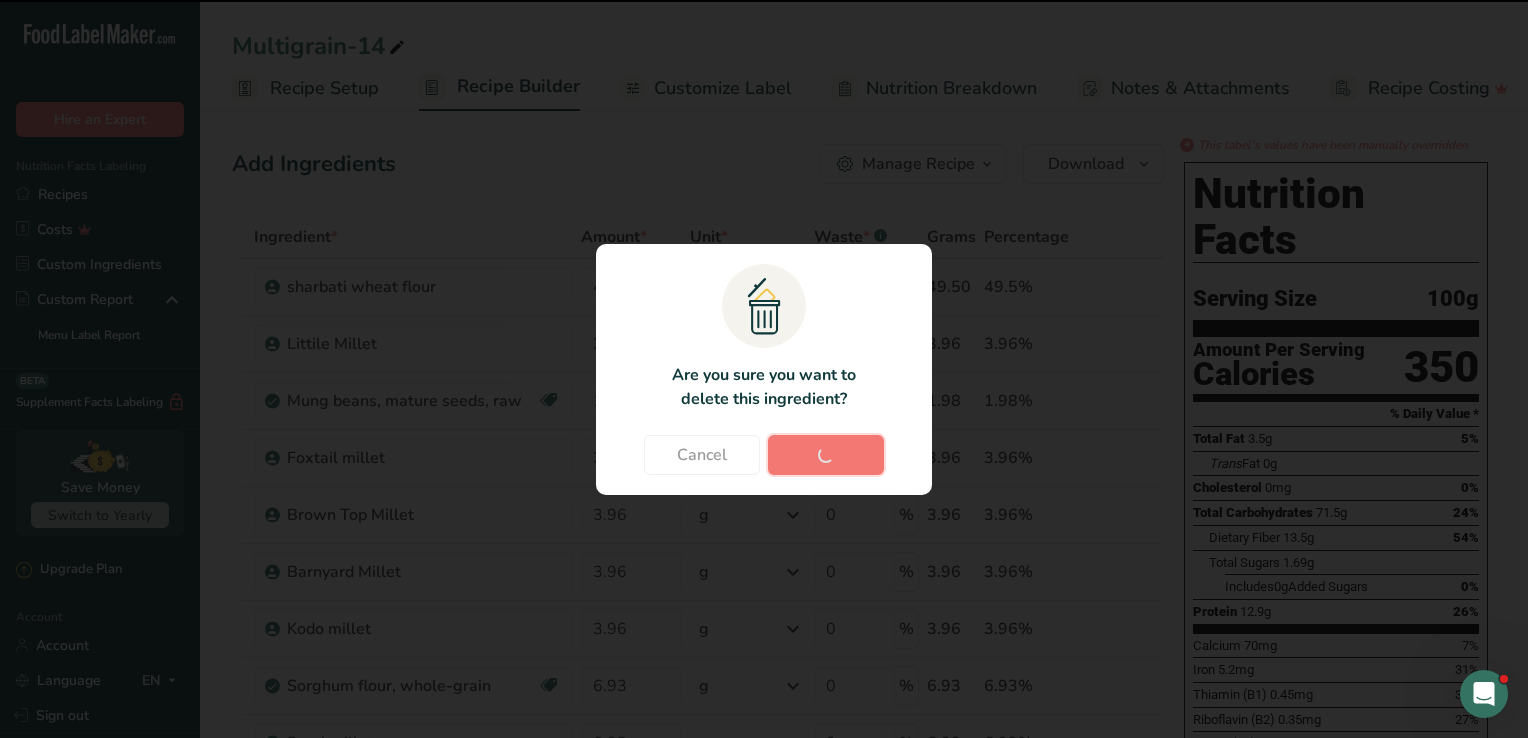 type on "3.96" 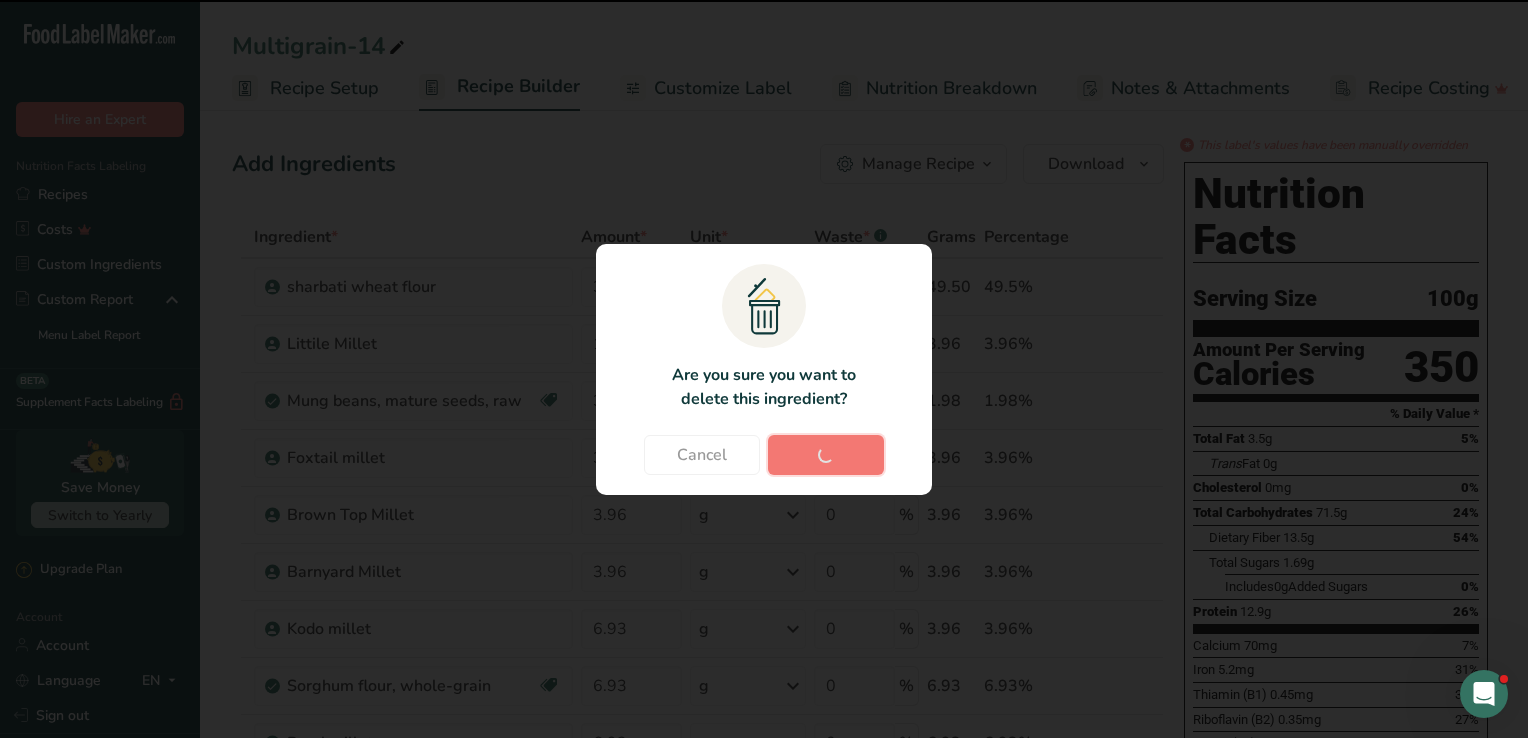 type 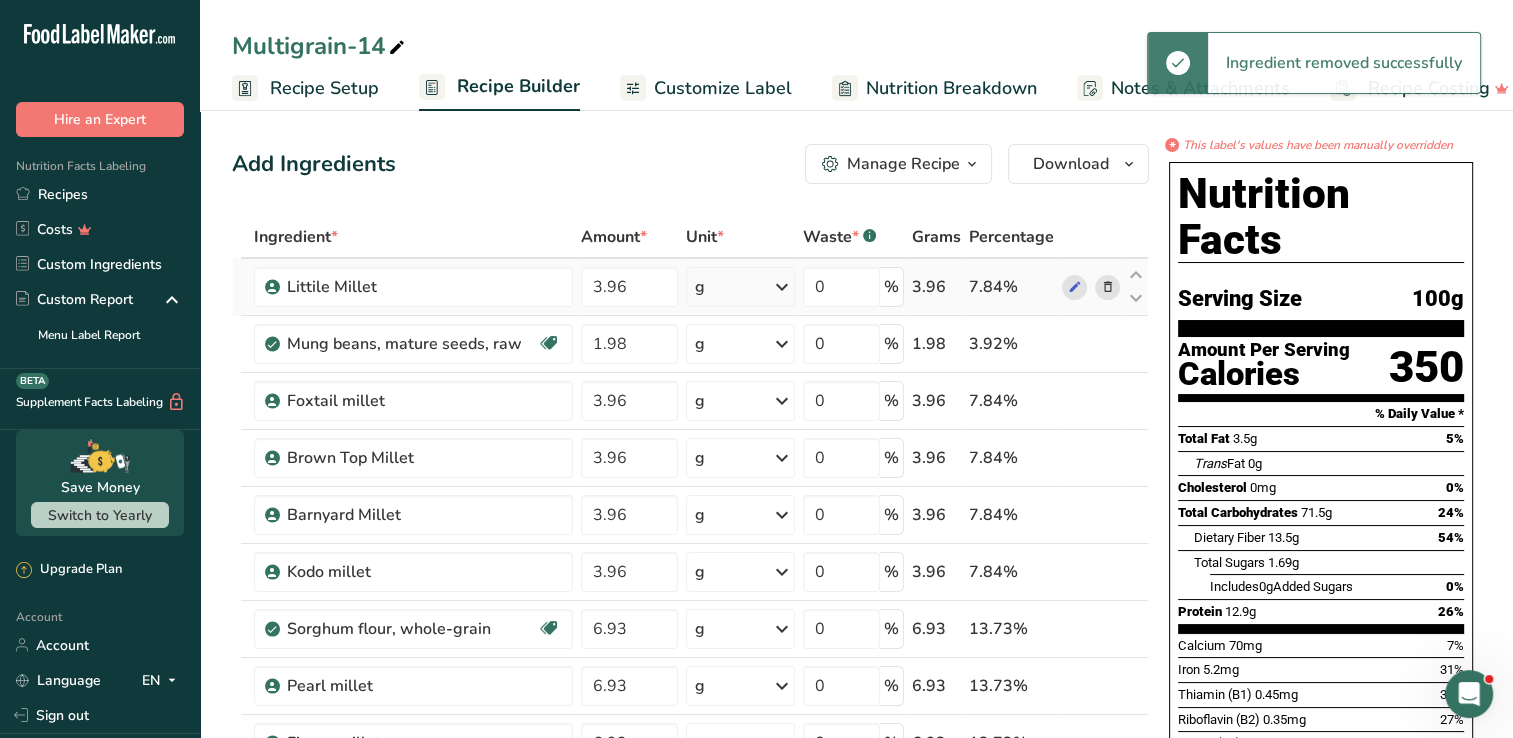 click at bounding box center (1107, 287) 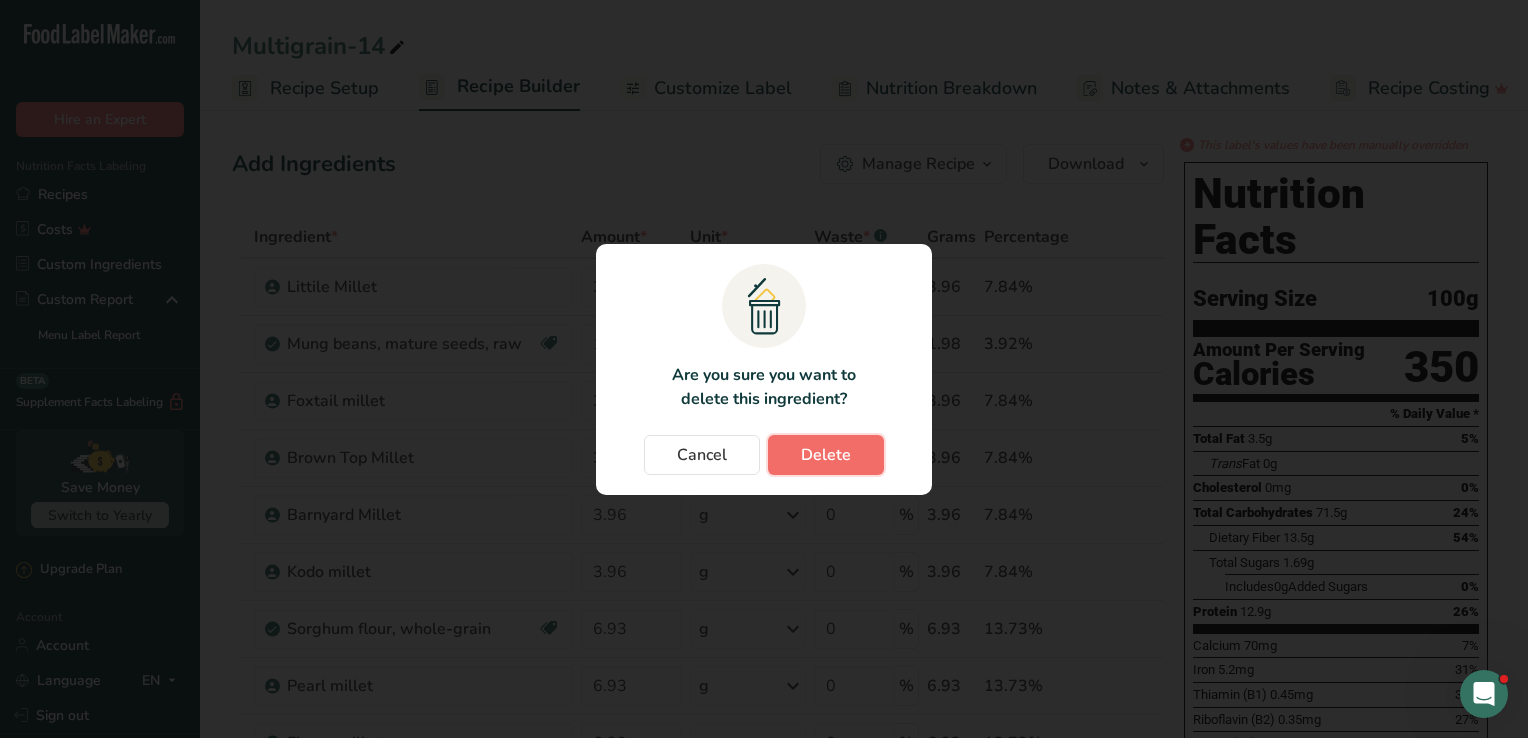 click on "Delete" at bounding box center [826, 455] 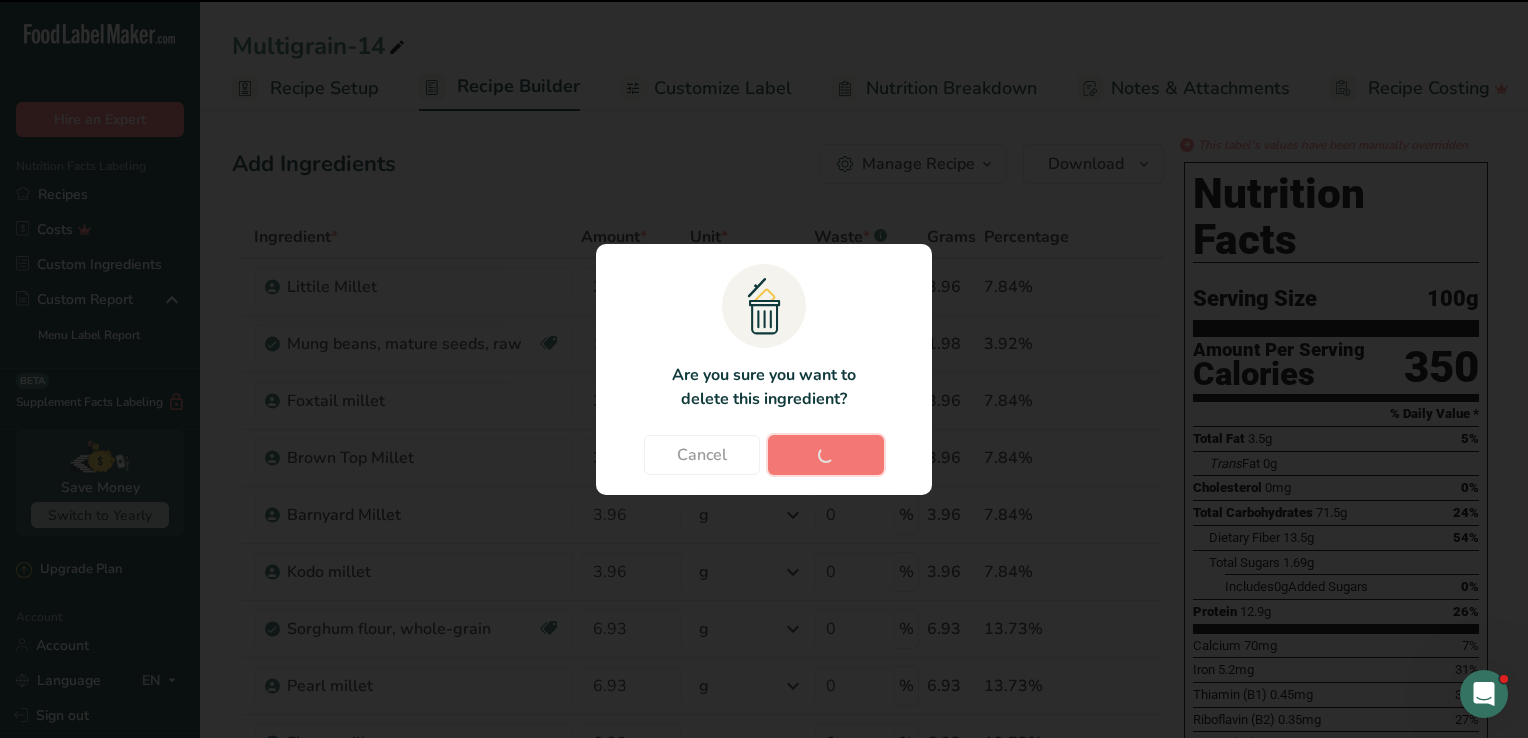 type on "1.98" 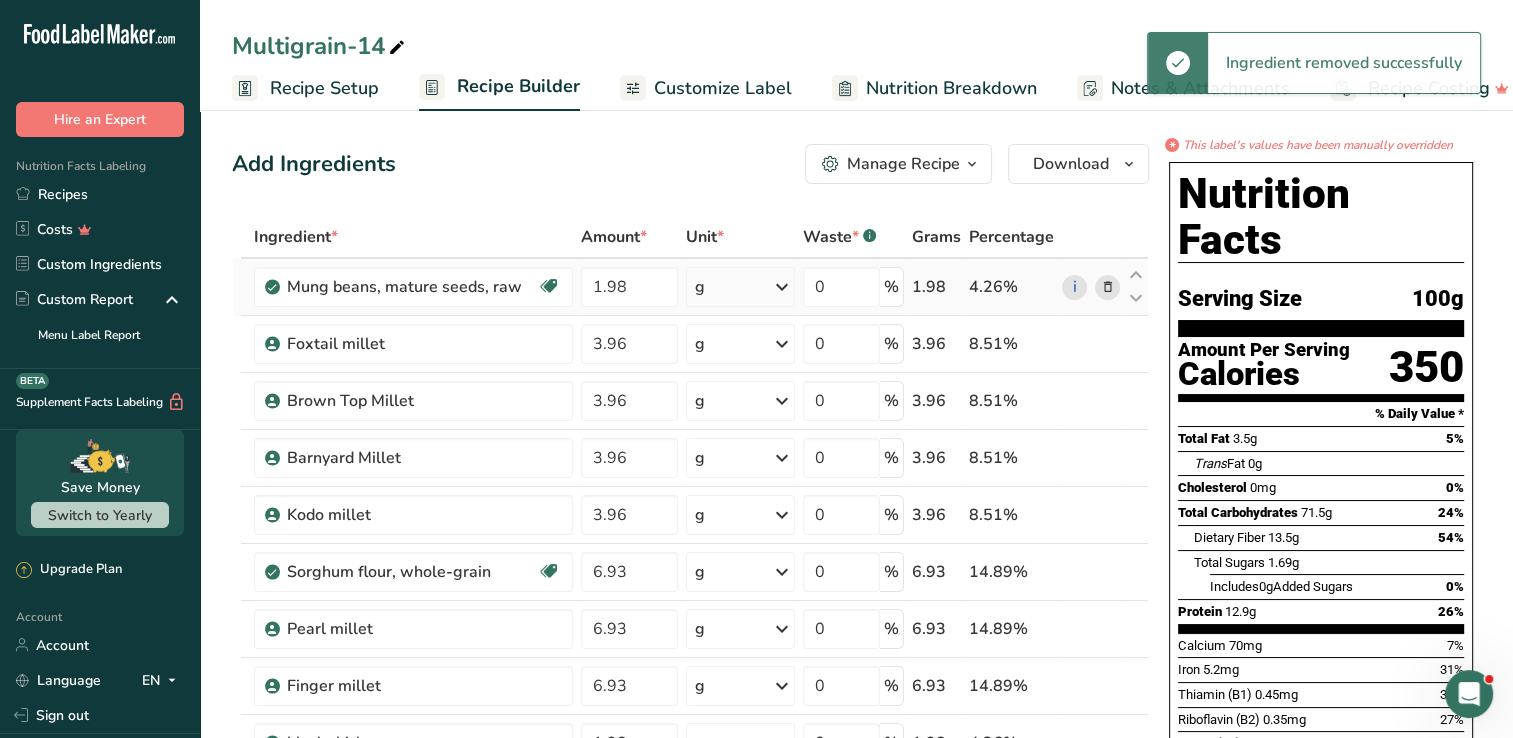 click at bounding box center [1107, 287] 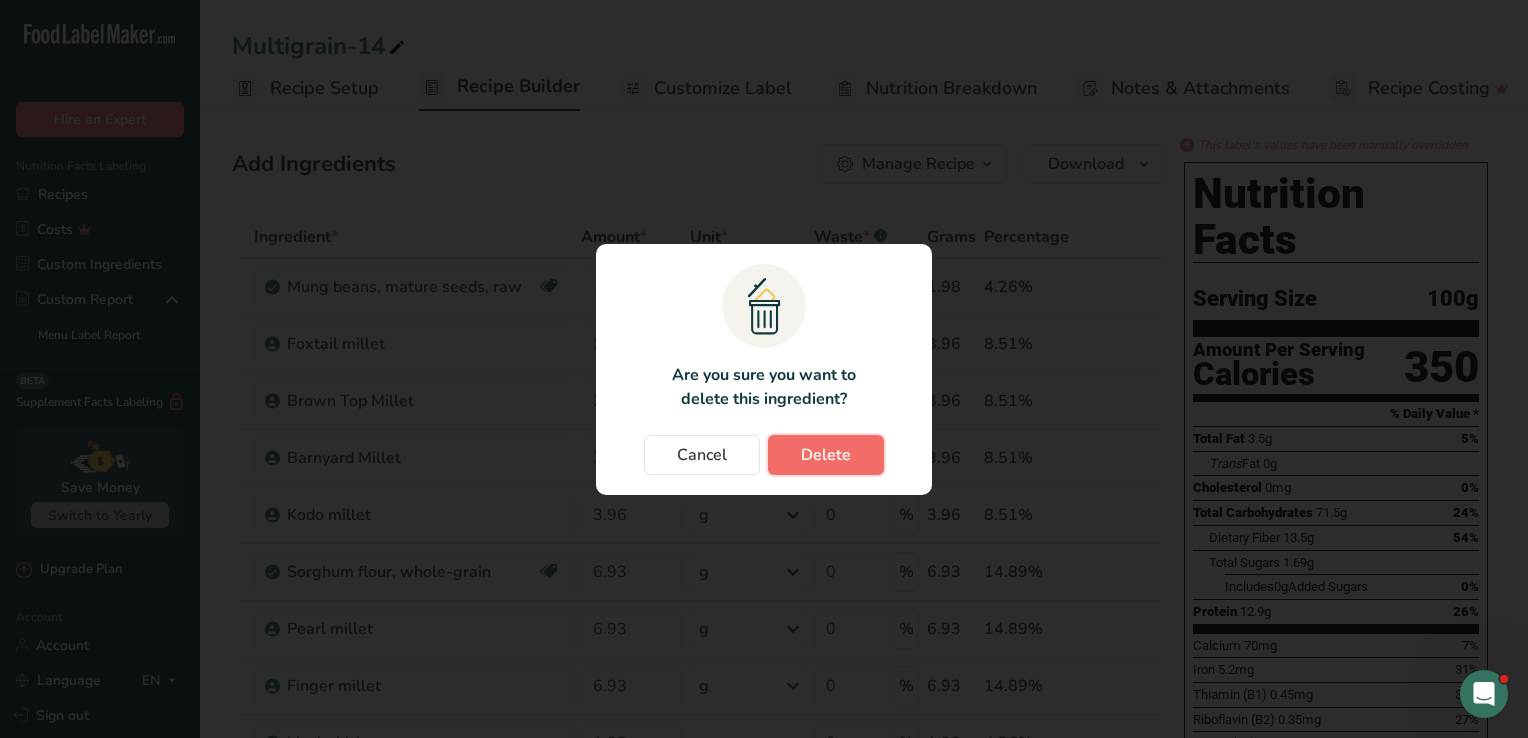 click on "Delete" at bounding box center [826, 455] 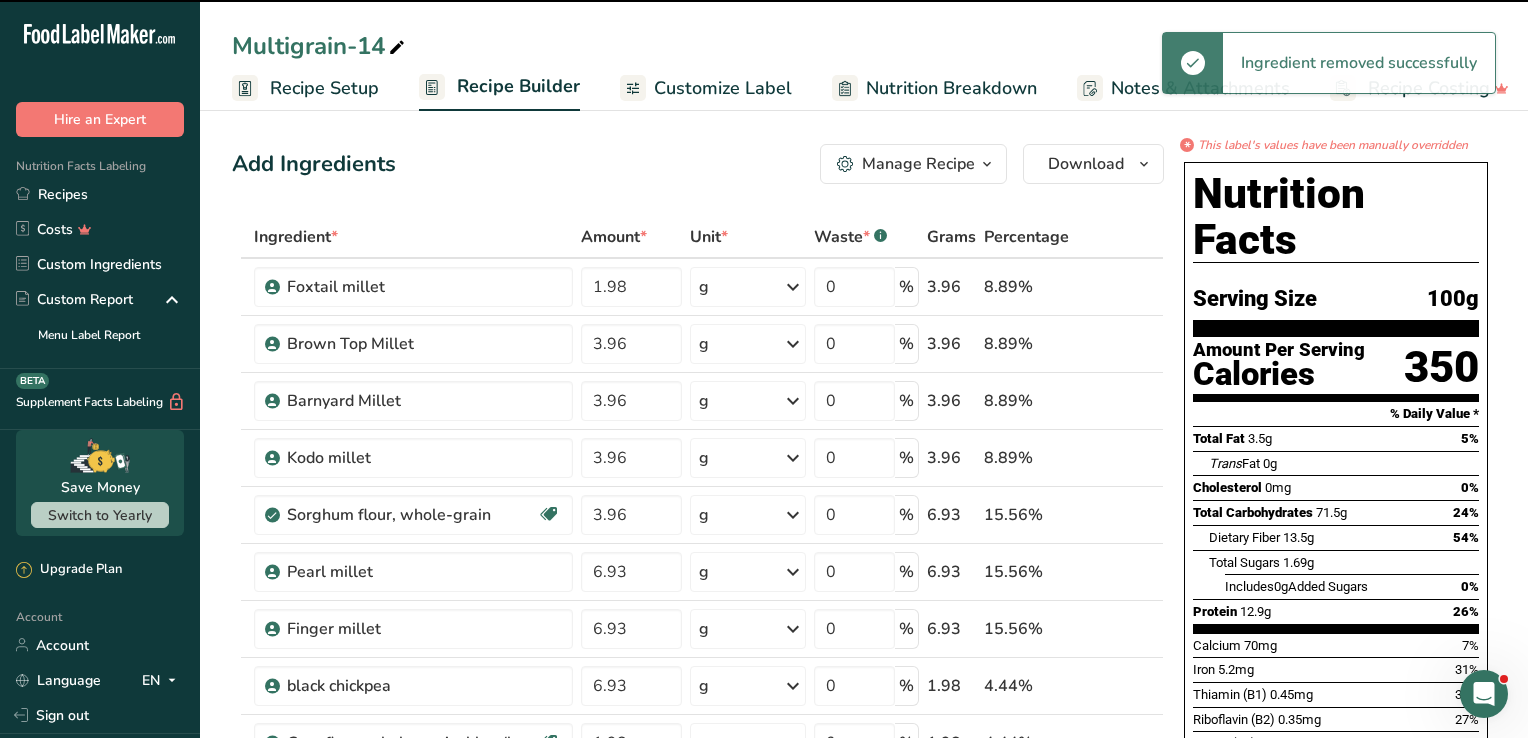 type on "3.96" 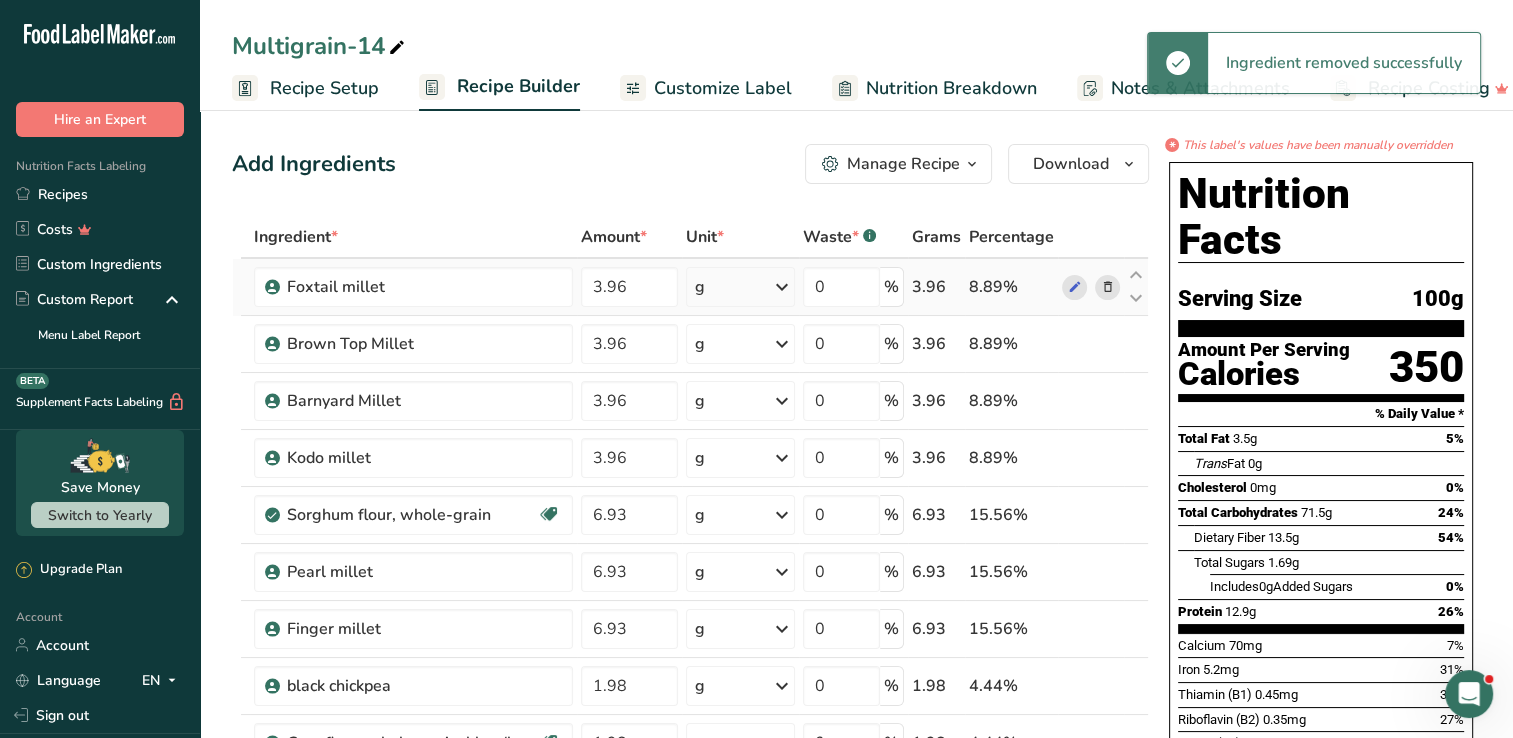 click at bounding box center (1107, 287) 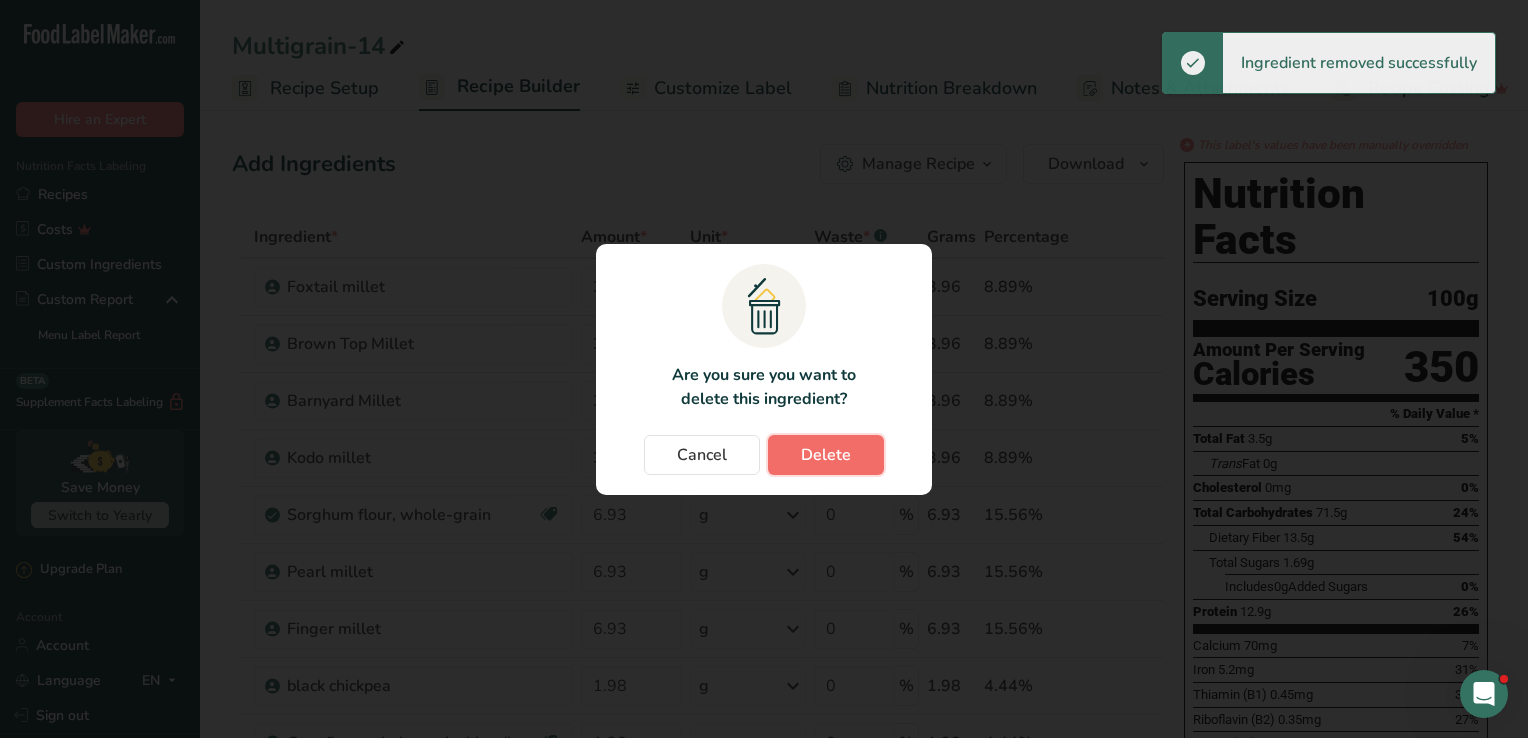 click on "Delete" at bounding box center [826, 455] 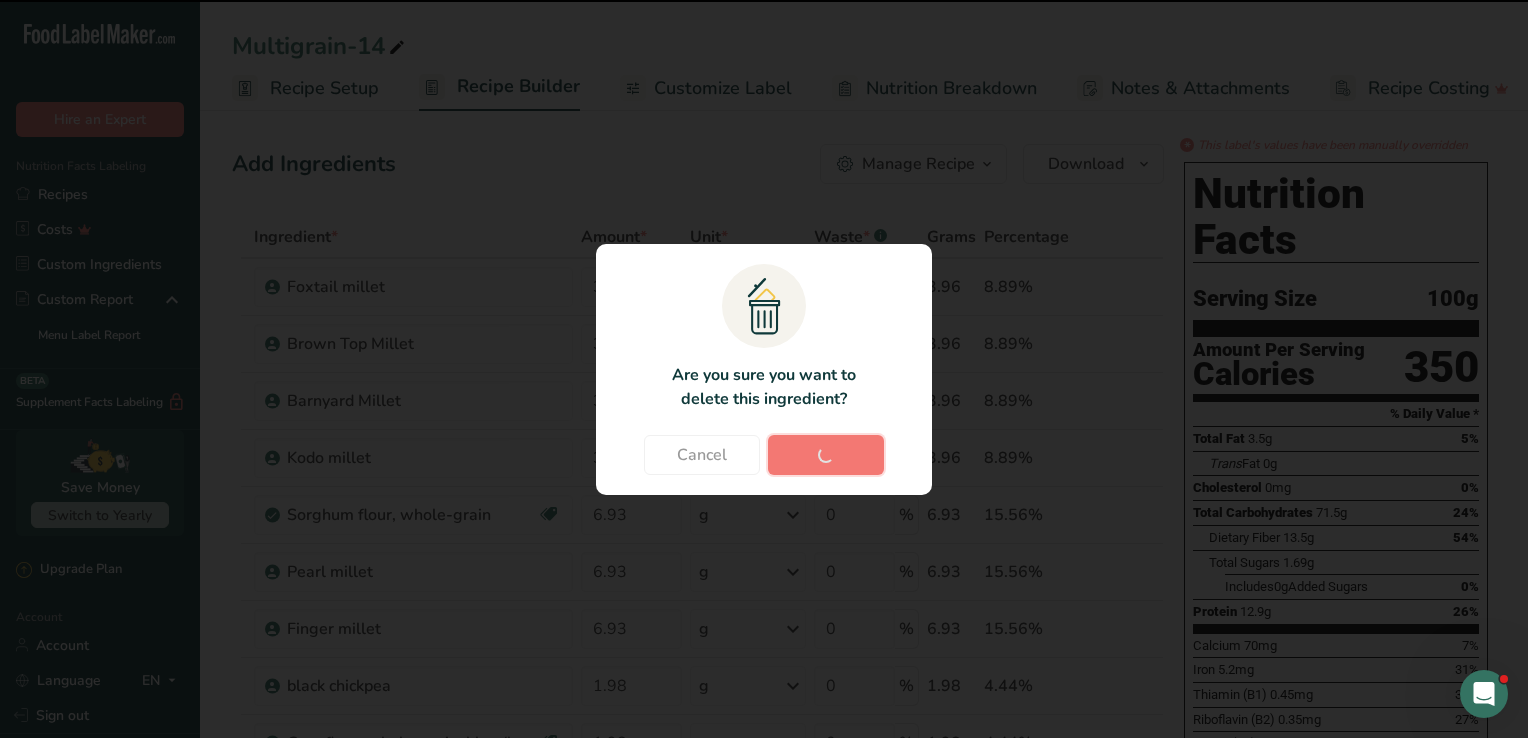 type on "6.93" 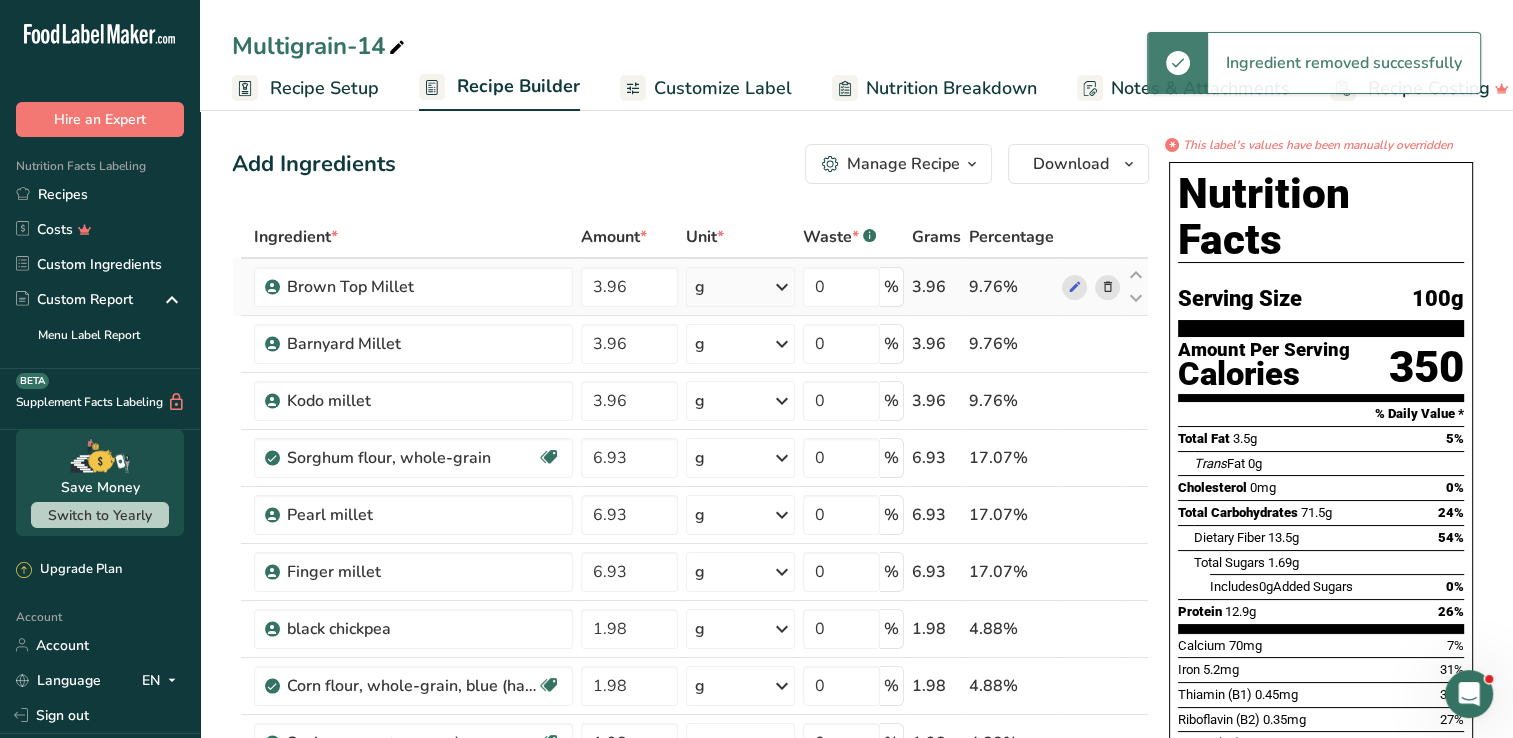 click at bounding box center [1107, 287] 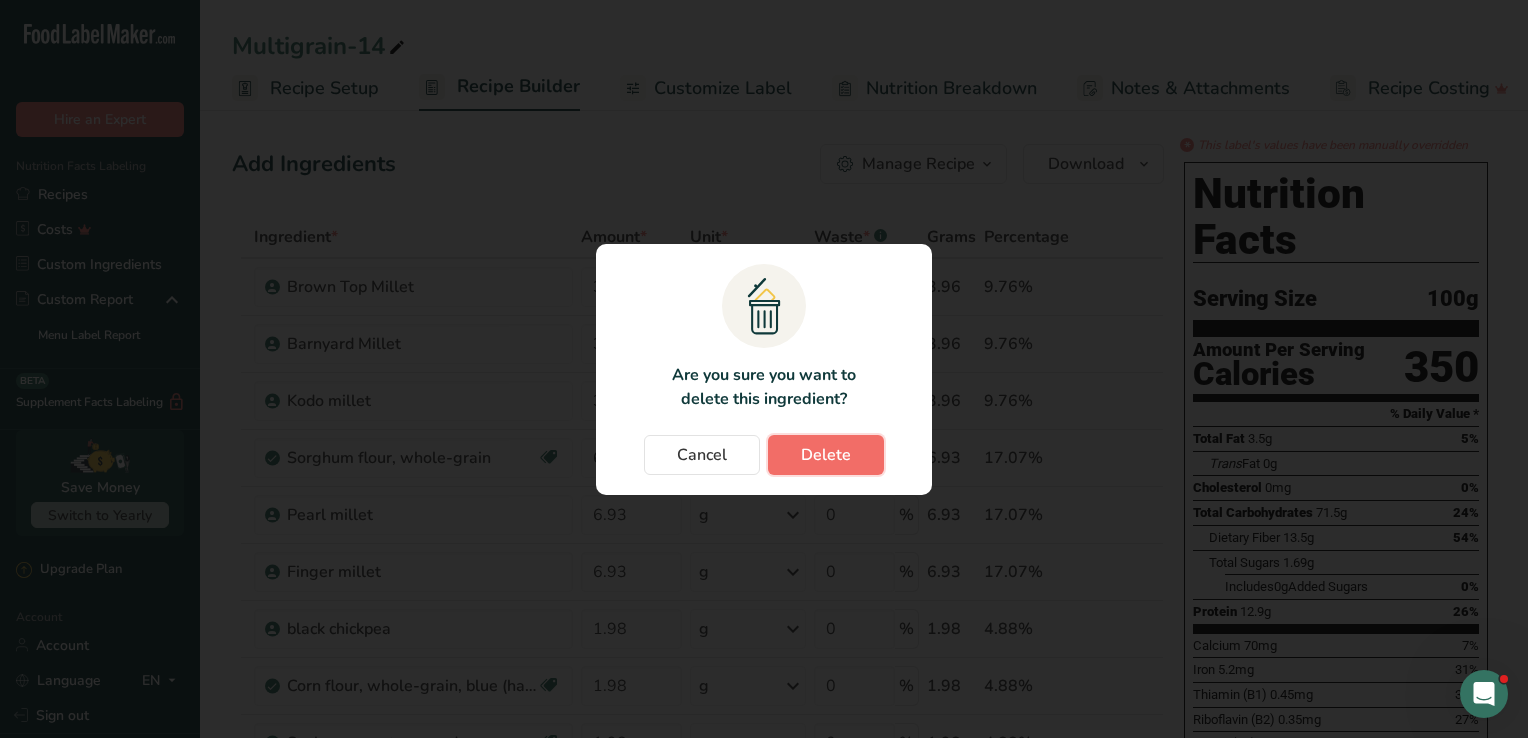 click on "Delete" at bounding box center [826, 455] 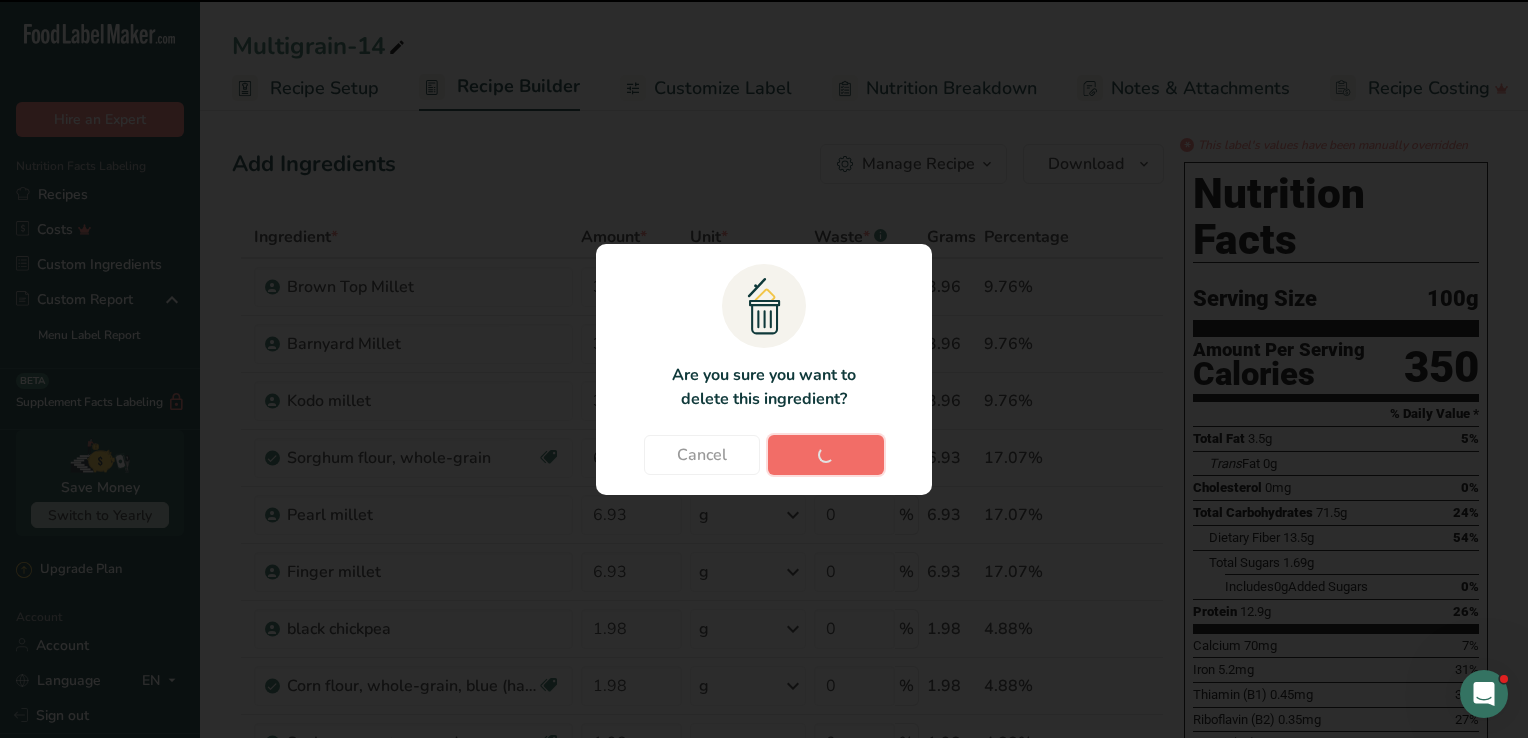 type on "6.93" 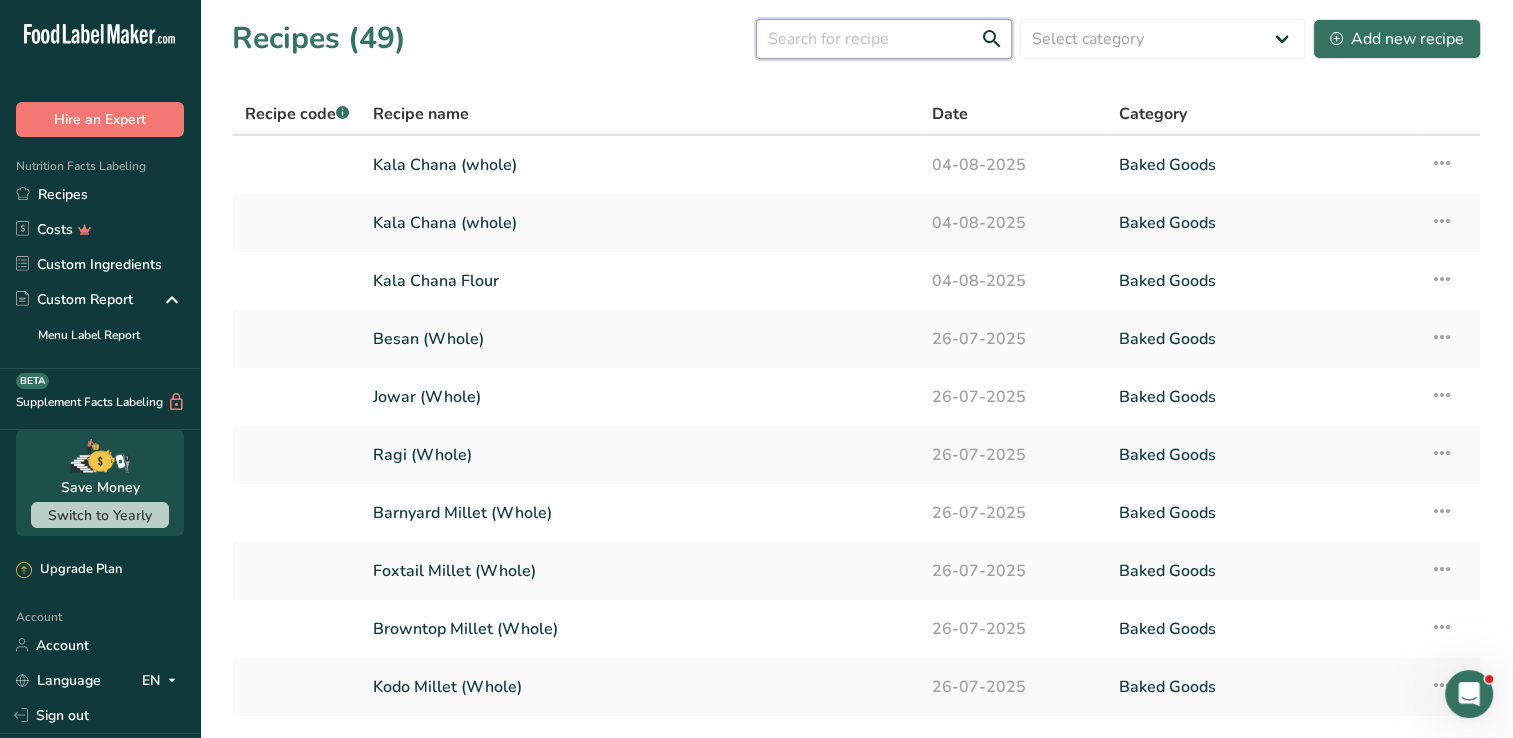 click at bounding box center (884, 39) 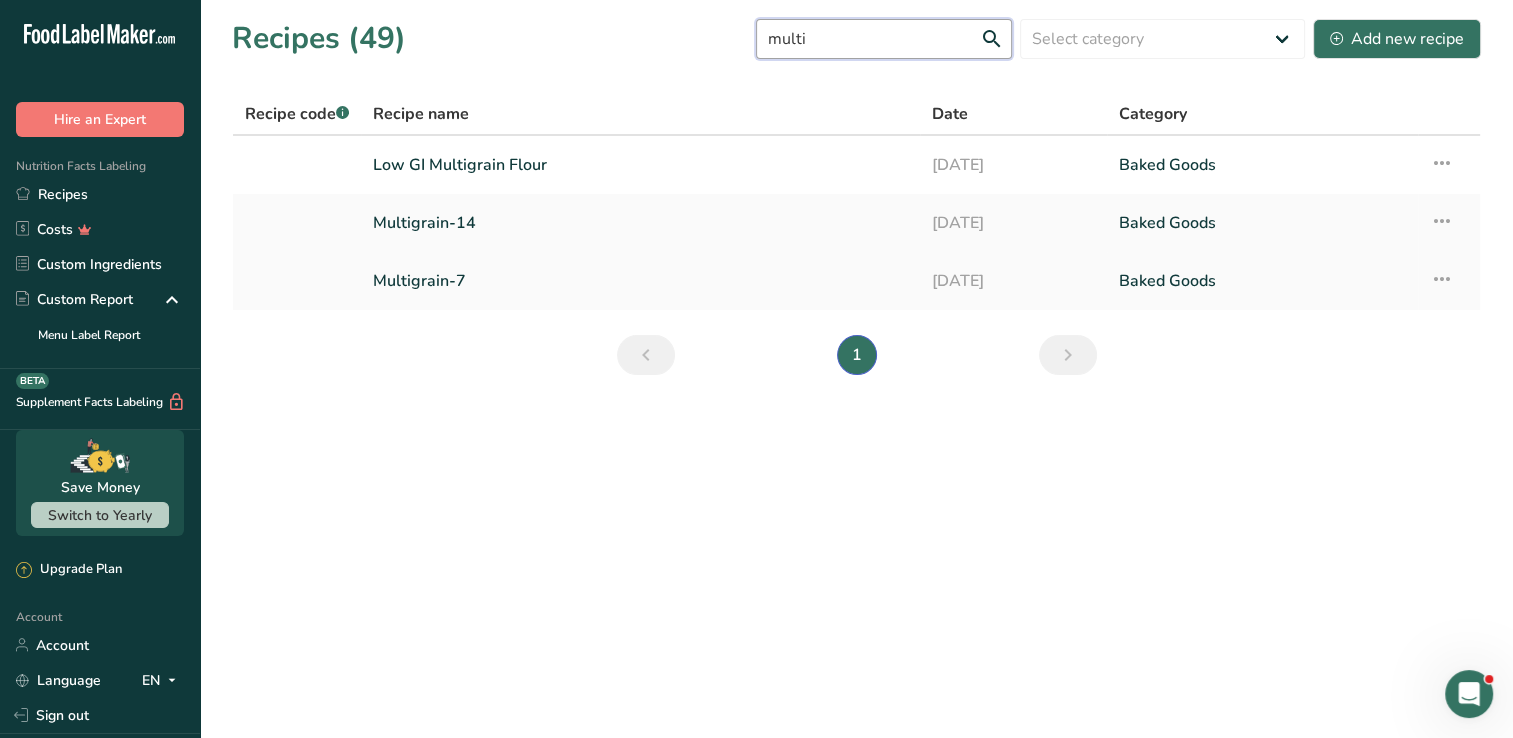 type on "multi" 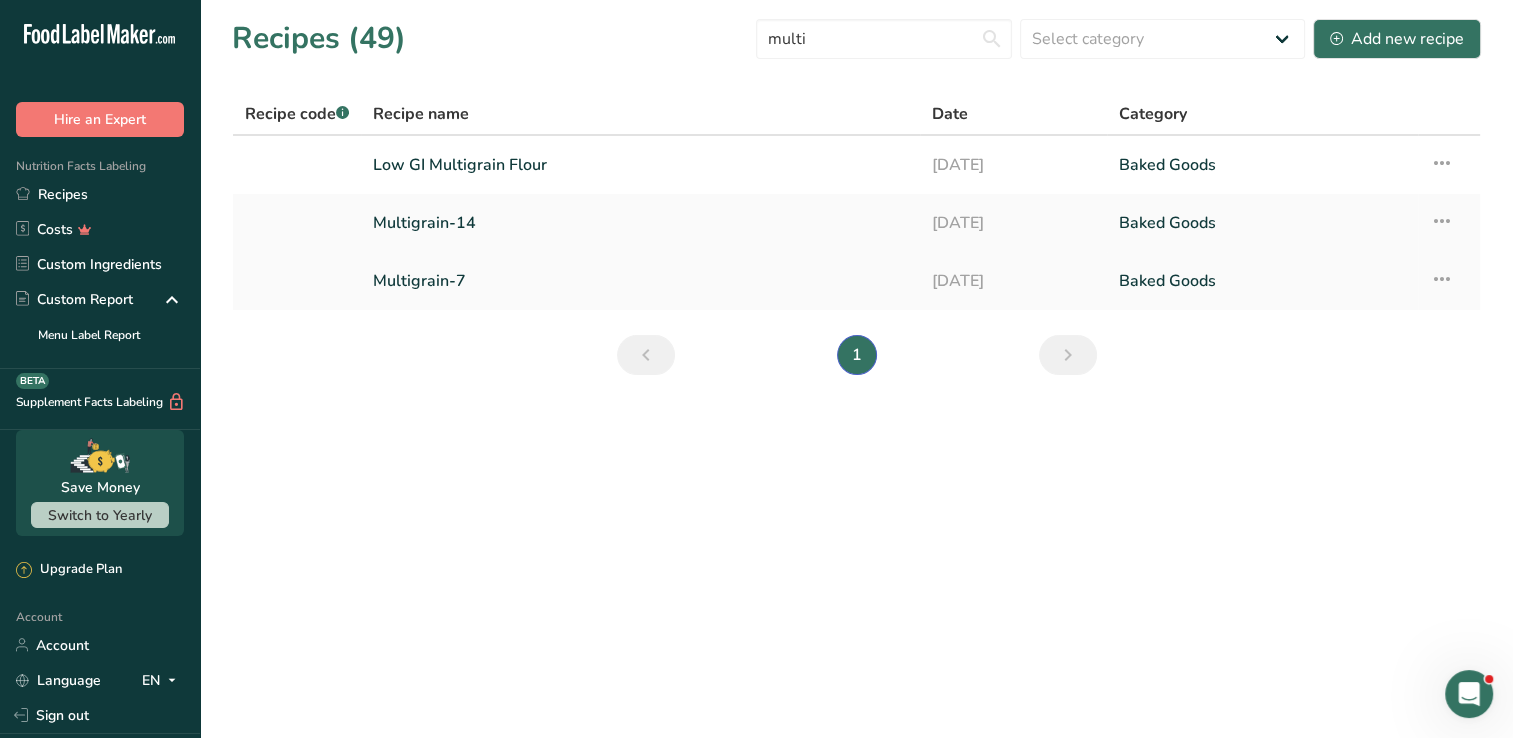 click on "Multigrain-7" at bounding box center [640, 281] 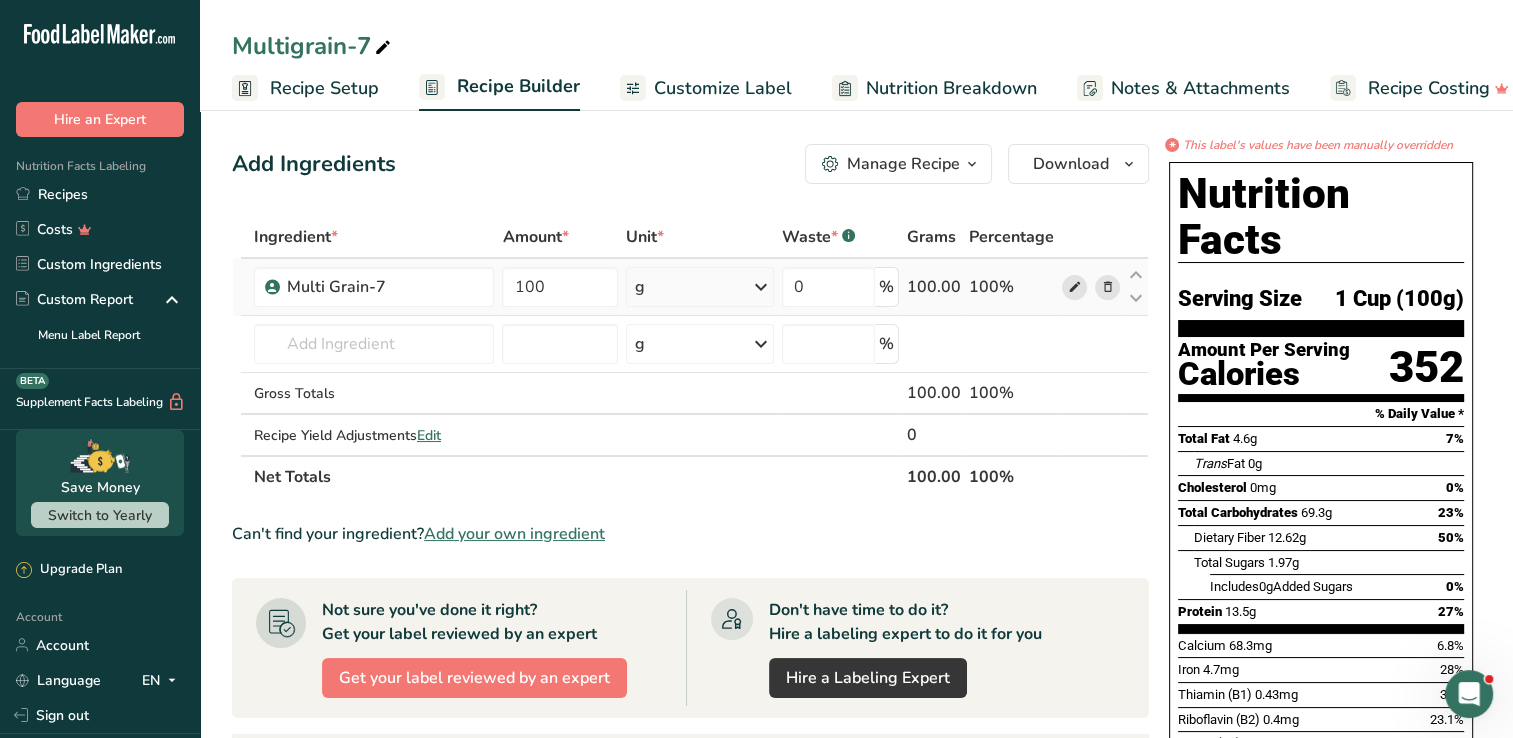 click at bounding box center (1074, 287) 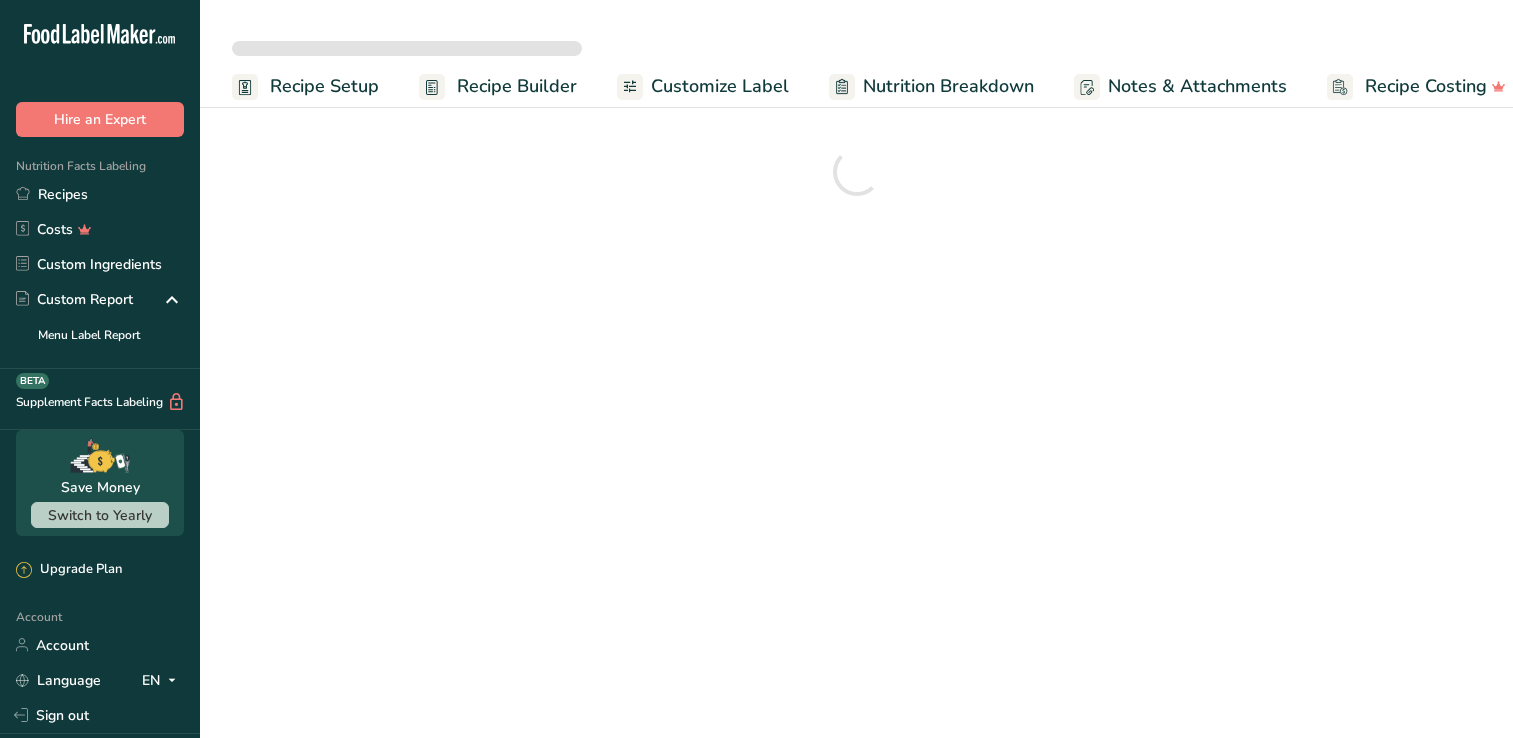 scroll, scrollTop: 0, scrollLeft: 0, axis: both 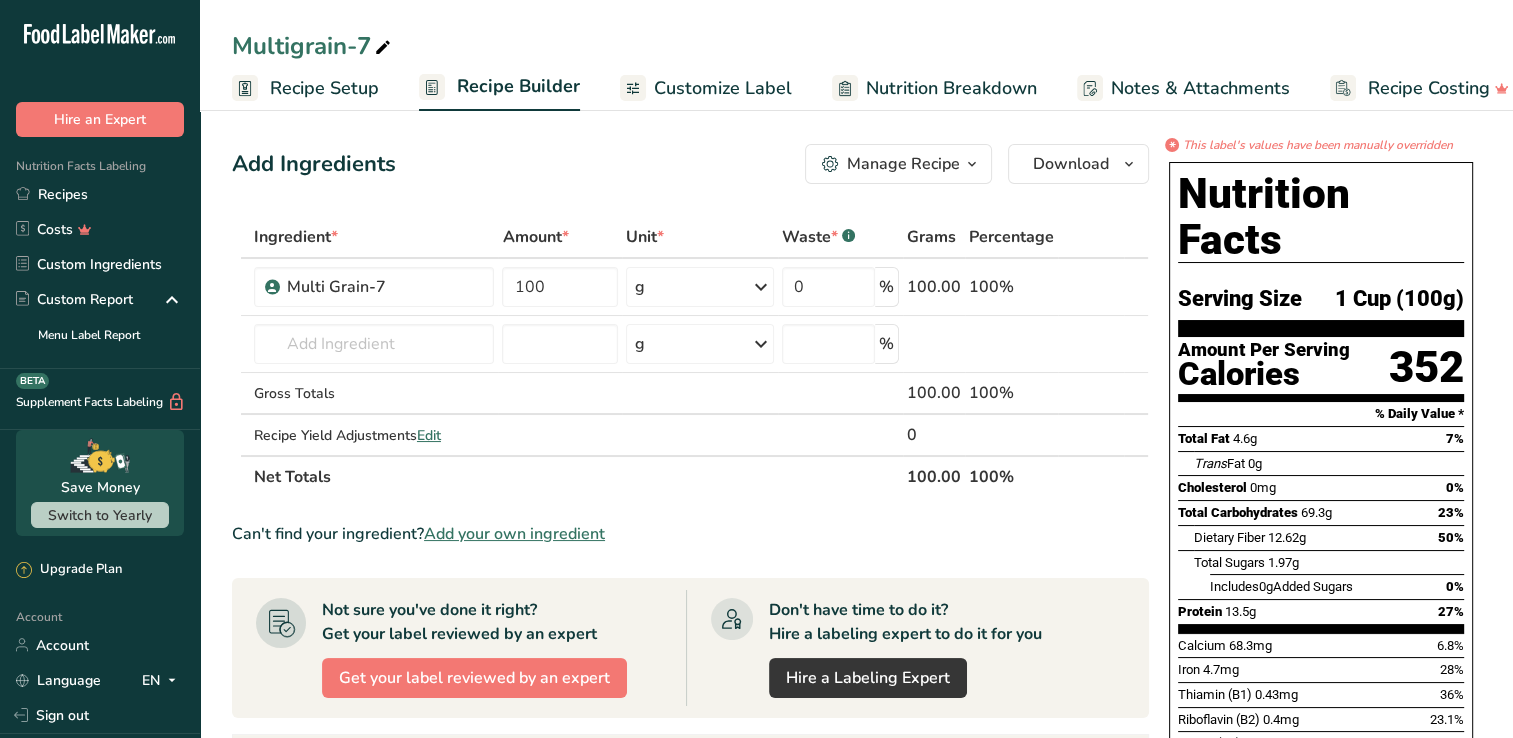 click on "Amount *" at bounding box center [560, 238] 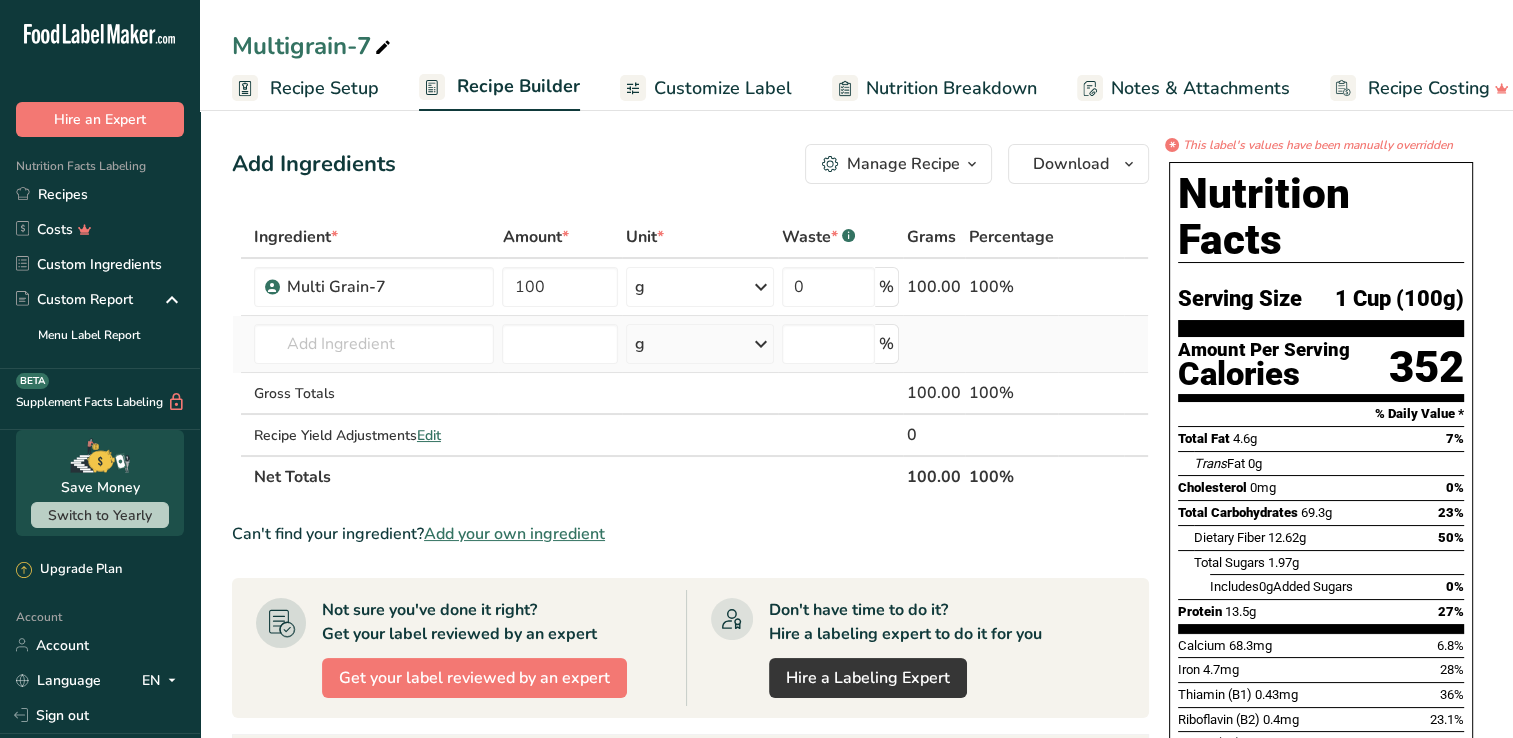click at bounding box center (560, 344) 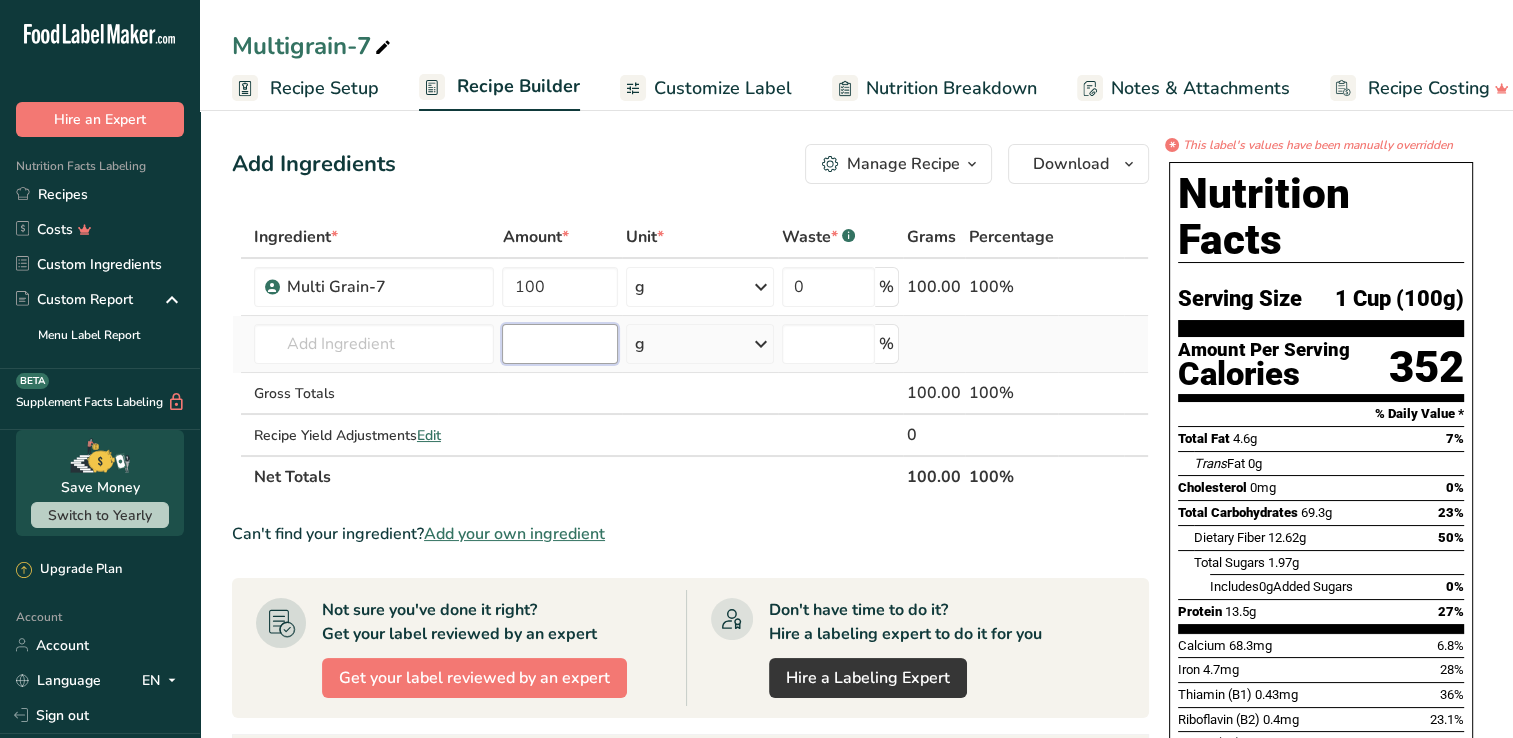 click at bounding box center (560, 344) 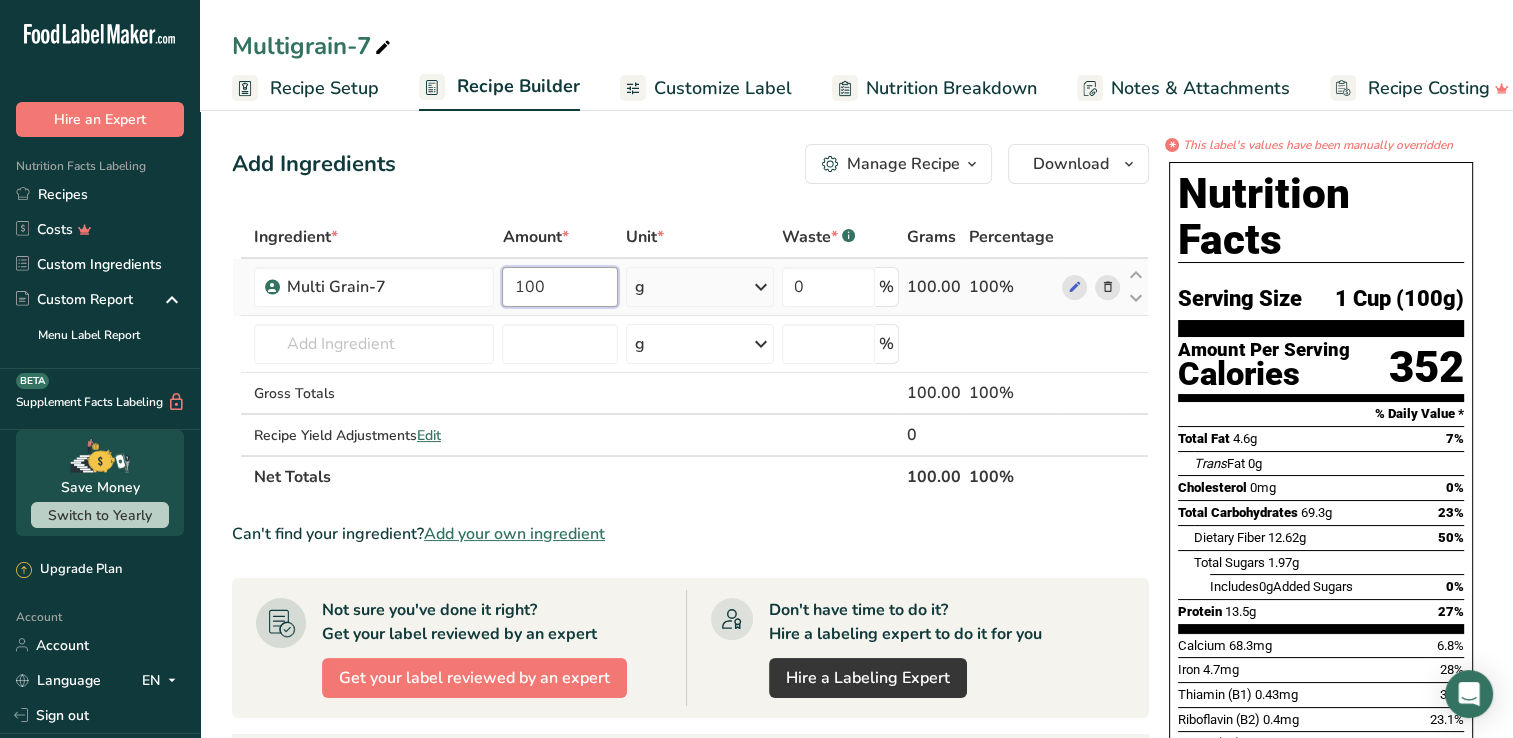 click on "100" at bounding box center [560, 287] 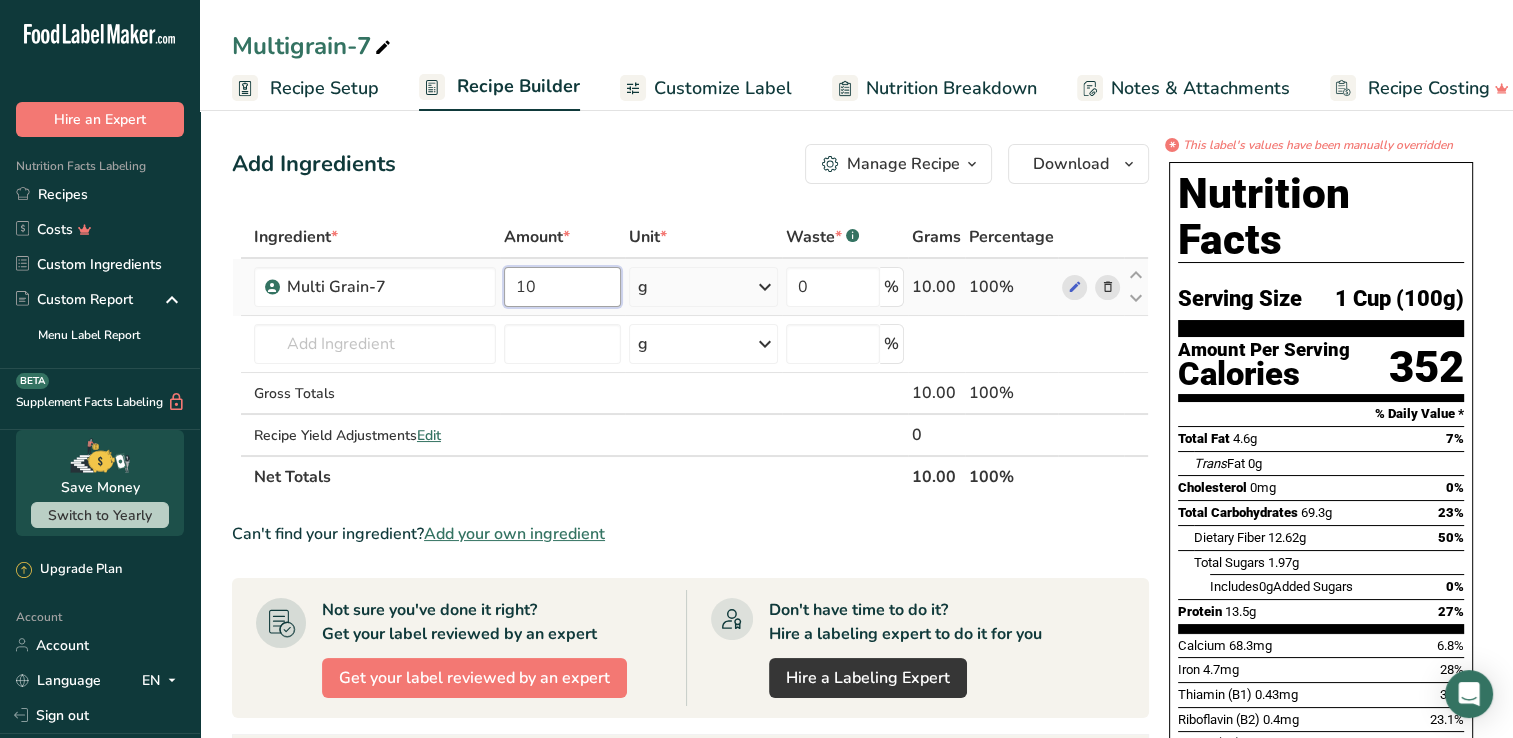 type on "100" 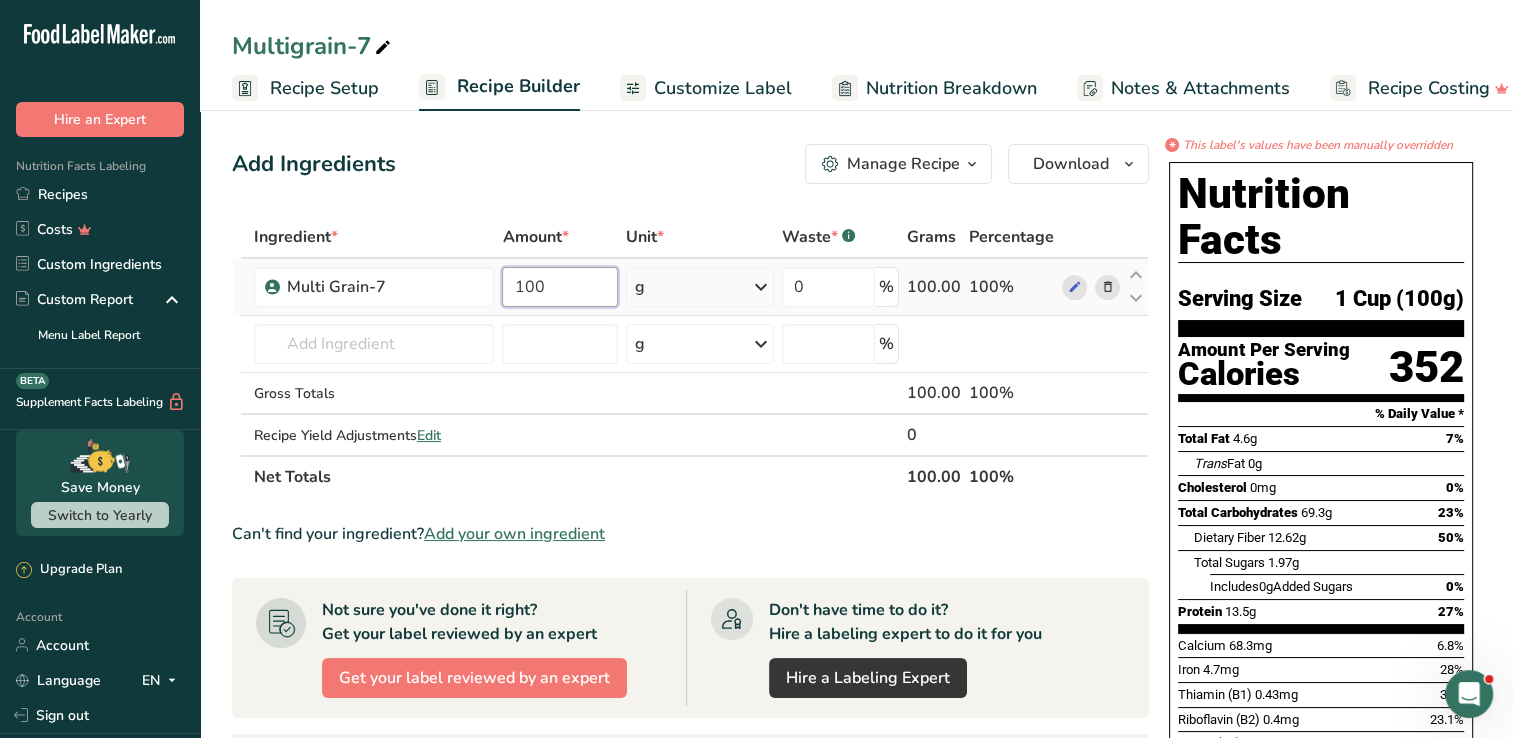 scroll, scrollTop: 0, scrollLeft: 0, axis: both 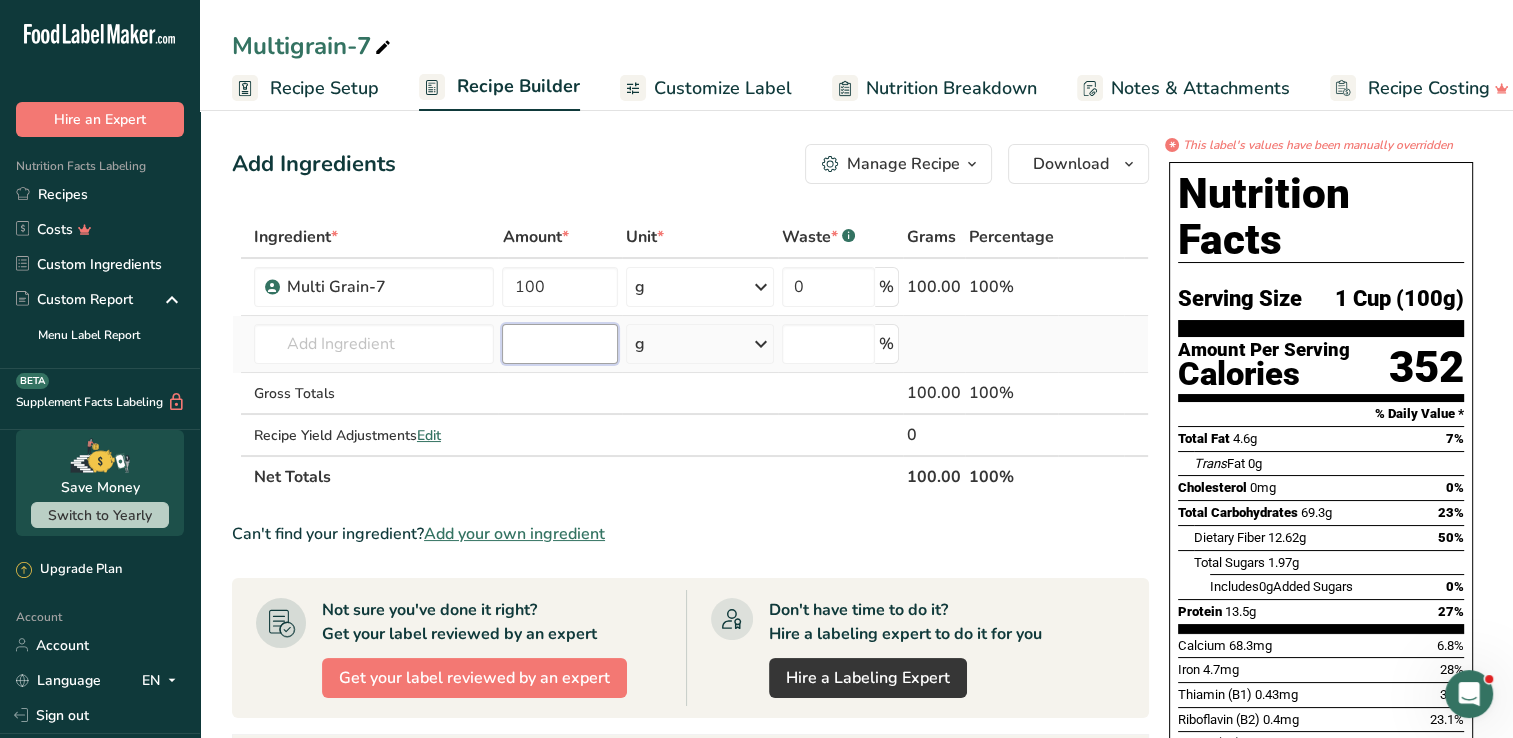 click on "Ingredient *
Amount *
Unit *
Waste *   .a-a{fill:#347362;}.b-a{fill:#fff;}          Grams
Percentage
Multi Grain-7
100
g
Weight Units
g
kg
mg
See more
Volume Units
l
mL
fl oz
See more
0
%
100.00
100%
Almond flour
1211
Milk, whole, 3.25% milkfat, without added vitamin A and vitamin D
23601
Beef, tenderloin, steak, separable lean only, trimmed to 1/8" fat, all grades, raw
13000
13498" at bounding box center [690, 357] 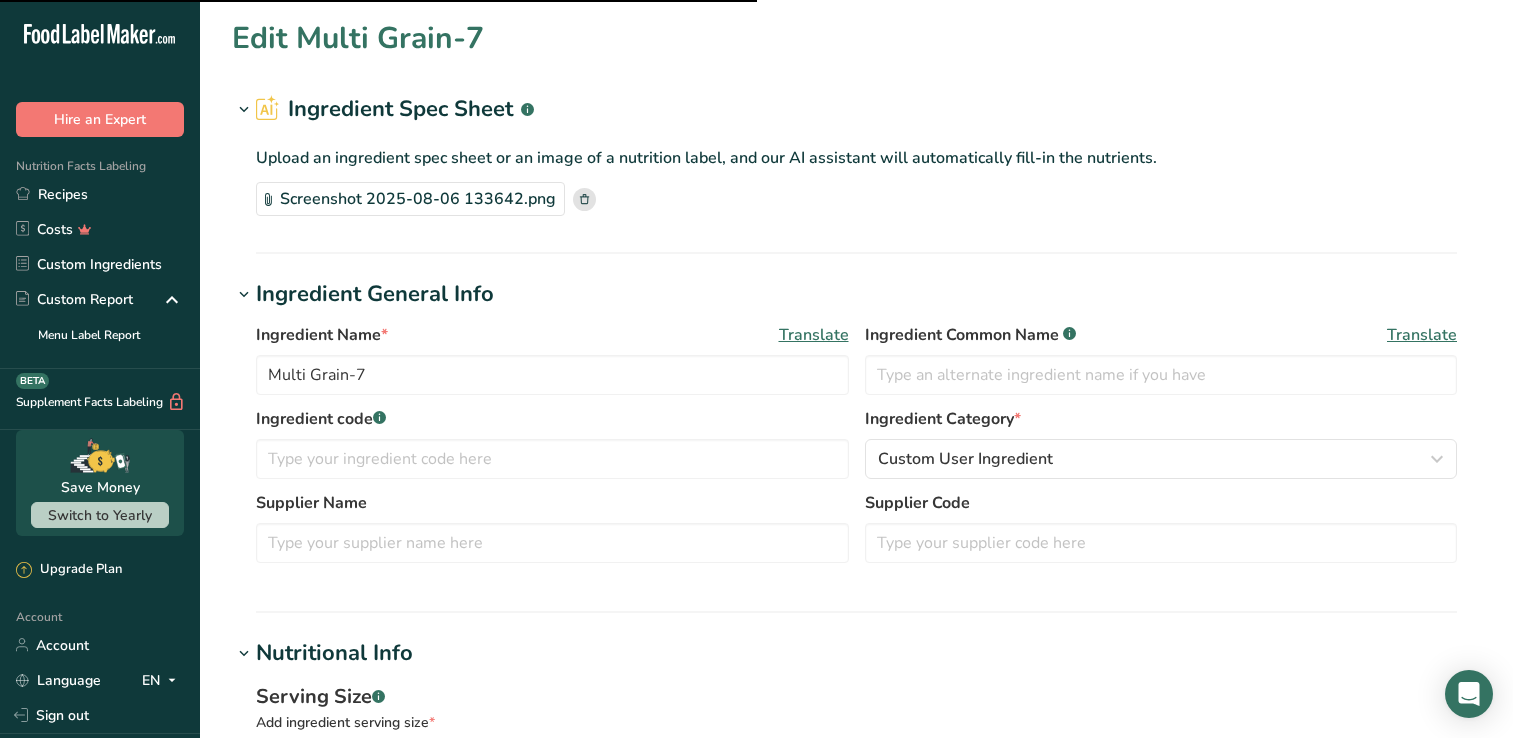 scroll, scrollTop: 647, scrollLeft: 0, axis: vertical 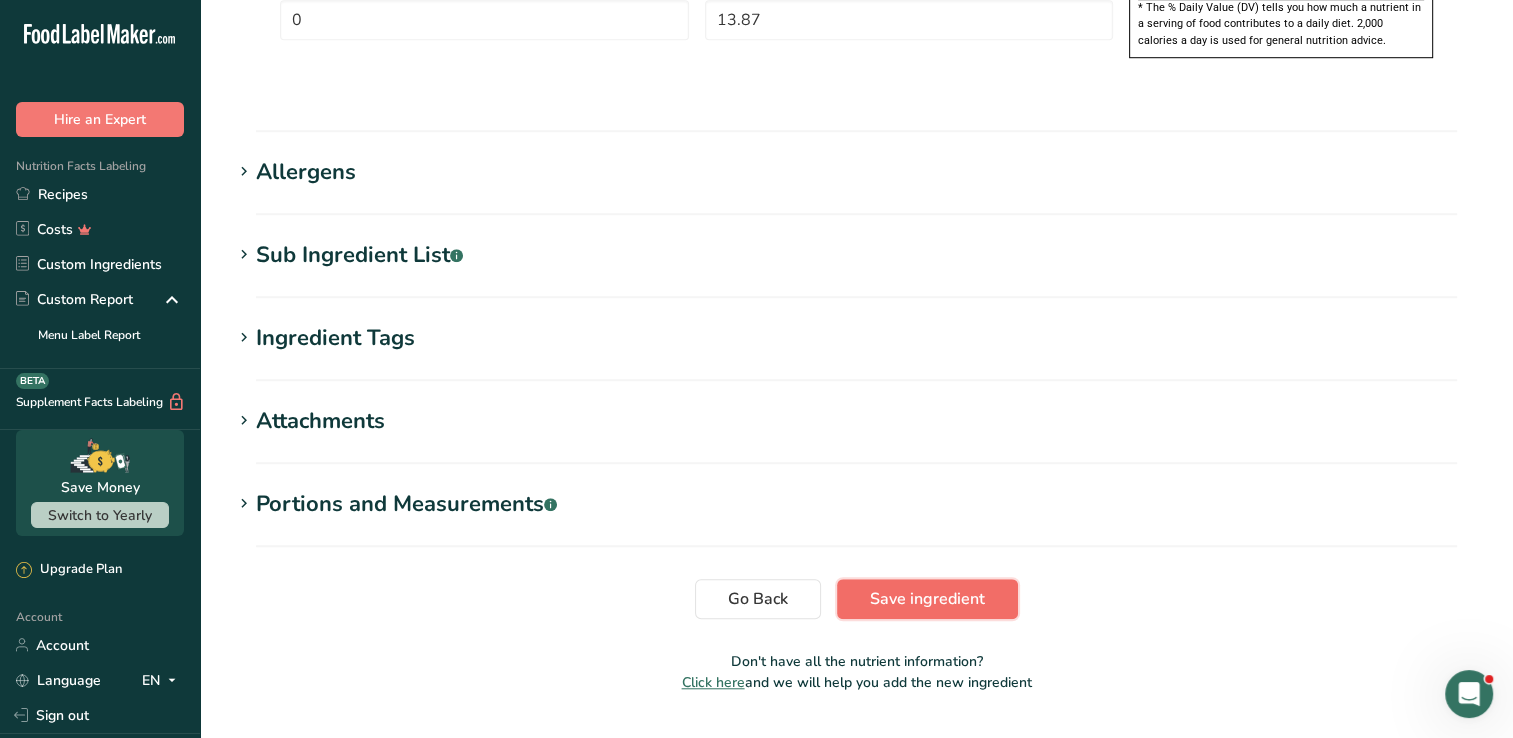 click on "Save ingredient" at bounding box center (927, 599) 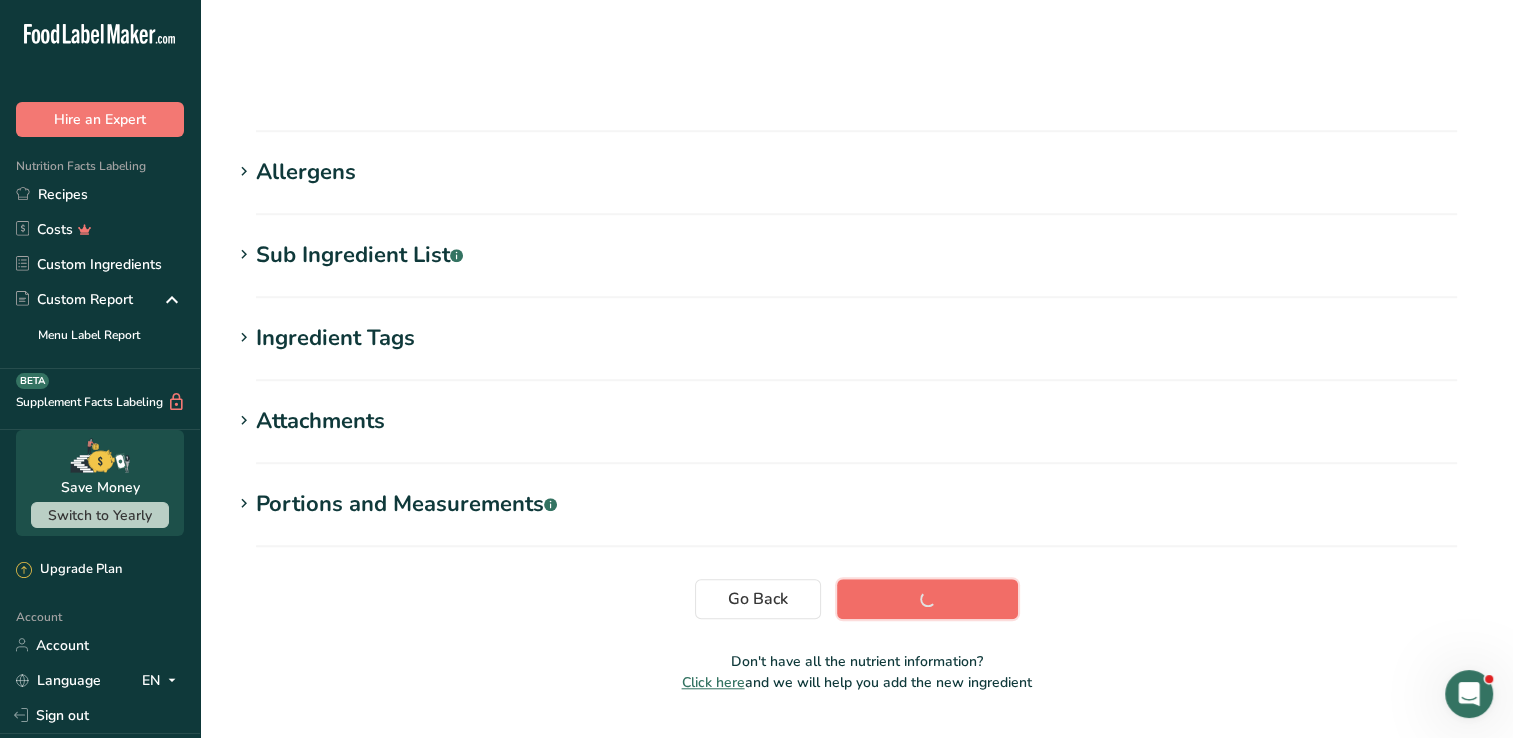scroll, scrollTop: 236, scrollLeft: 0, axis: vertical 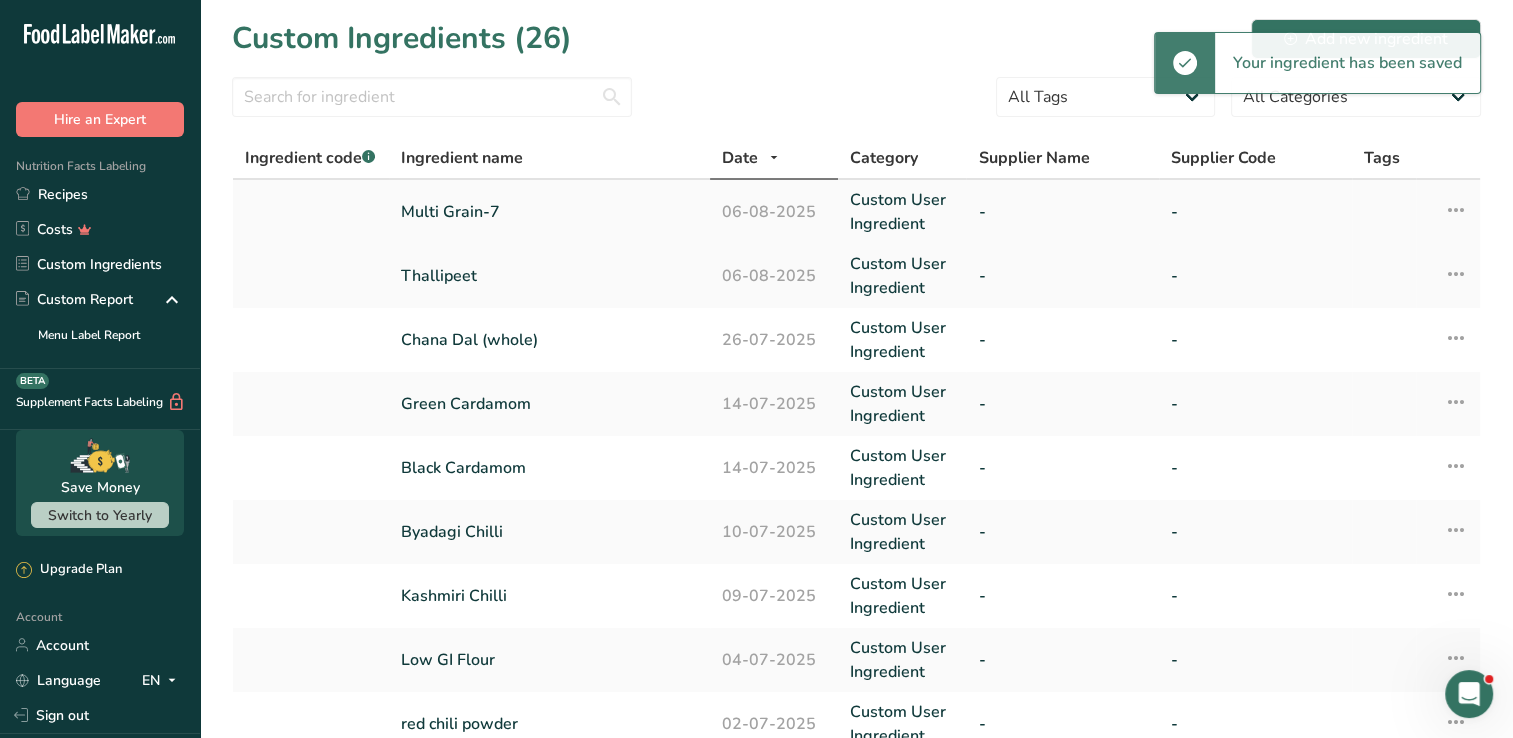 click on "Multi Grain-7" at bounding box center [549, 212] 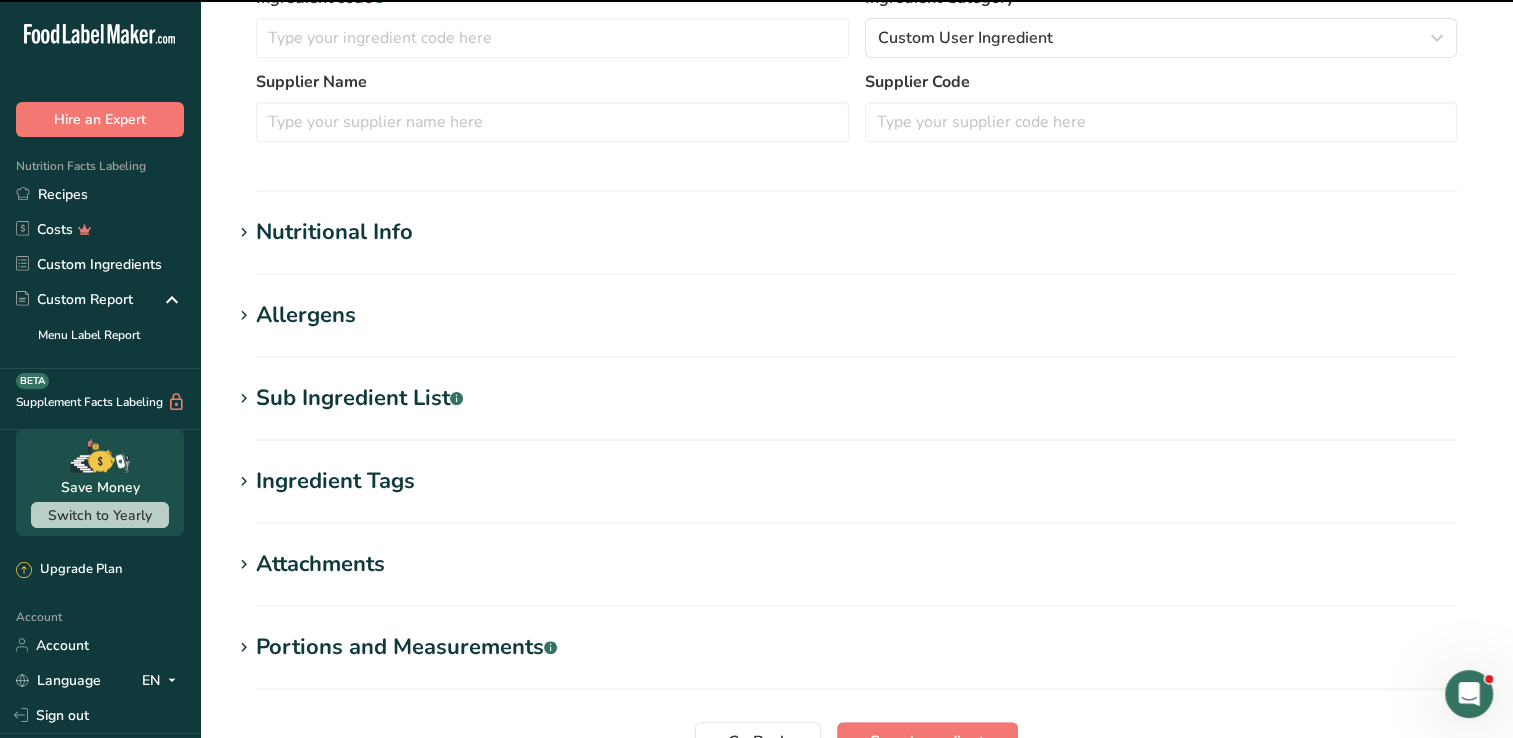 scroll, scrollTop: 500, scrollLeft: 0, axis: vertical 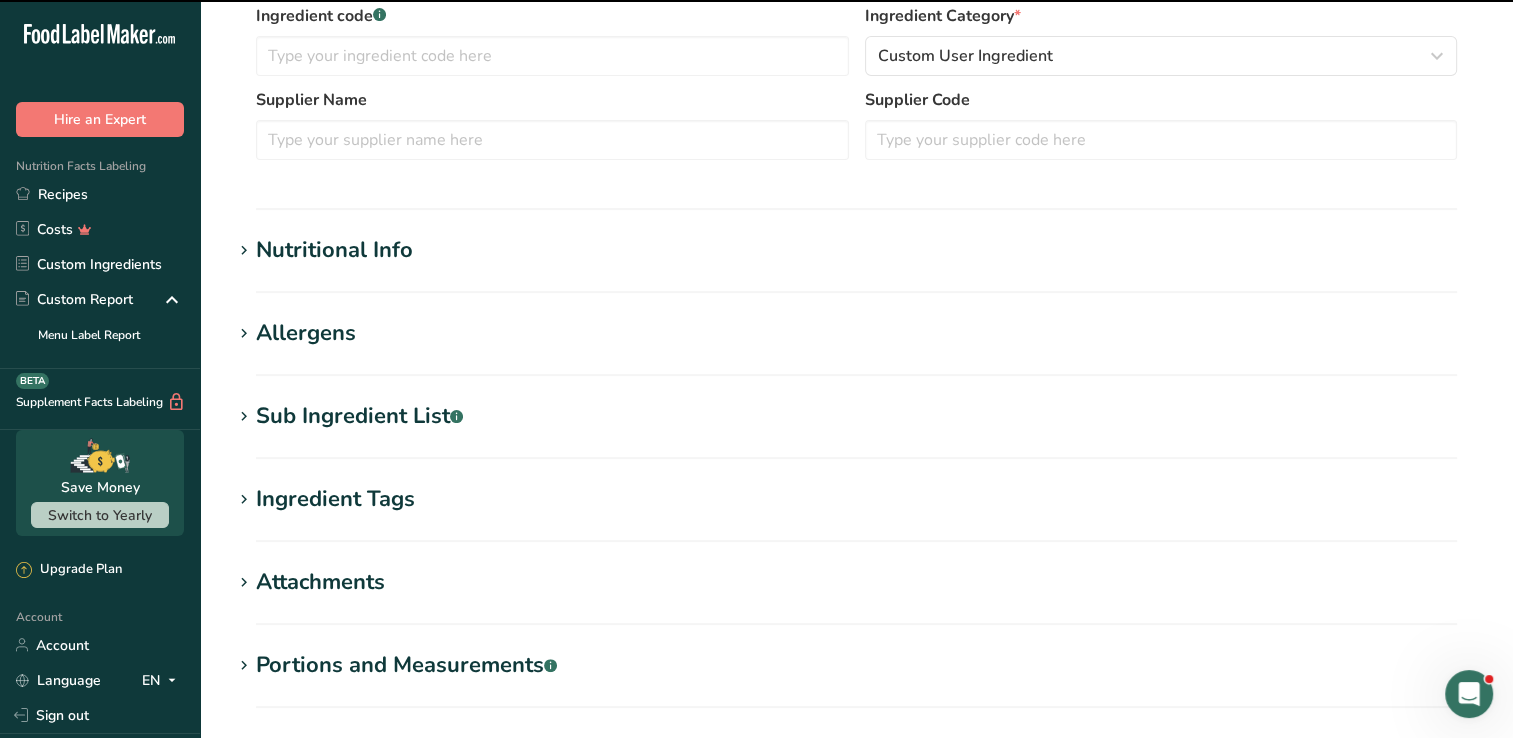 click on "Edit Multi Grain-7
Ingredient Spec Sheet
.a-a{fill:#347362;}.b-a{fill:#fff;}
Upload an ingredient spec sheet or an image of a nutrition label, and our AI assistant will automatically fill-in the nutrients.
Drop your files here or click to upload
Maximum file size is 5MB
Ingredient General Info
Ingredient Name *
Translate
Multi Grain-7
Ingredient Common Name
.a-a{fill:#347362;}.b-a{fill:#fff;}
Translate
Ingredient code
.a-a{fill:#347362;}.b-a{fill:#fff;}
Ingredient Category *
Custom User Ingredient
Standard Categories
Custom Categories" at bounding box center [856, 193] 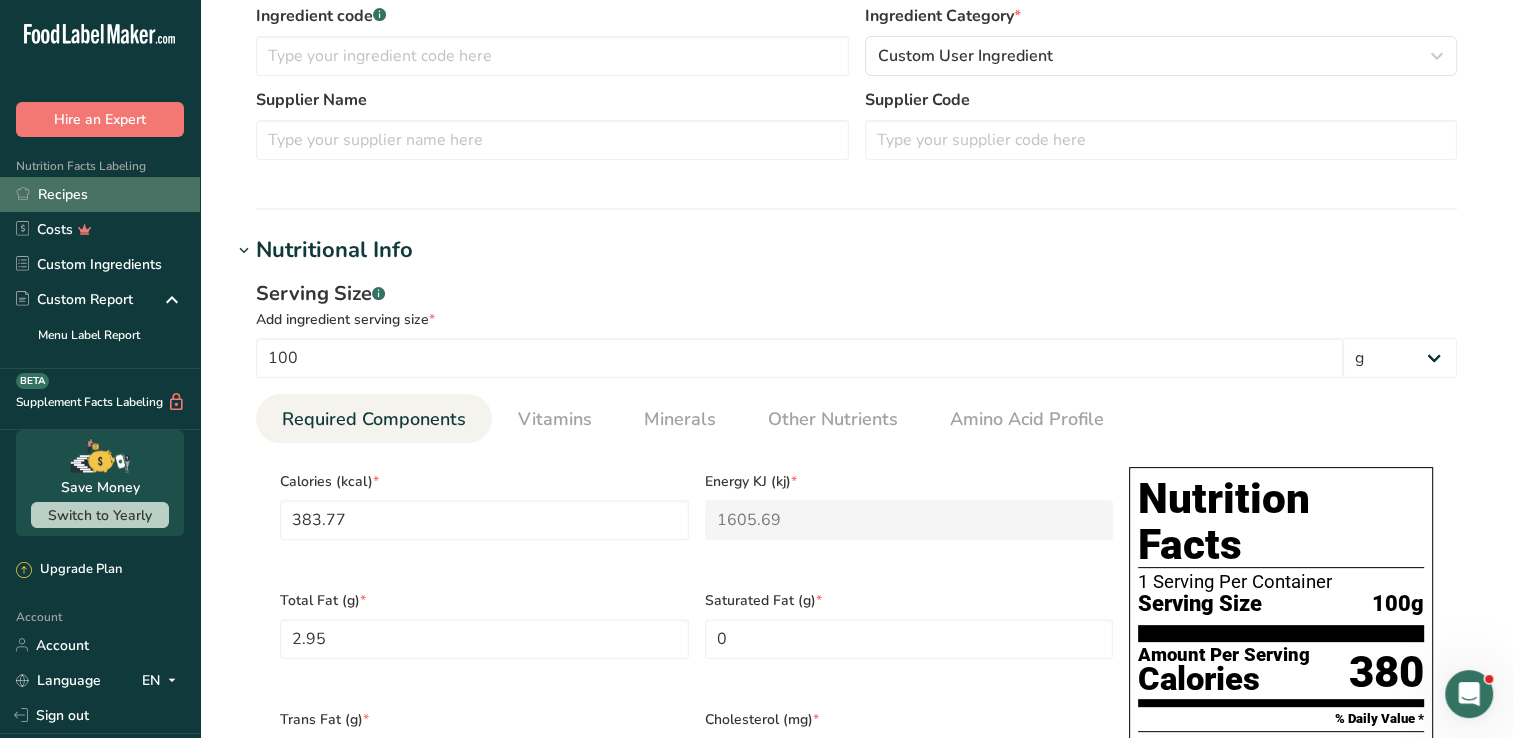 click on "Recipes" at bounding box center [100, 194] 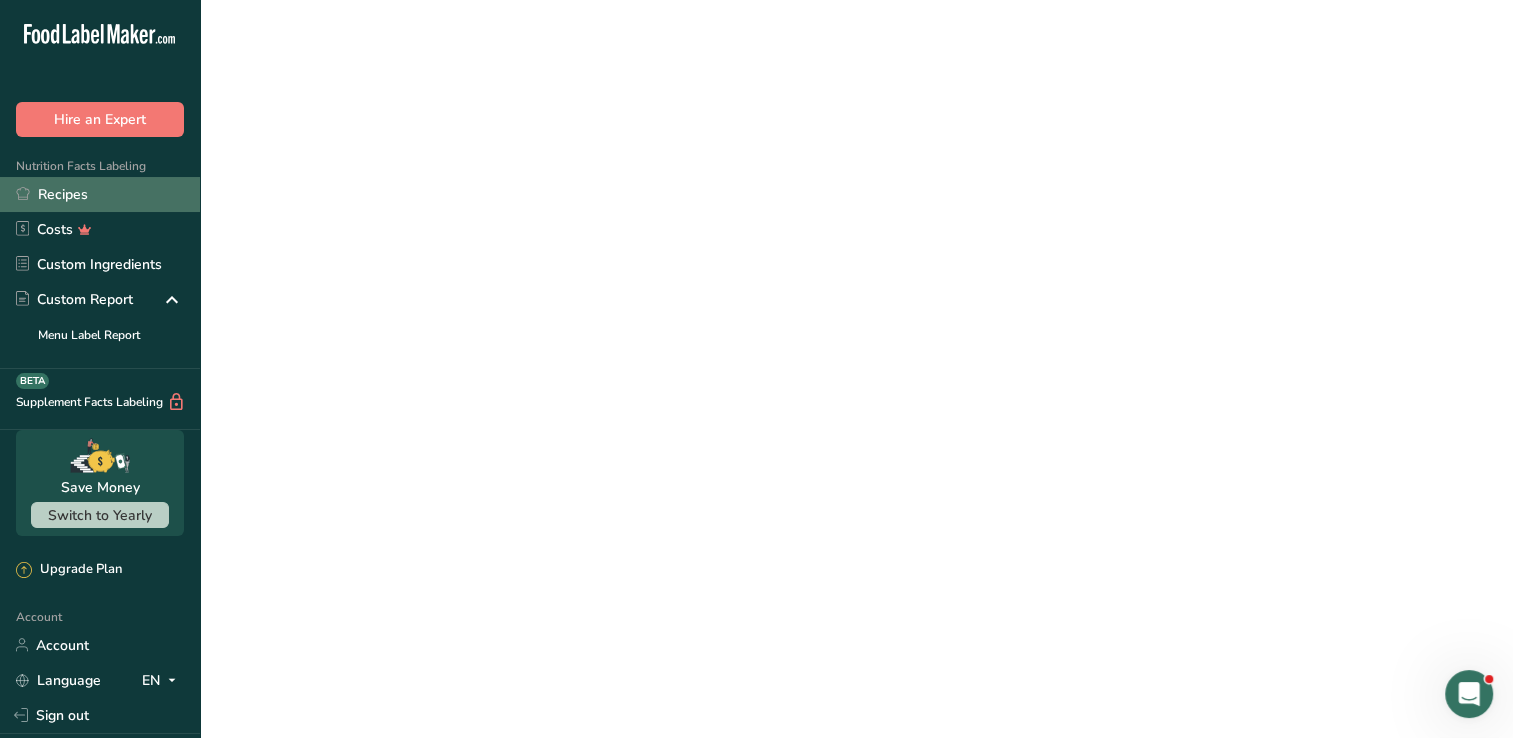 scroll, scrollTop: 0, scrollLeft: 0, axis: both 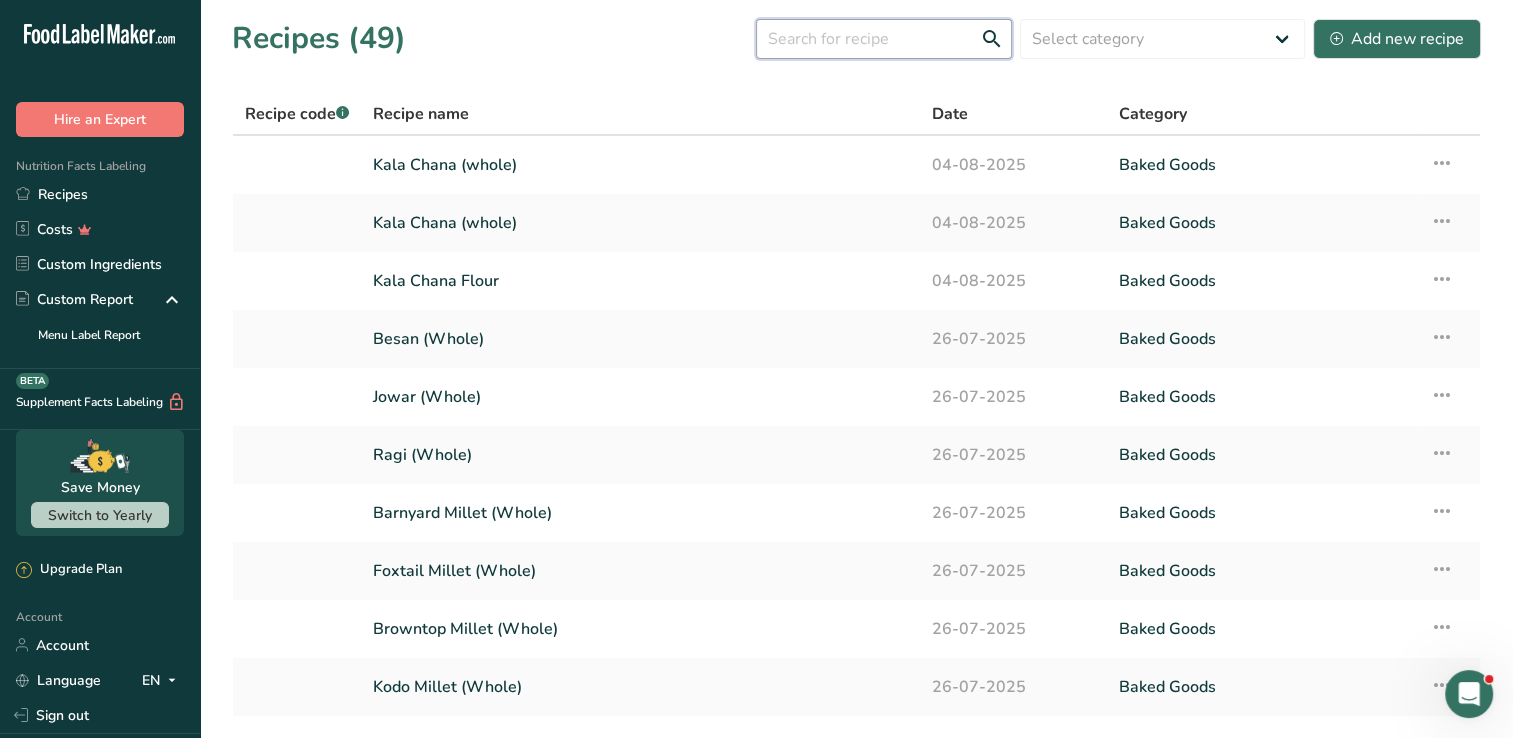 click at bounding box center [884, 39] 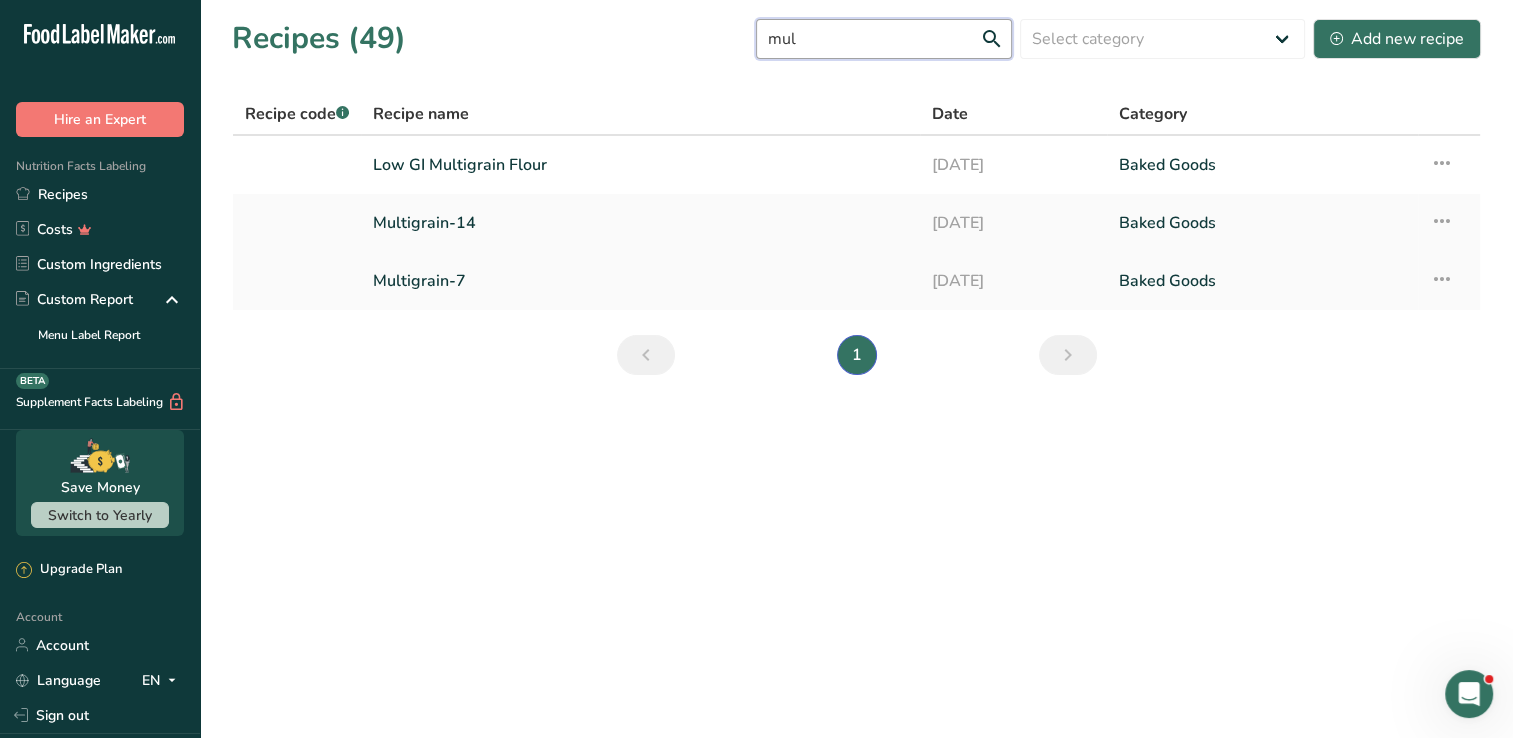 type on "mul" 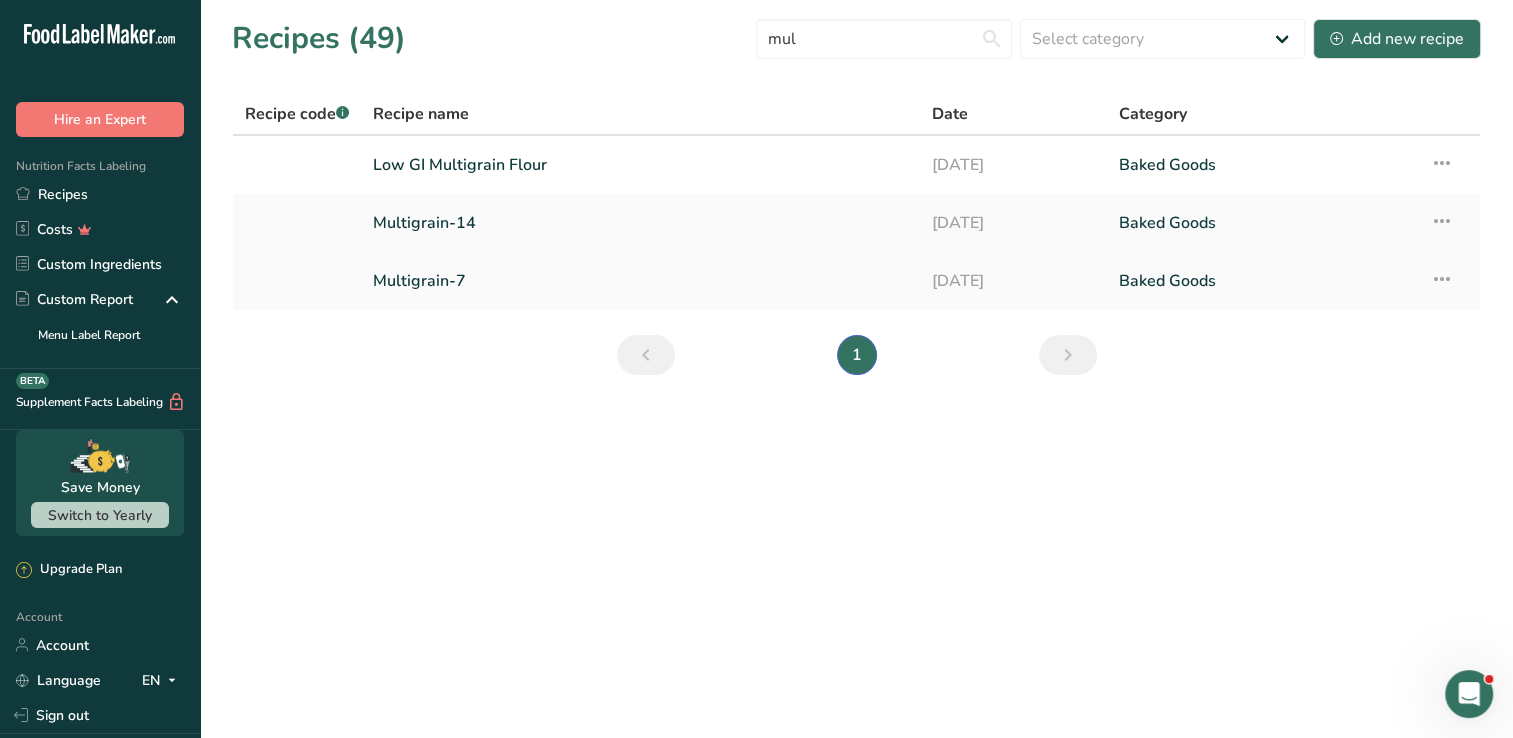 click on "Multigrain-7" at bounding box center [640, 281] 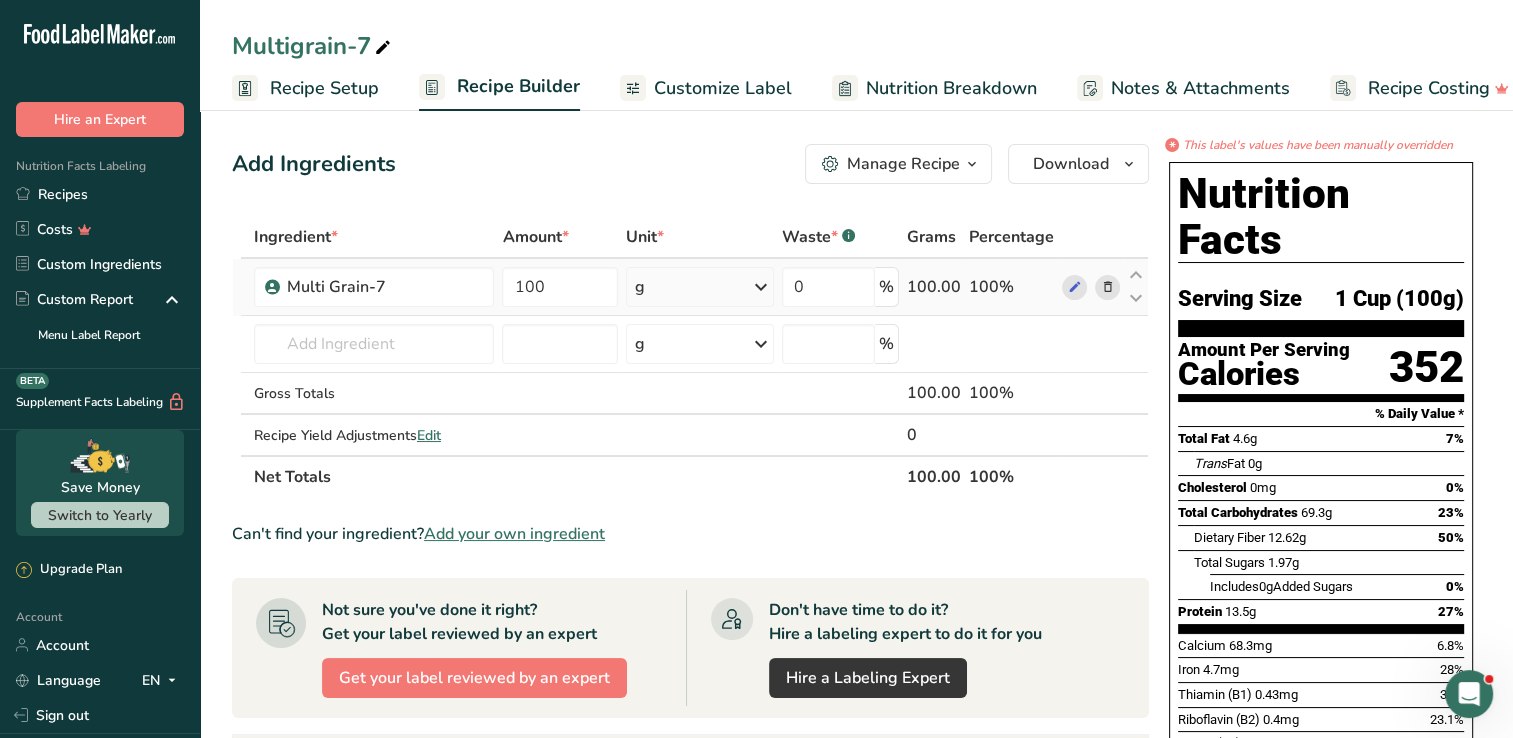 click at bounding box center (1107, 287) 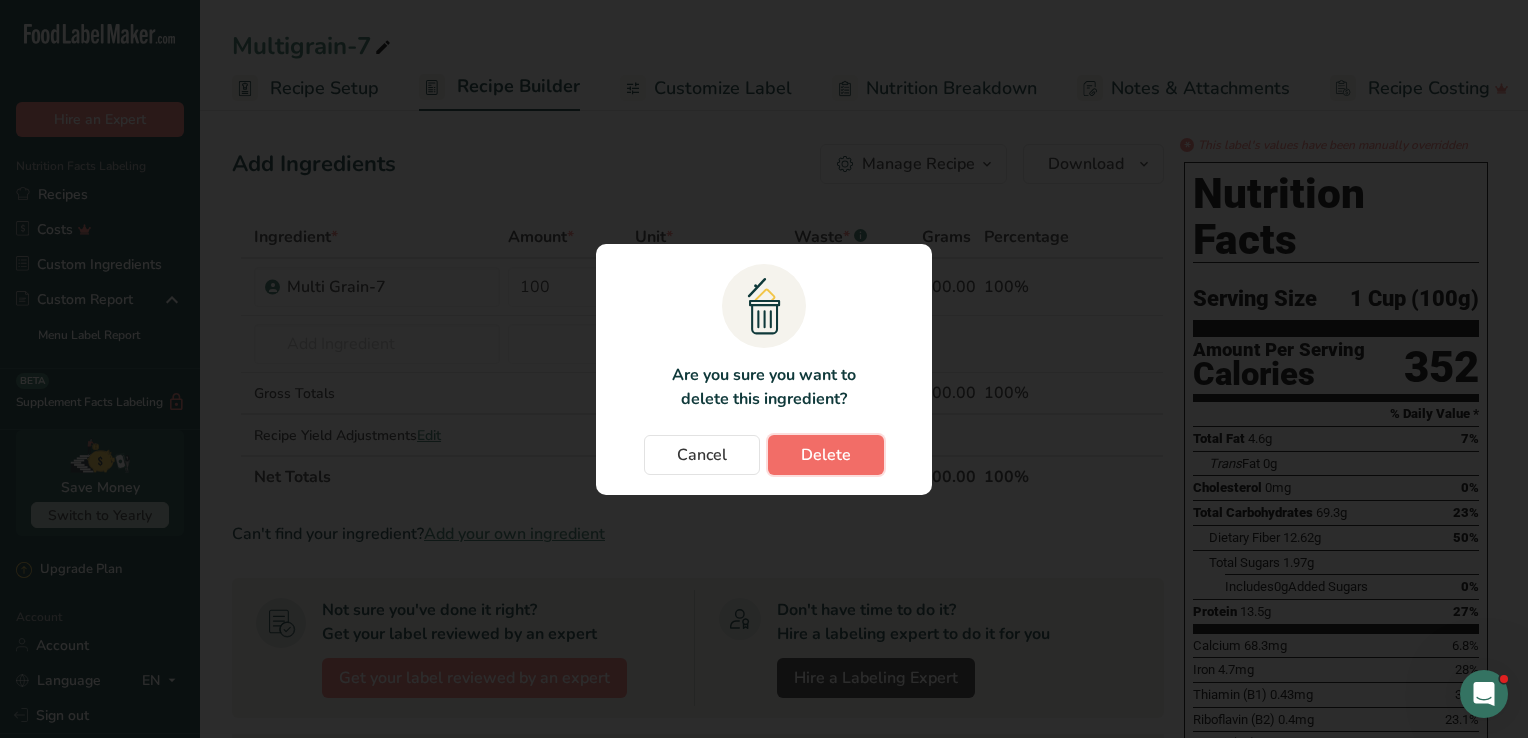click on "Delete" at bounding box center (826, 455) 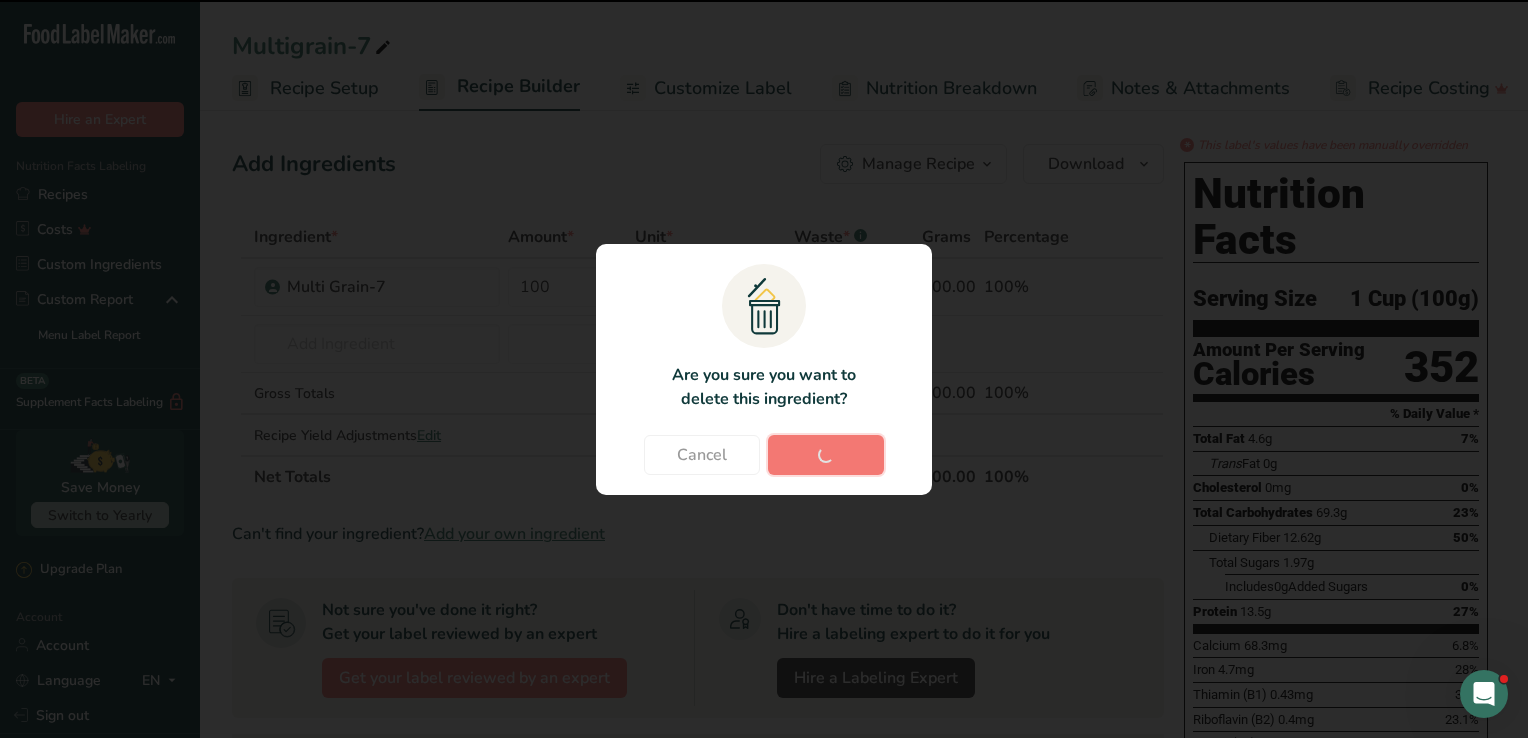 type 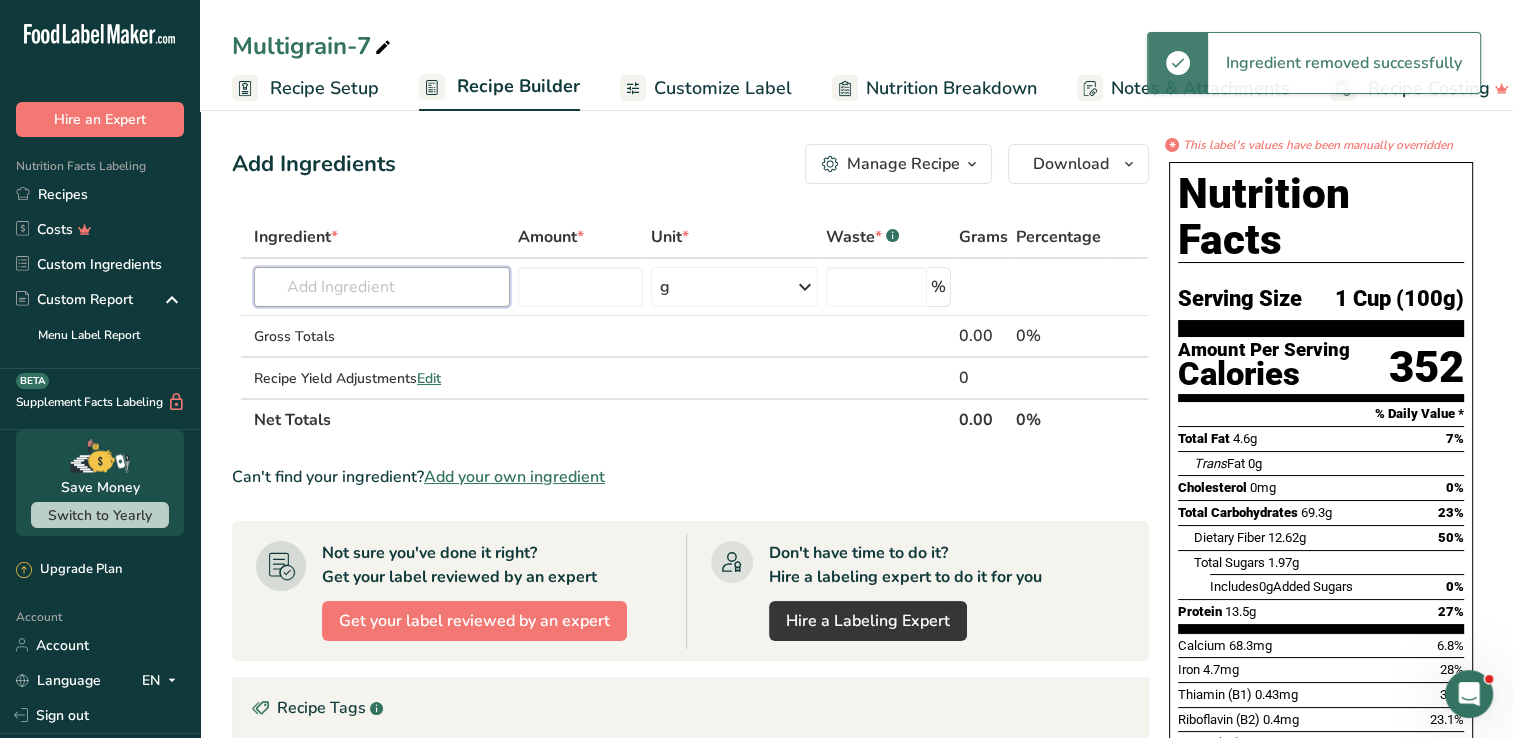 click at bounding box center (382, 287) 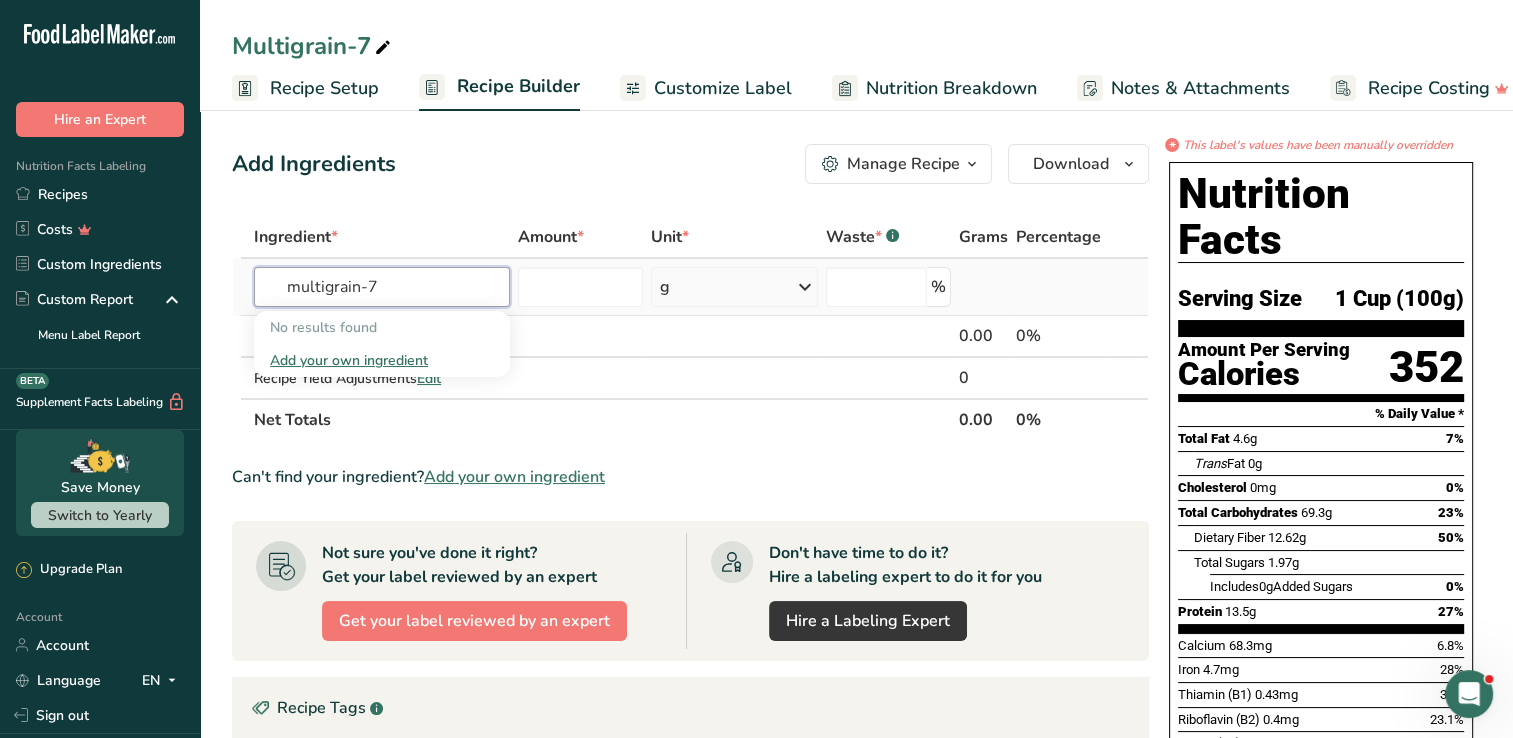 type on "multigrain-7" 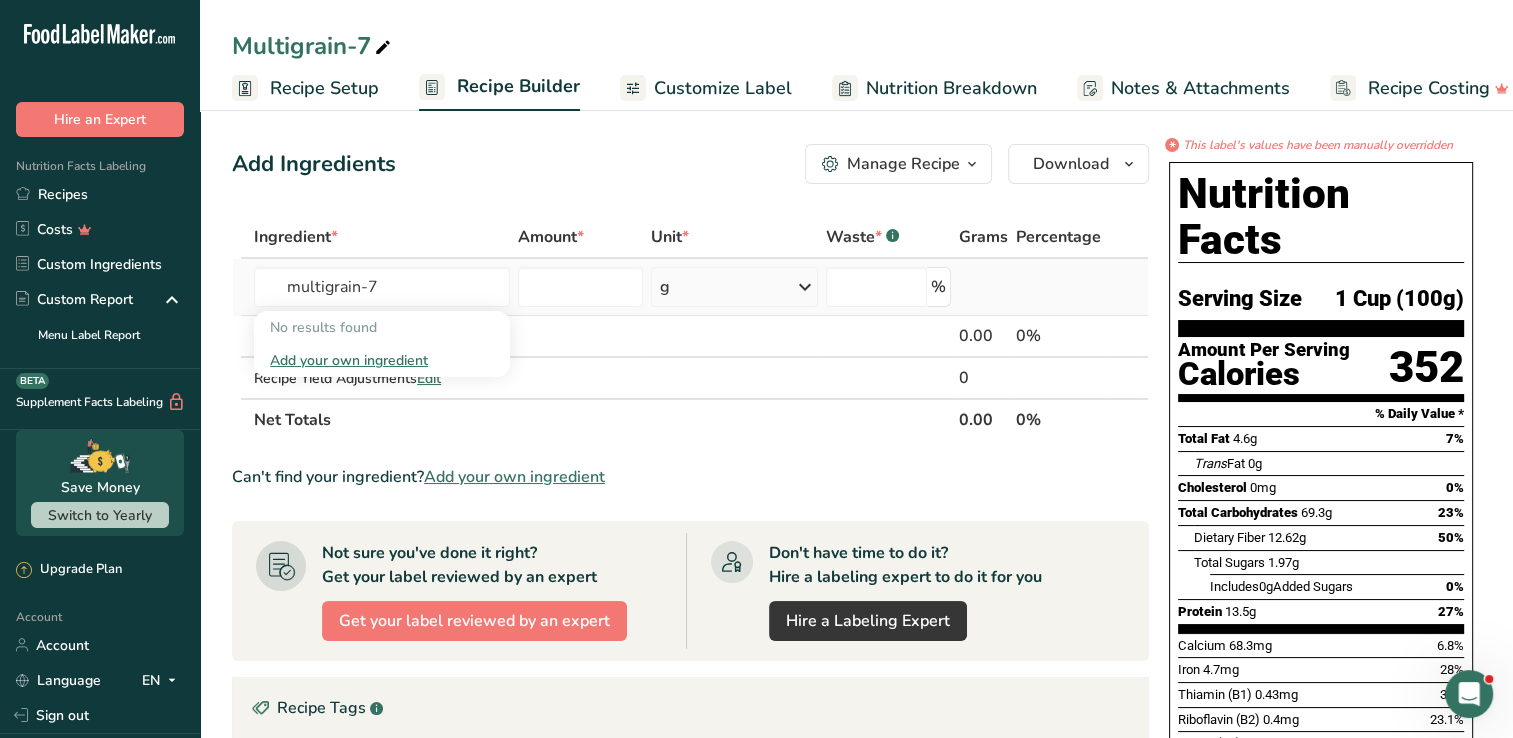 type 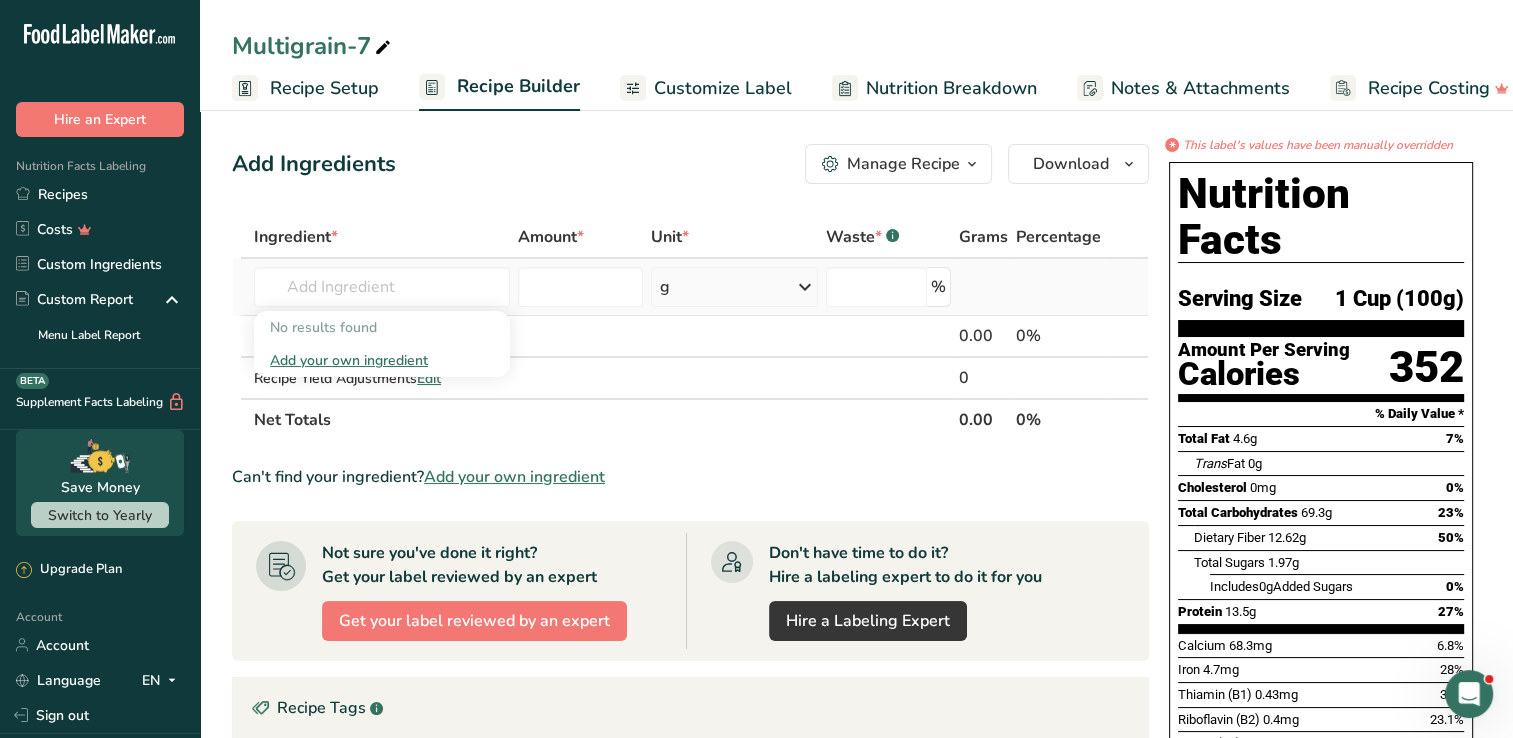 click on "Add your own ingredient" at bounding box center (382, 360) 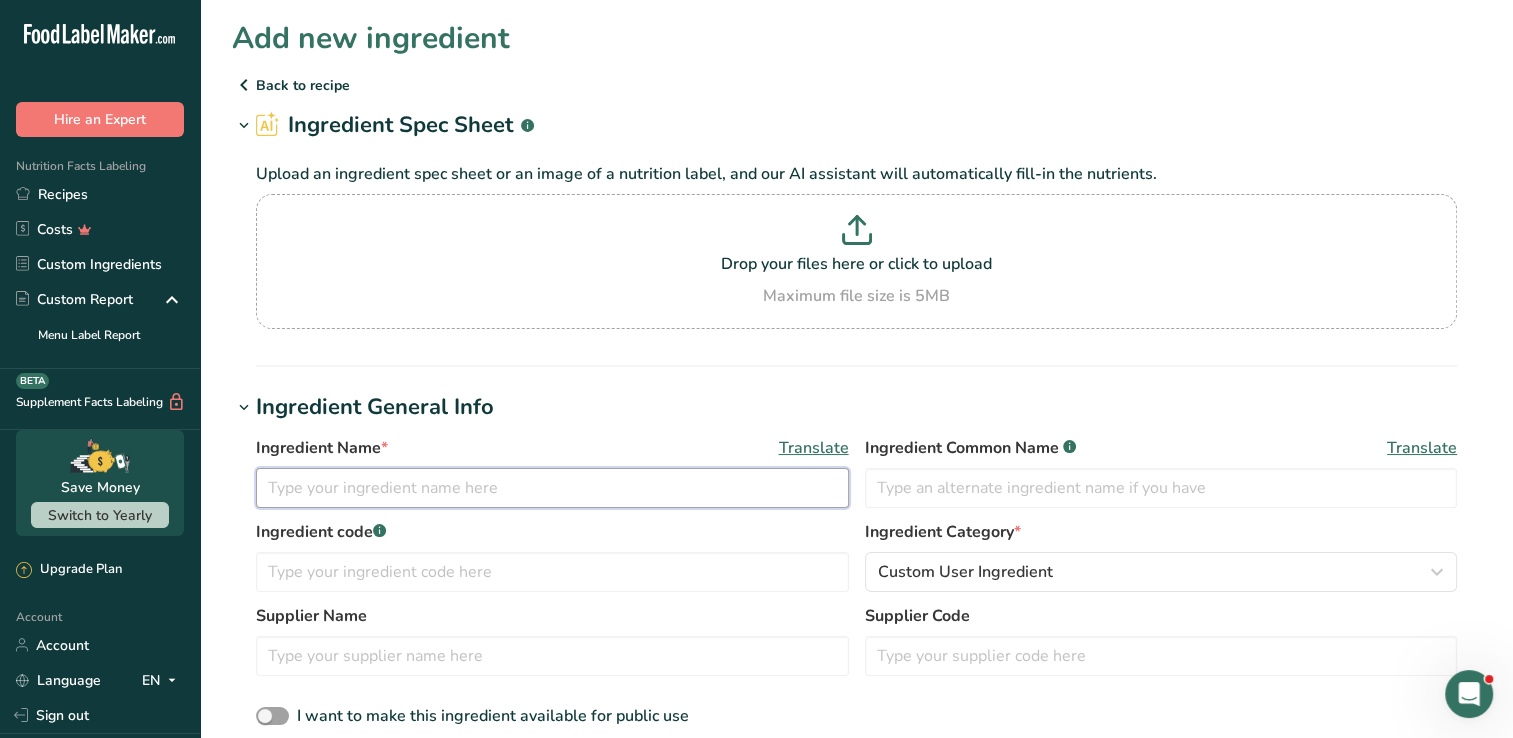 click at bounding box center [552, 488] 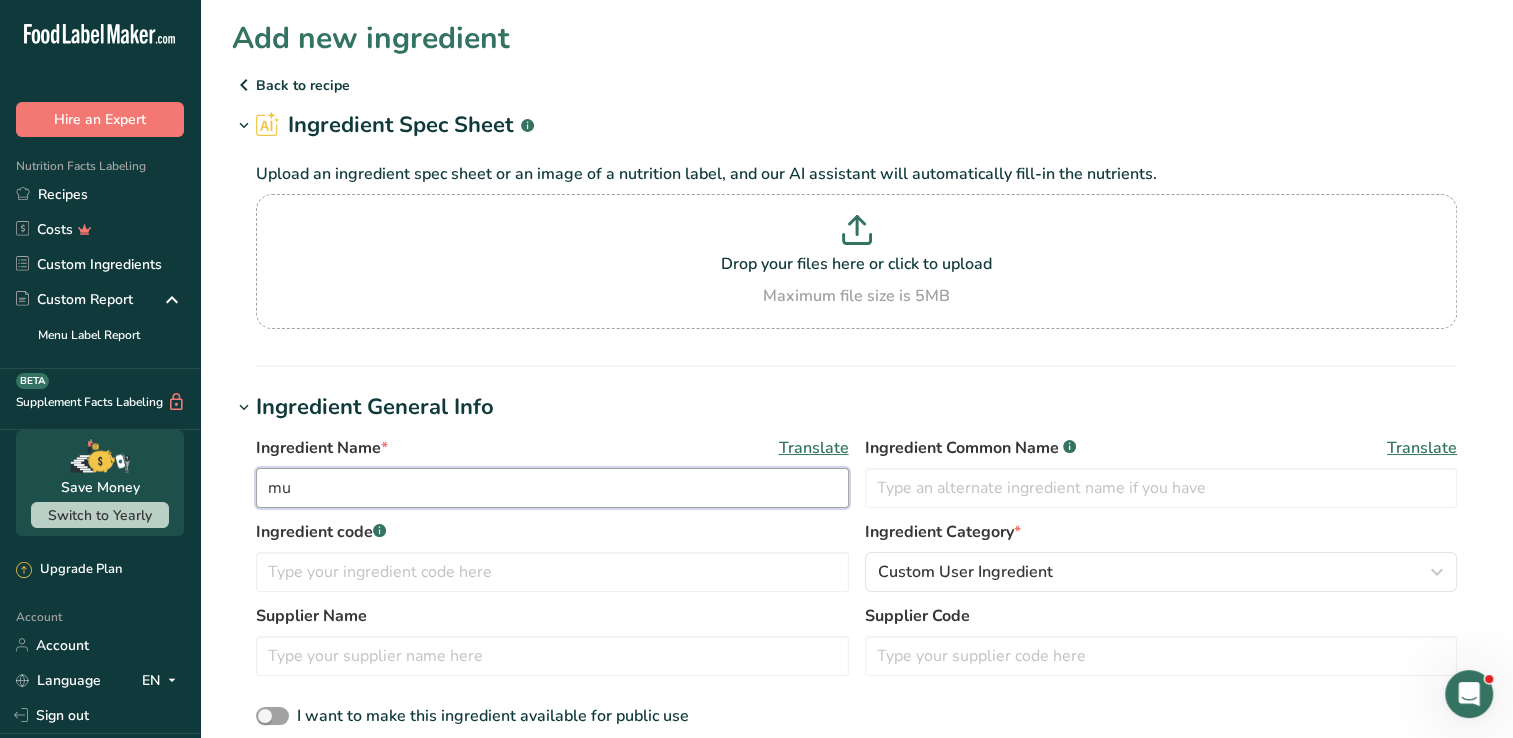 type on "m" 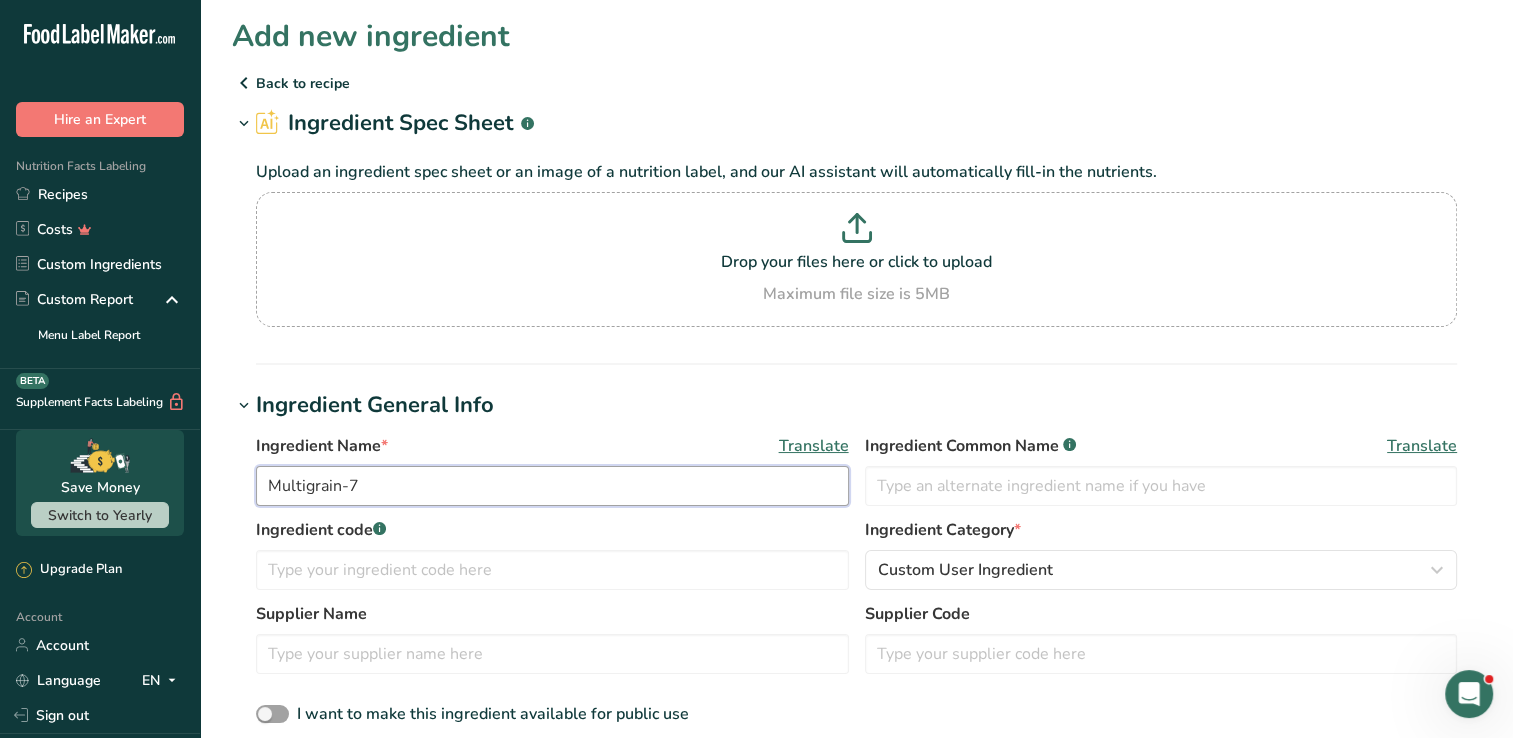 scroll, scrollTop: 0, scrollLeft: 0, axis: both 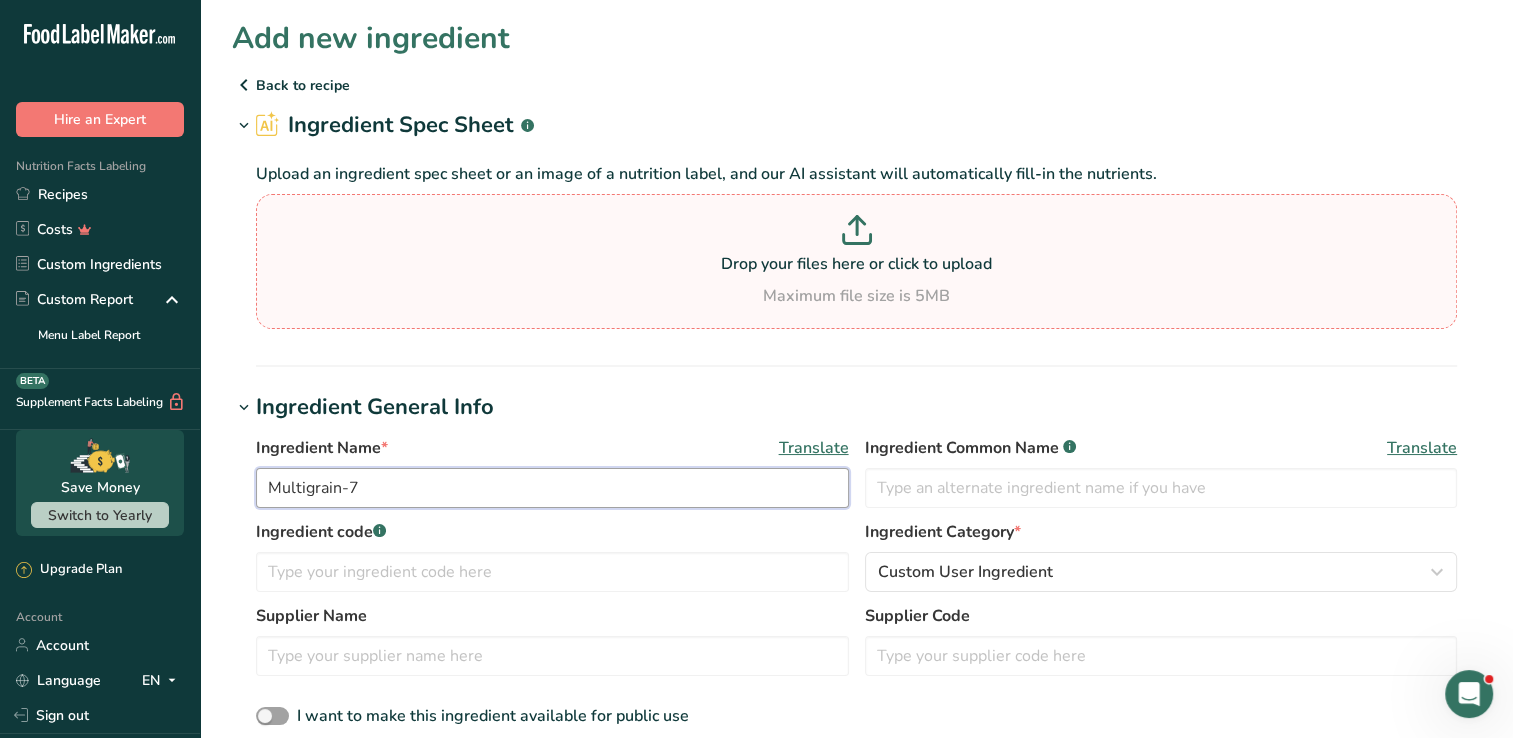 type on "Multigrain-7" 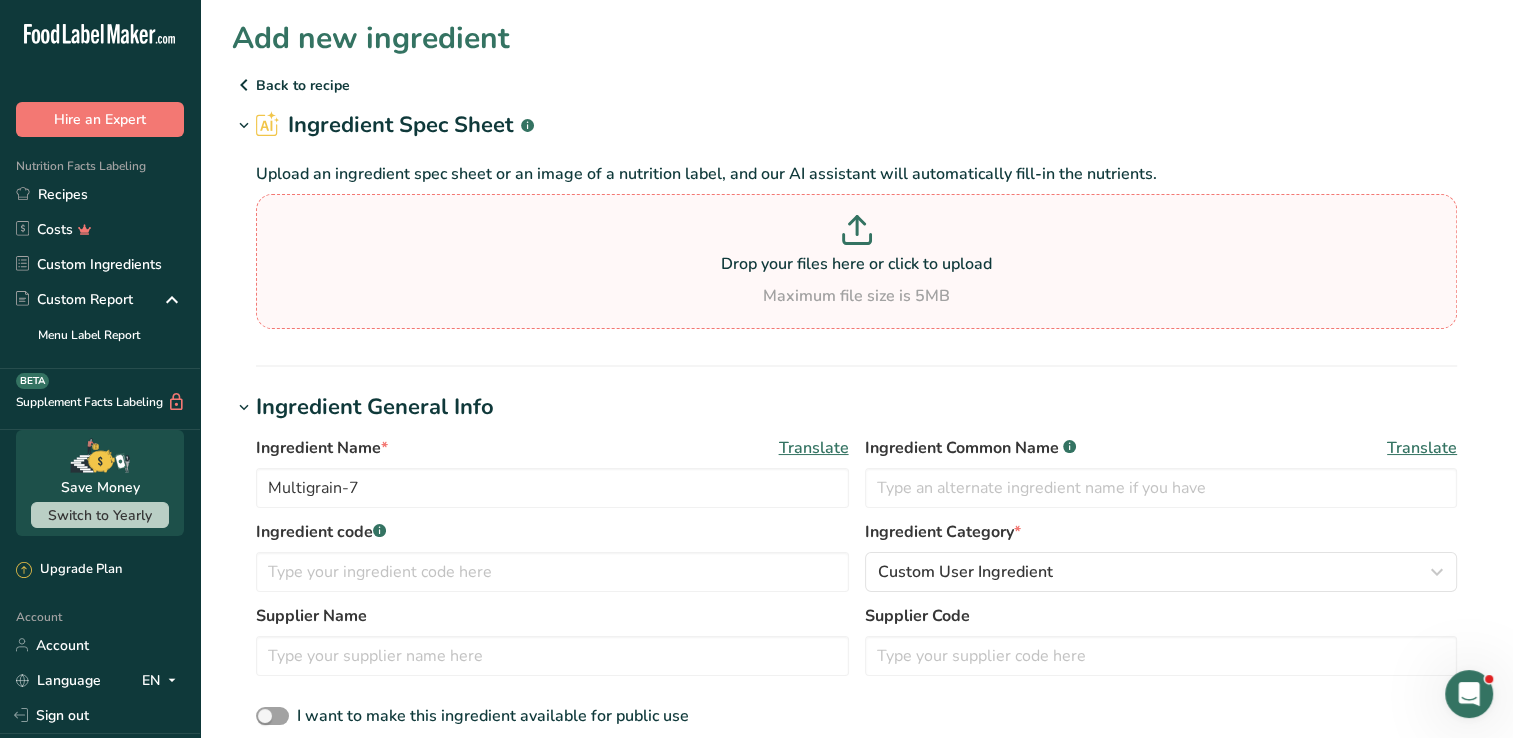 click 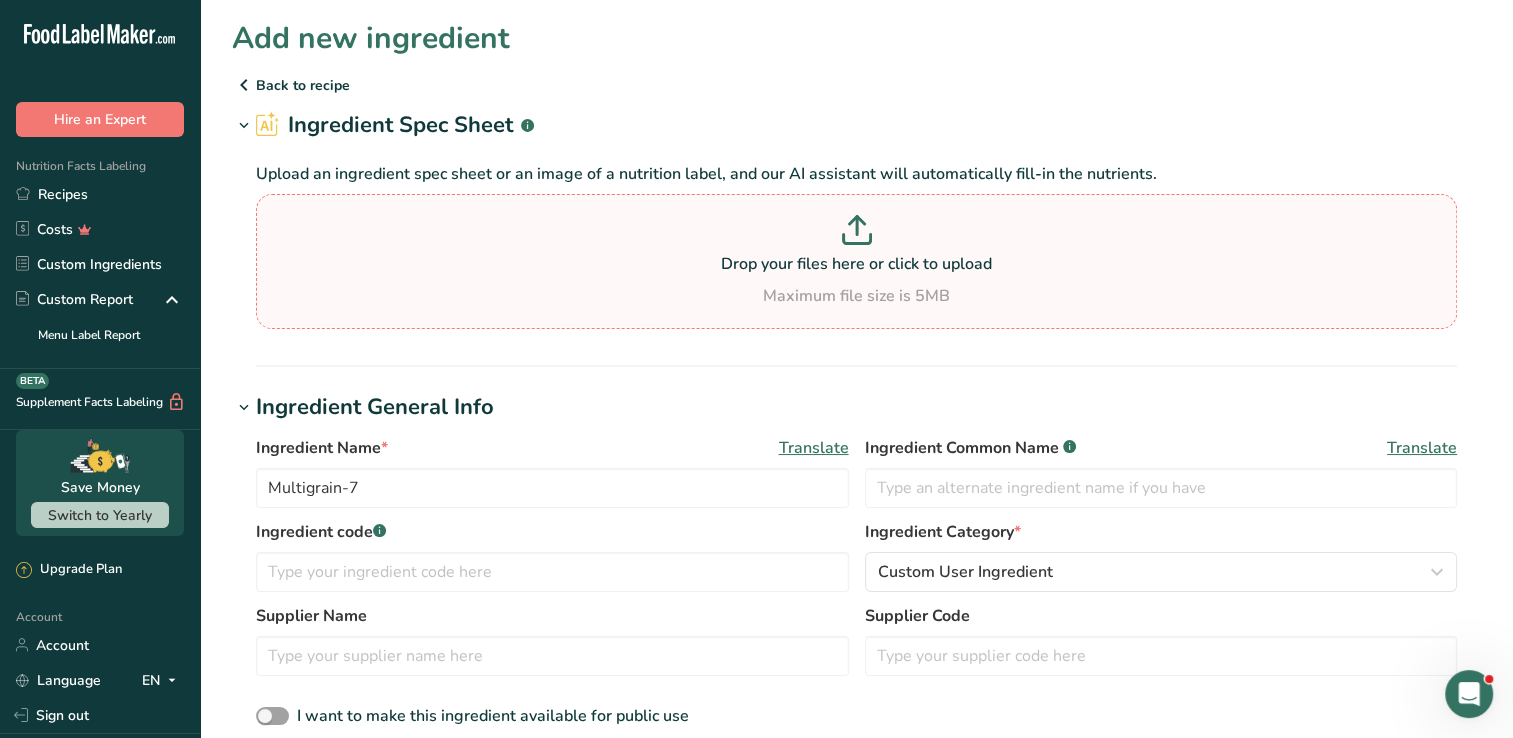 type on "C:\fakepath\Screenshot 2025-08-06 133642.png" 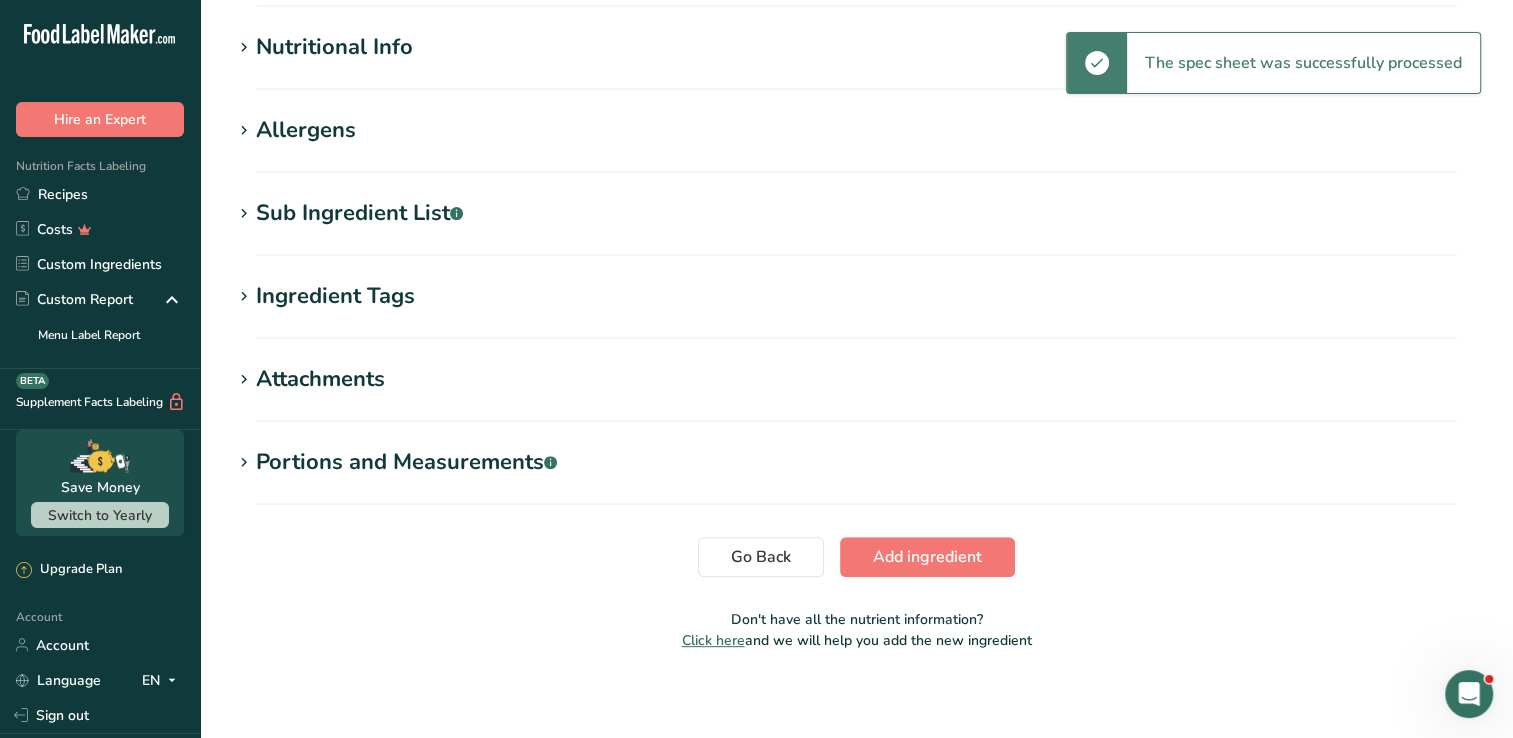 scroll, scrollTop: 672, scrollLeft: 0, axis: vertical 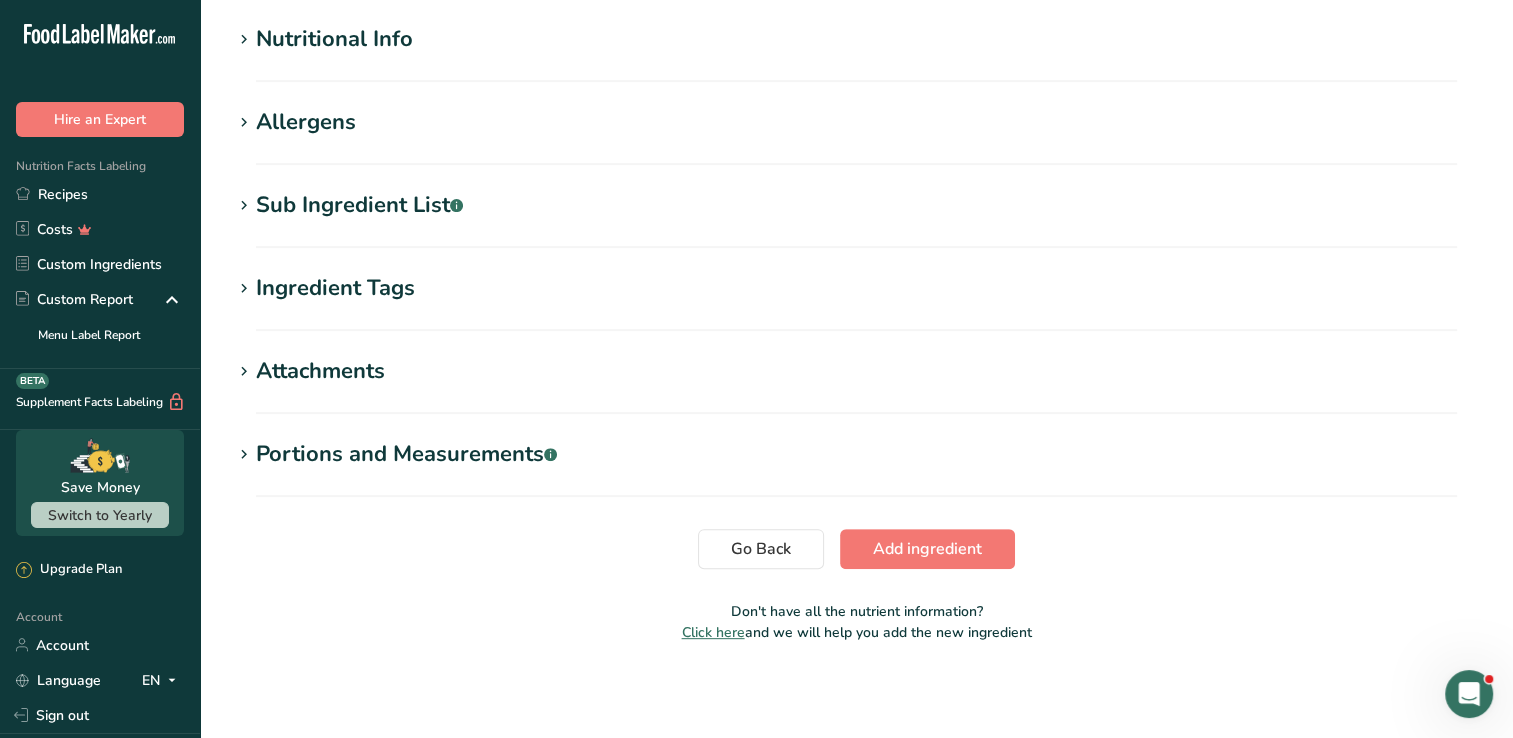 click on "Nutritional Info" at bounding box center (334, 39) 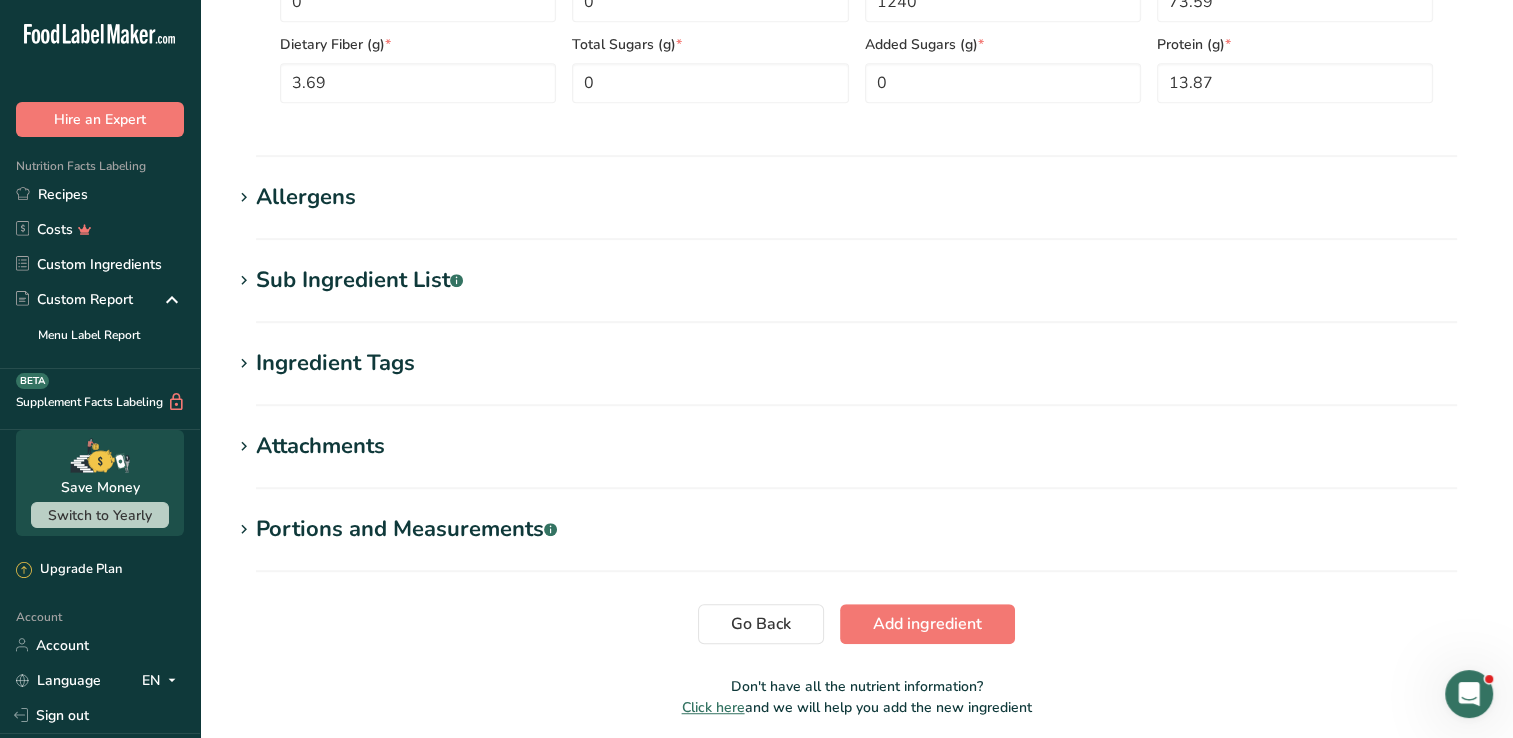 scroll, scrollTop: 1072, scrollLeft: 0, axis: vertical 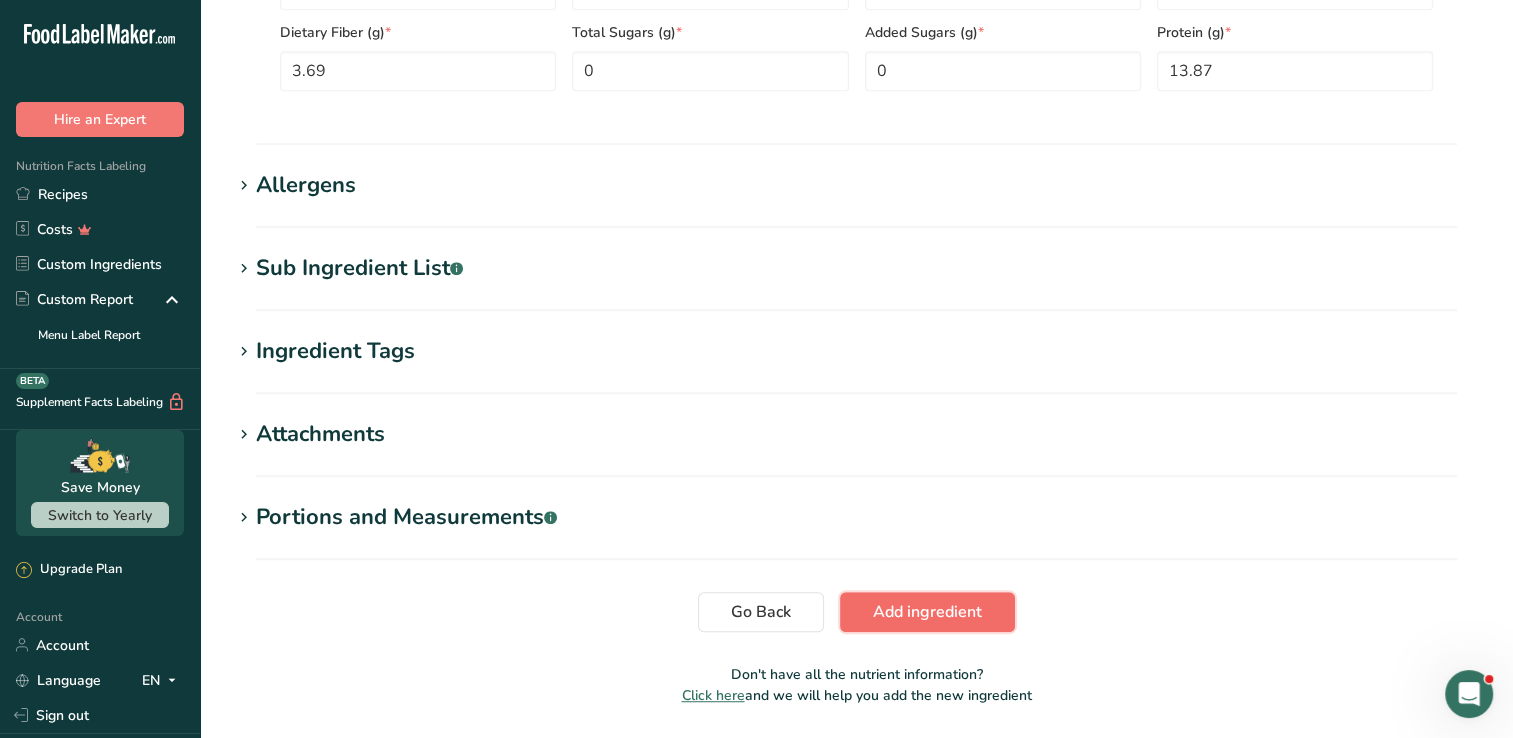 click on "Add ingredient" at bounding box center [927, 612] 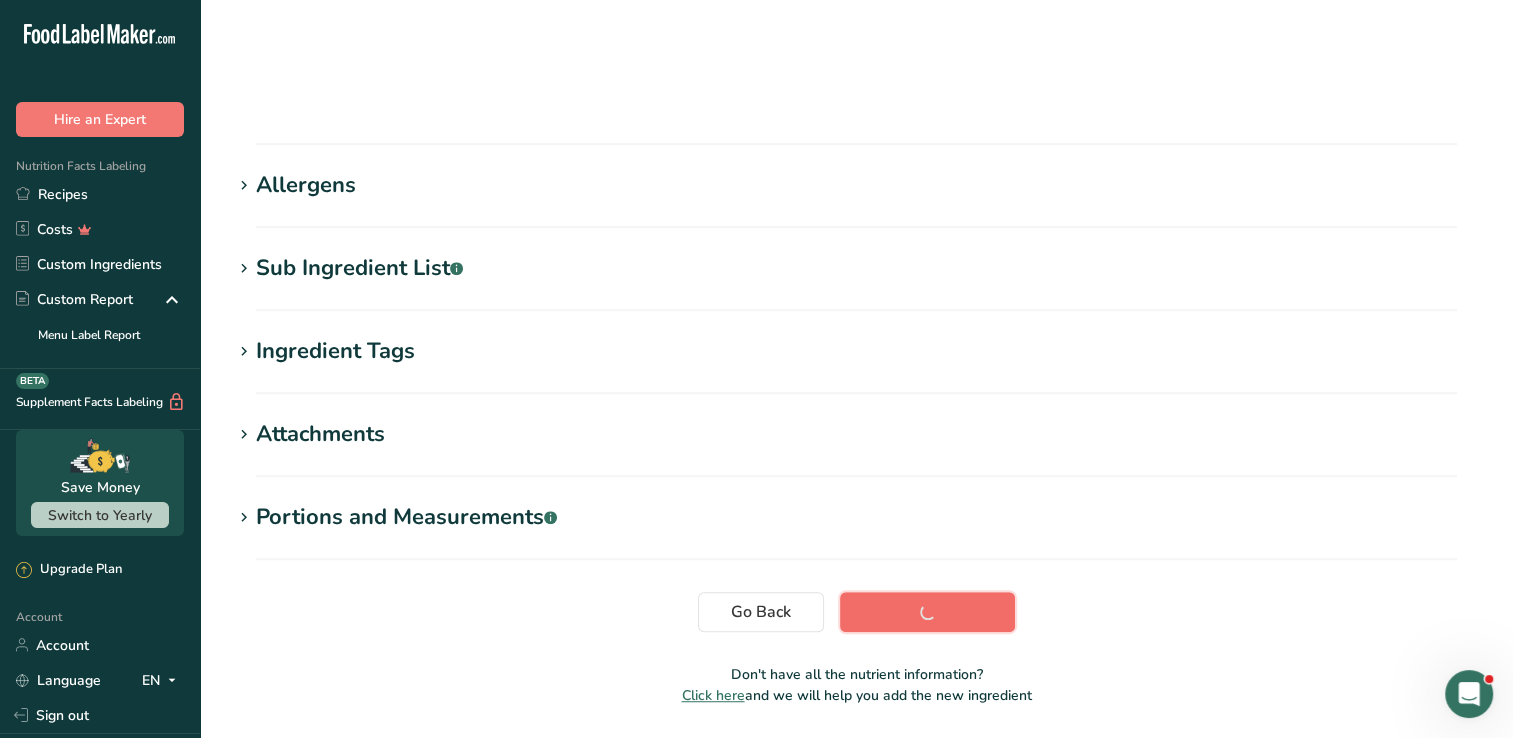 scroll, scrollTop: 252, scrollLeft: 0, axis: vertical 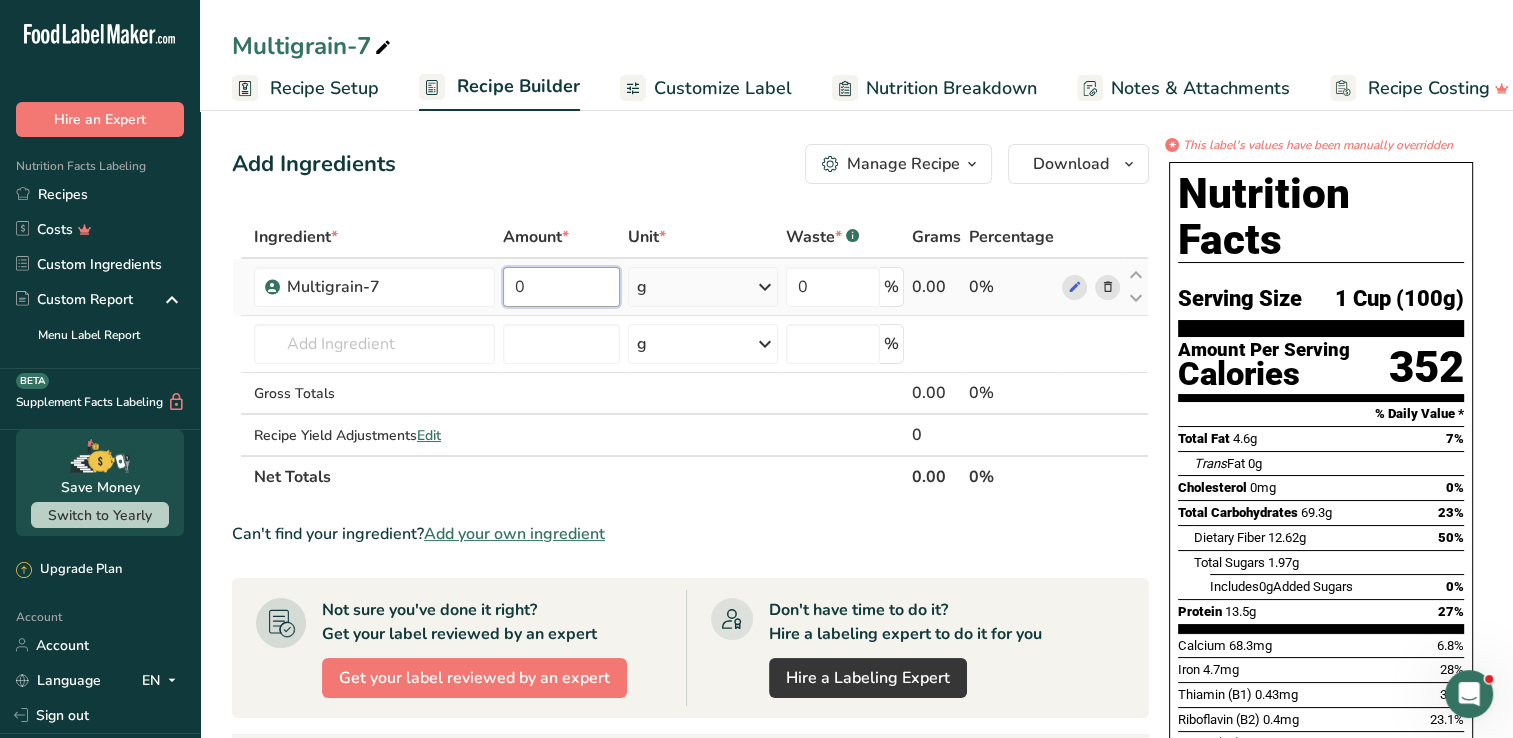 click on "0" at bounding box center (561, 287) 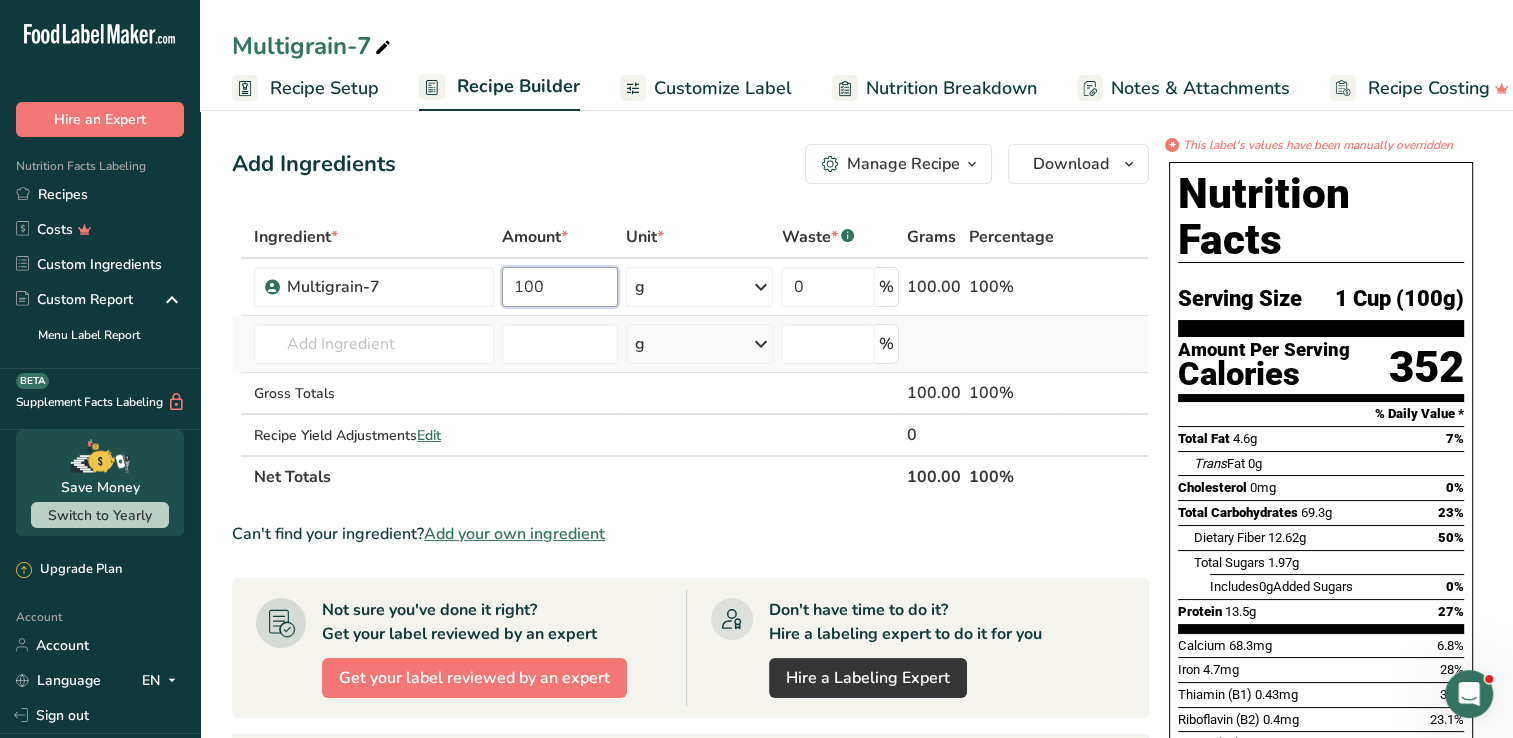 type on "100" 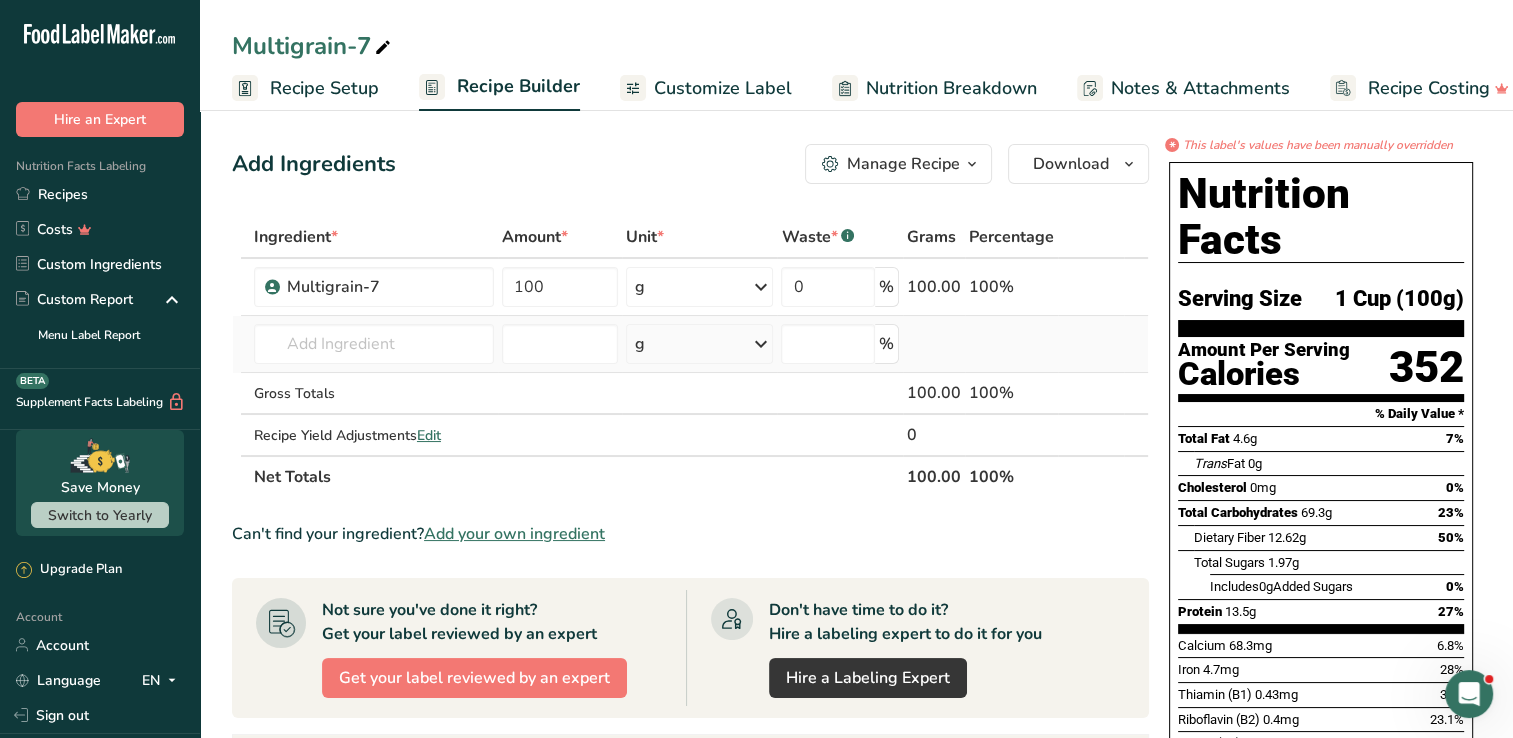 click on "Ingredient *
Amount *
Unit *
Waste *   .a-a{fill:#347362;}.b-a{fill:#fff;}          Grams
Percentage
Multigrain-7
100
g
Weight Units
g
kg
mg
See more
Volume Units
l
mL
fl oz
See more
0
%
100.00
100%
Almond flour
1211
Milk, whole, 3.25% milkfat, without added vitamin A and vitamin D
23601
Beef, tenderloin, steak, separable lean only, trimmed to 1/8" fat, all grades, raw
13000
13498" at bounding box center (690, 357) 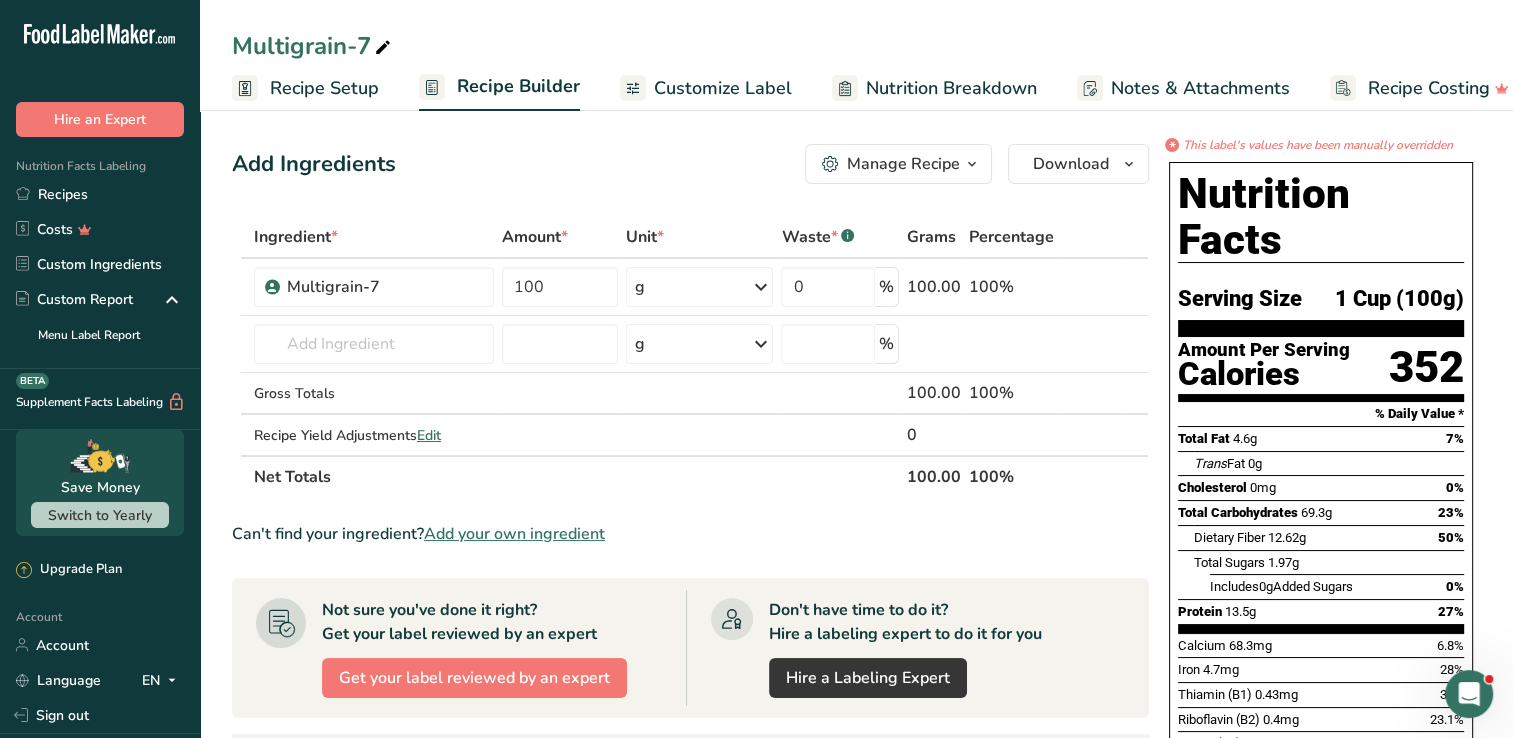 drag, startPoint x: 661, startPoint y: 126, endPoint x: 686, endPoint y: 131, distance: 25.495098 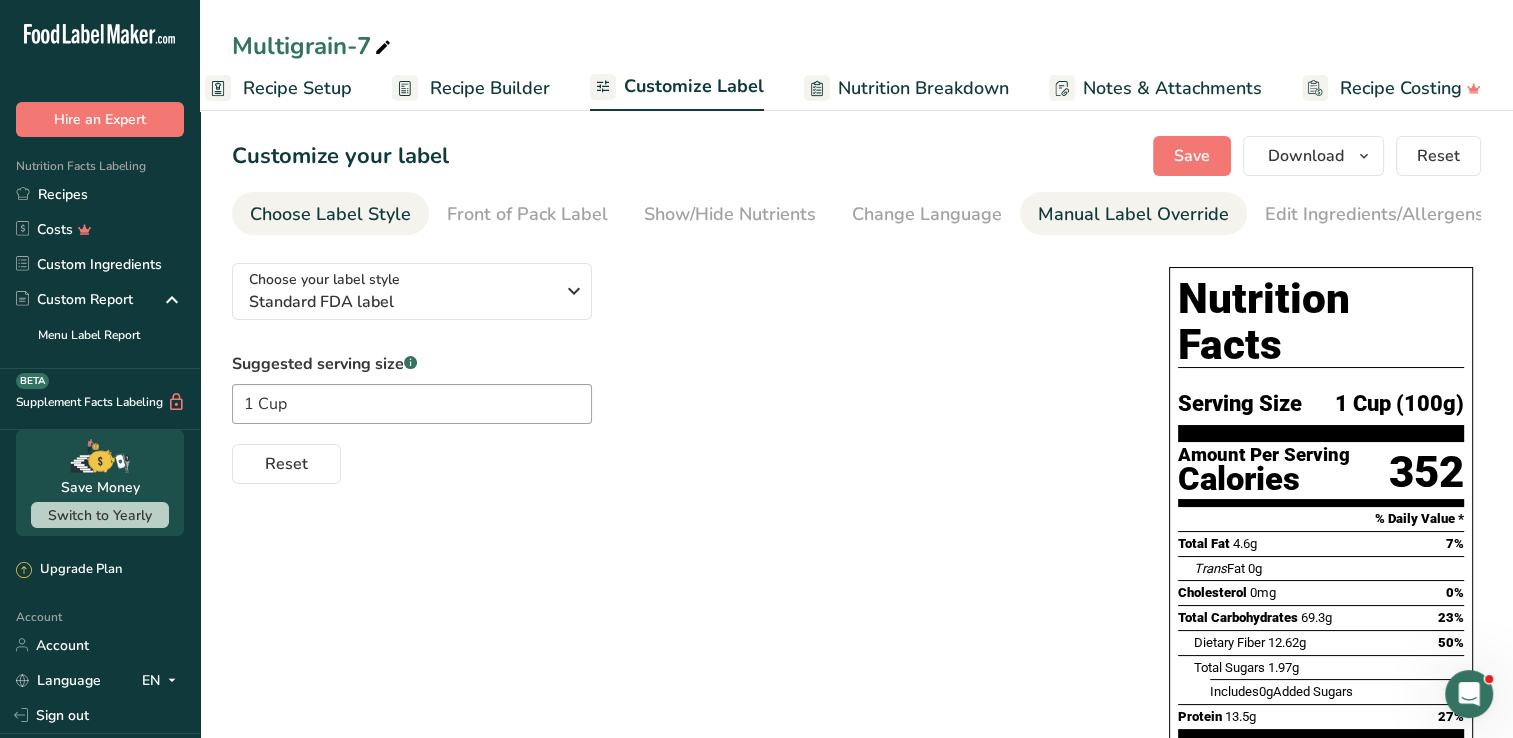 click on "Manual Label Override" at bounding box center (1133, 214) 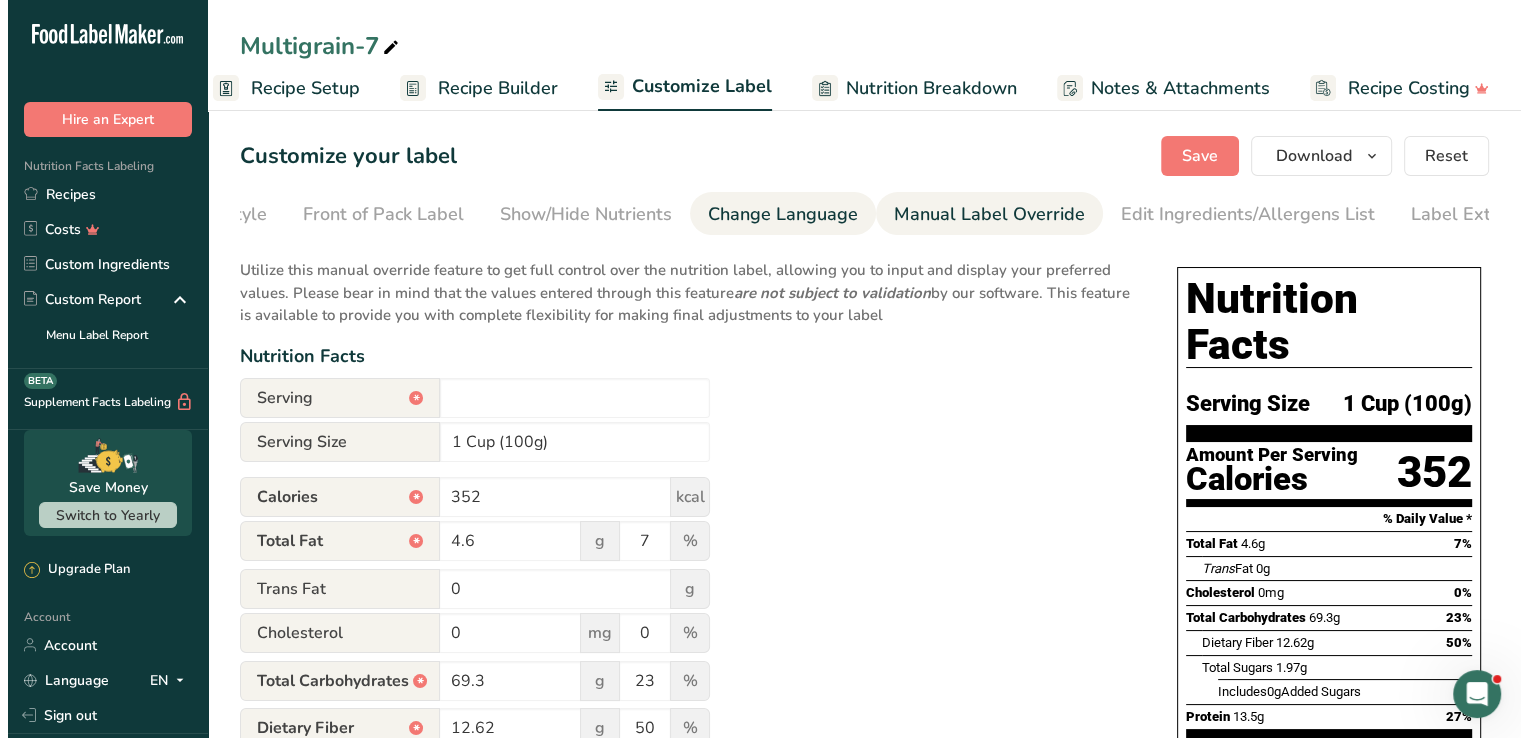 scroll, scrollTop: 0, scrollLeft: 204, axis: horizontal 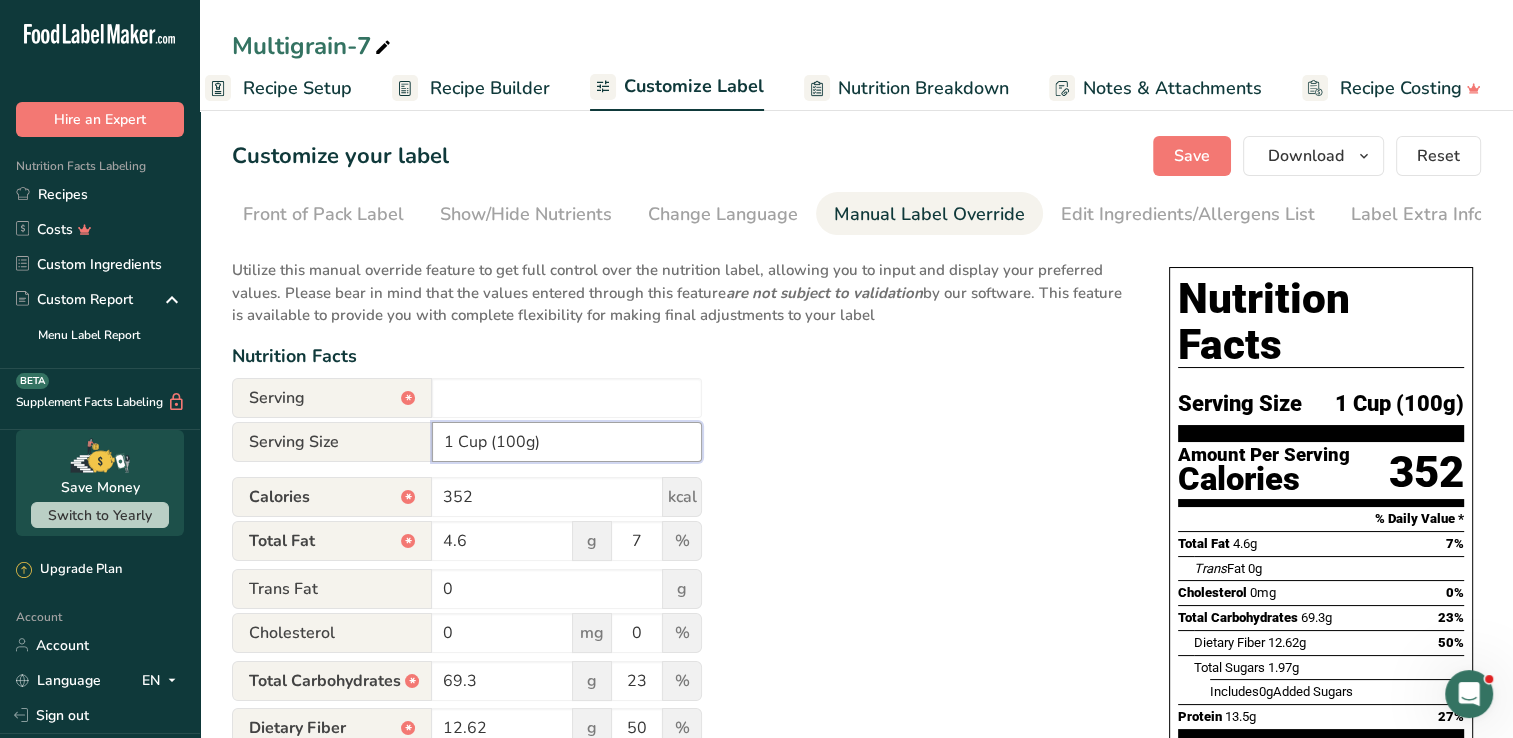 click on "1 Cup (100g)" at bounding box center [567, 442] 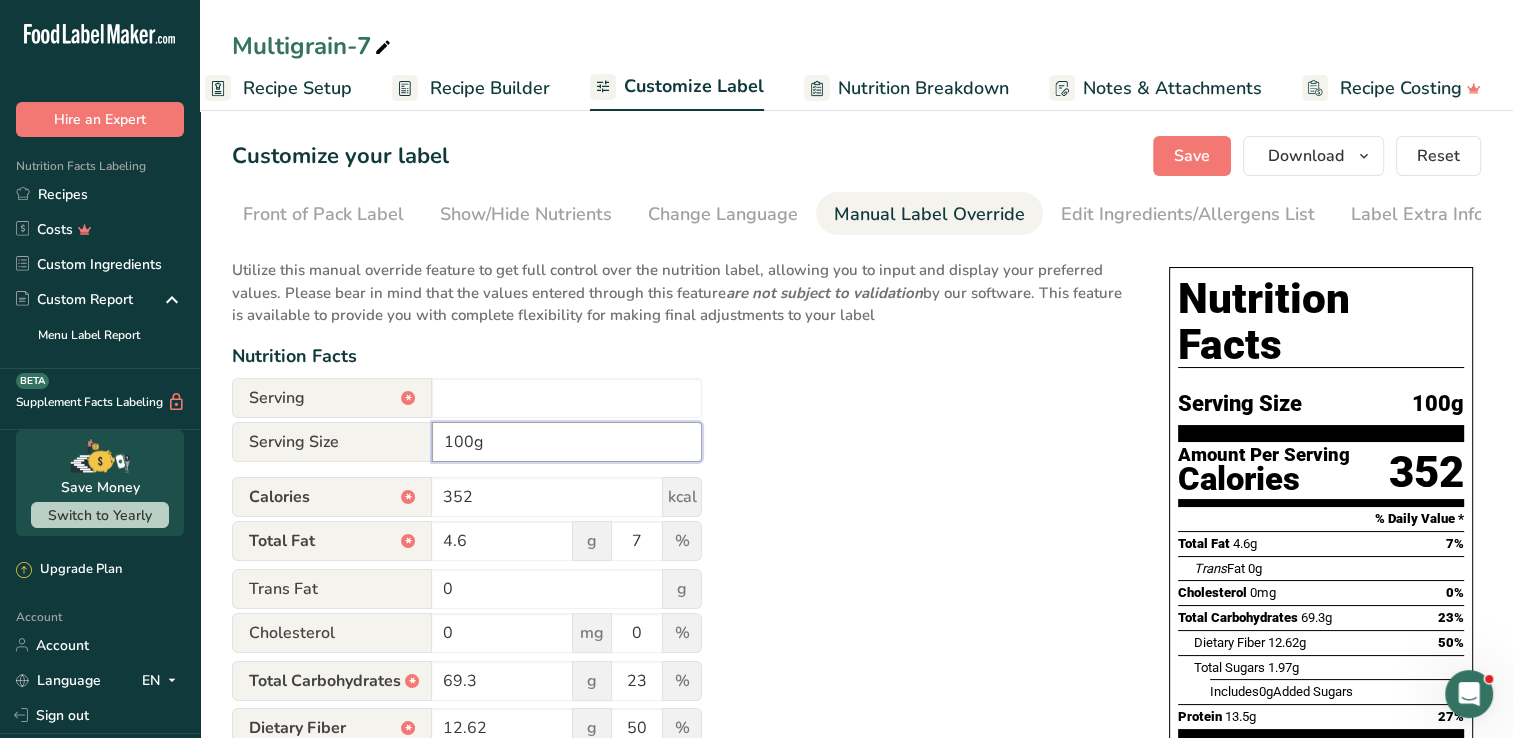 type on "100g" 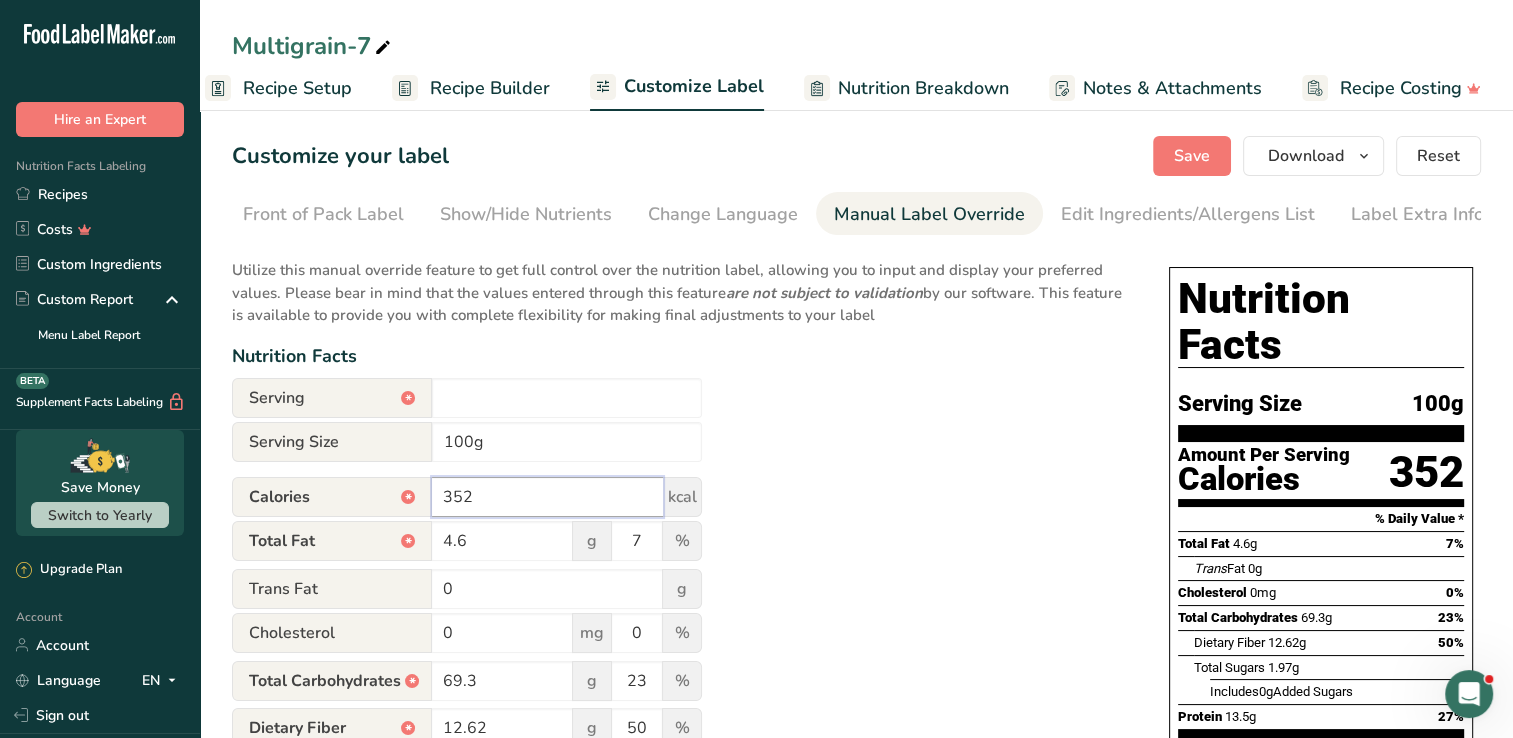 click on "352" at bounding box center (547, 497) 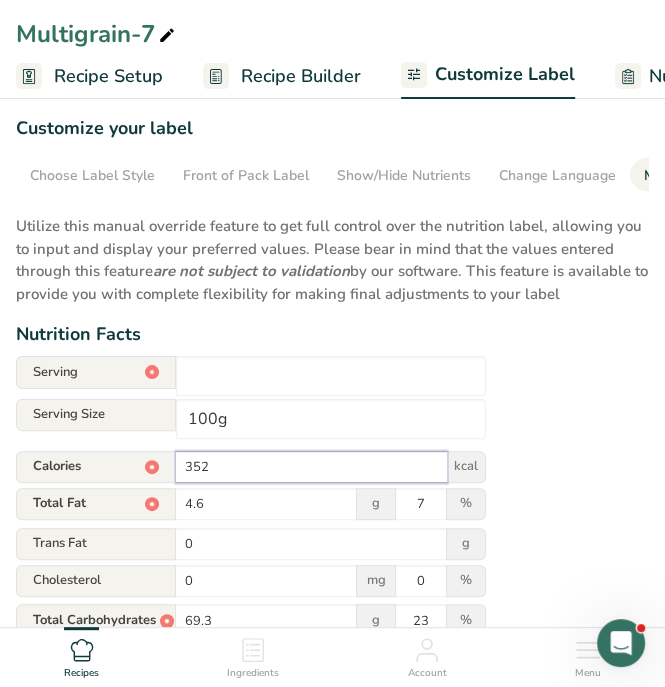 click on "352" at bounding box center (311, 467) 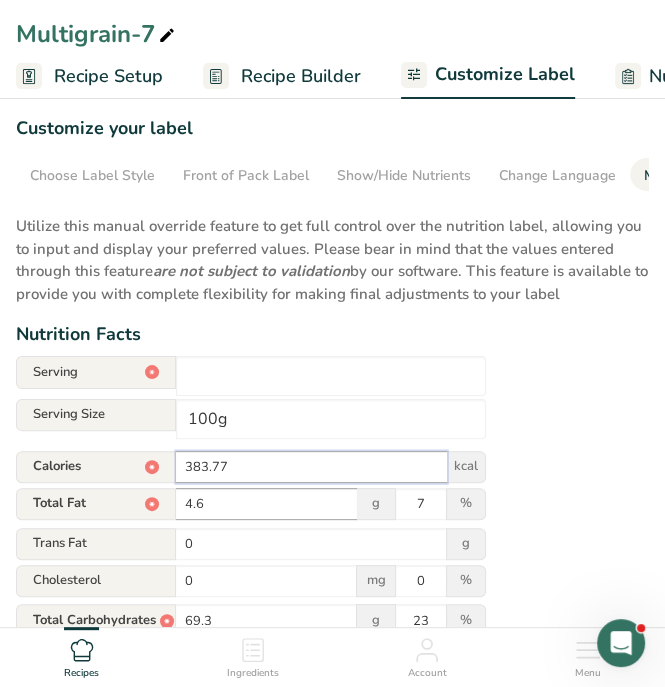 type on "383.77" 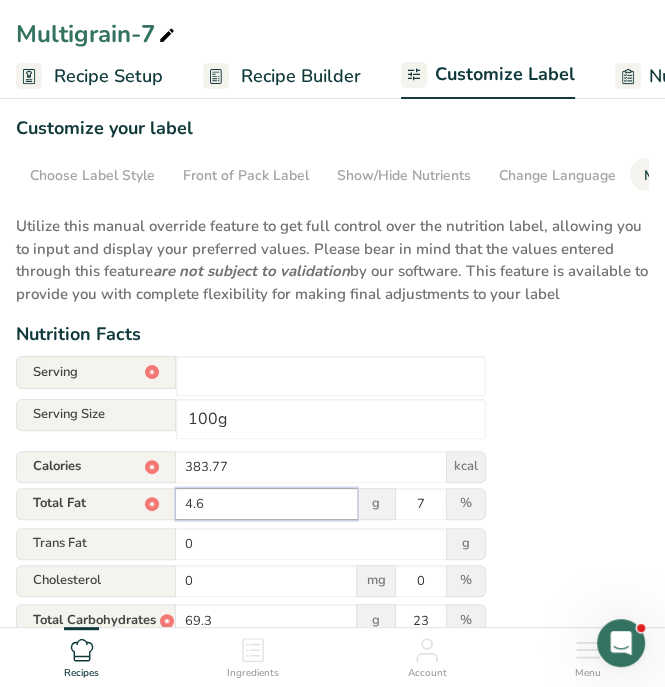click on "4.6" at bounding box center [266, 504] 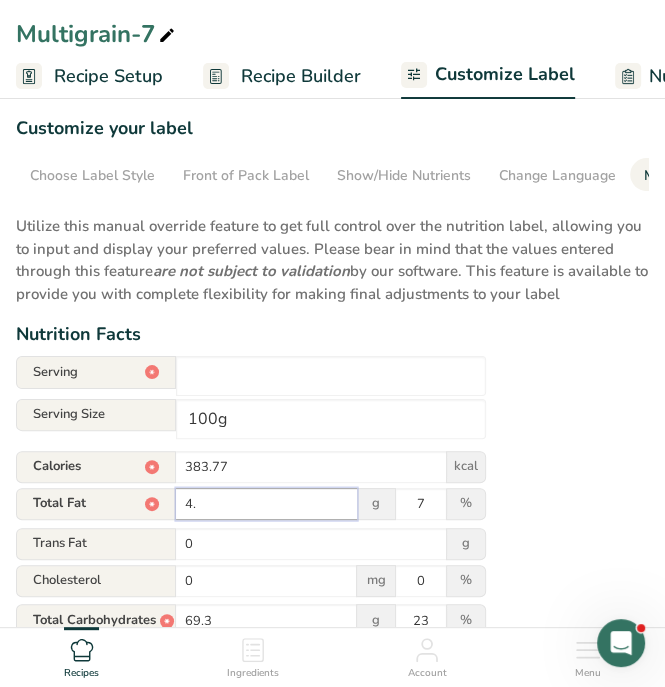 type on "4" 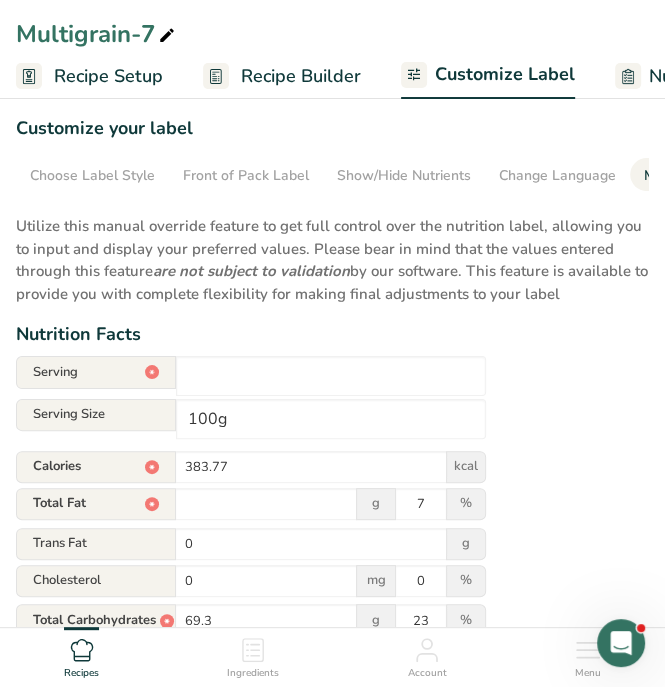 type on "4.6" 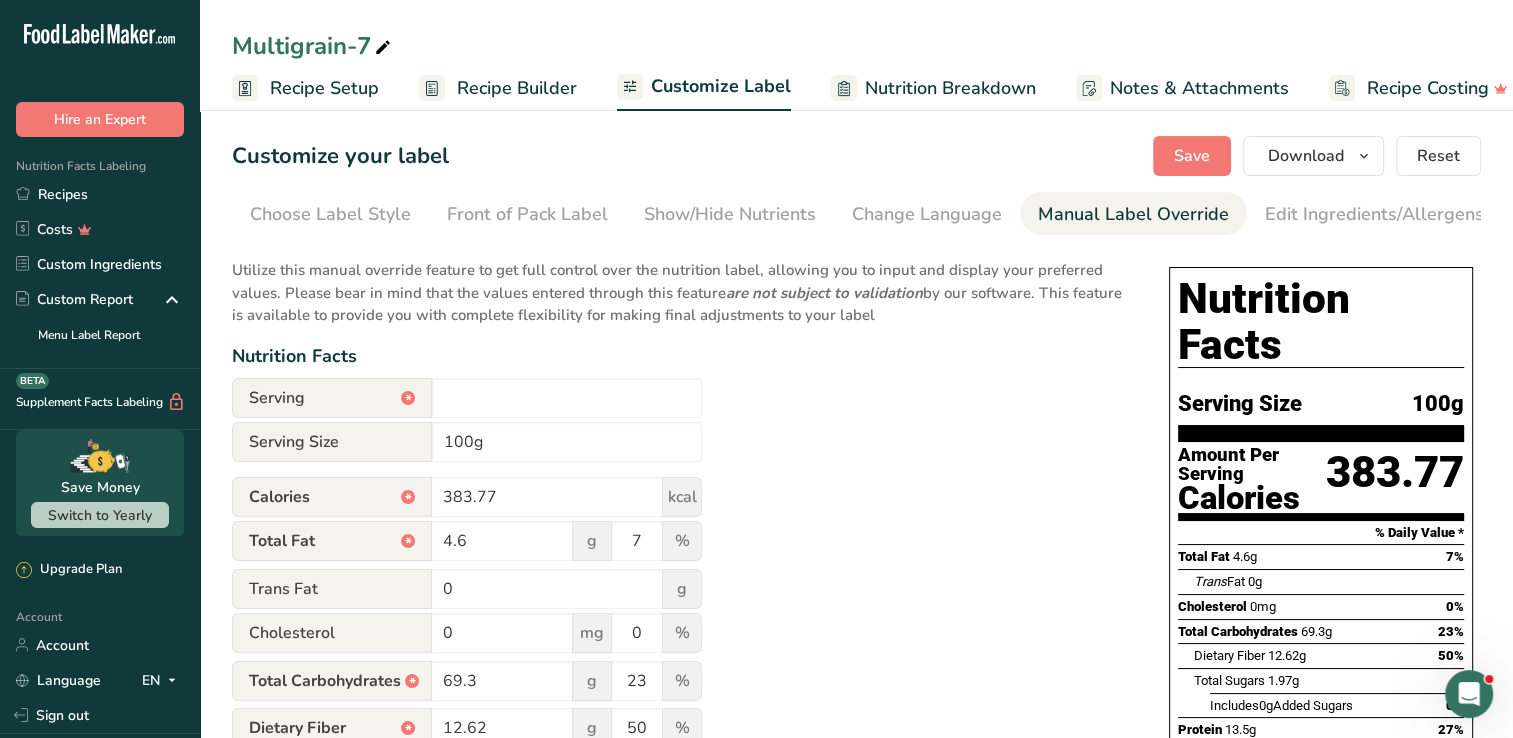 click on "Recipe Setup" at bounding box center (324, 88) 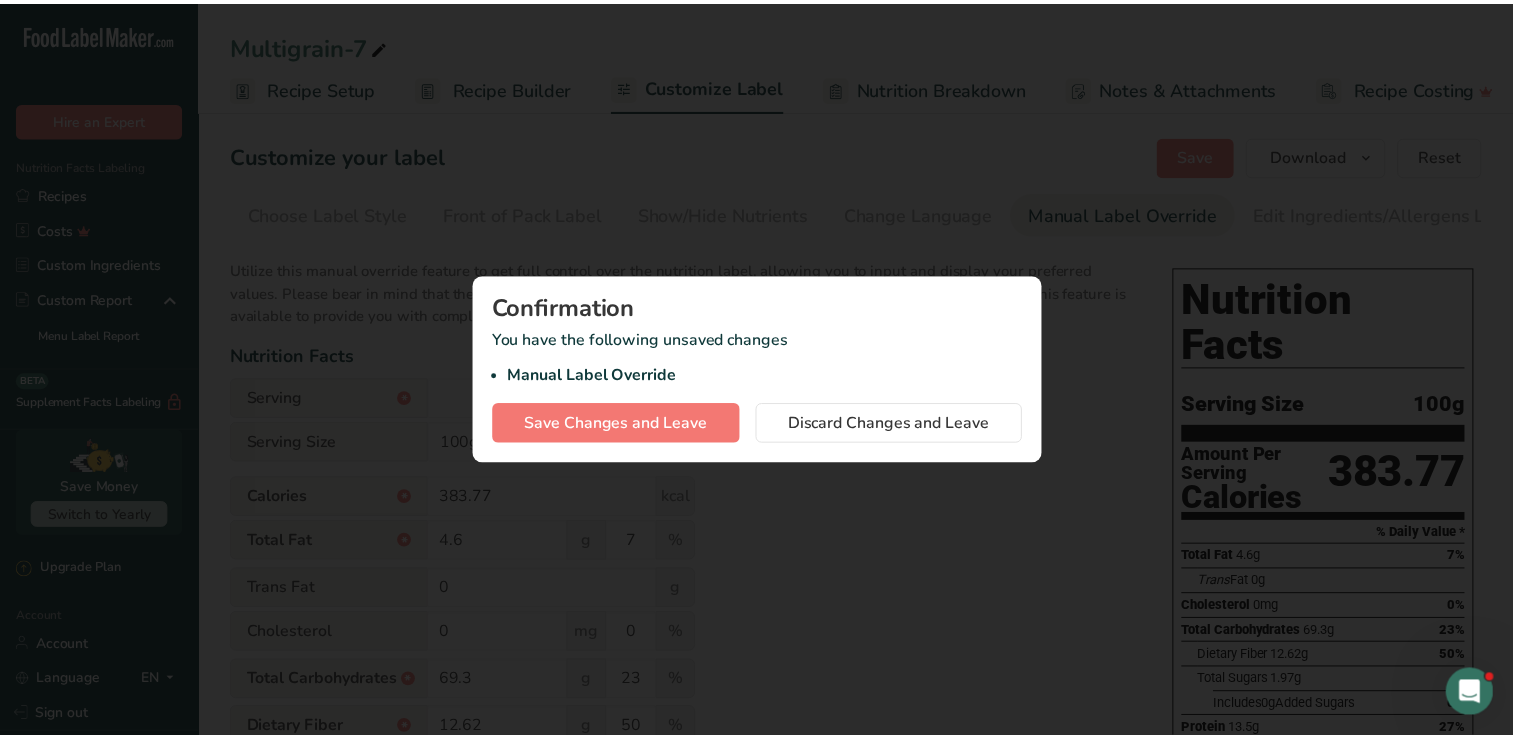 scroll, scrollTop: 0, scrollLeft: 7, axis: horizontal 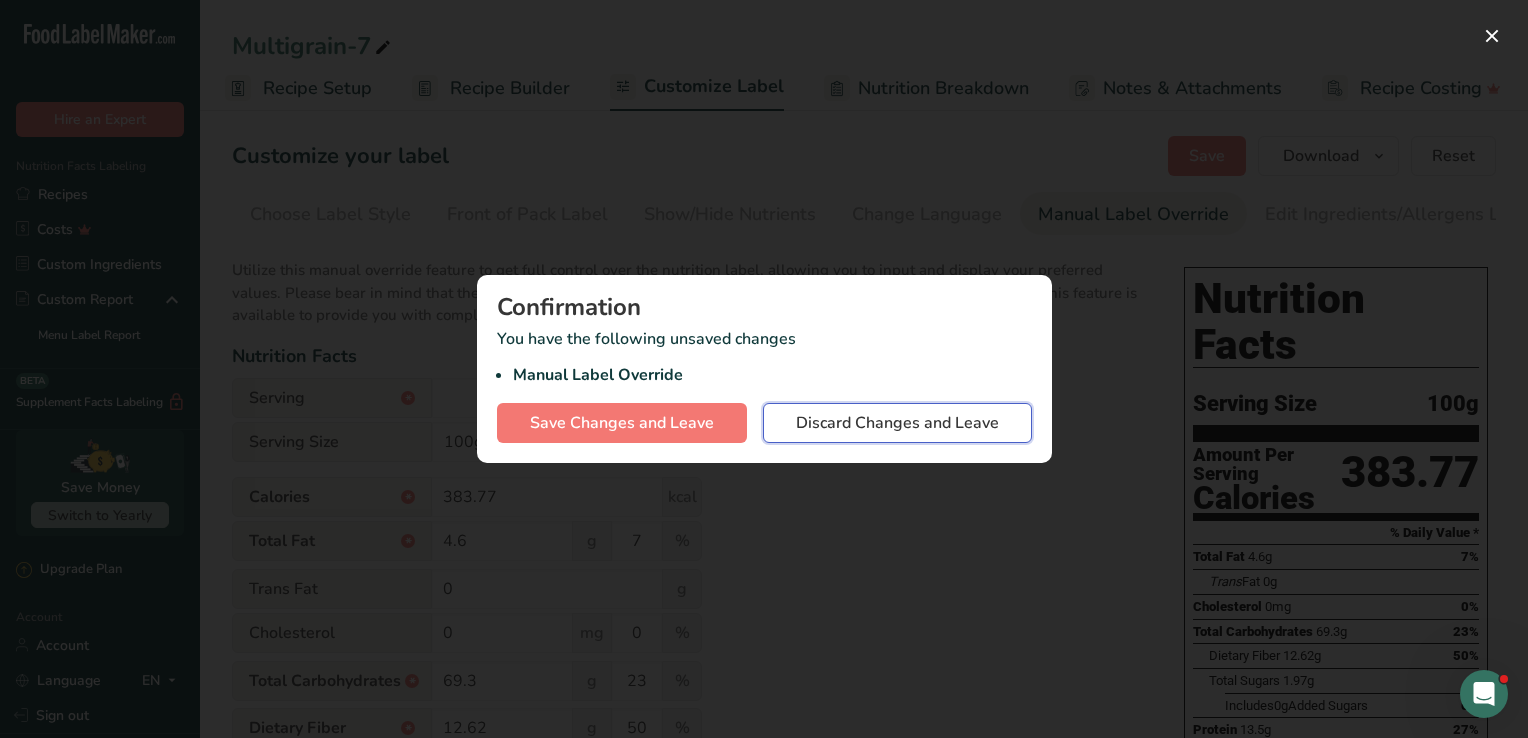click on "Discard Changes and Leave" at bounding box center [897, 423] 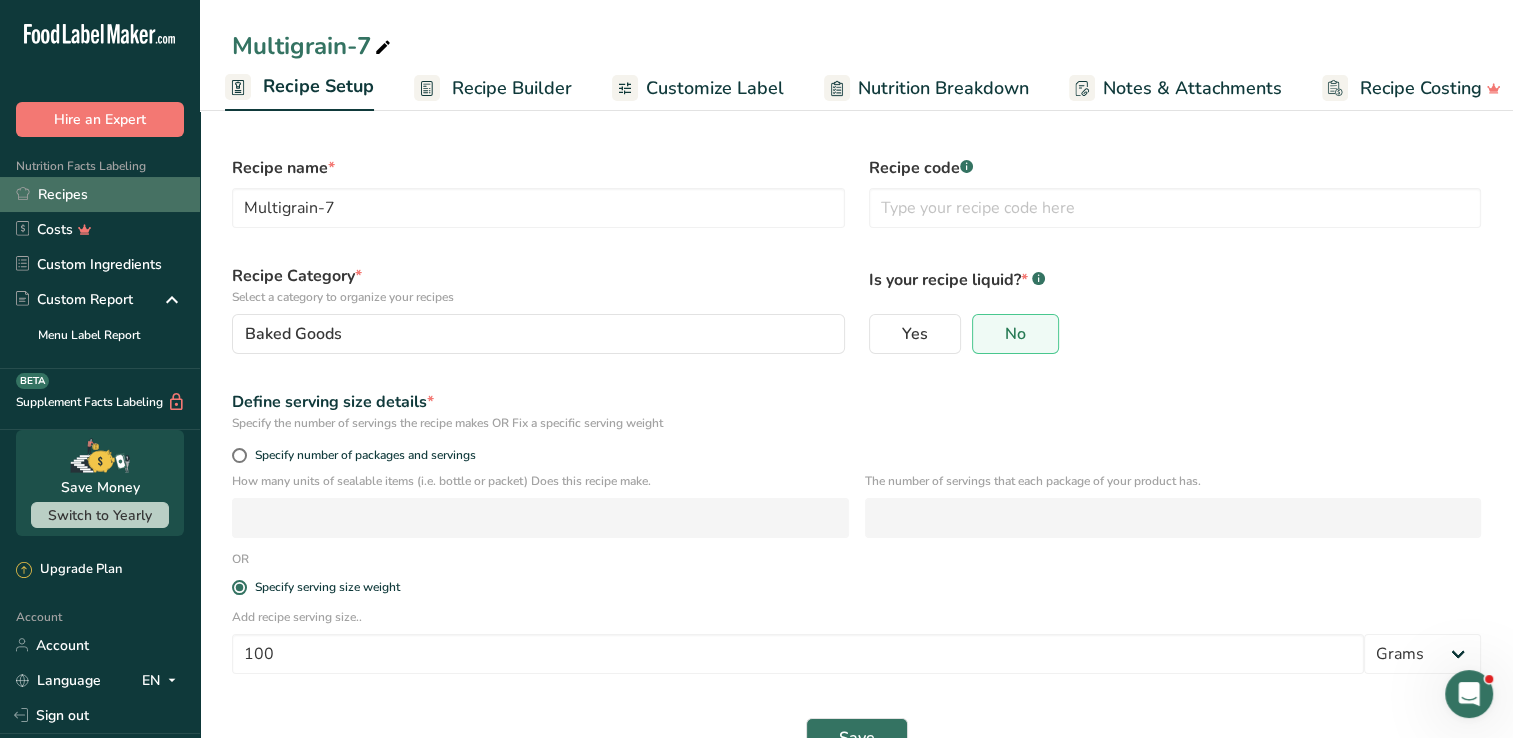 click on "Recipes" at bounding box center [100, 194] 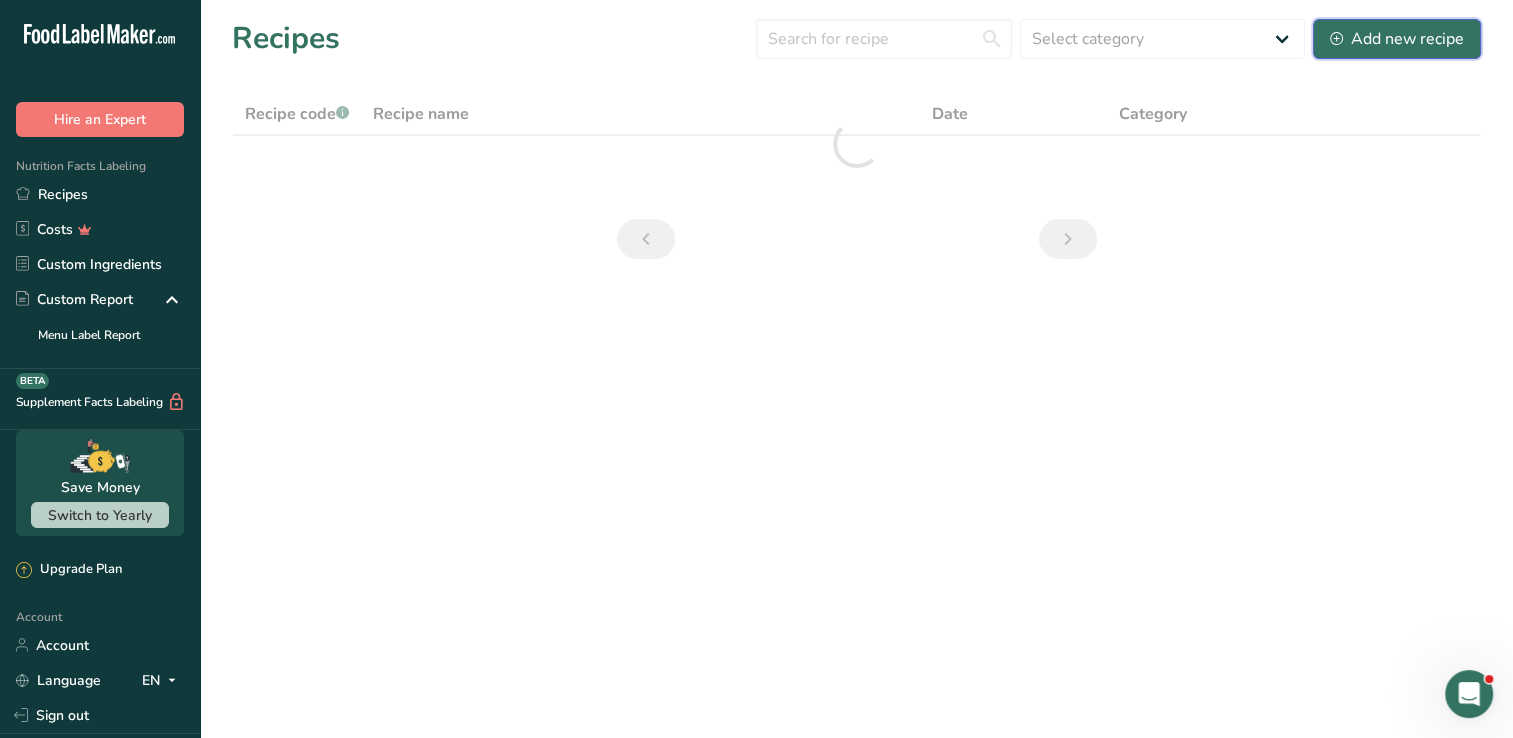 click on "Add new recipe" at bounding box center [1397, 39] 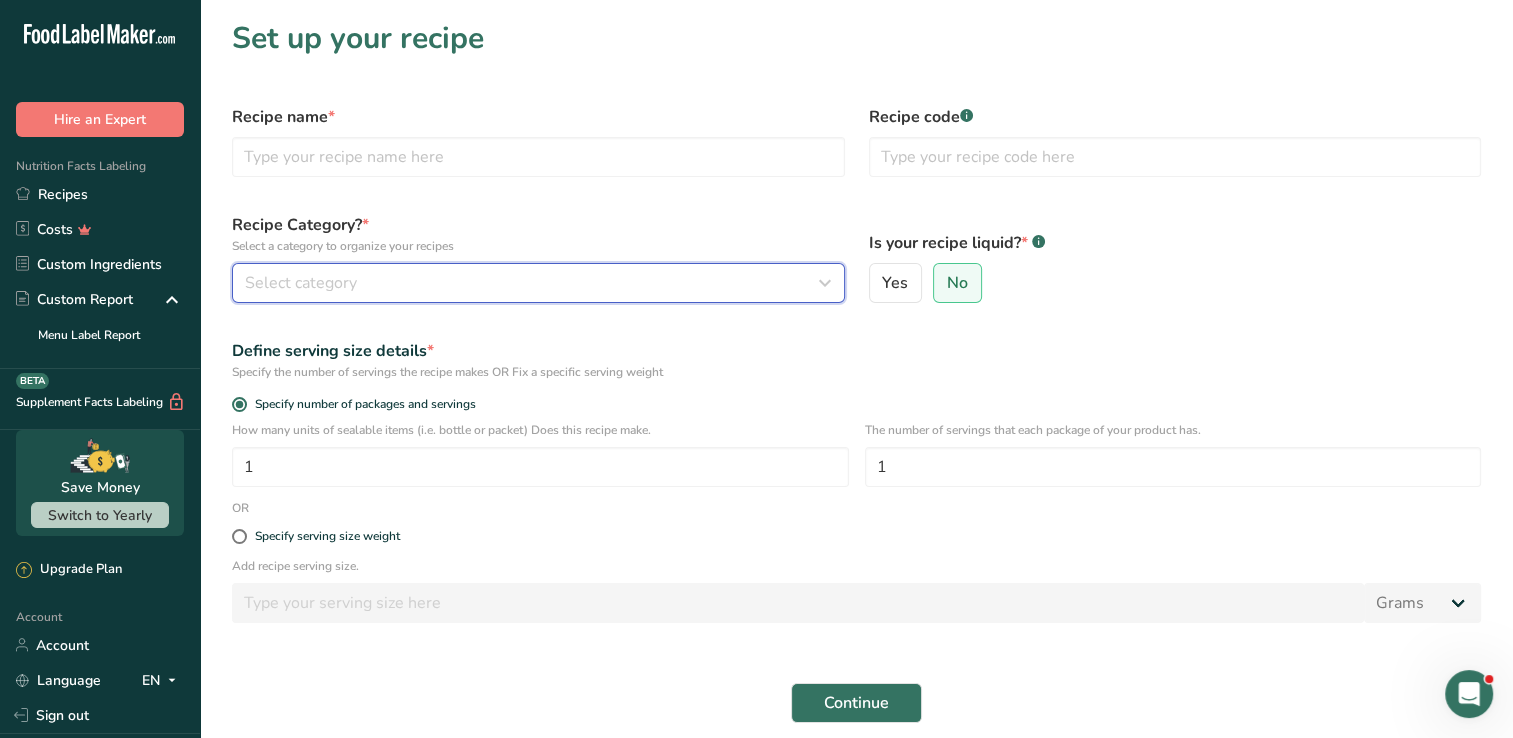 click on "Select category" at bounding box center (532, 283) 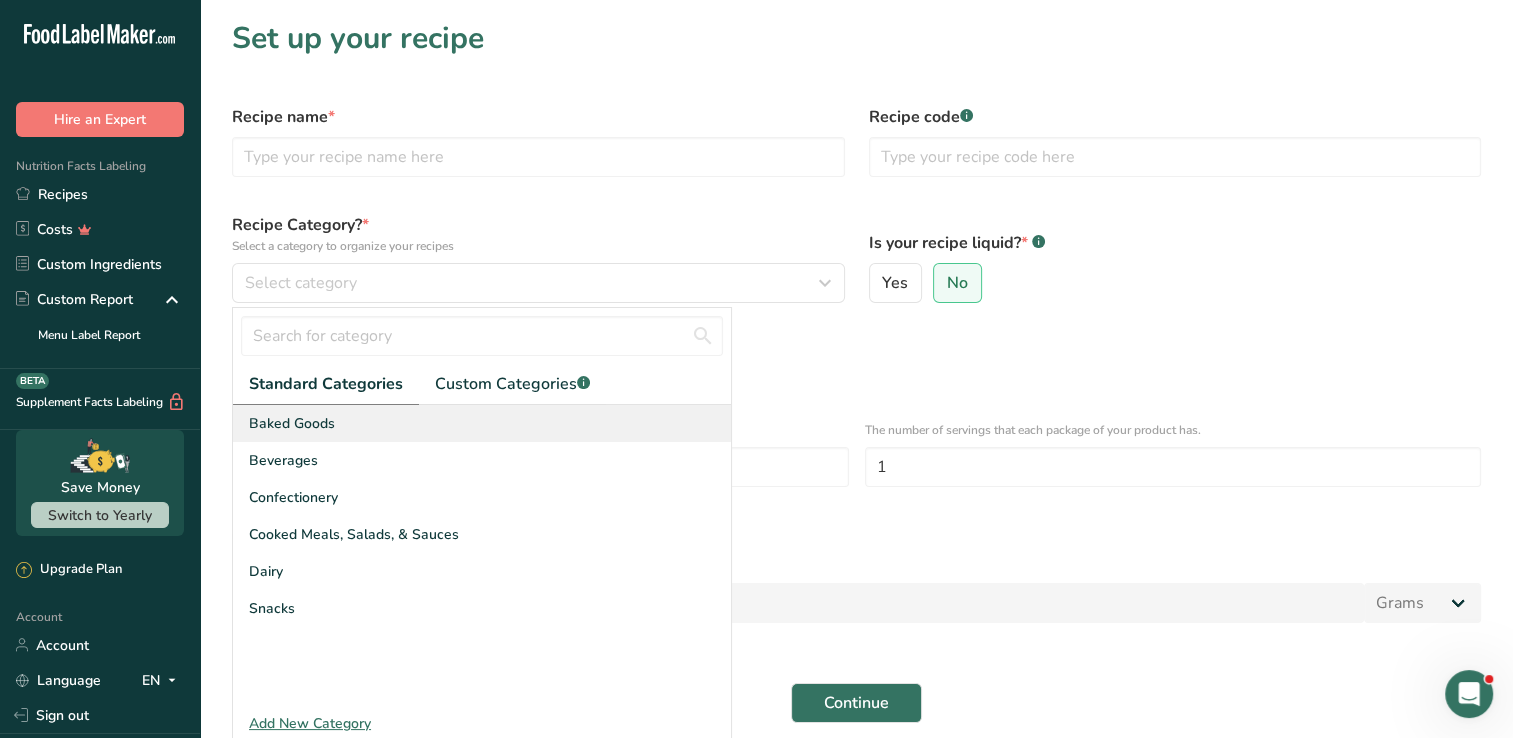 click on "Baked Goods" at bounding box center [292, 423] 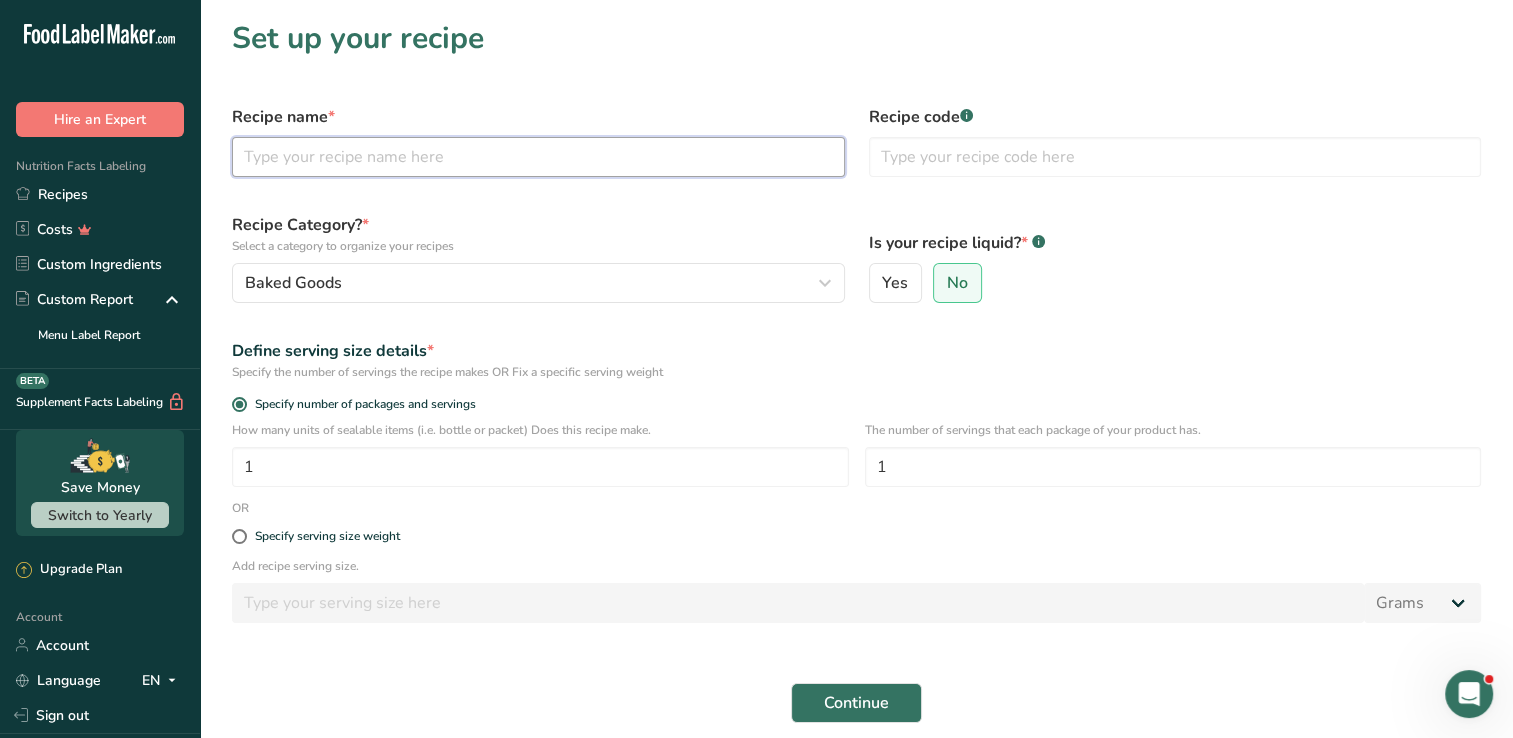 click at bounding box center (538, 157) 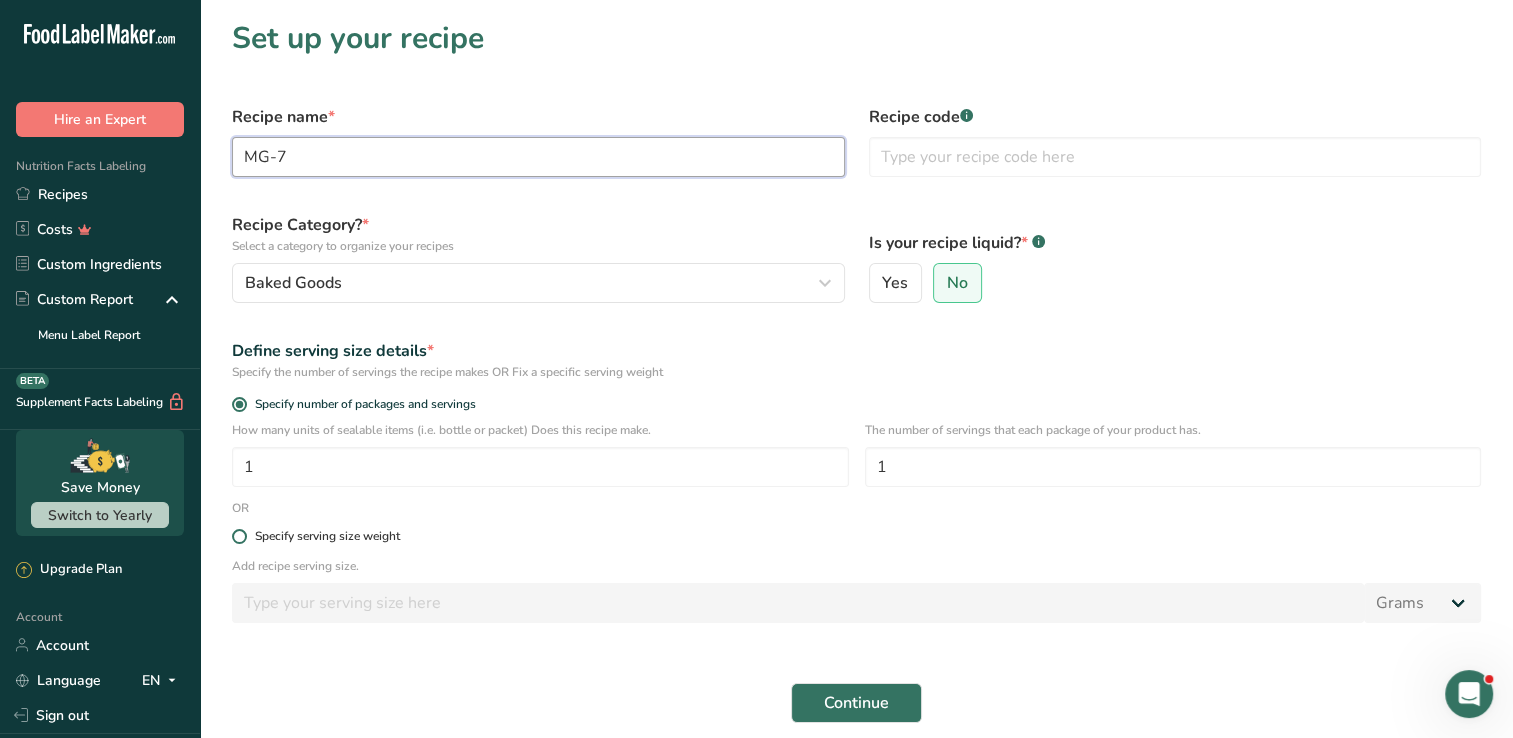 type on "MG-7" 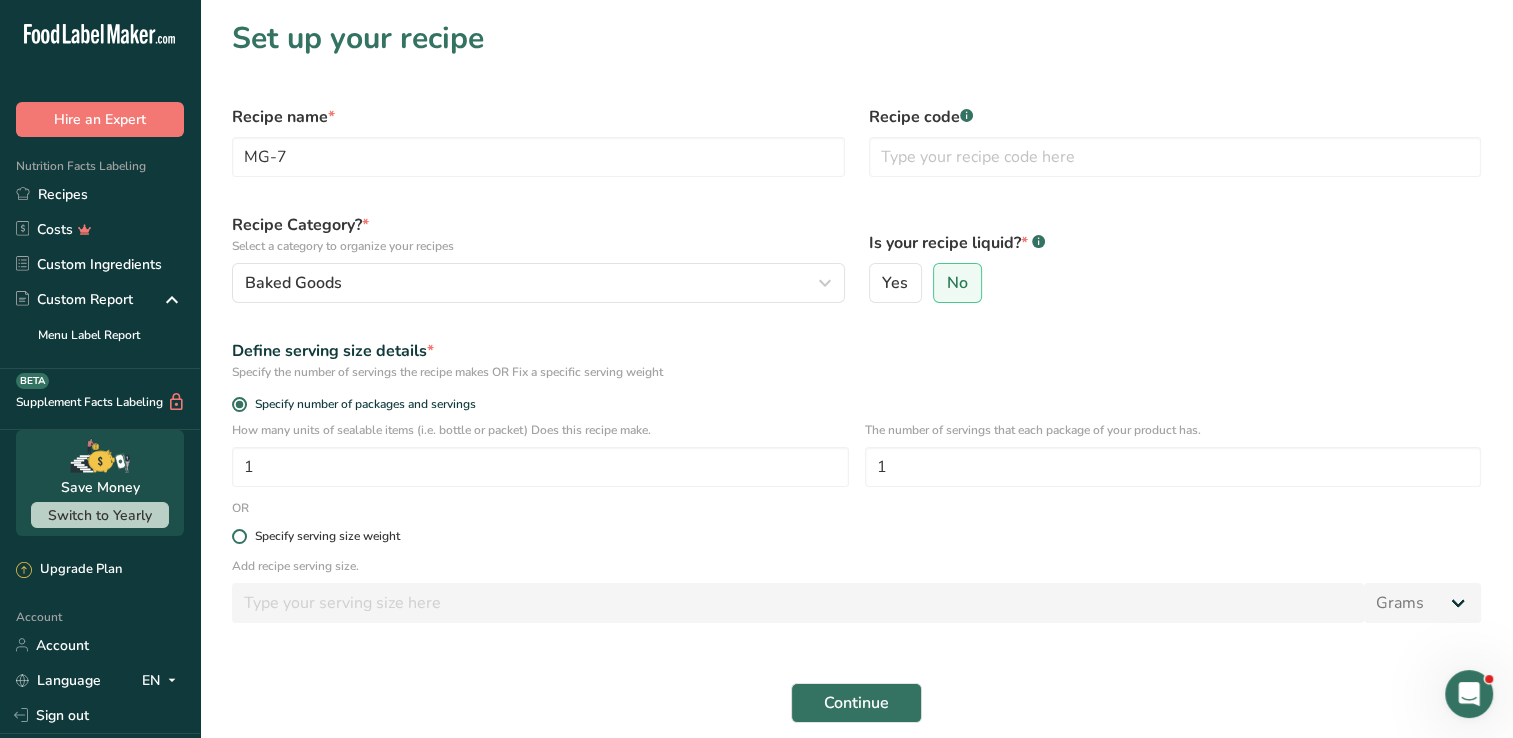 click on "Specify serving size weight" at bounding box center [327, 536] 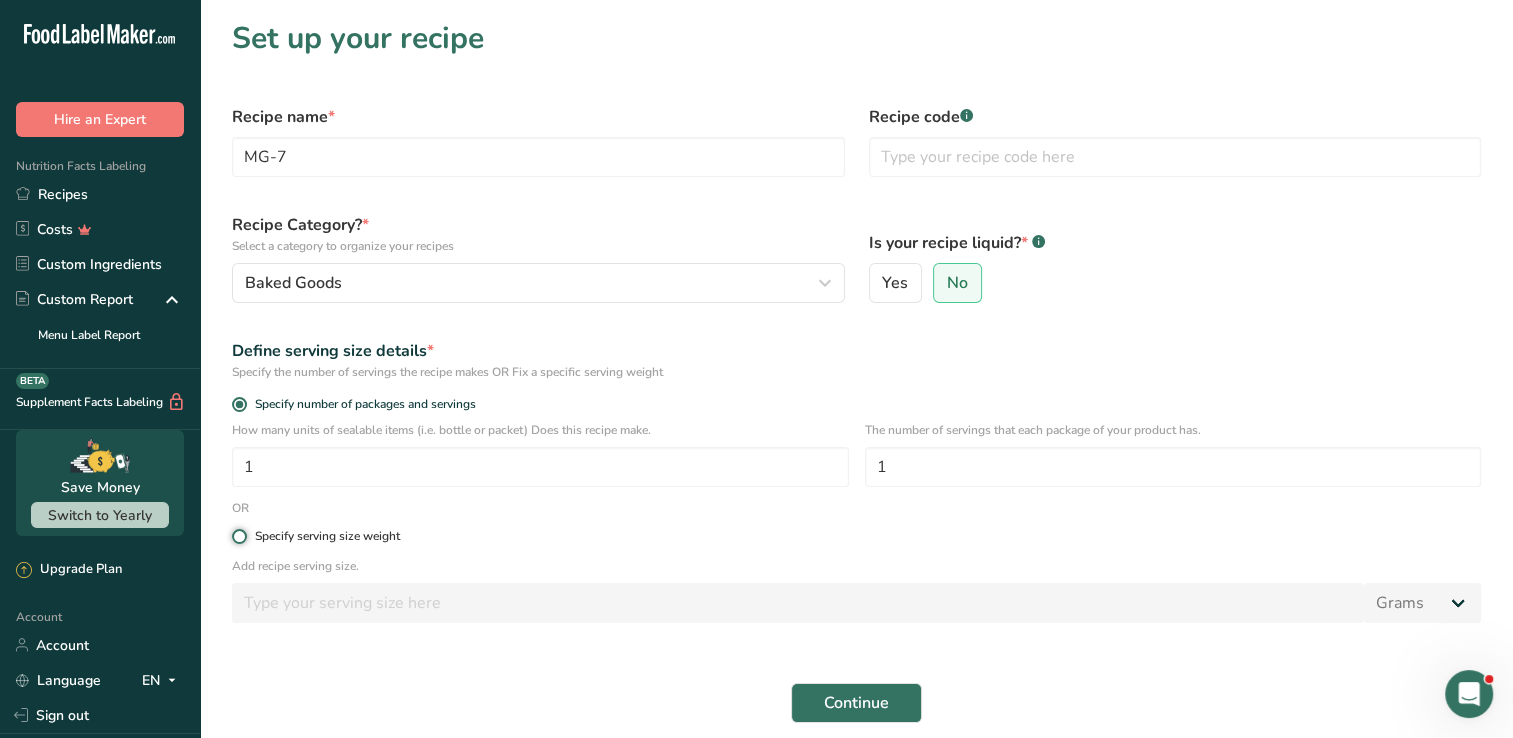 click on "Specify serving size weight" at bounding box center (238, 536) 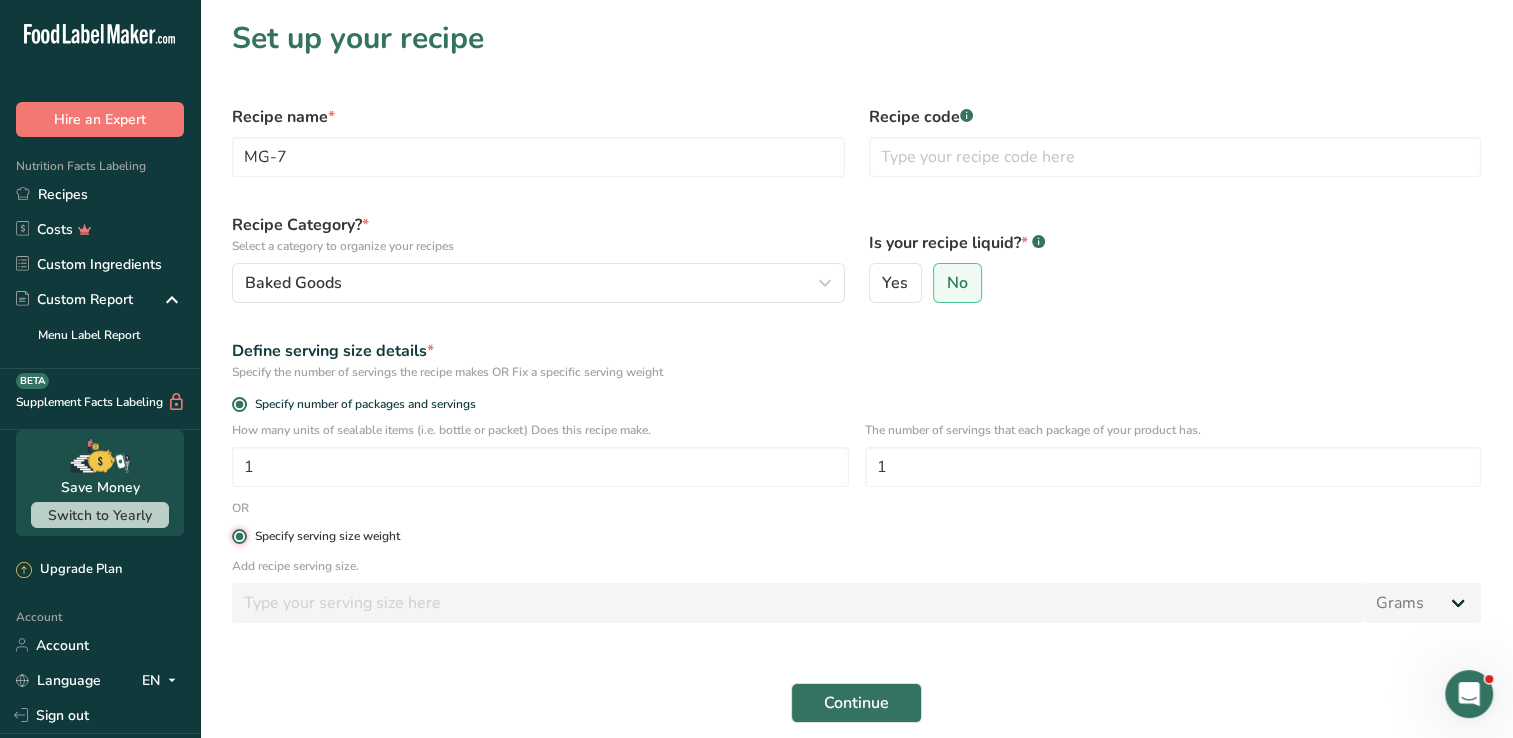 radio on "false" 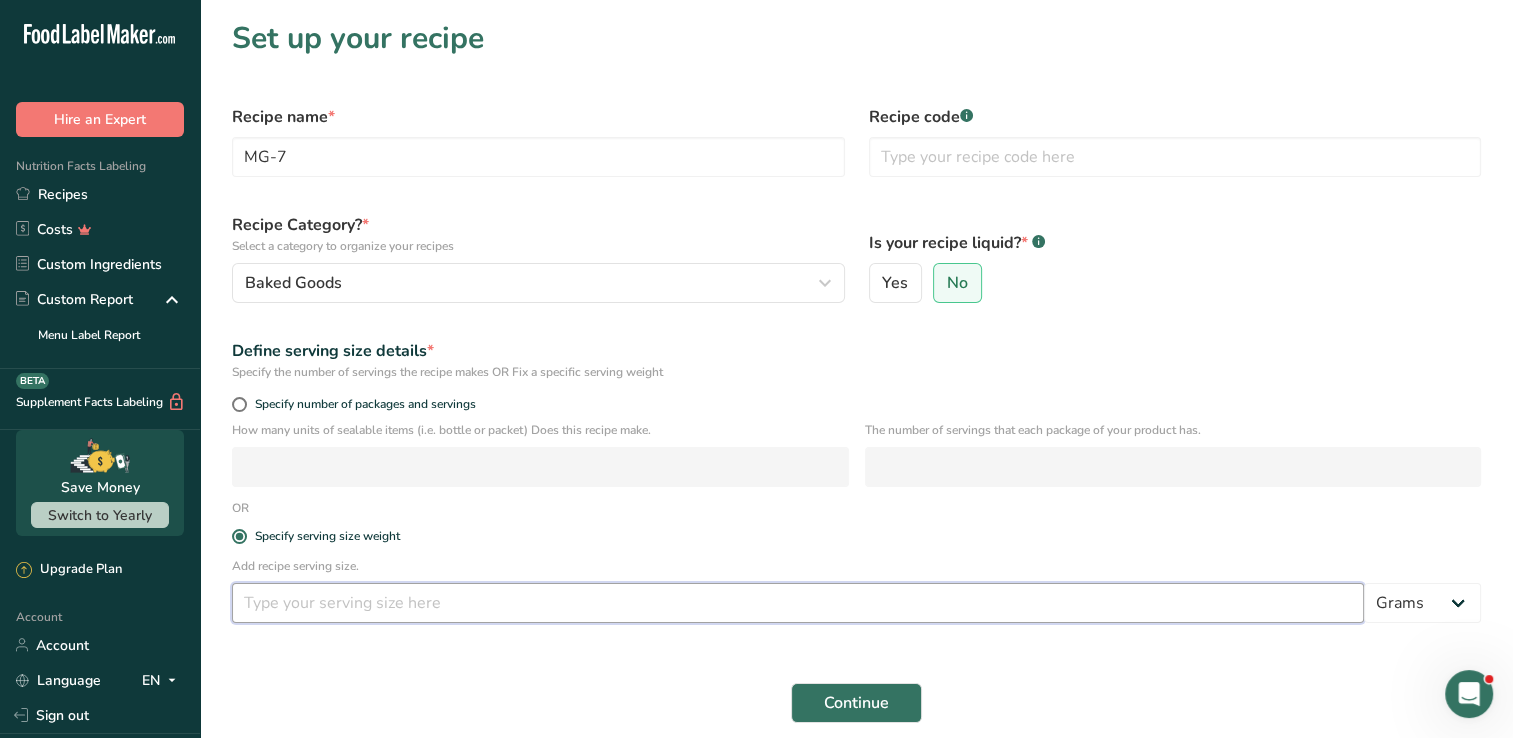 click at bounding box center [798, 603] 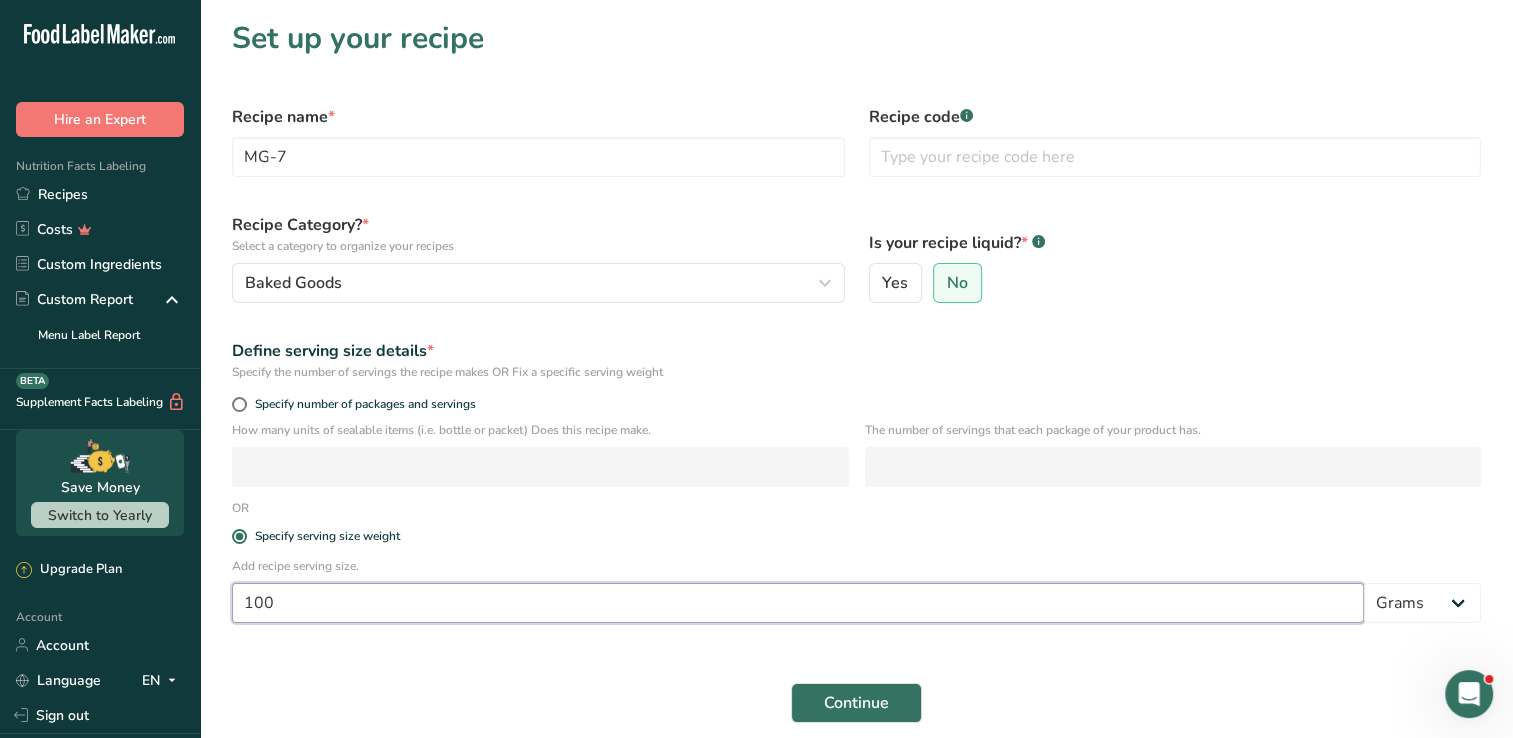 type on "100" 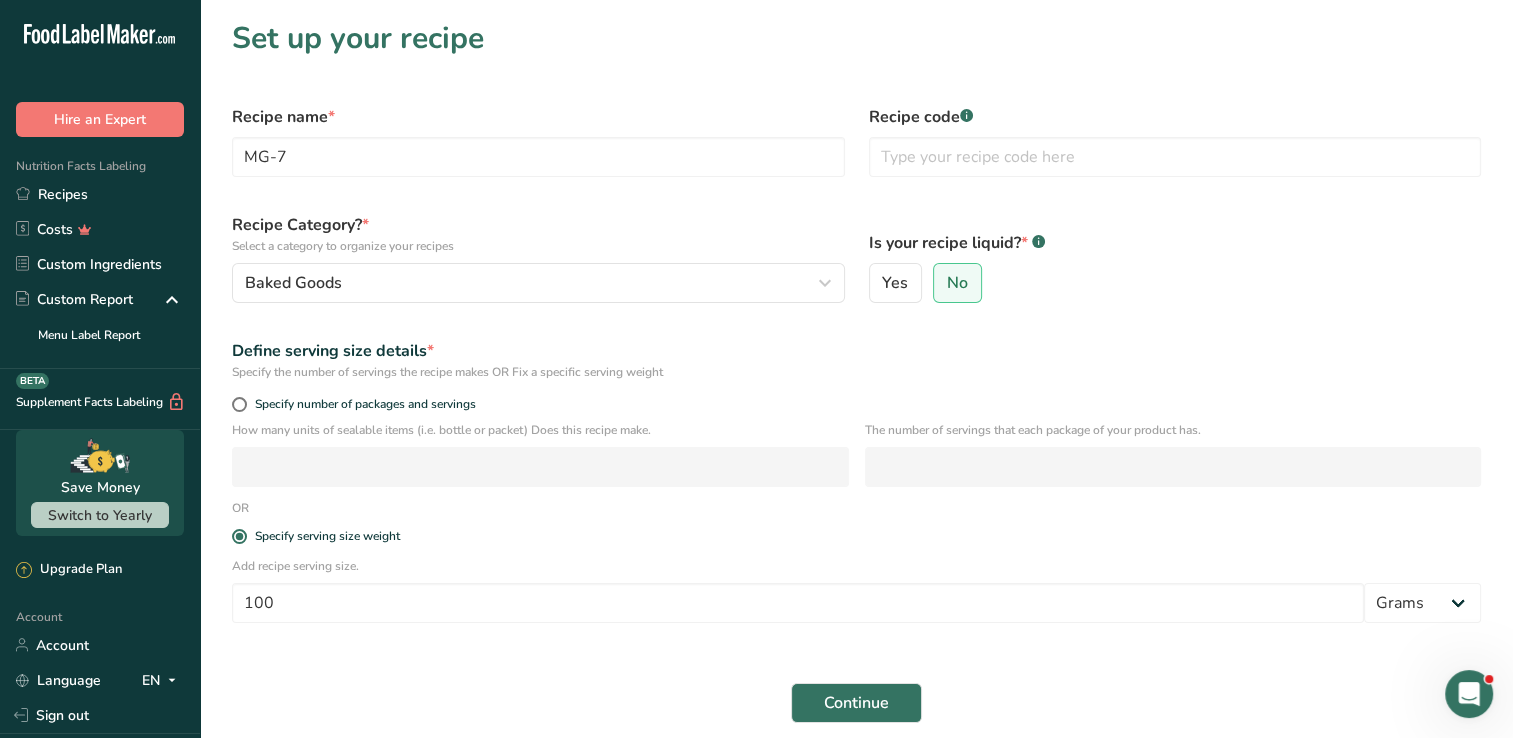 click on "Continue" at bounding box center (856, 703) 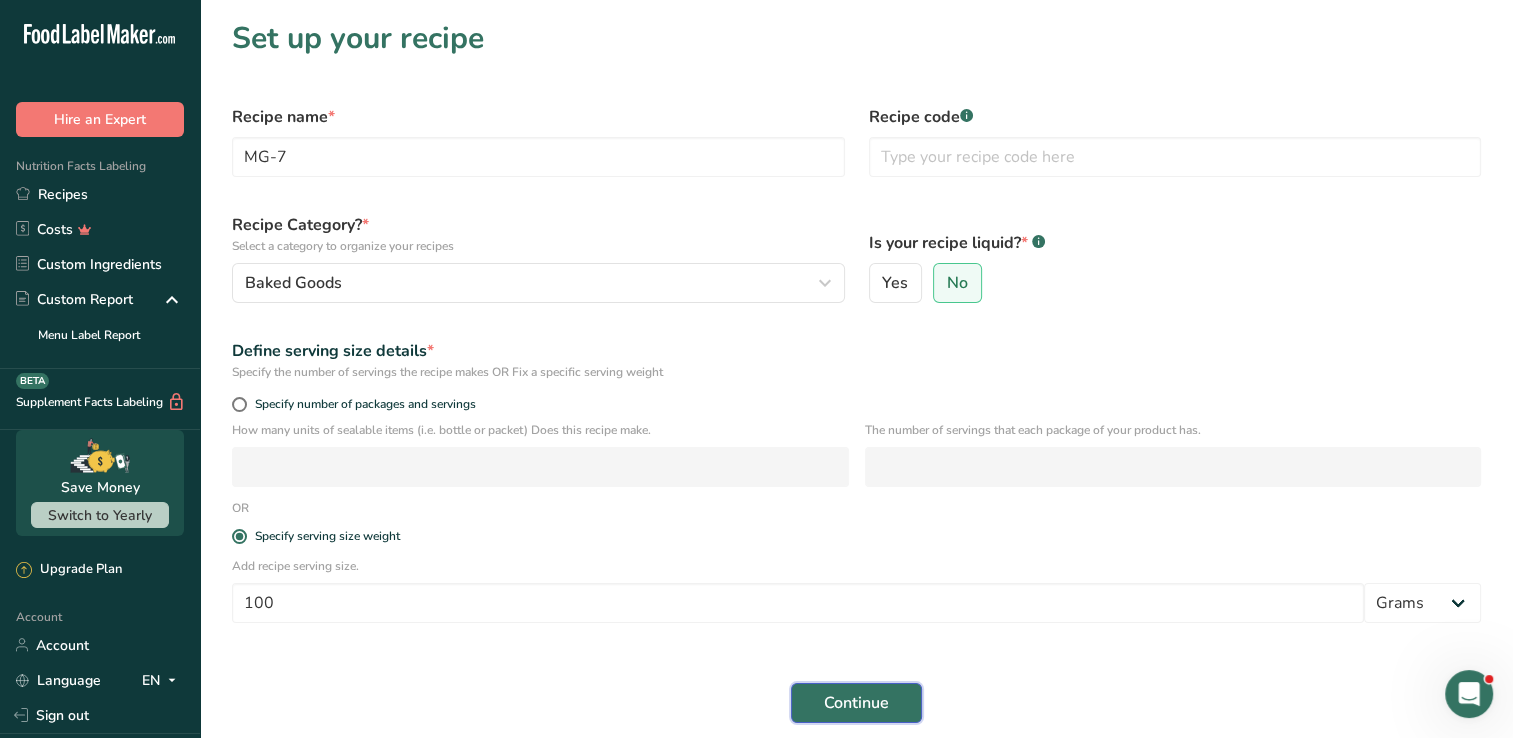 click on "Continue" at bounding box center [856, 703] 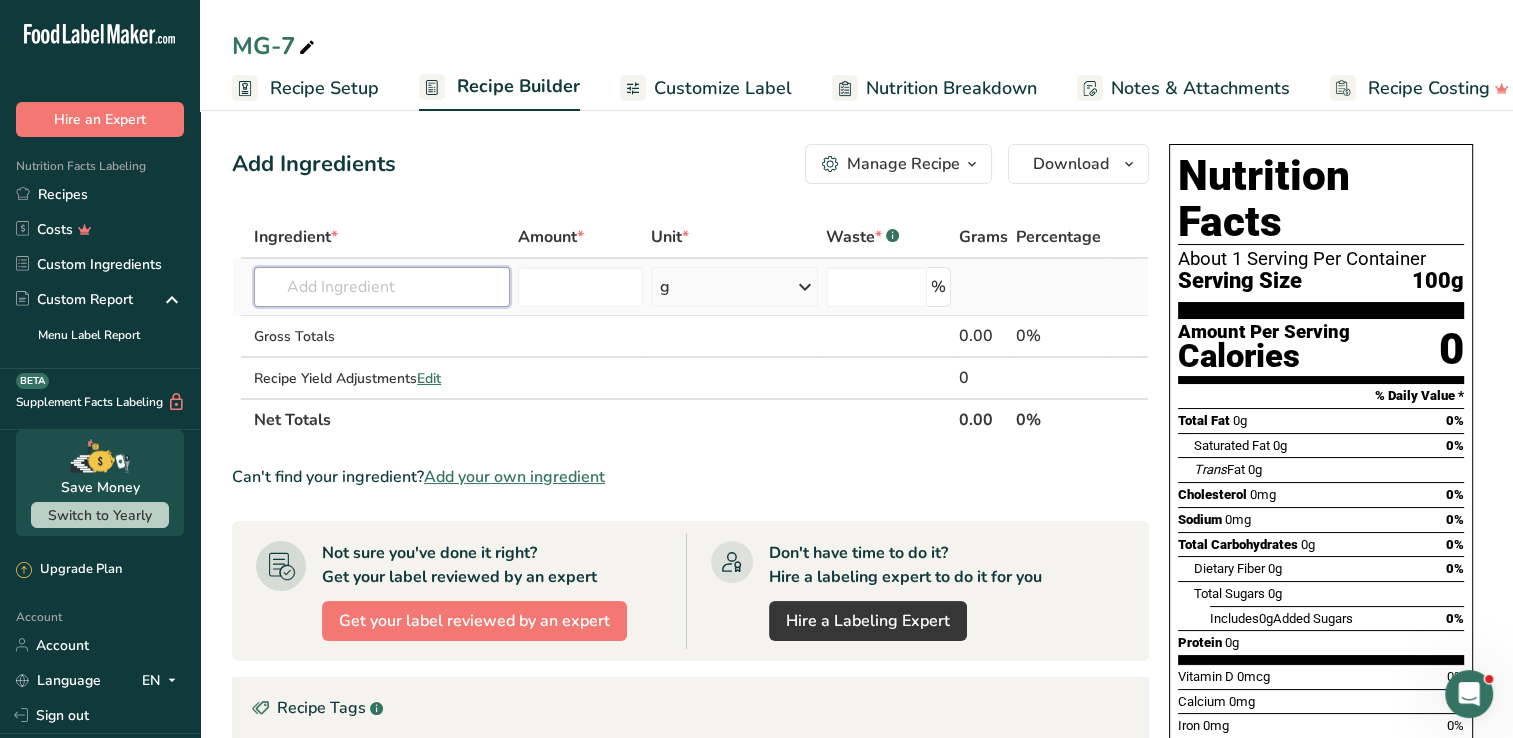 click at bounding box center [382, 287] 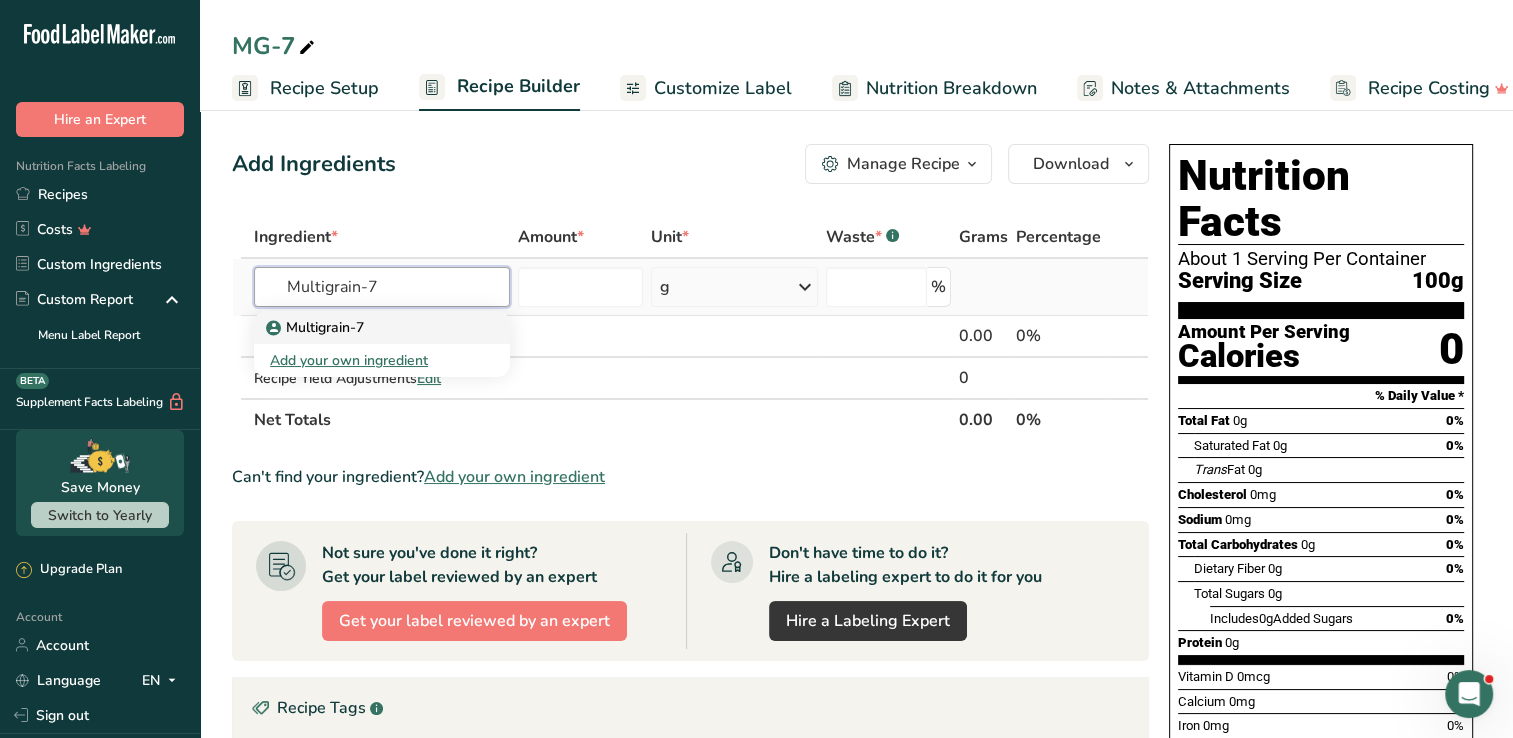 type on "Multigrain-7" 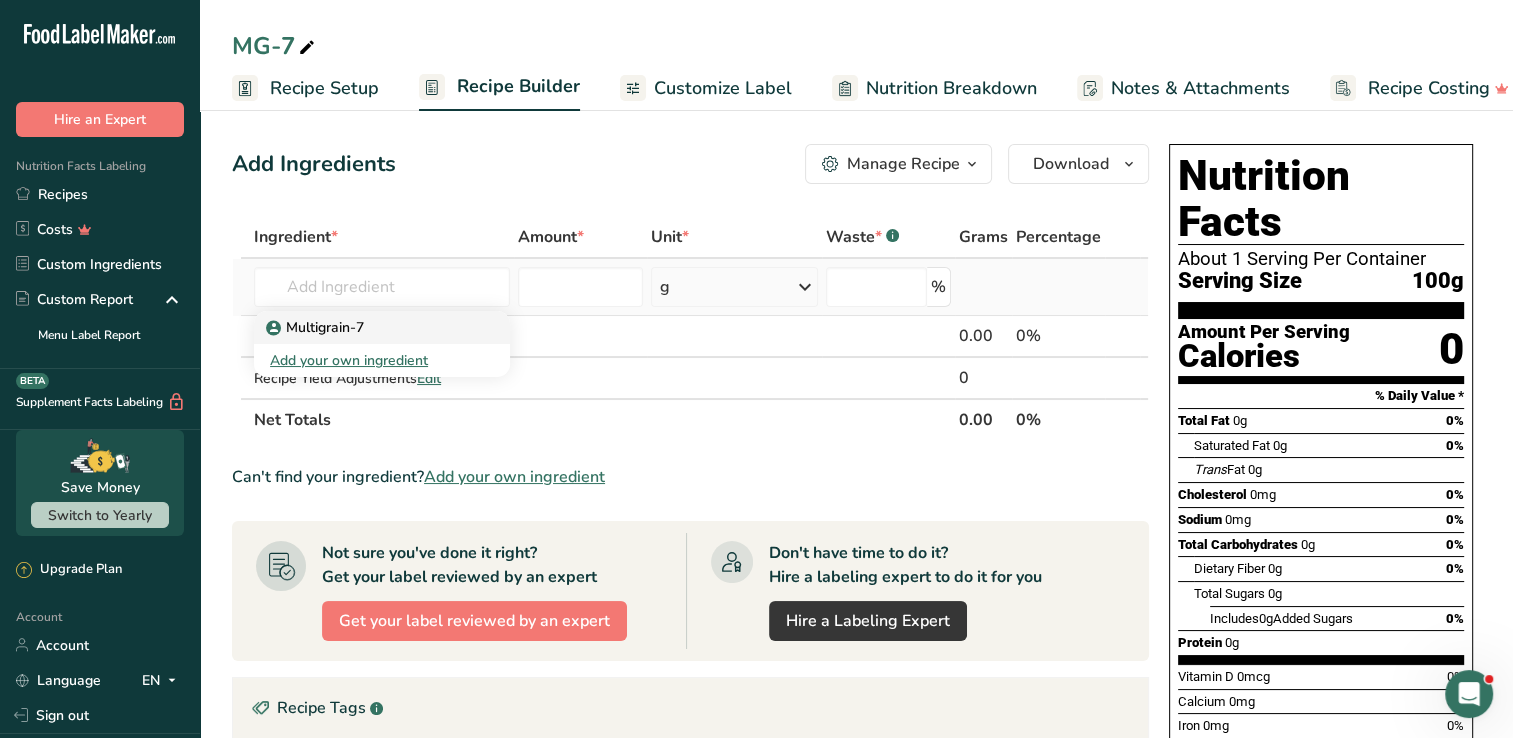 click on "Multigrain-7" at bounding box center [317, 327] 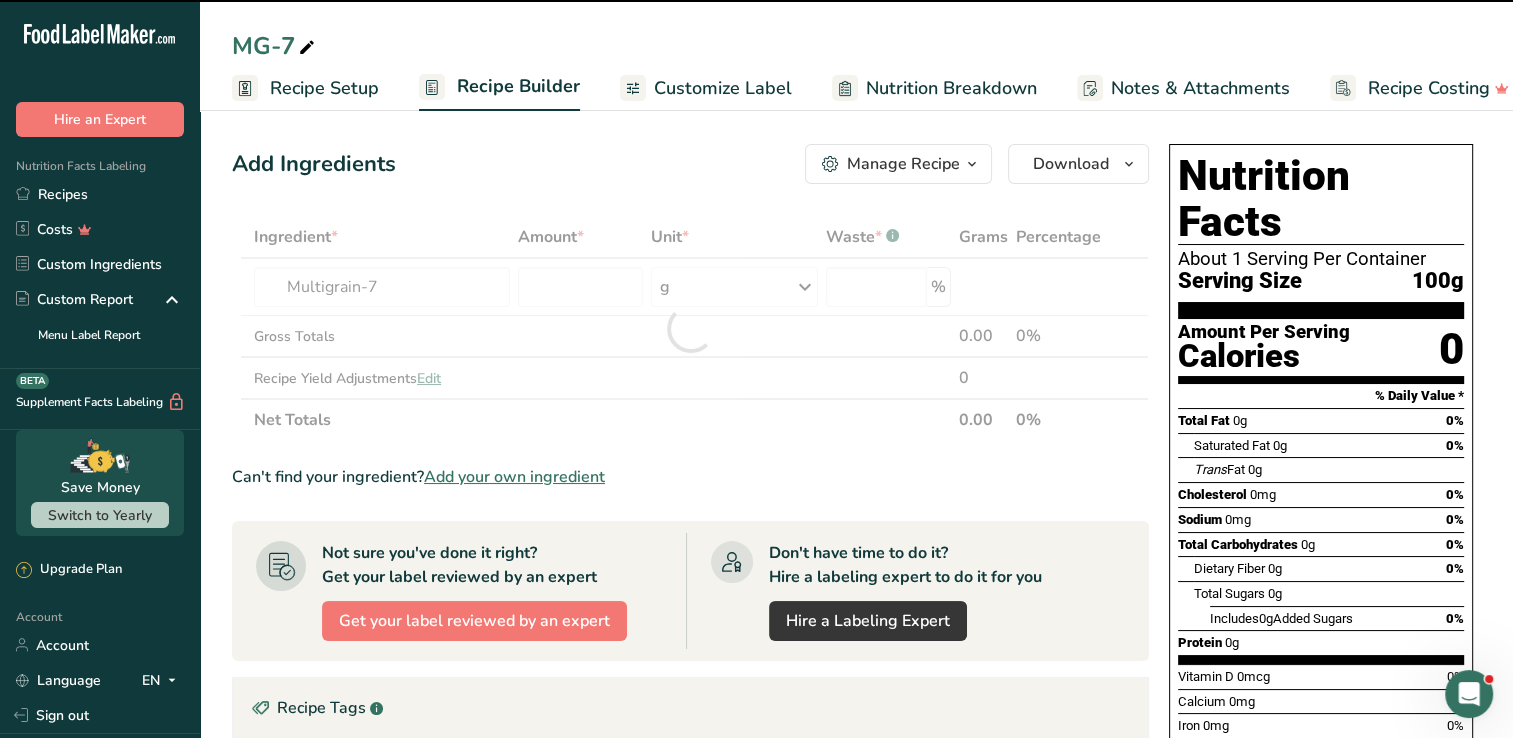 type on "0" 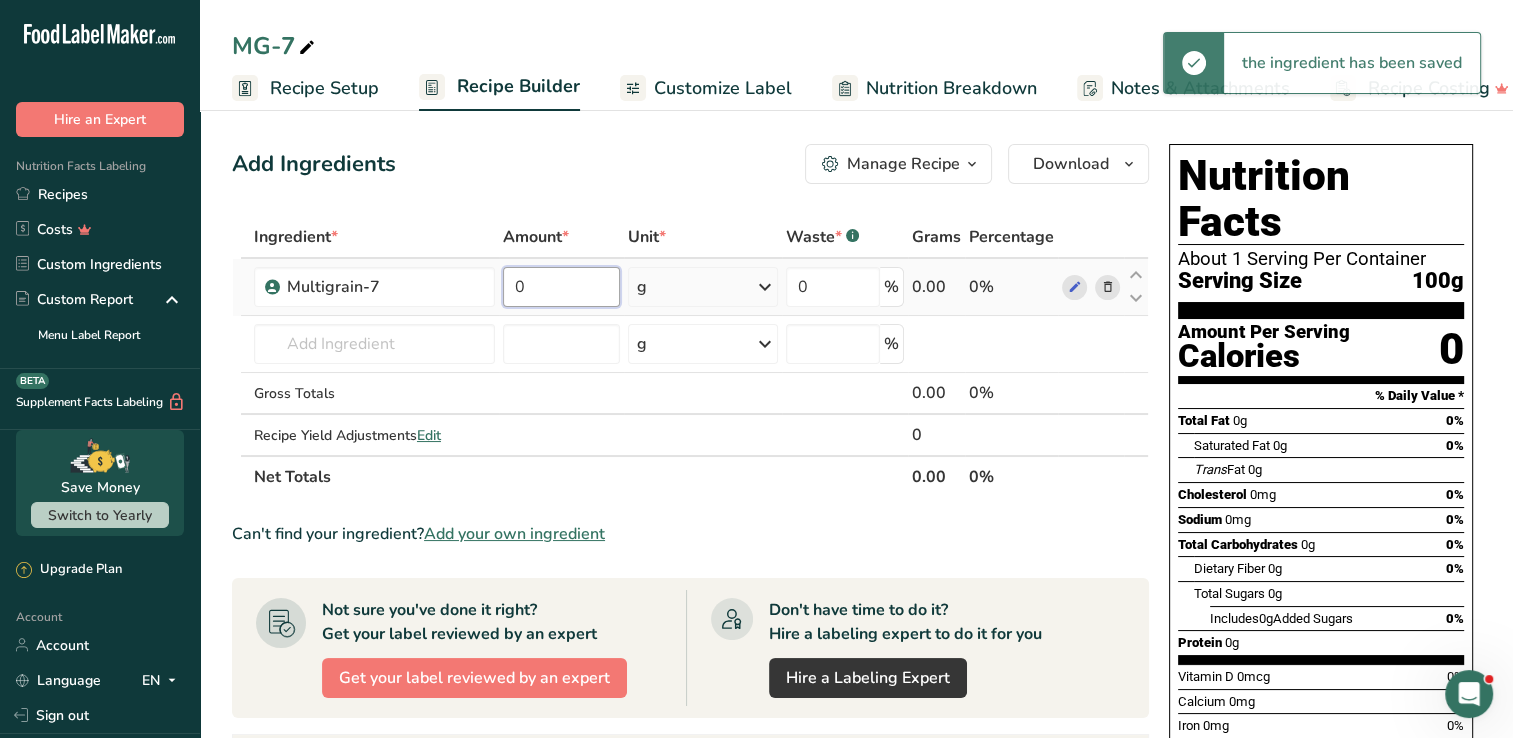 click on "0" at bounding box center [561, 287] 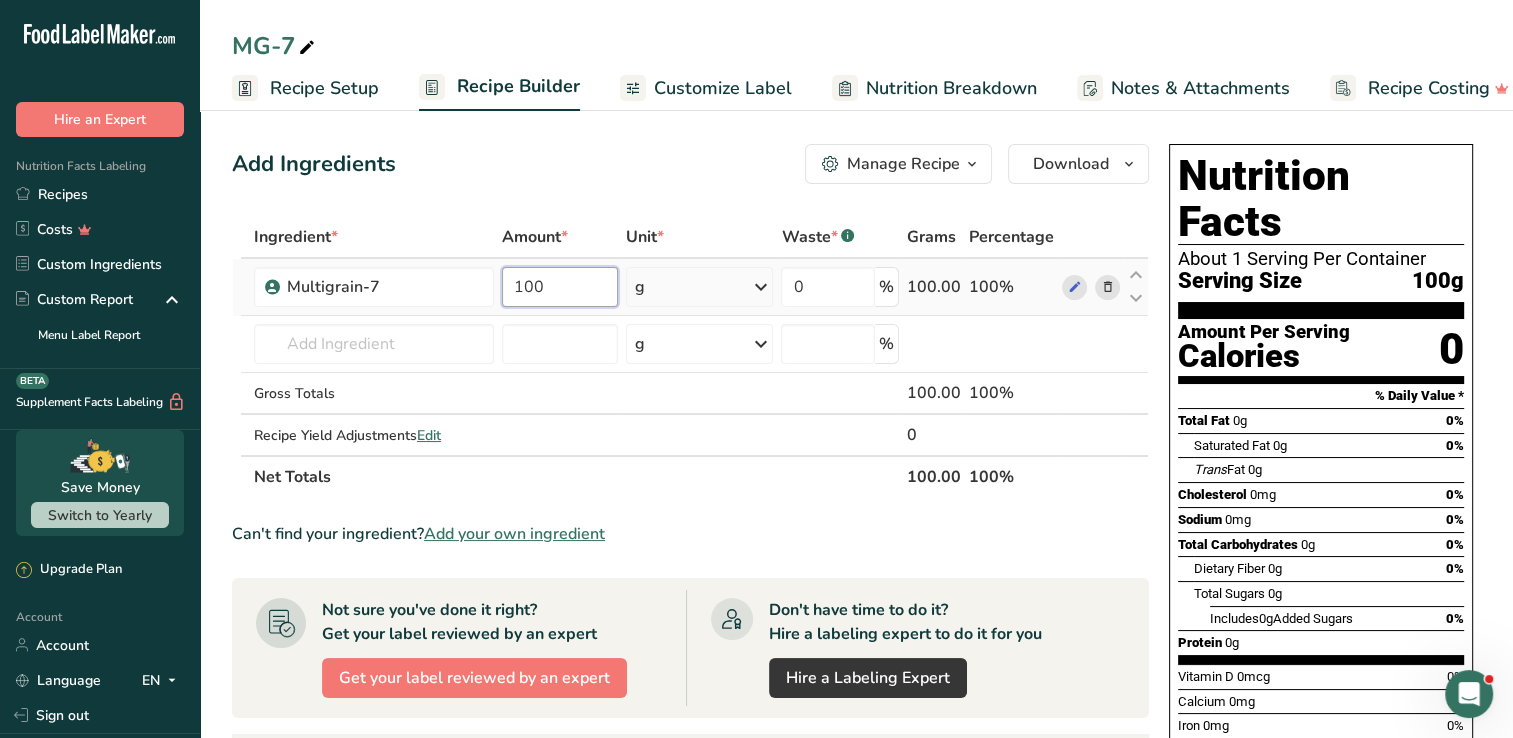 type on "100" 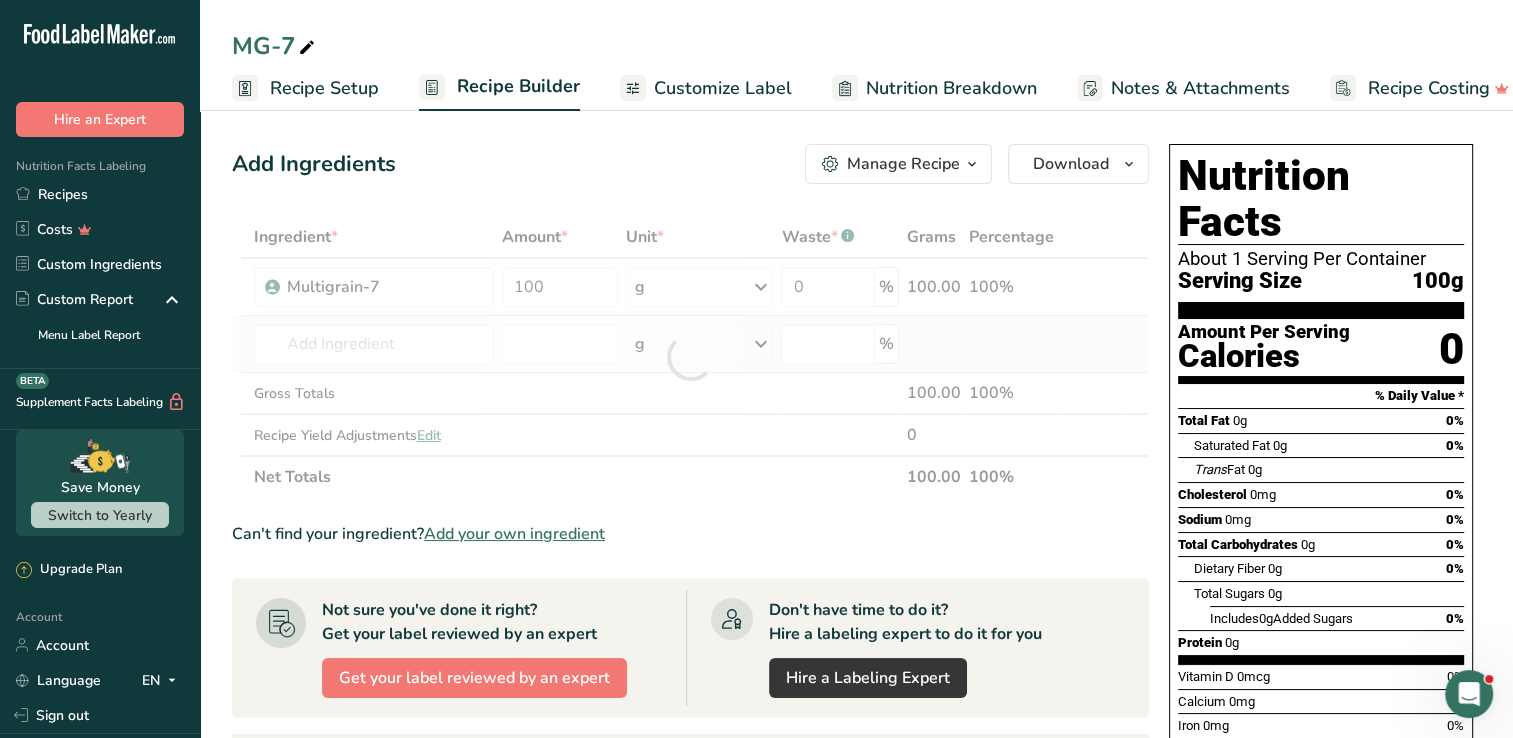 click on "Ingredient *
Amount *
Unit *
Waste *   .a-a{fill:#347362;}.b-a{fill:#fff;}          Grams
Percentage
Multigrain-7
100
g
Weight Units
g
kg
mg
See more
Volume Units
l
mL
fl oz
See more
0
%
100.00
100%
Multigrain-7
Add your own ingredient
g
Weight Units
g
kg
mg
See more
Volume Units
l
mL
fl oz
See more
%
Gross Totals
100.00
100%" at bounding box center [690, 357] 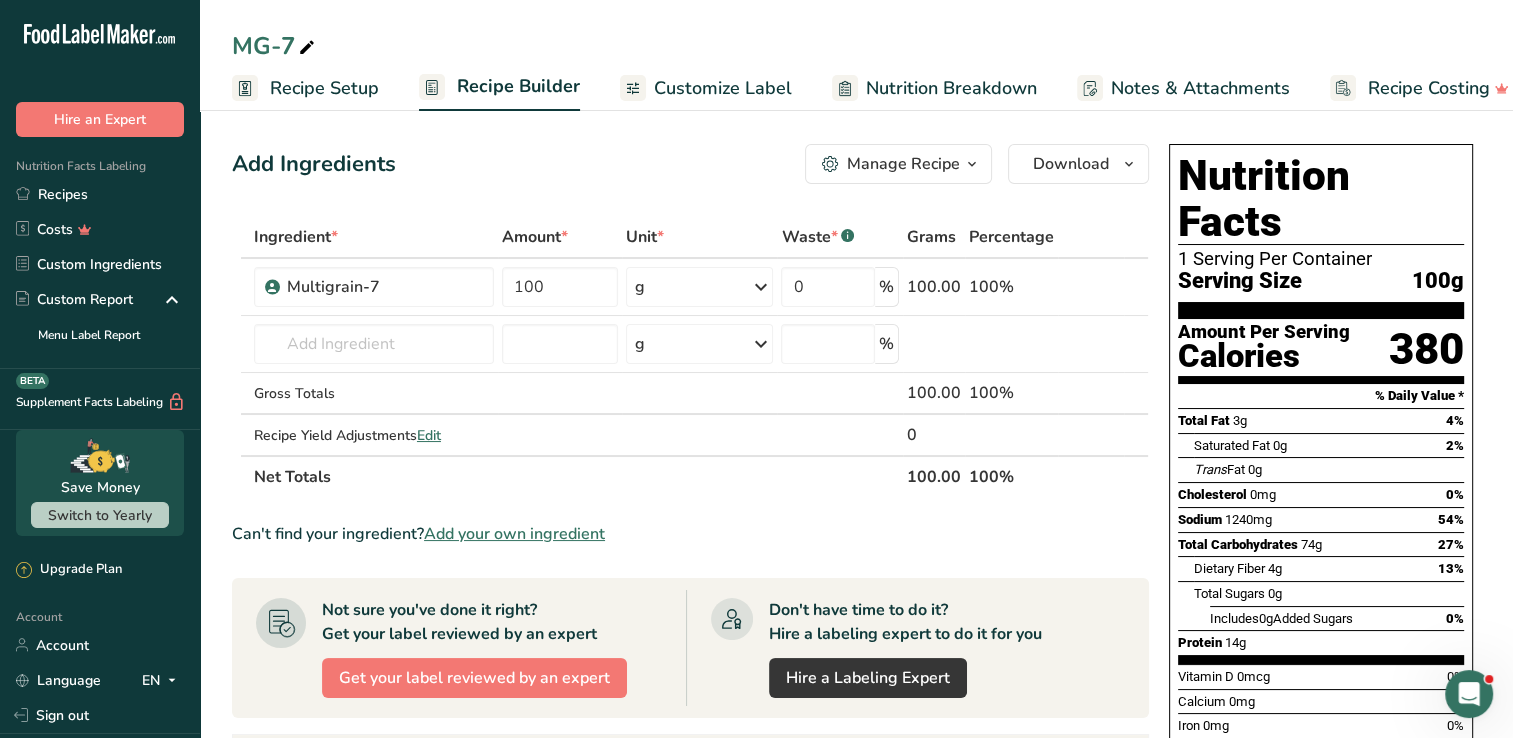 click on "Customize Label" at bounding box center (723, 88) 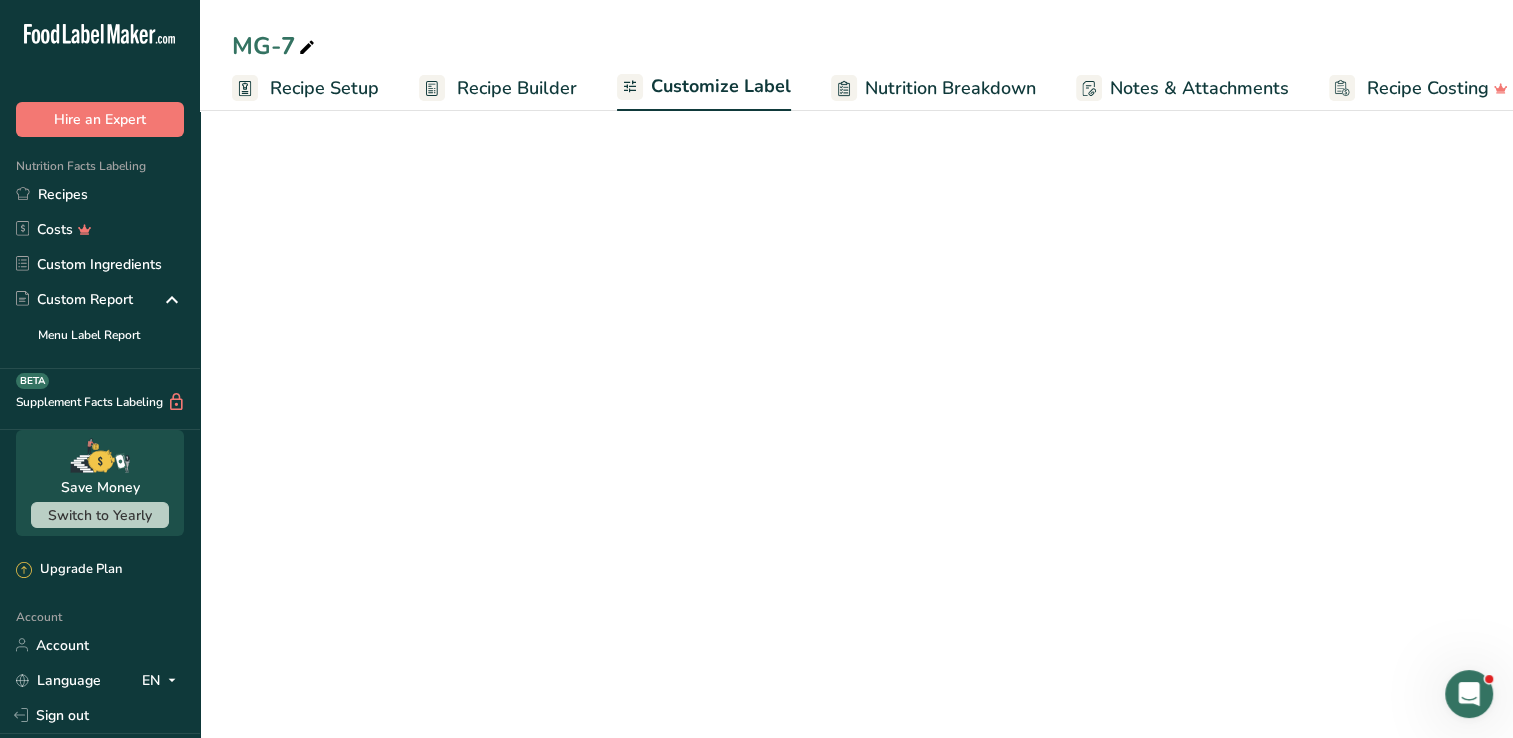 scroll, scrollTop: 0, scrollLeft: 27, axis: horizontal 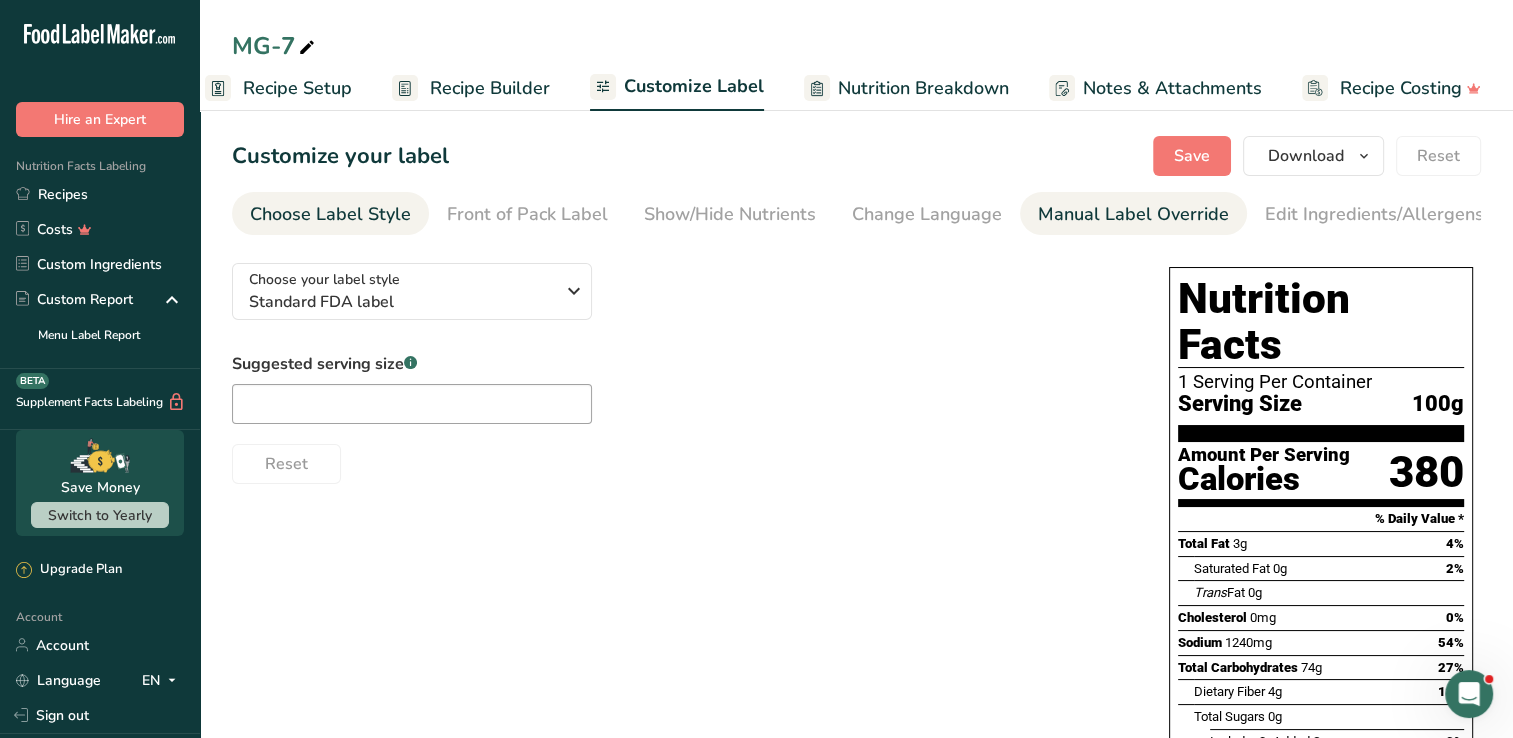 click on "Manual Label Override" at bounding box center (1133, 214) 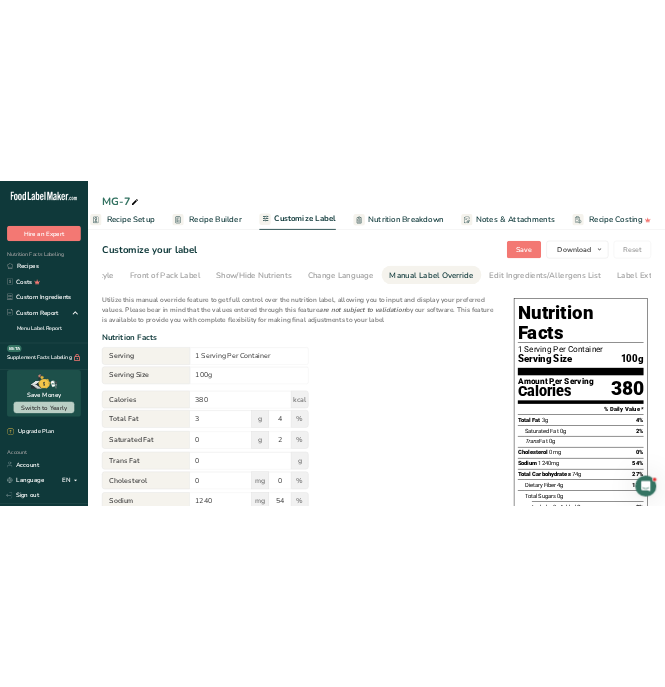scroll, scrollTop: 0, scrollLeft: 204, axis: horizontal 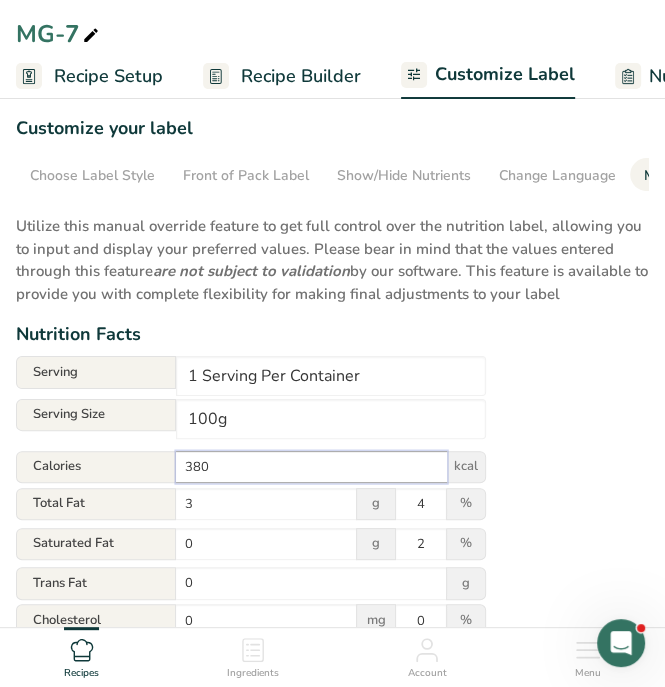 click on "380" at bounding box center [311, 467] 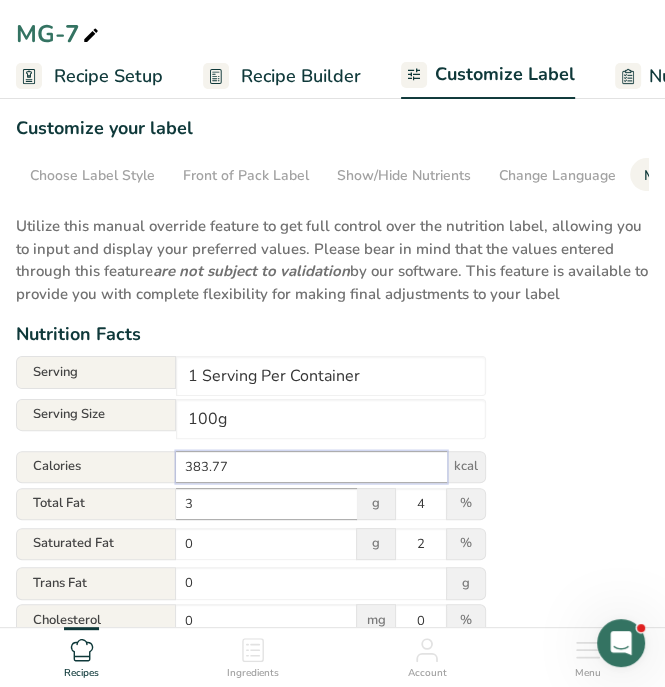 type on "383.77" 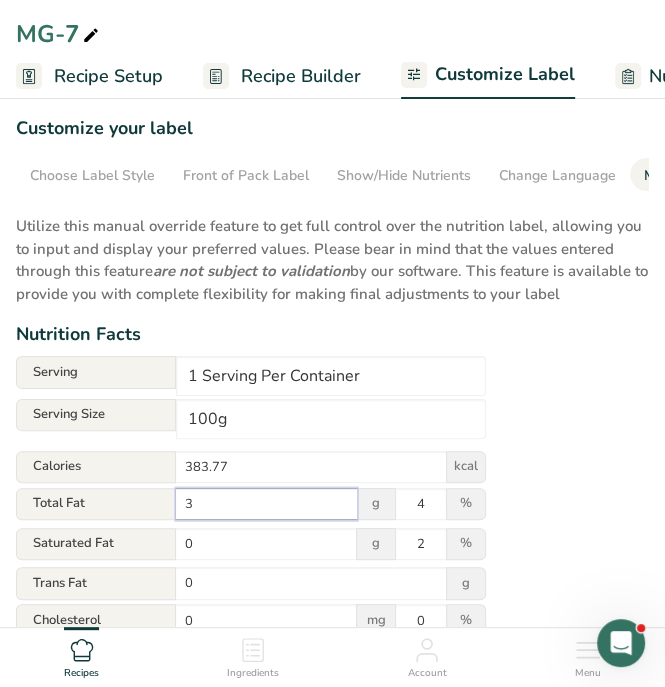 click on "3" at bounding box center [266, 504] 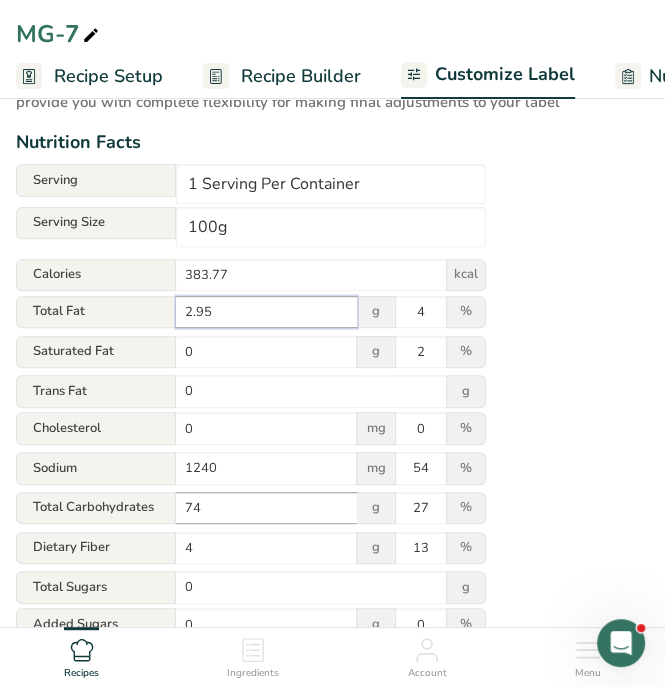 scroll, scrollTop: 200, scrollLeft: 0, axis: vertical 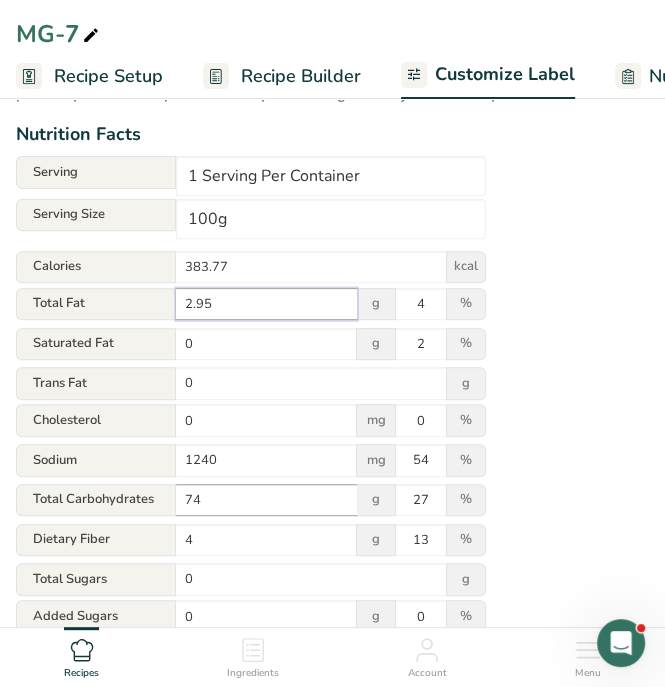 type on "2.95" 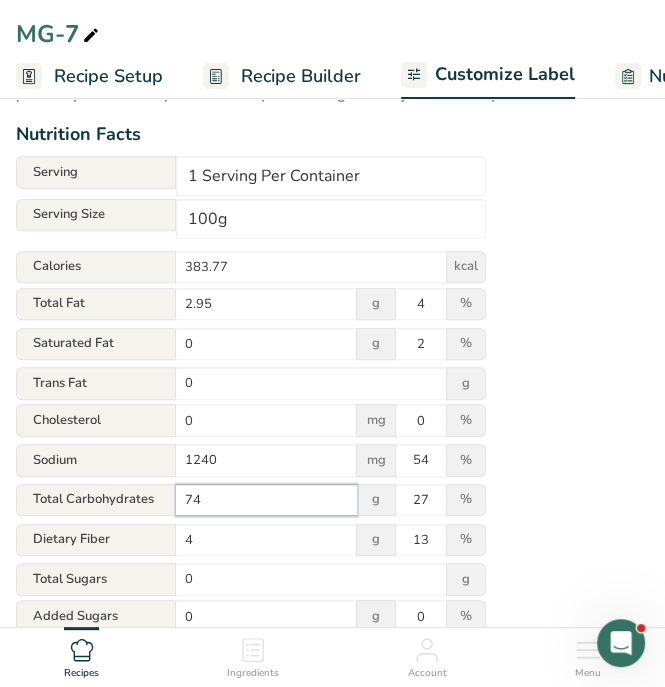 click on "74" at bounding box center (266, 500) 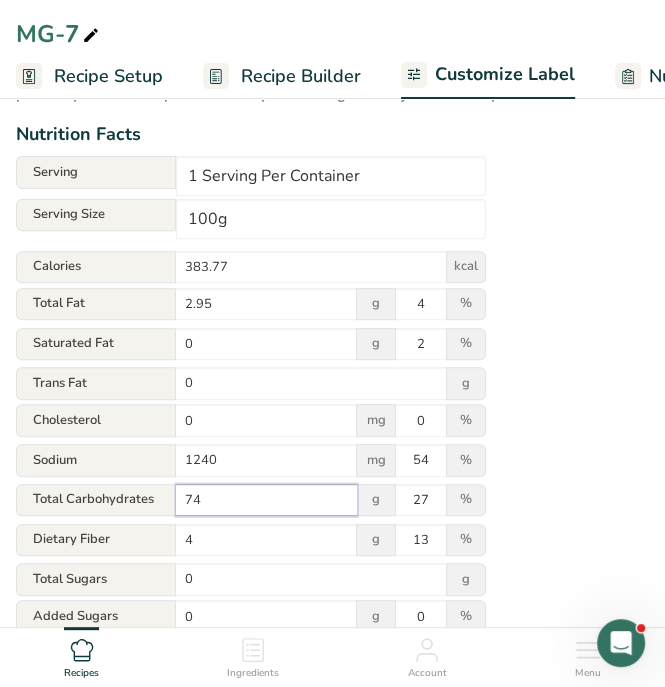type on "7" 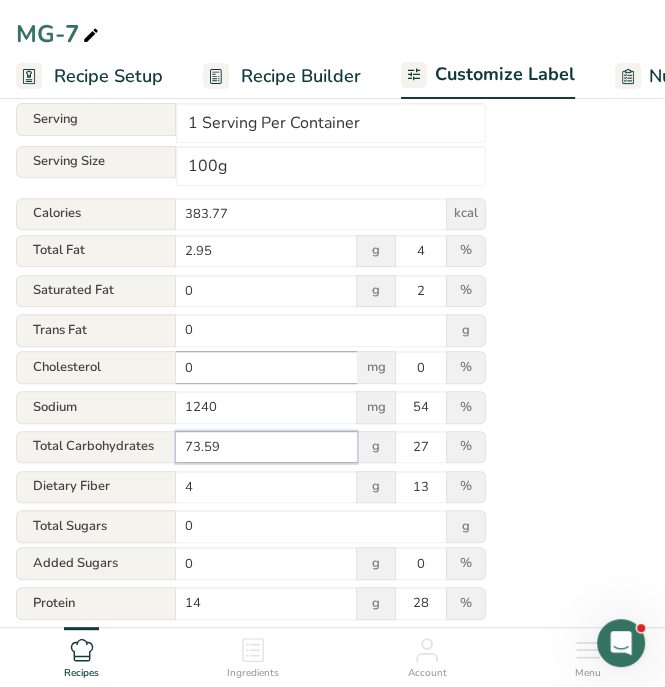 scroll, scrollTop: 300, scrollLeft: 0, axis: vertical 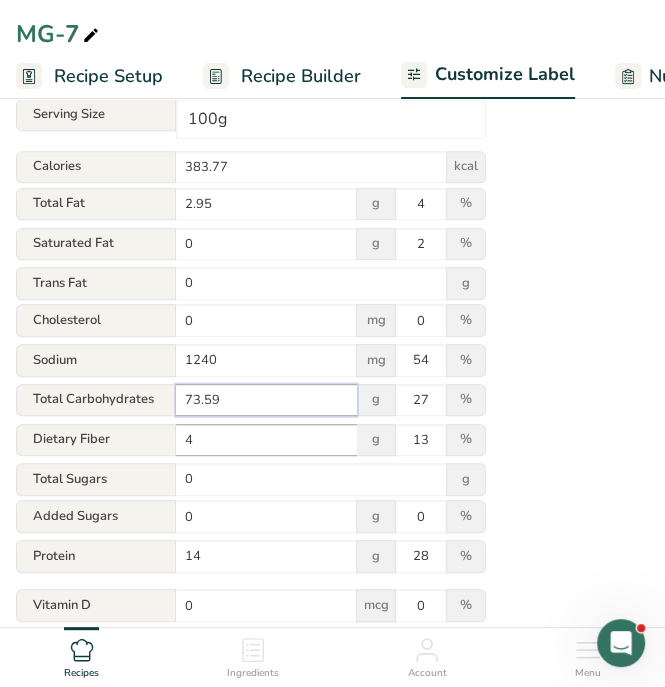 type on "73.59" 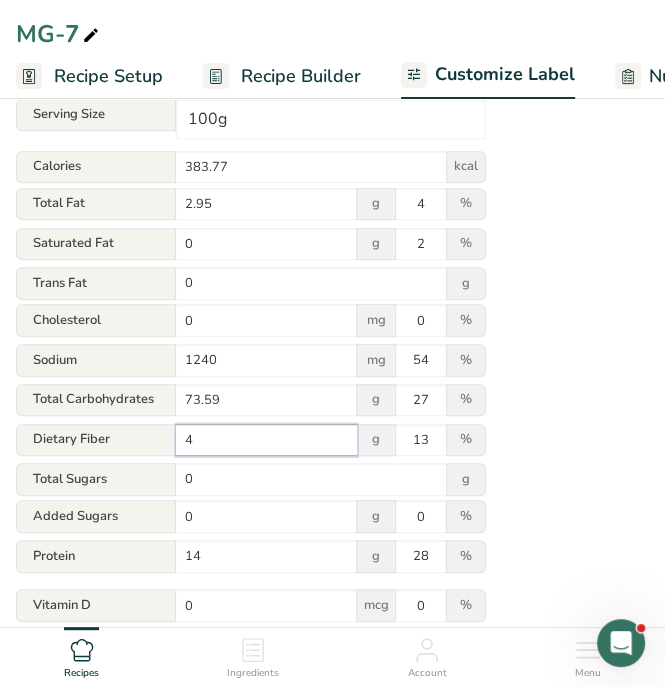 click on "4" at bounding box center [266, 440] 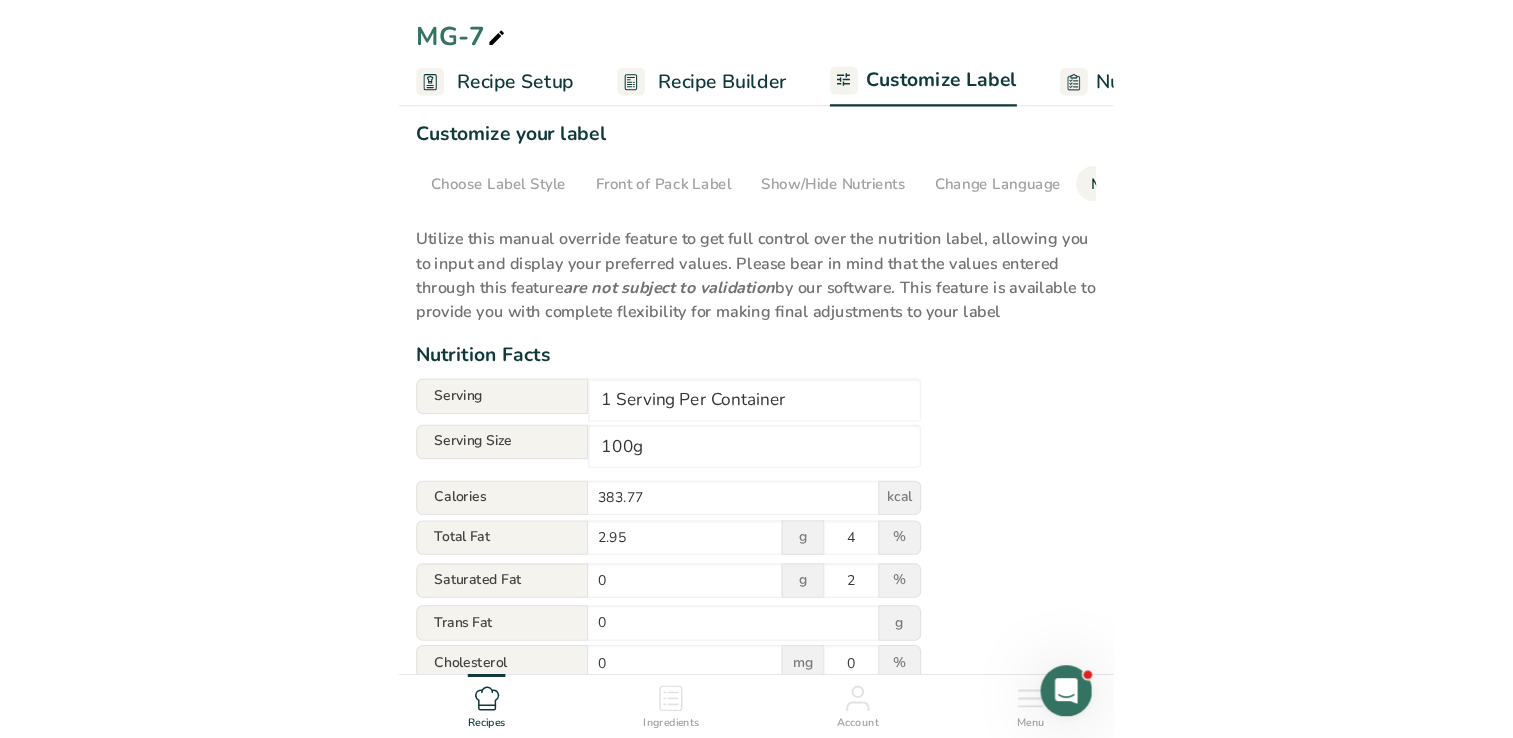 scroll, scrollTop: 0, scrollLeft: 0, axis: both 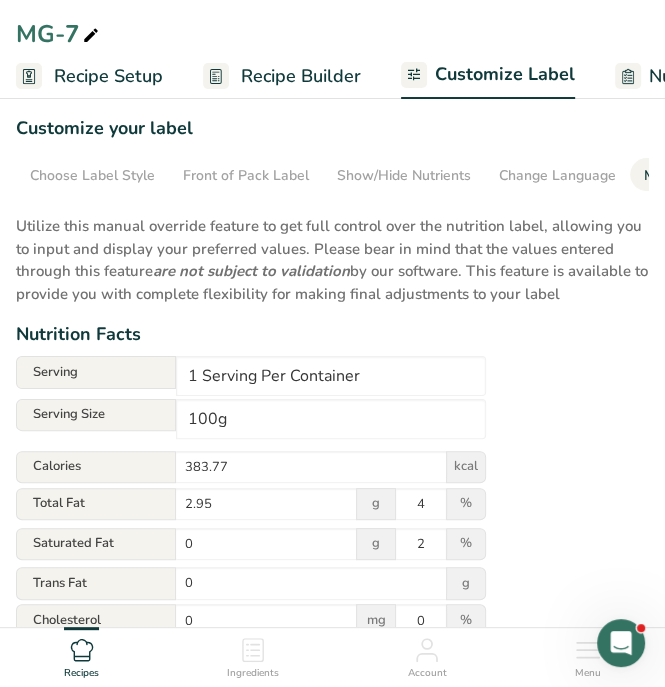 type on "3.69" 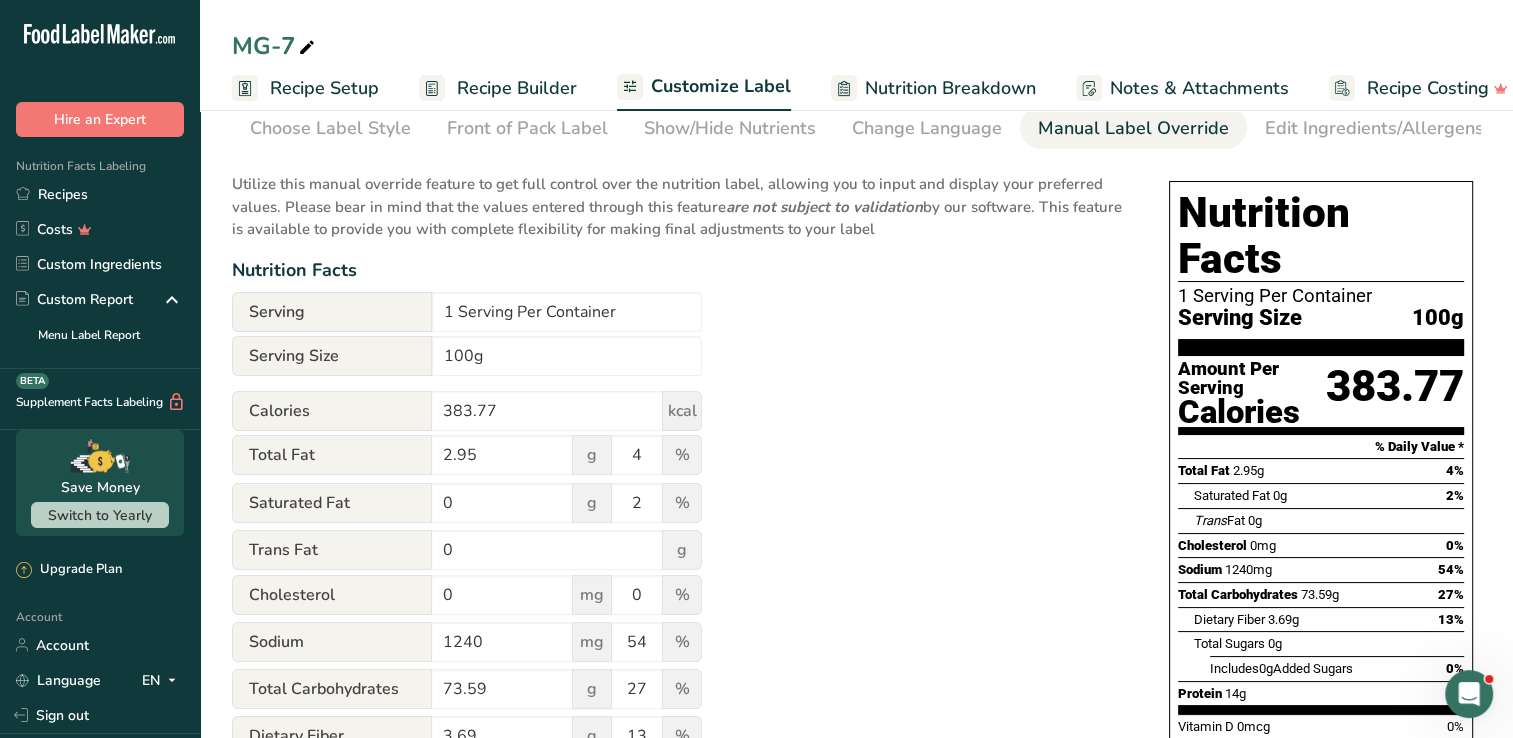 scroll, scrollTop: 0, scrollLeft: 0, axis: both 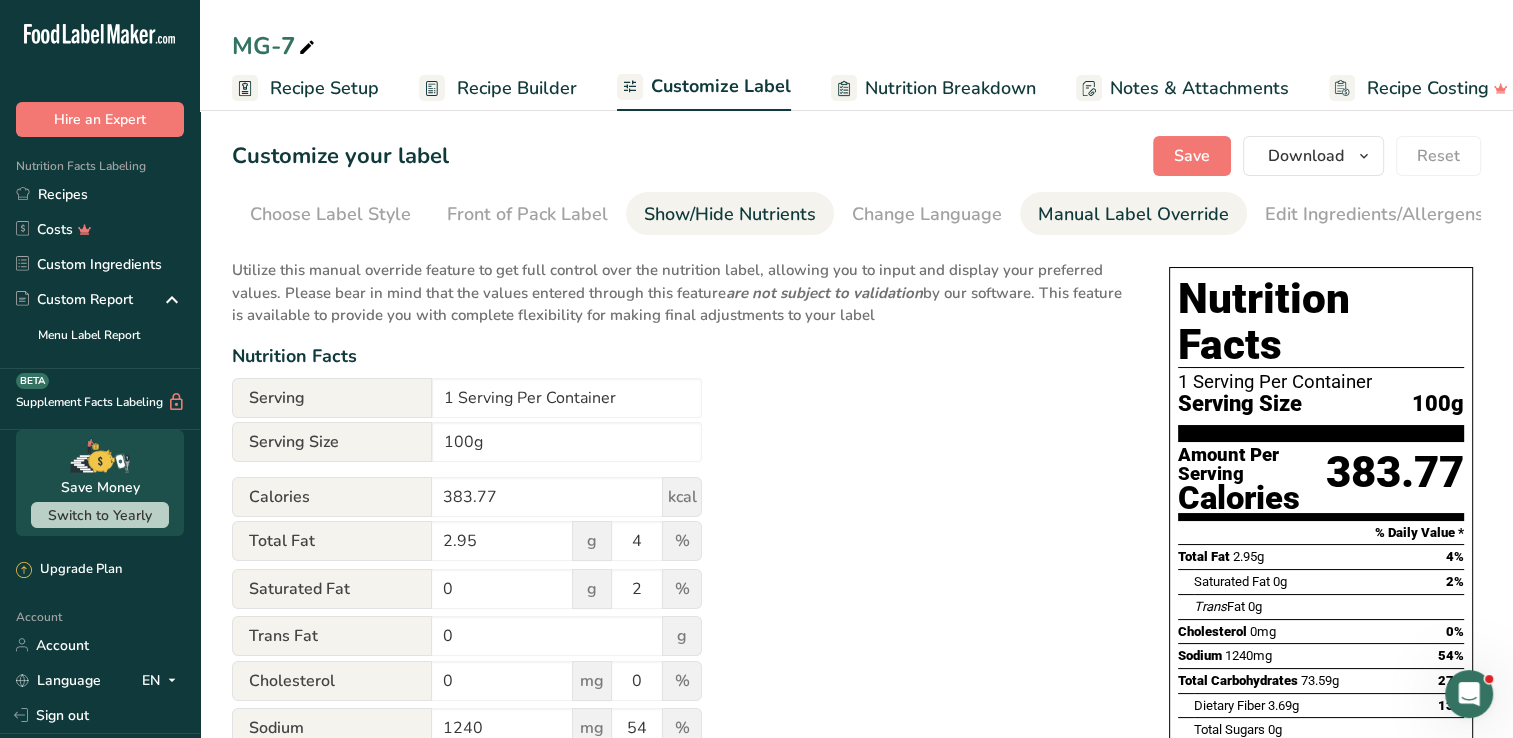 click on "Show/Hide Nutrients" at bounding box center [730, 214] 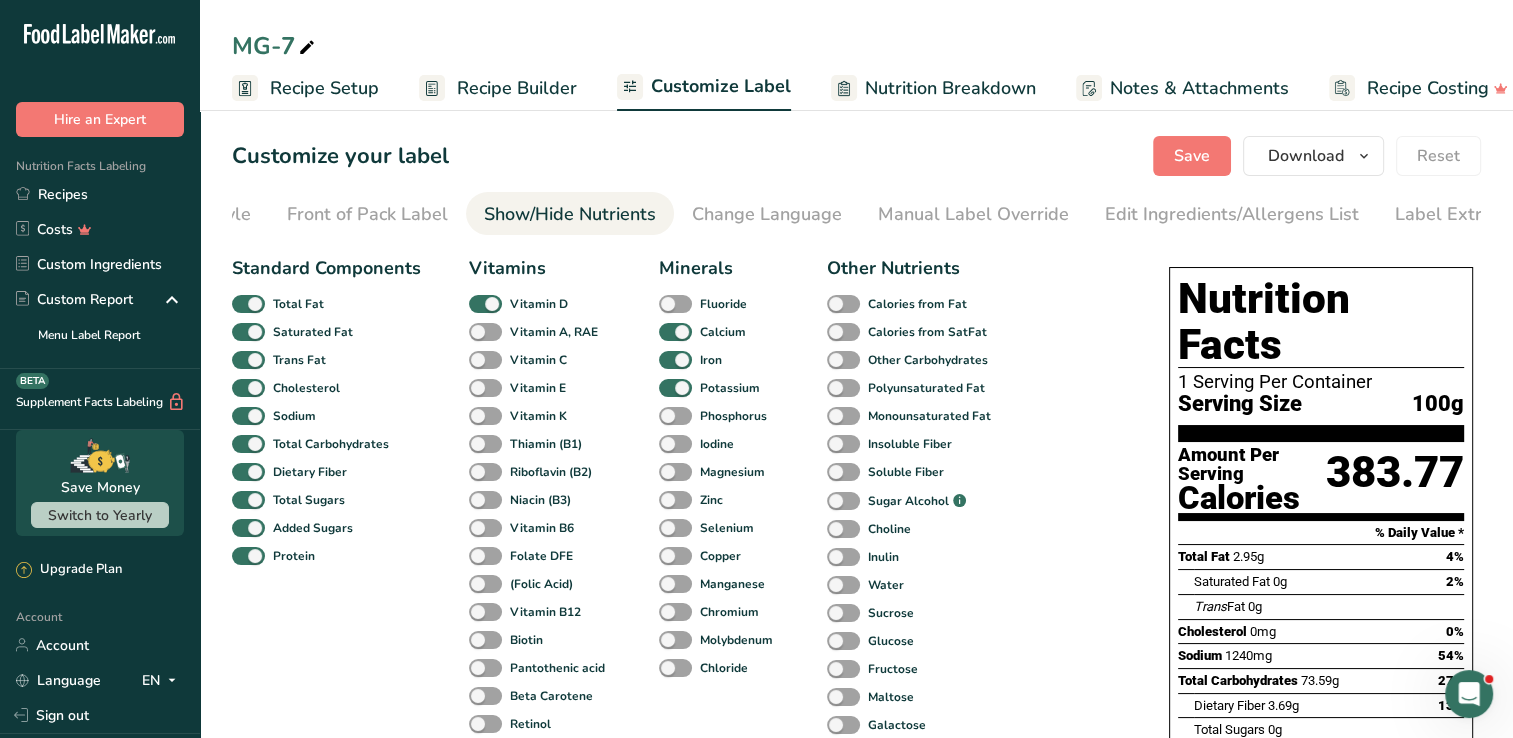 scroll, scrollTop: 0, scrollLeft: 204, axis: horizontal 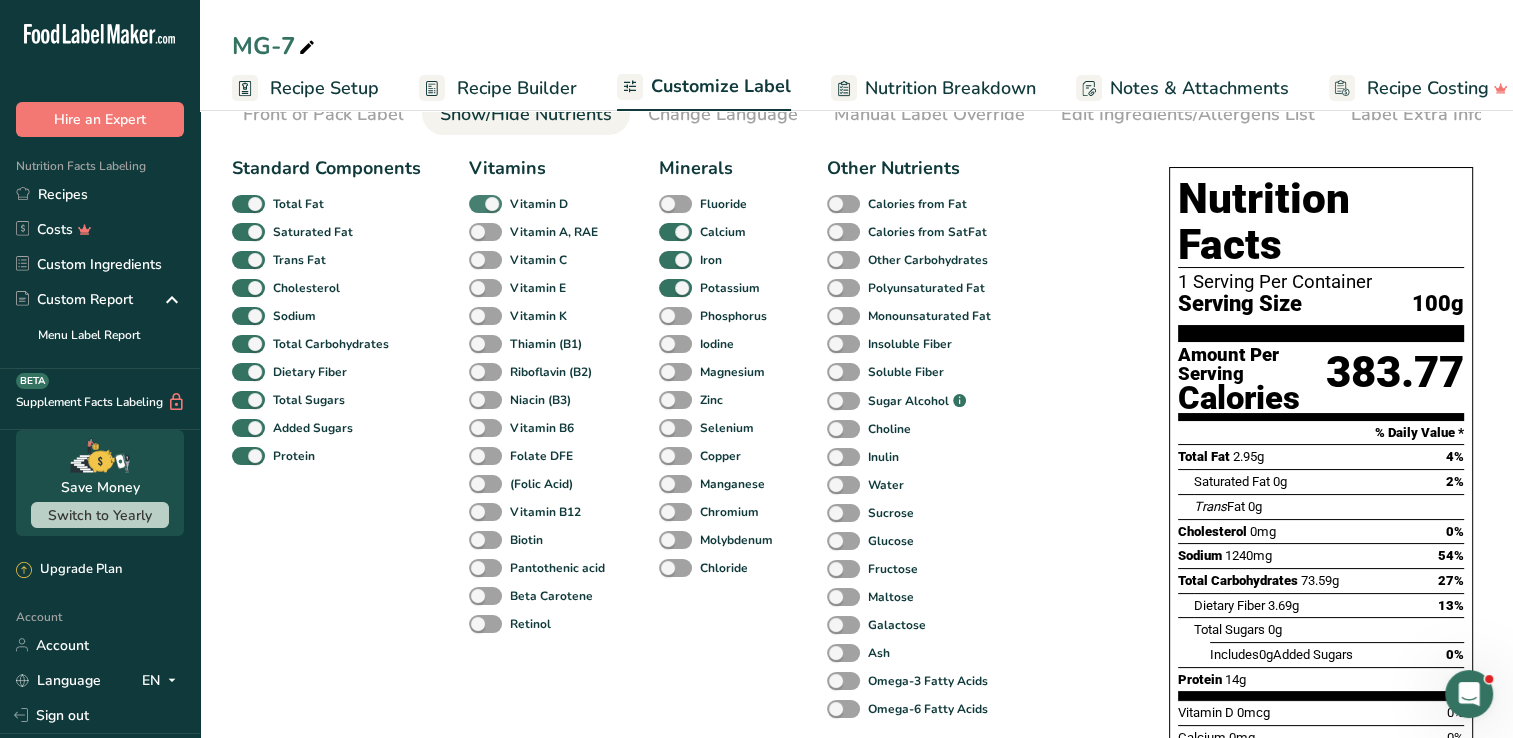 click at bounding box center (485, 204) 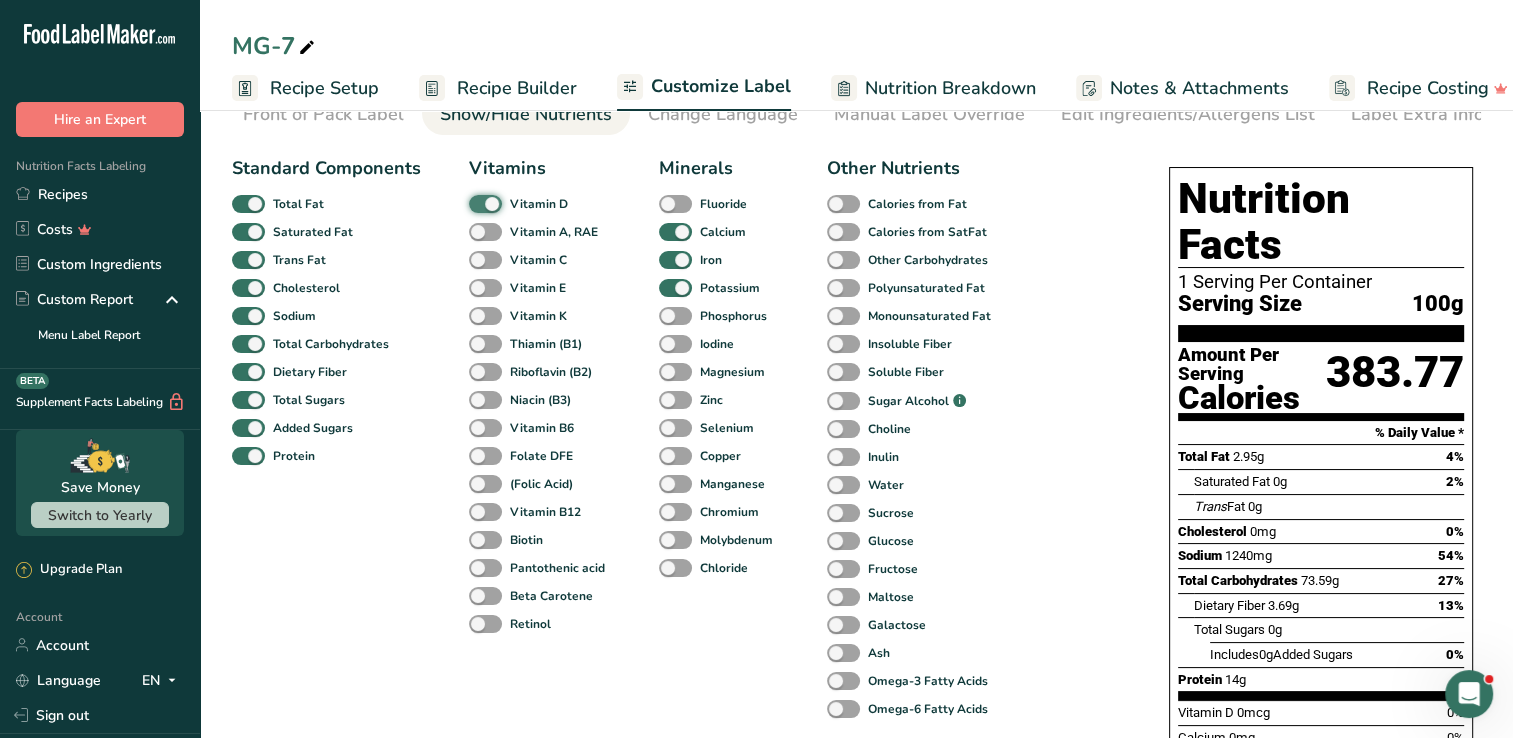 click on "Vitamin D" at bounding box center (475, 203) 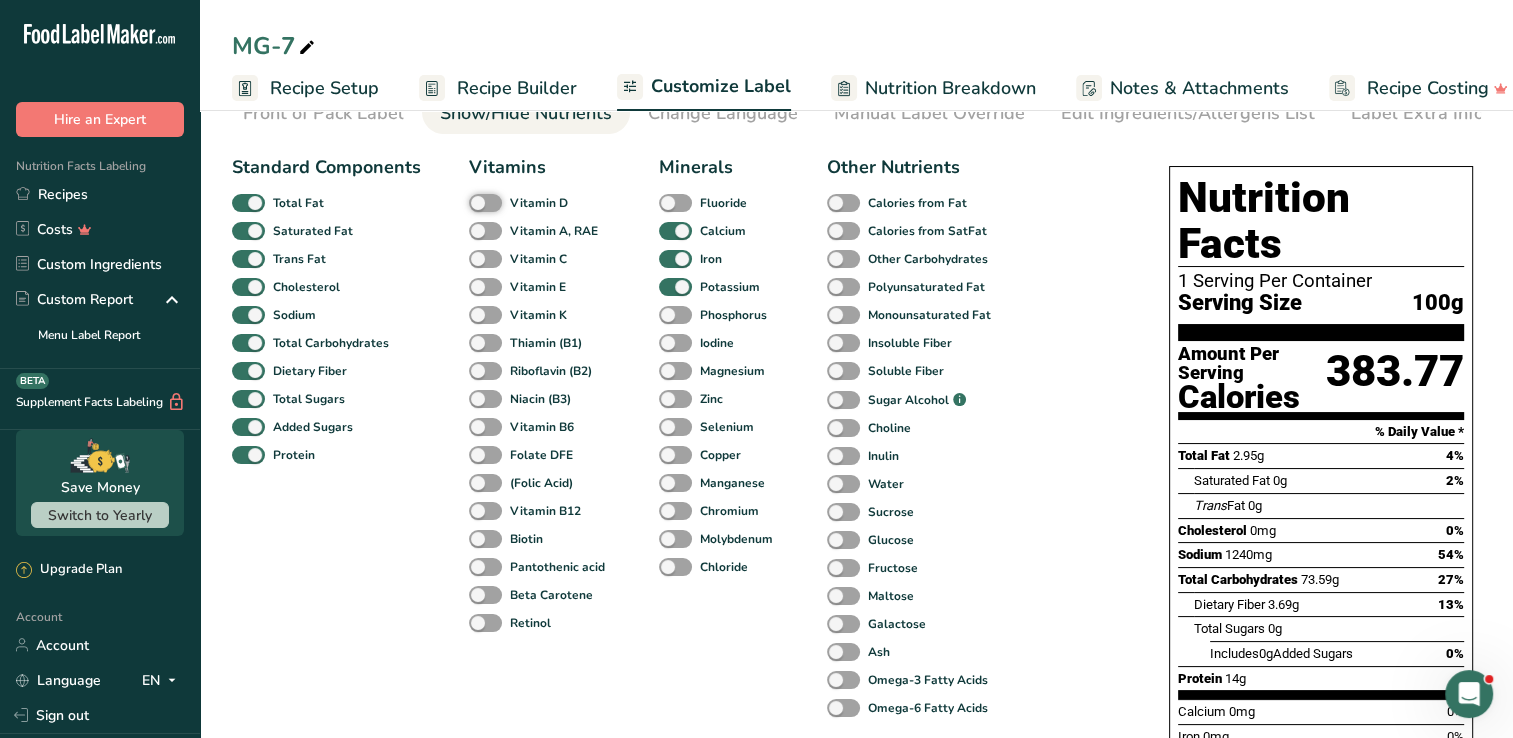 scroll, scrollTop: 100, scrollLeft: 0, axis: vertical 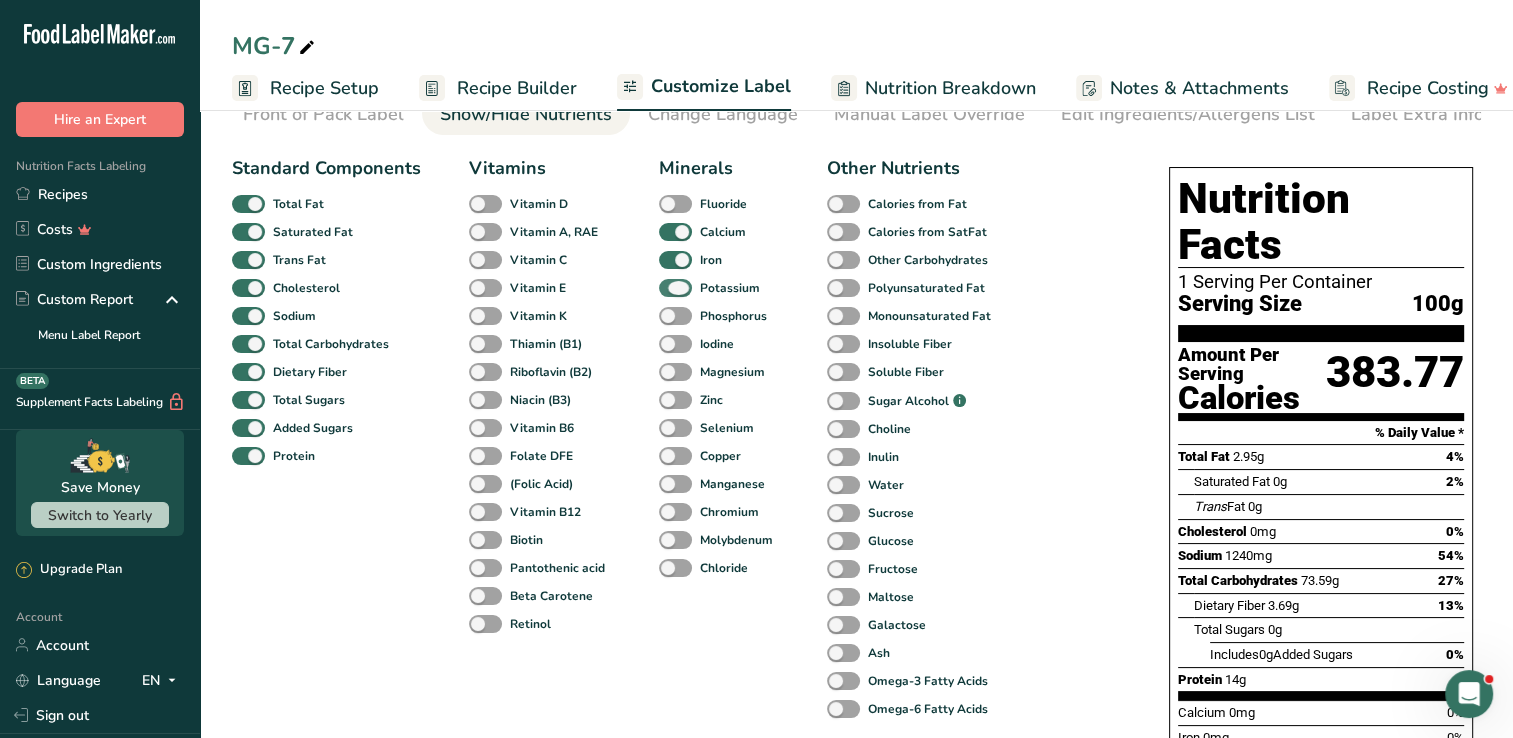 click at bounding box center (675, 288) 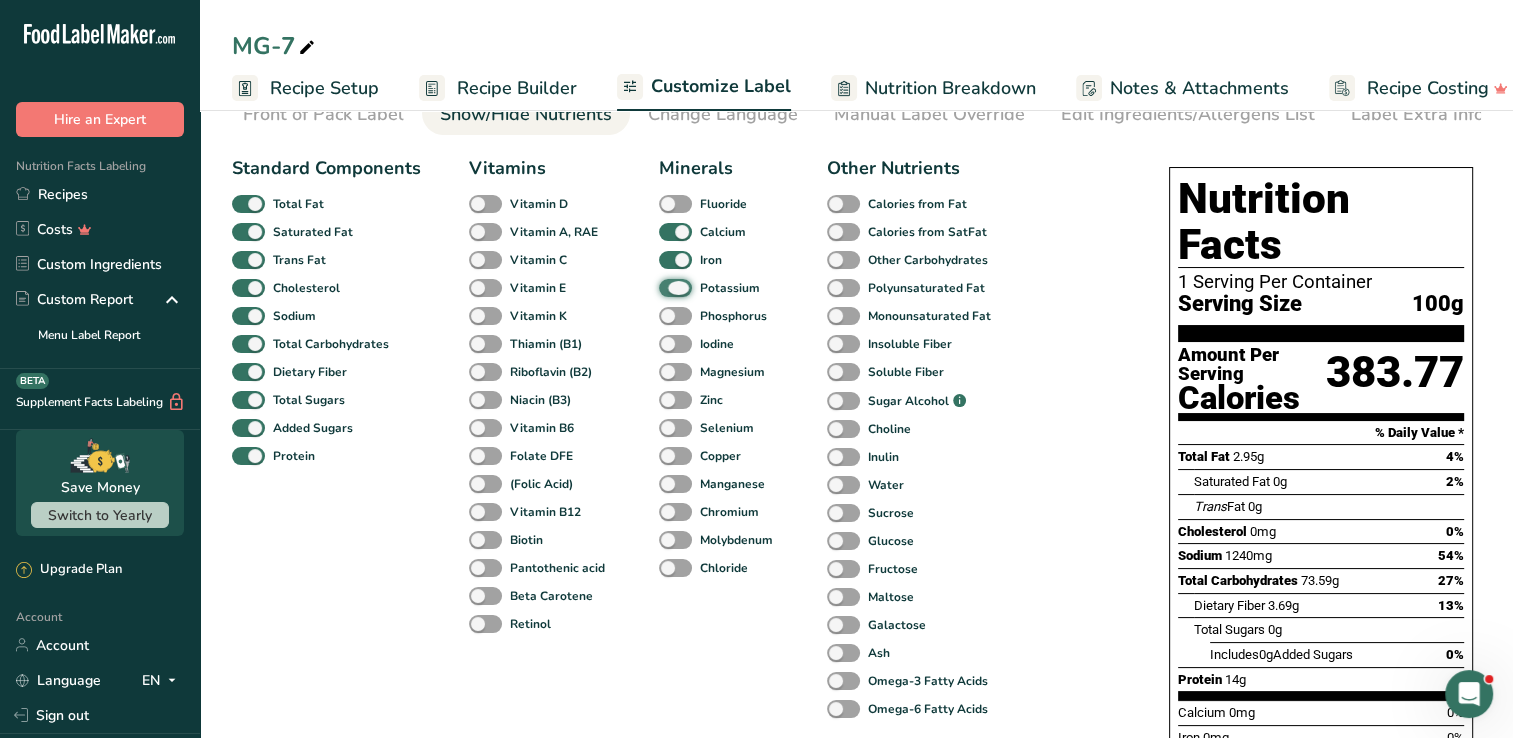 click on "Potassium" at bounding box center (665, 287) 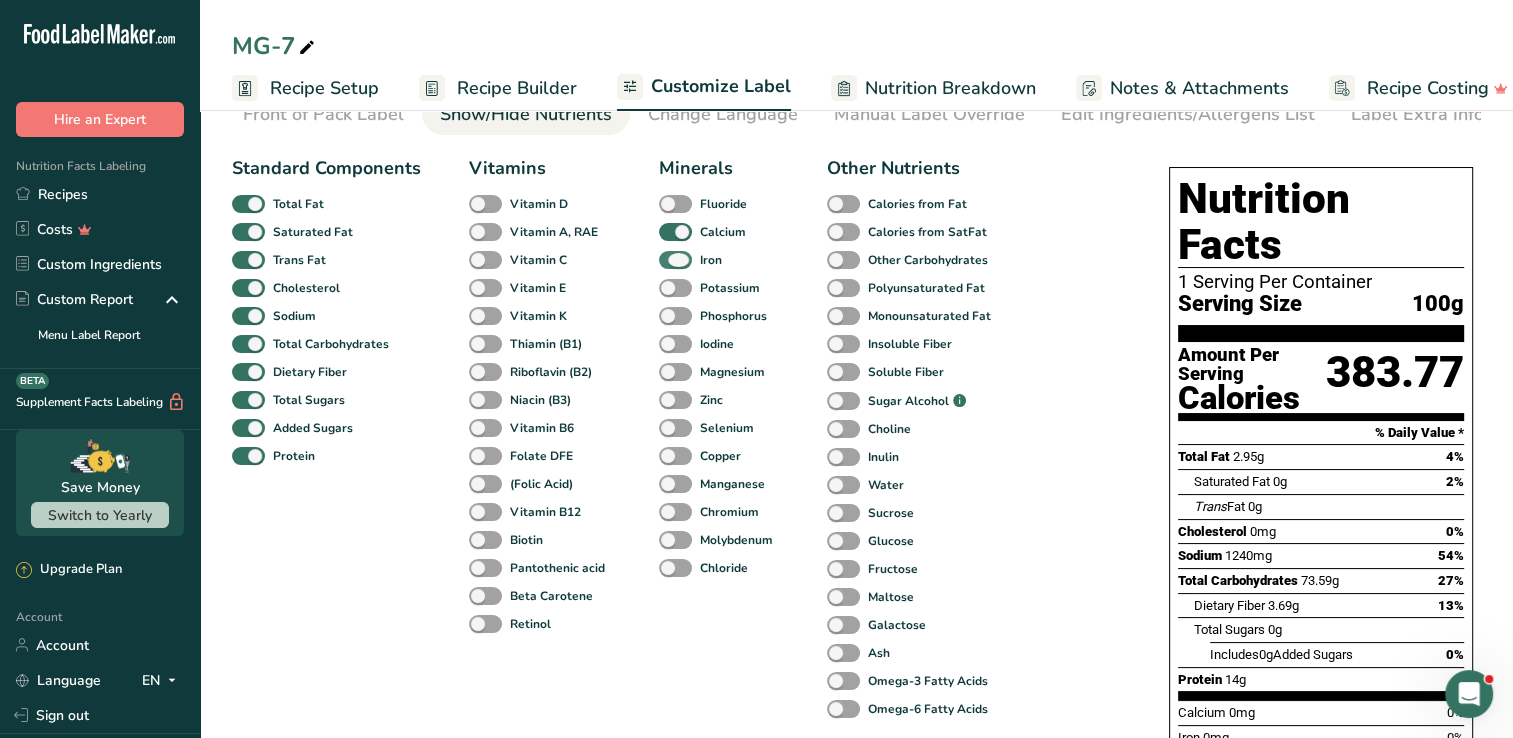 click at bounding box center [675, 260] 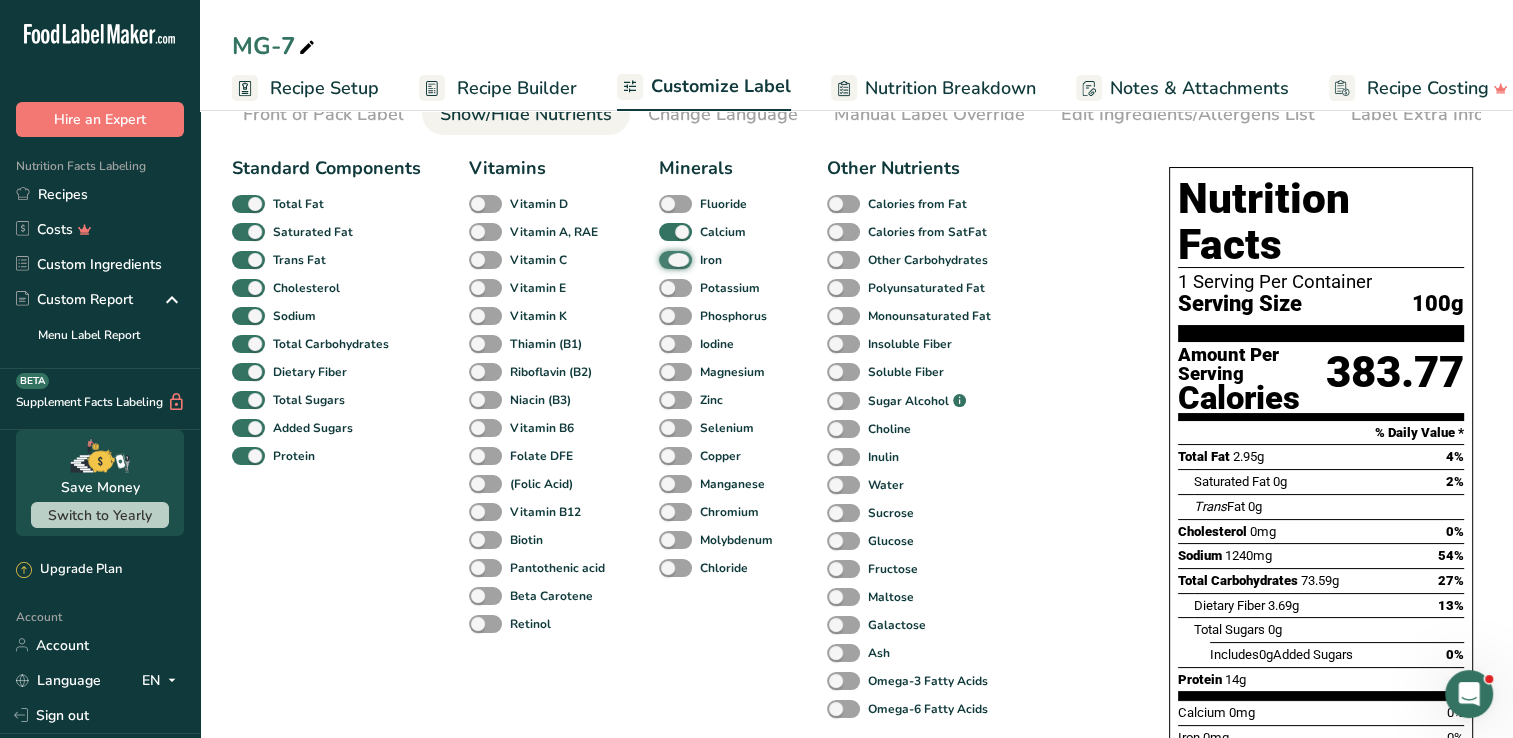 click on "Iron" at bounding box center [665, 259] 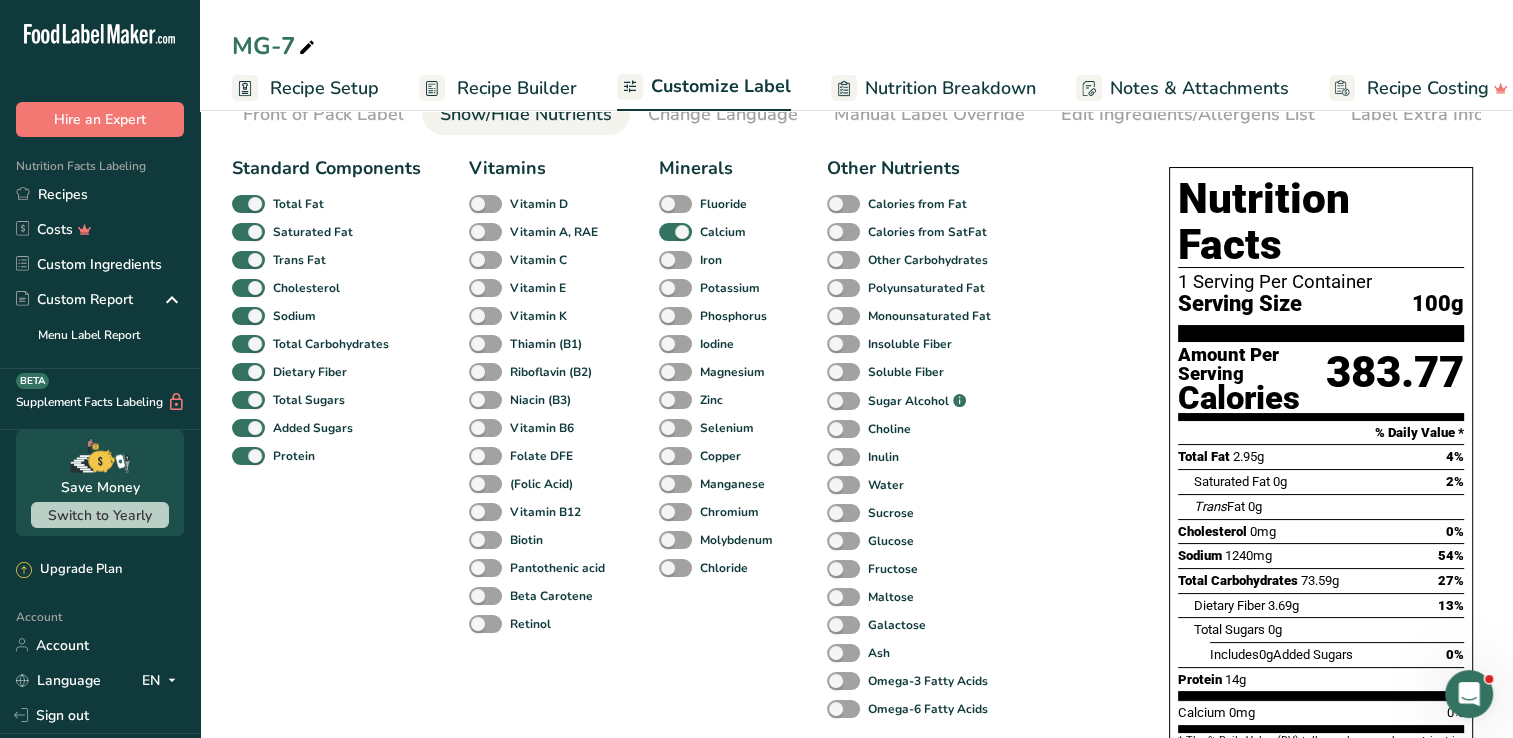 click at bounding box center [675, 232] 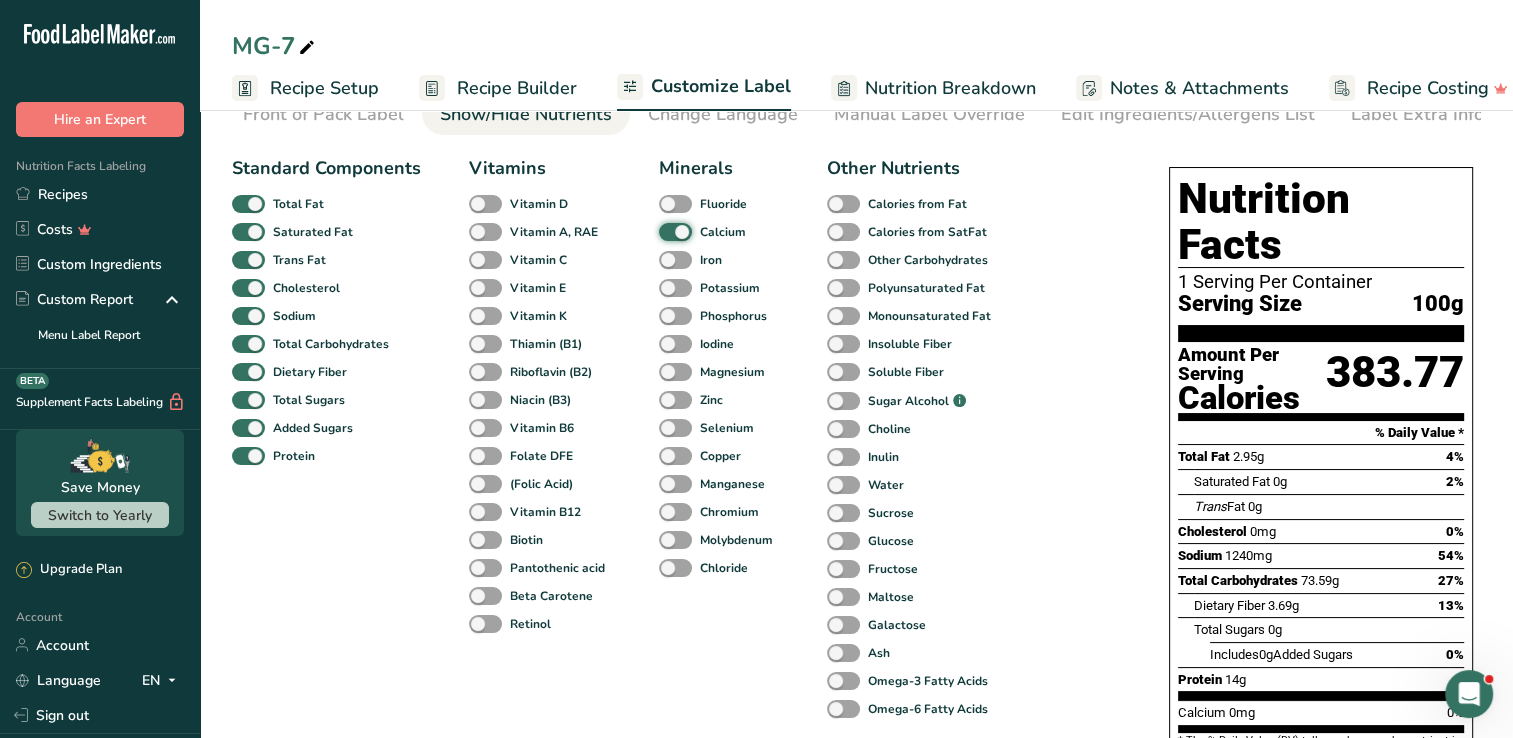 click on "Calcium" at bounding box center (665, 231) 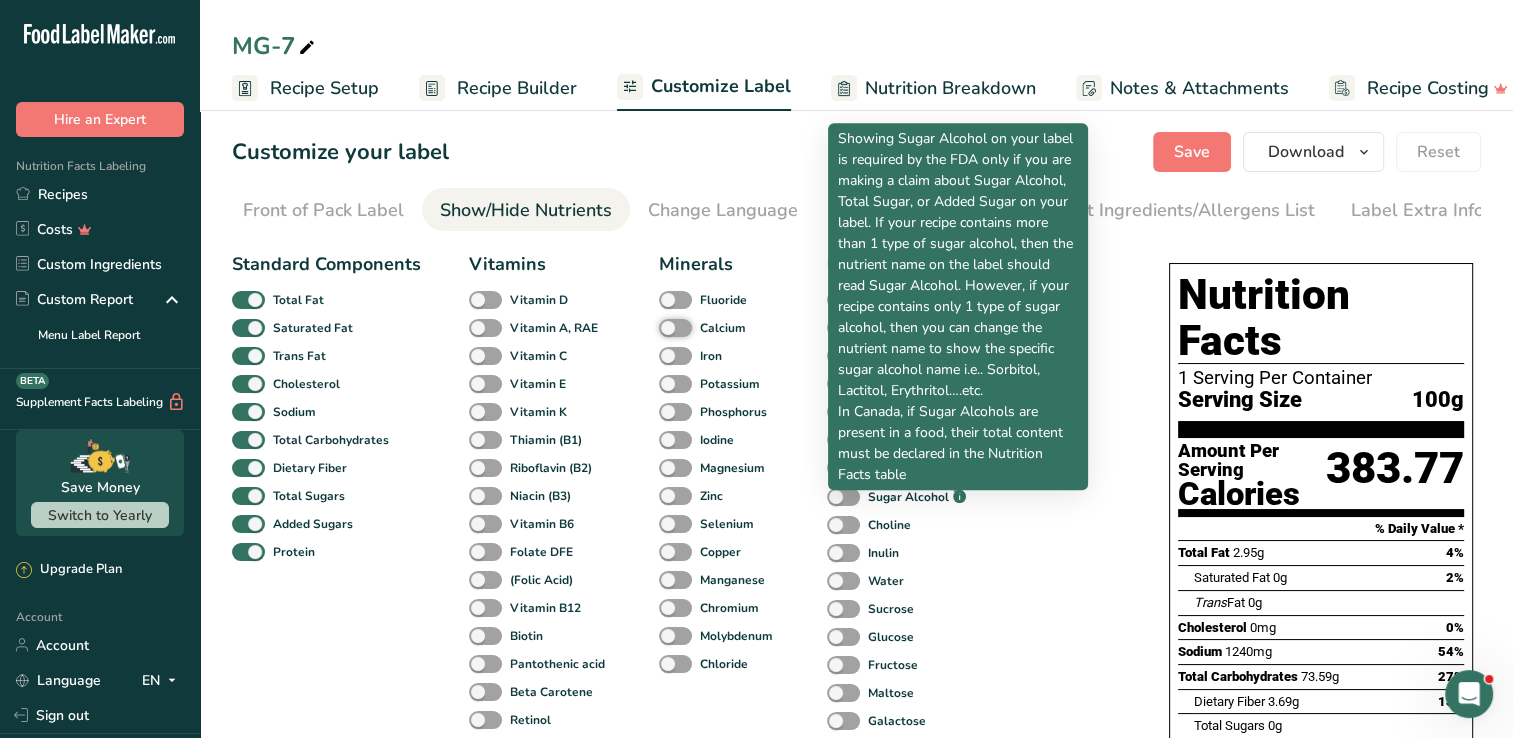 scroll, scrollTop: 0, scrollLeft: 0, axis: both 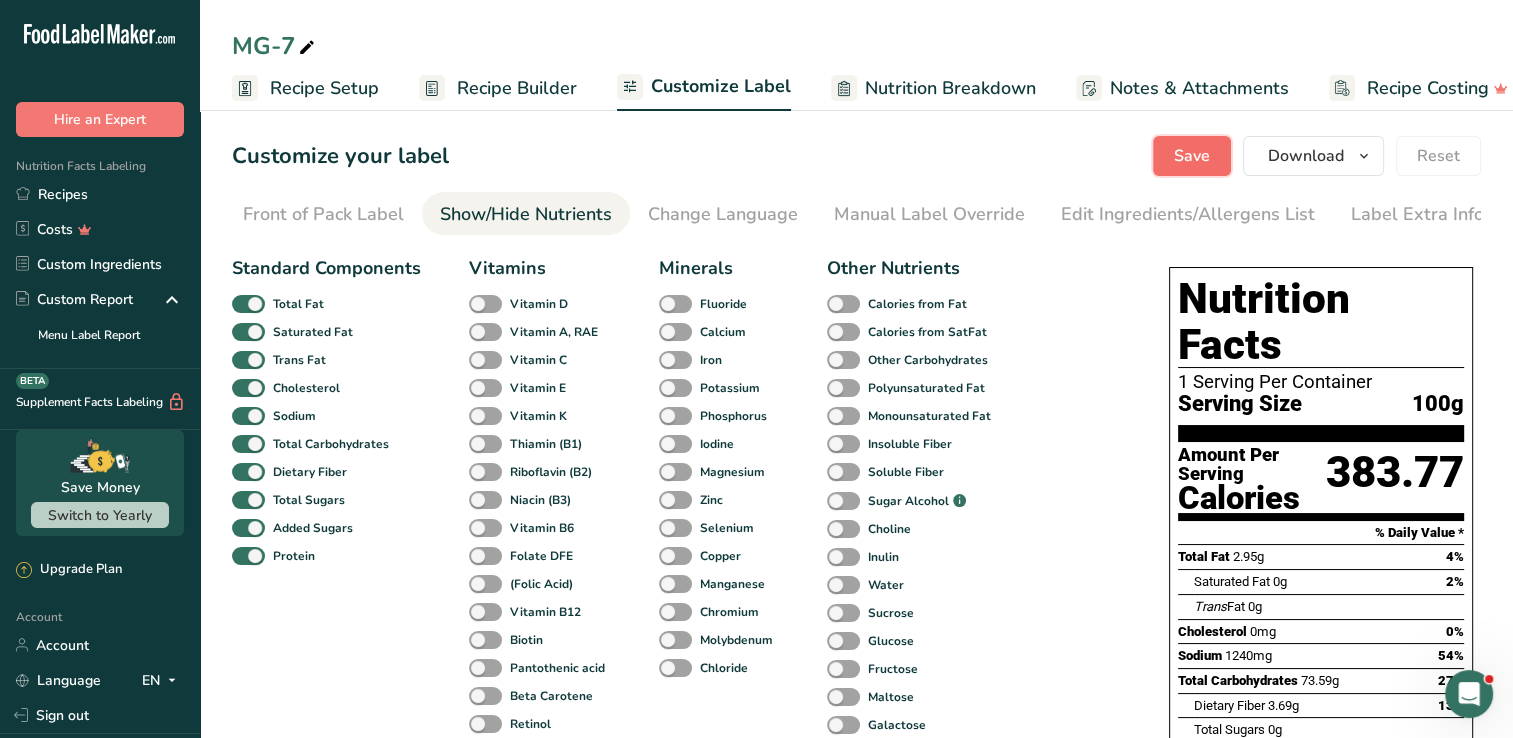 click on "Save" at bounding box center [1192, 156] 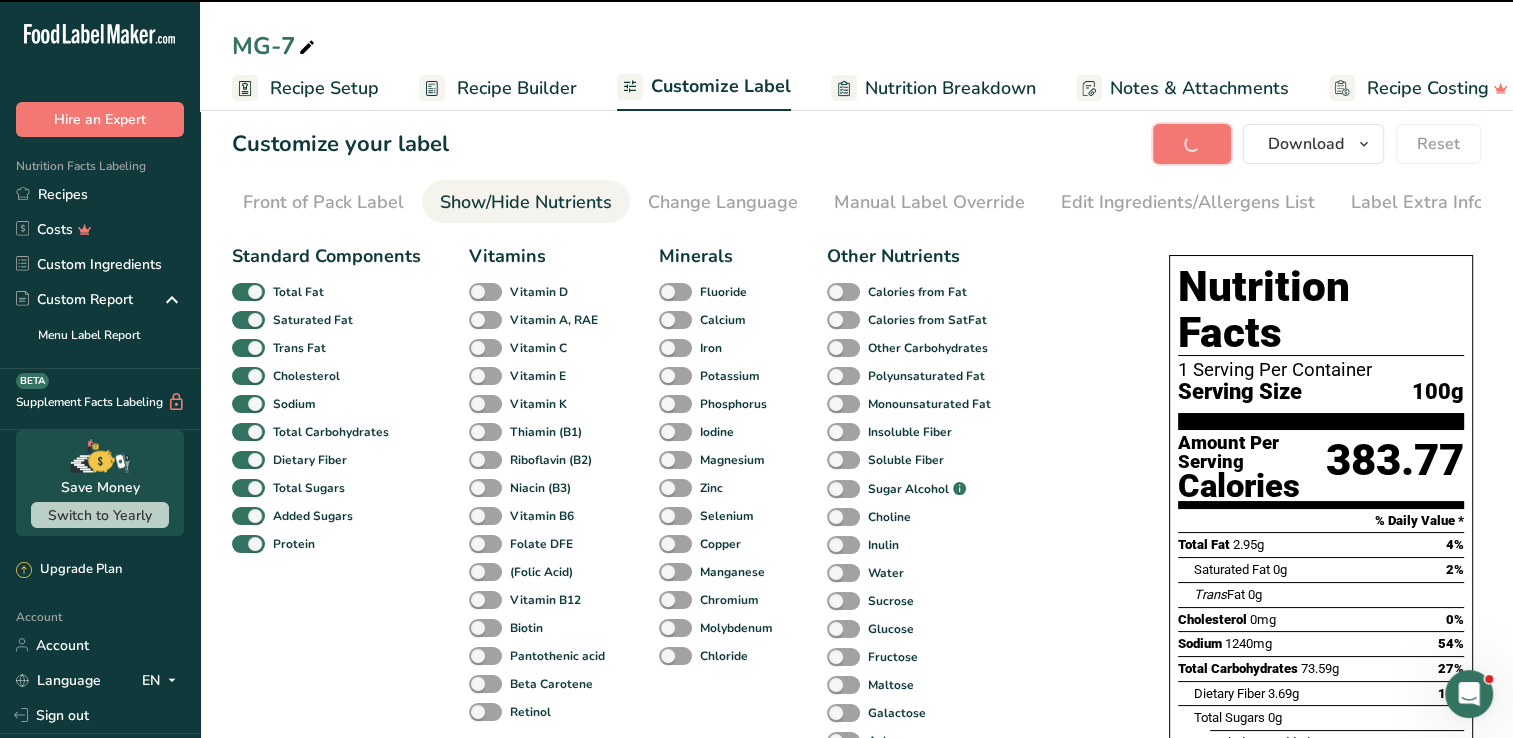 scroll, scrollTop: 0, scrollLeft: 0, axis: both 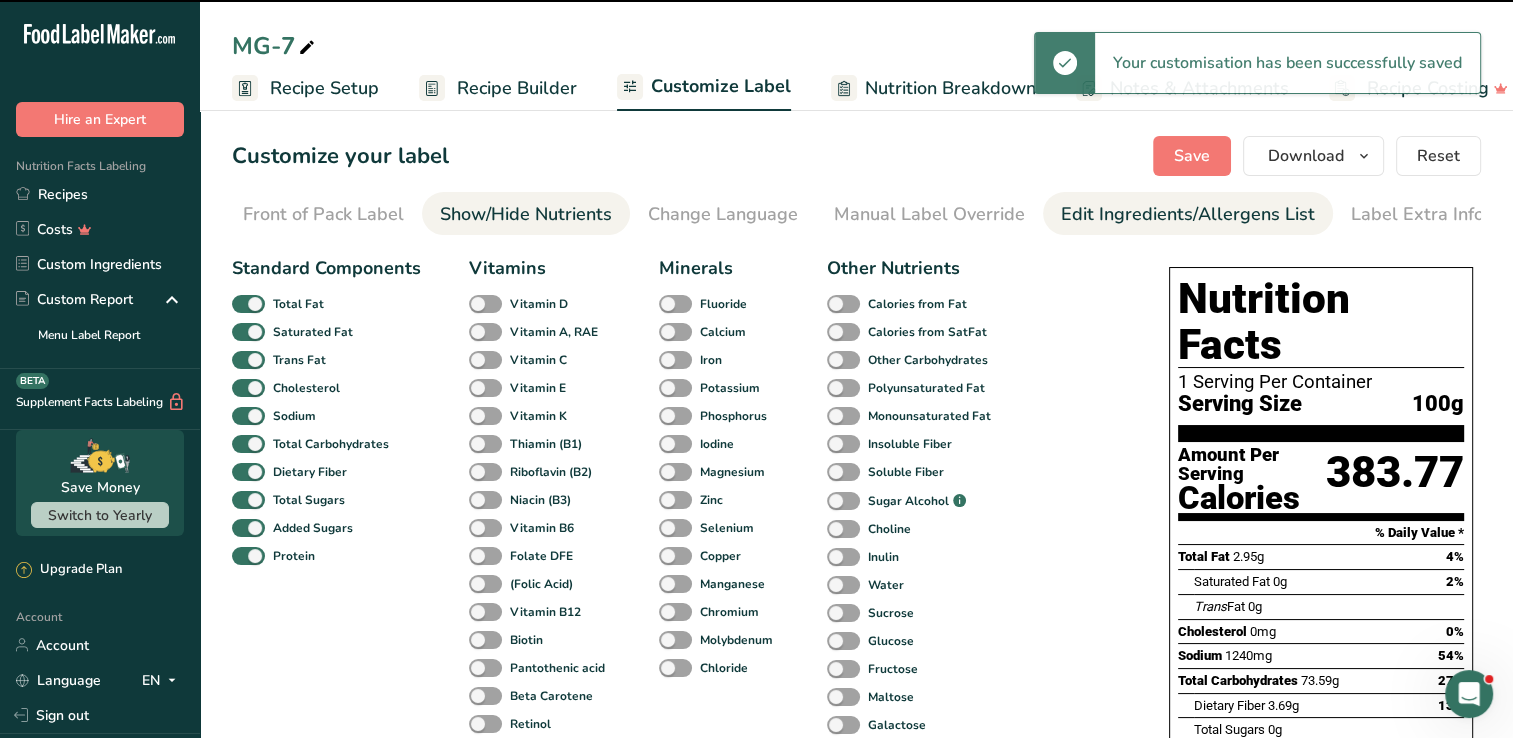 click on "Edit Ingredients/Allergens List" at bounding box center (1188, 214) 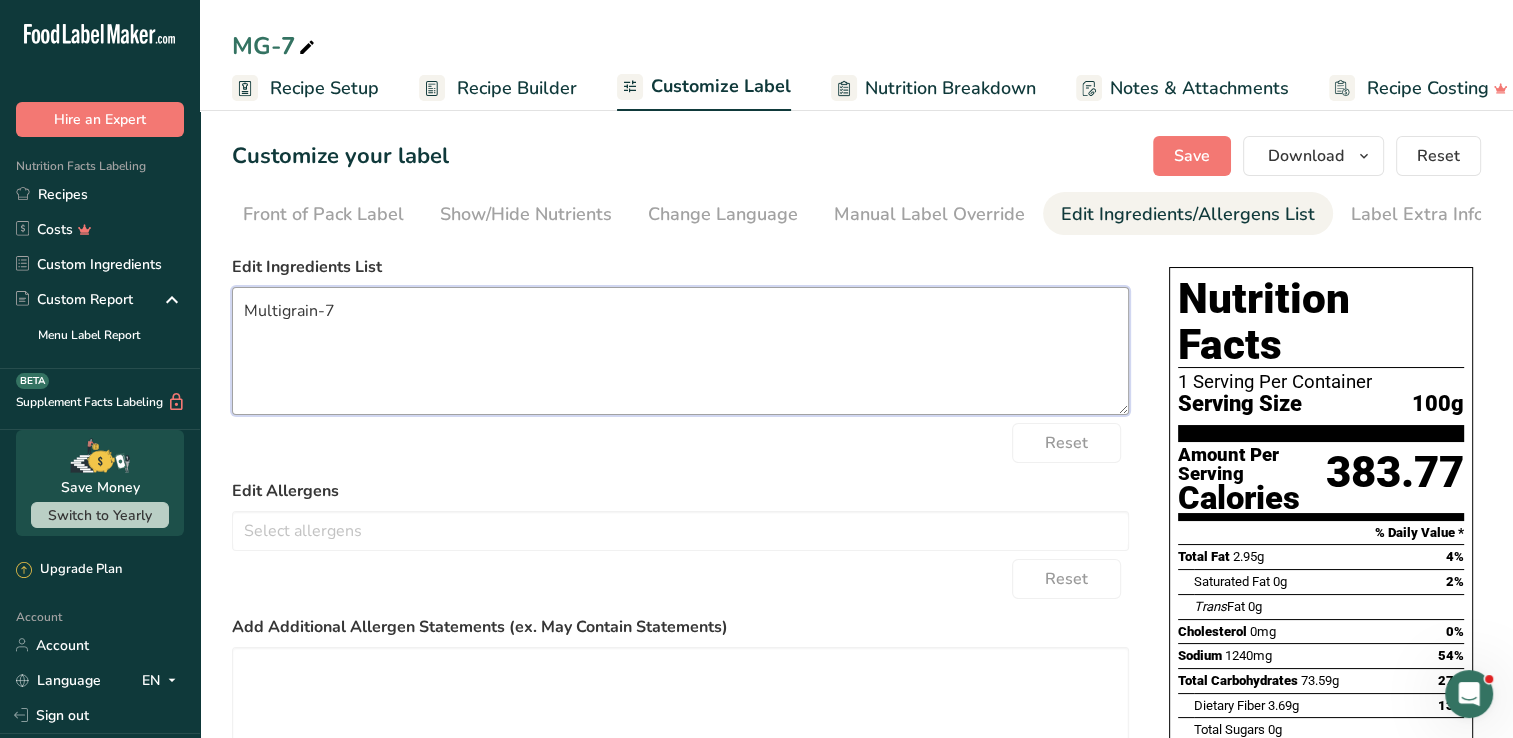 click on "Multigrain-7" at bounding box center (680, 351) 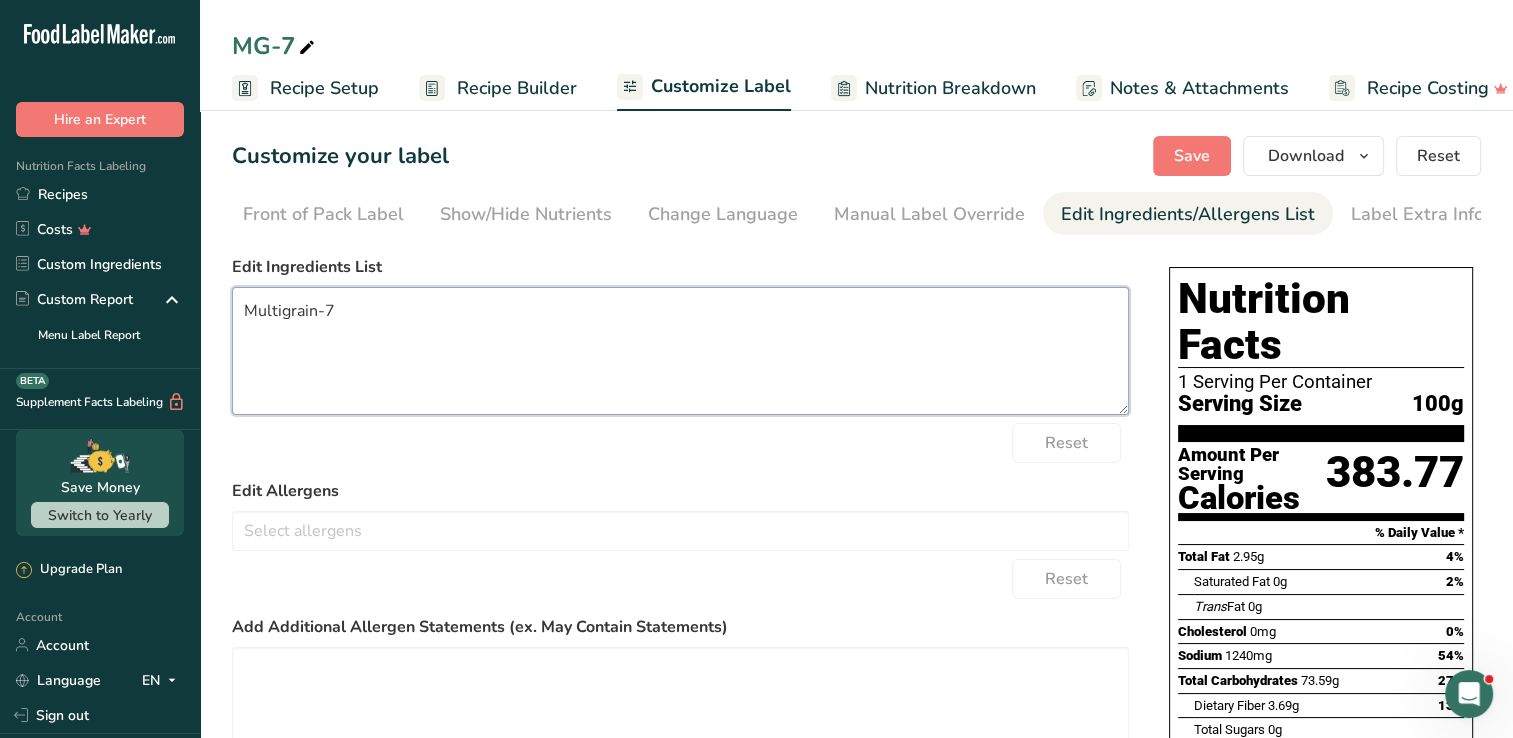 paste on "sharbathi
jowar
bajra
barley
ragi
kala chana
soya" 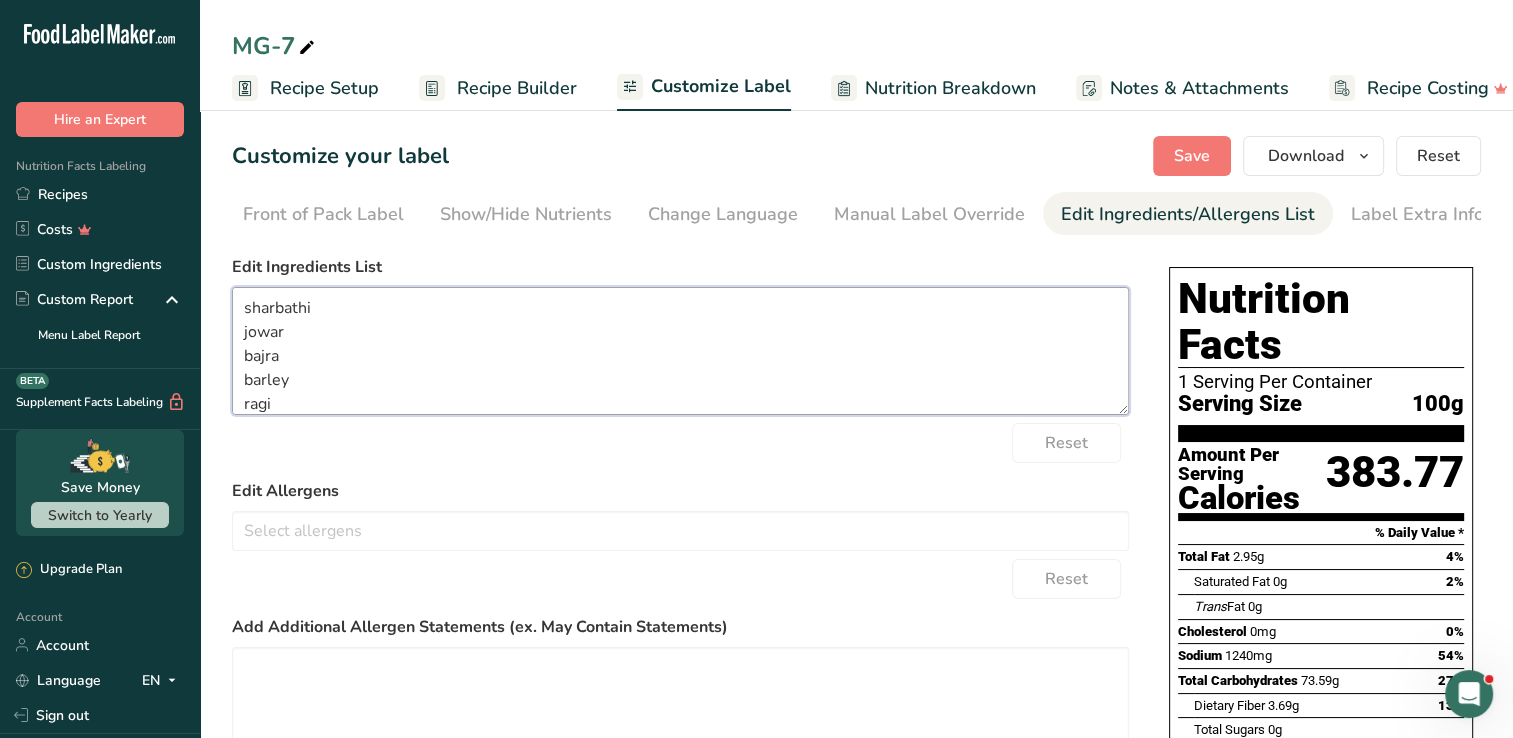 scroll, scrollTop: 0, scrollLeft: 0, axis: both 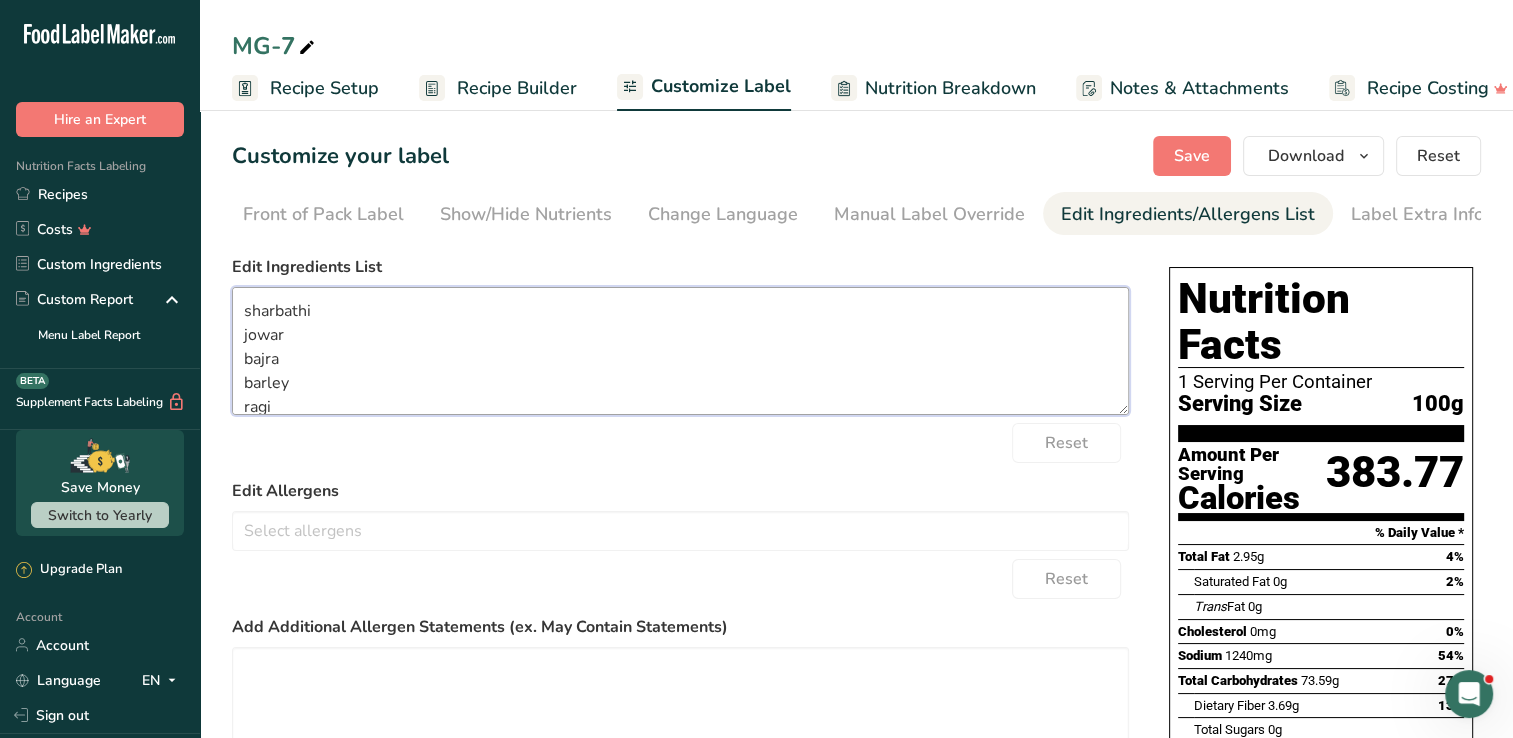 click on "sharbathi
jowar
bajra
barley
ragi
kala chana
soya" at bounding box center (680, 351) 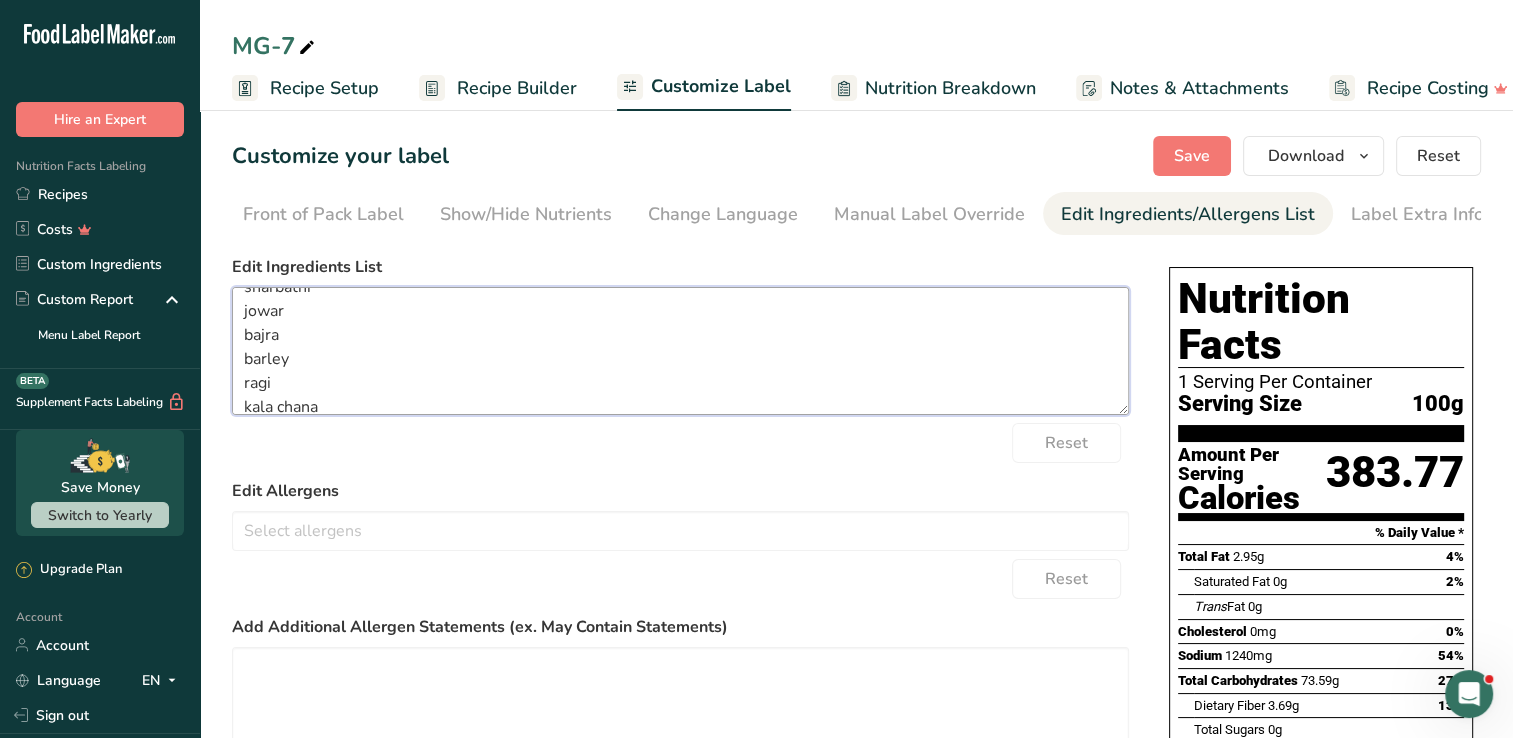 scroll, scrollTop: 63, scrollLeft: 0, axis: vertical 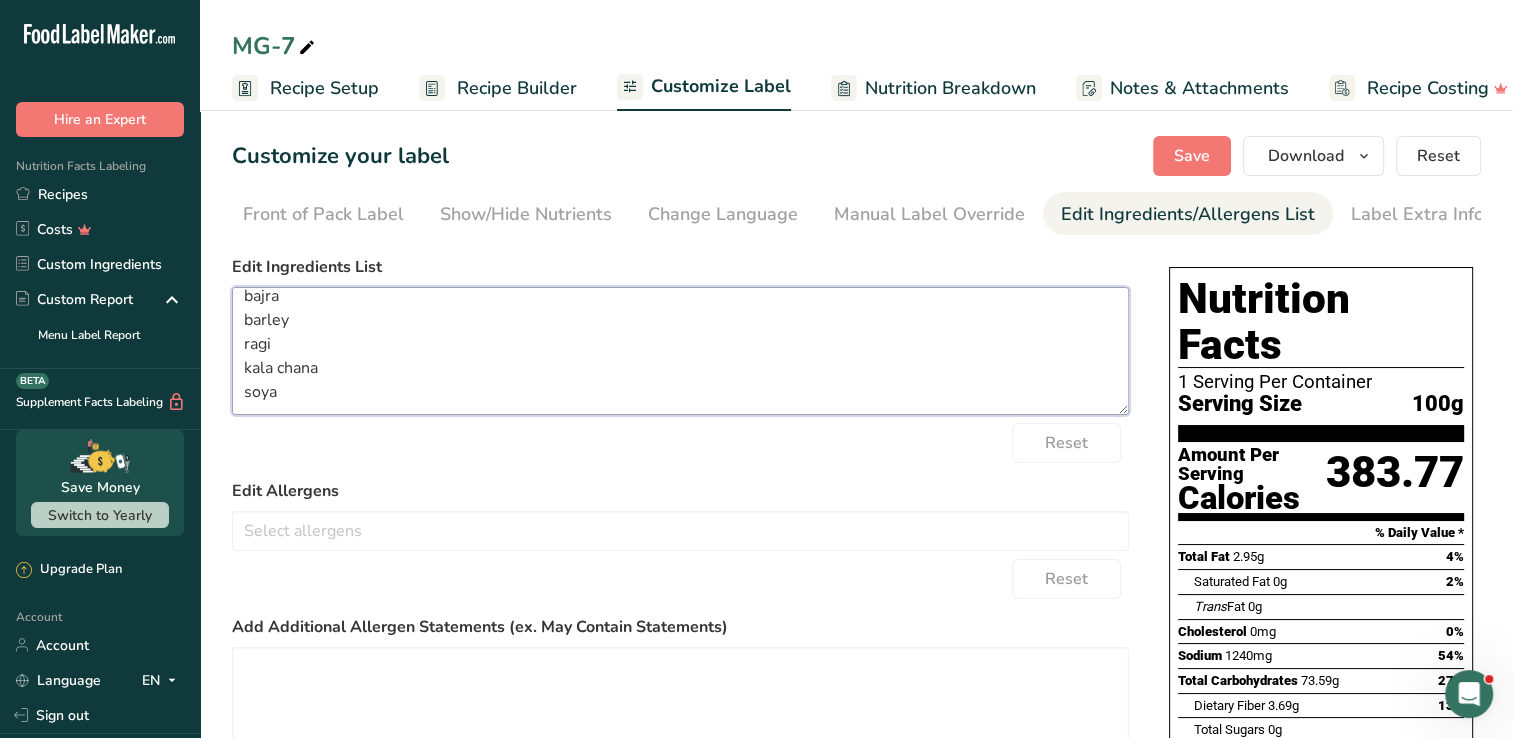 click on "sharbathi
jowar
bajra
barley
ragi
kala chana
soya" at bounding box center [680, 351] 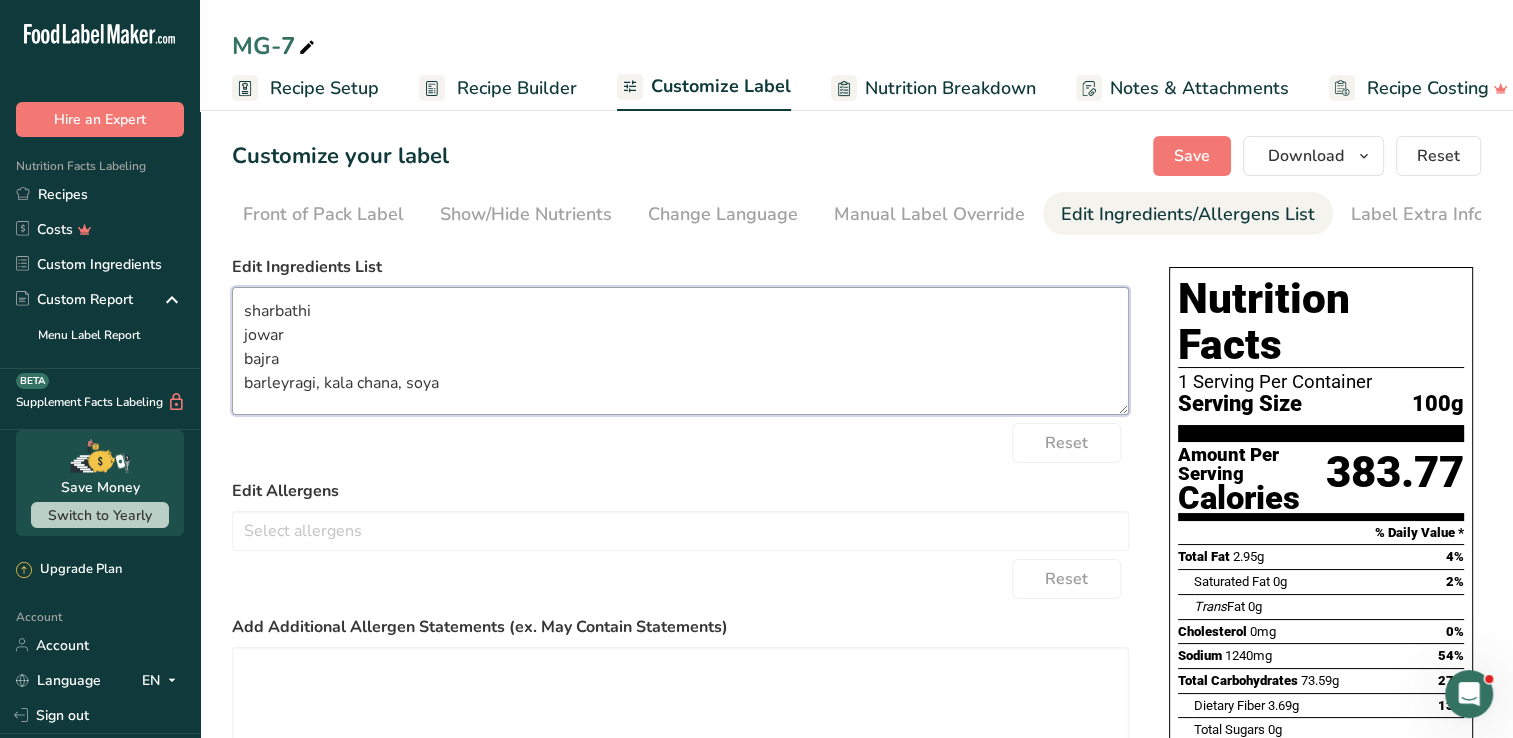 scroll, scrollTop: 0, scrollLeft: 0, axis: both 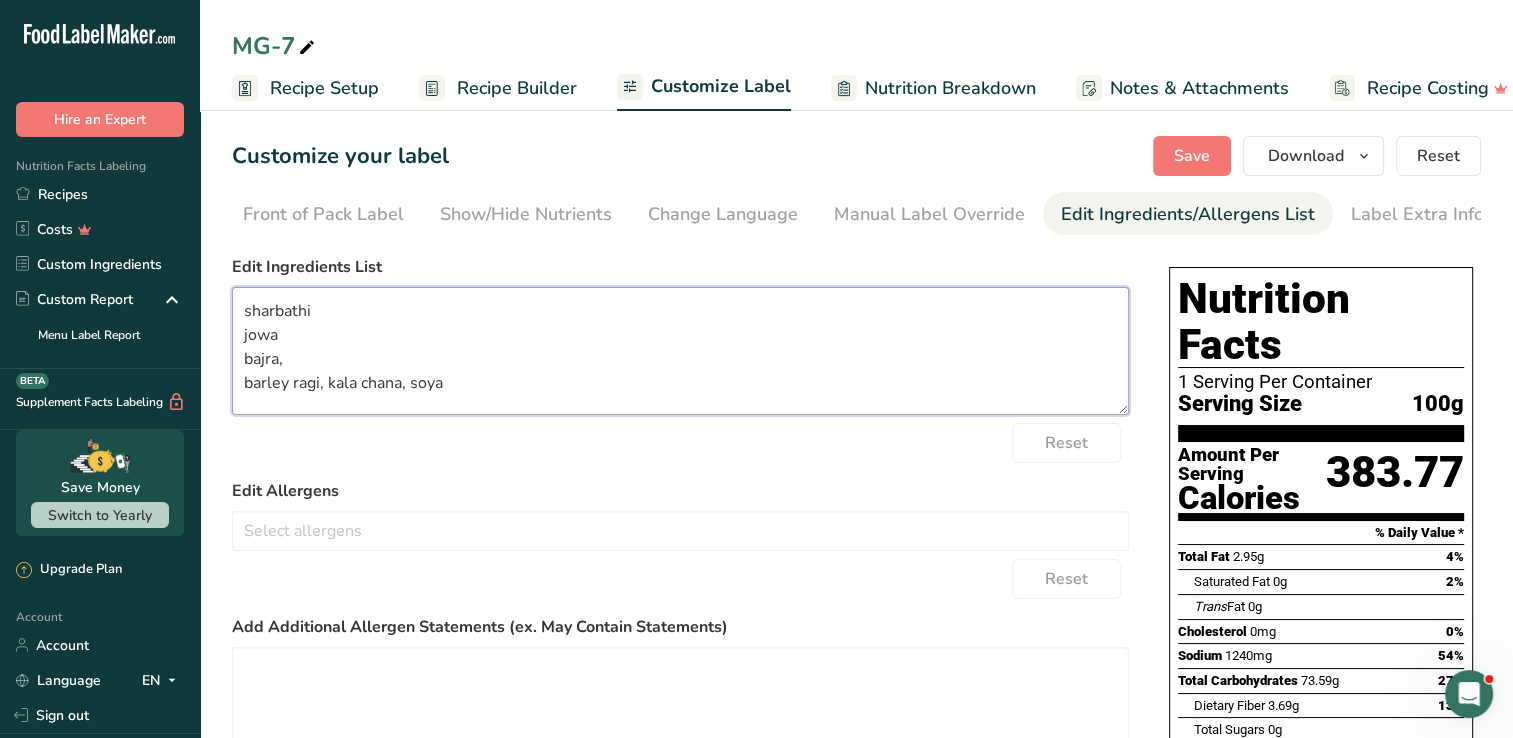 click on "sharbathi
jowa
bajra,
barley ragi, kala chana, soya" at bounding box center (680, 351) 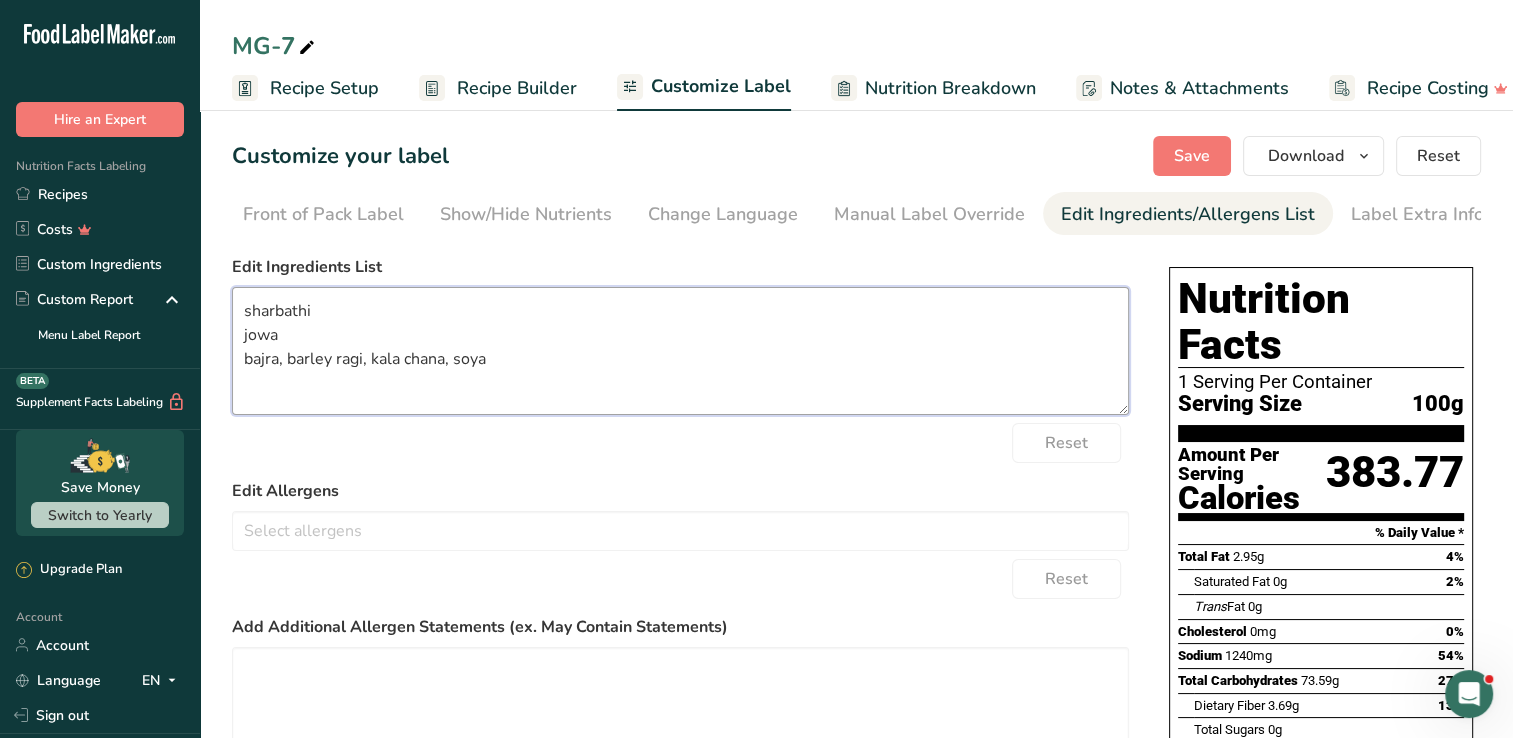 click on "sharbathi
jowa
bajra, barley ragi, kala chana, soya" at bounding box center (680, 351) 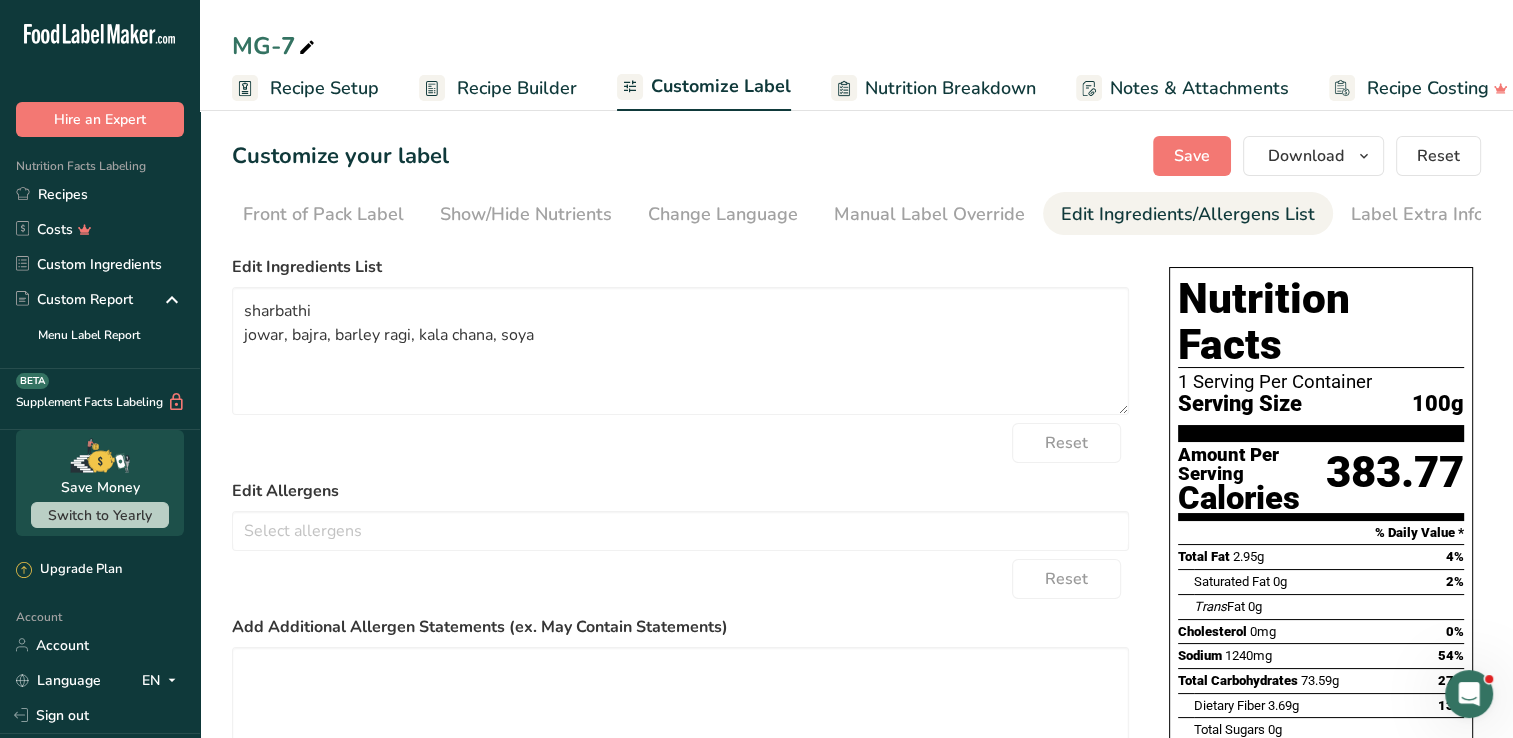 click on "Supplement Facts Labeling
BETA" at bounding box center (100, 399) 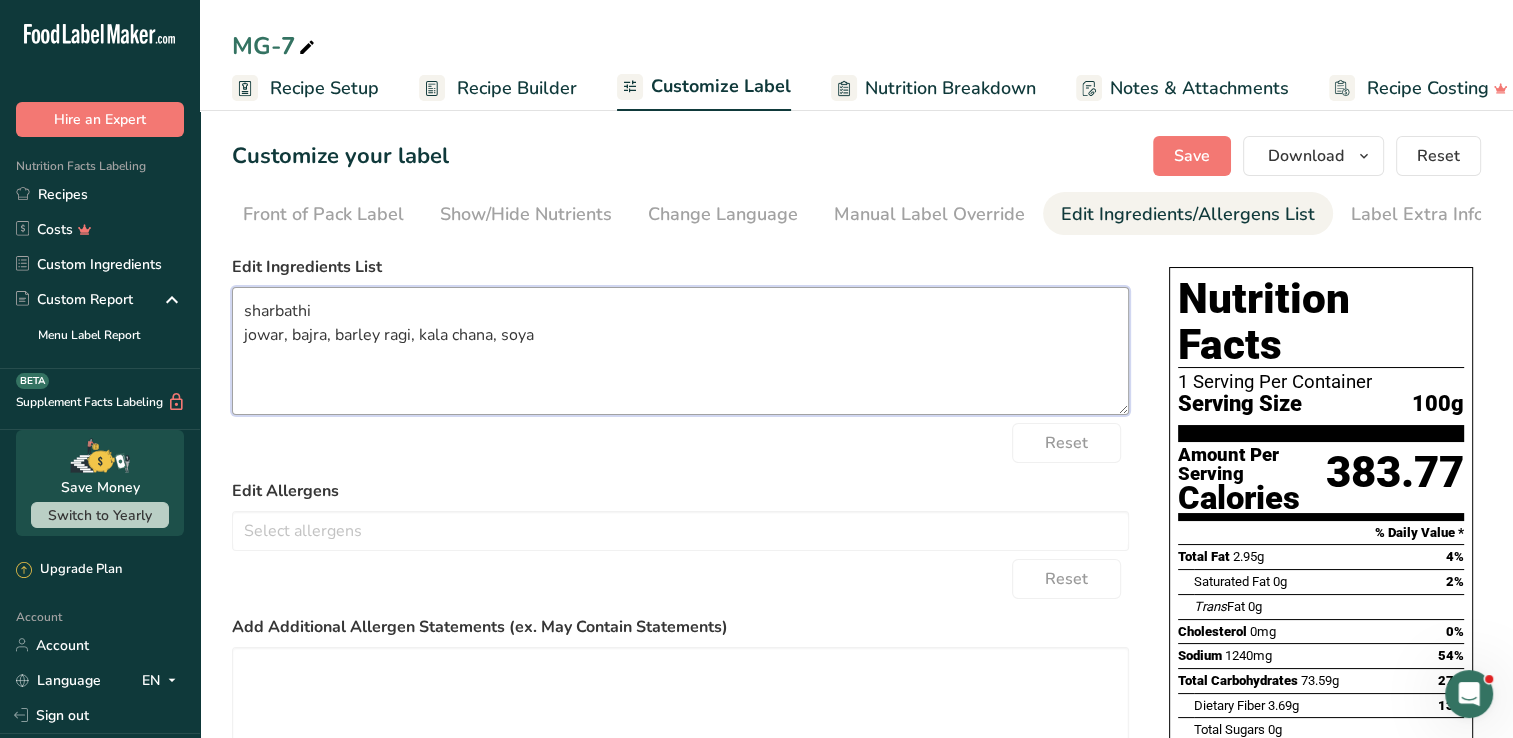 click on "sharbathi
jowar, bajra, barley ragi, kala chana, soya" at bounding box center [680, 351] 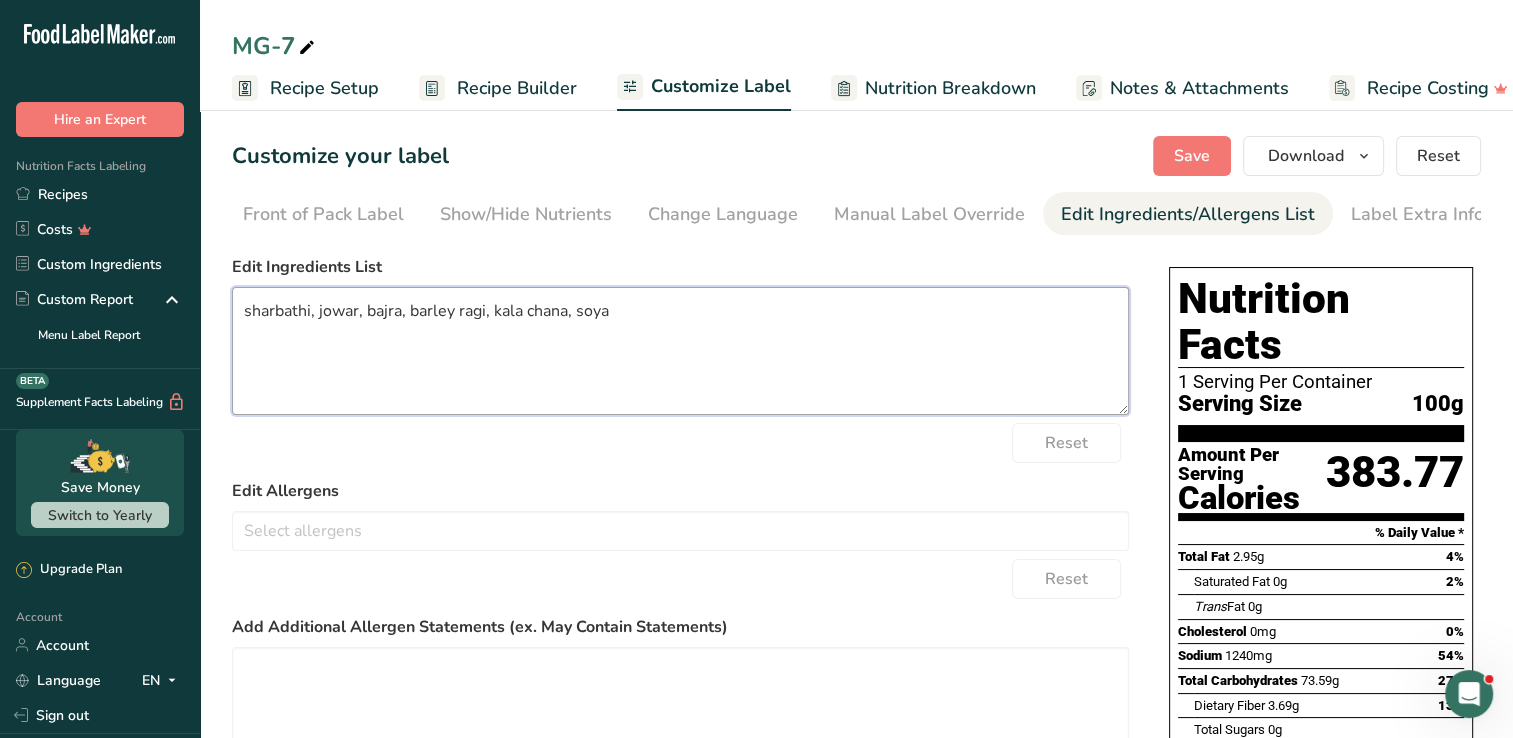 click on "sharbathi, jowar, bajra, barley ragi, kala chana, soya" at bounding box center [680, 351] 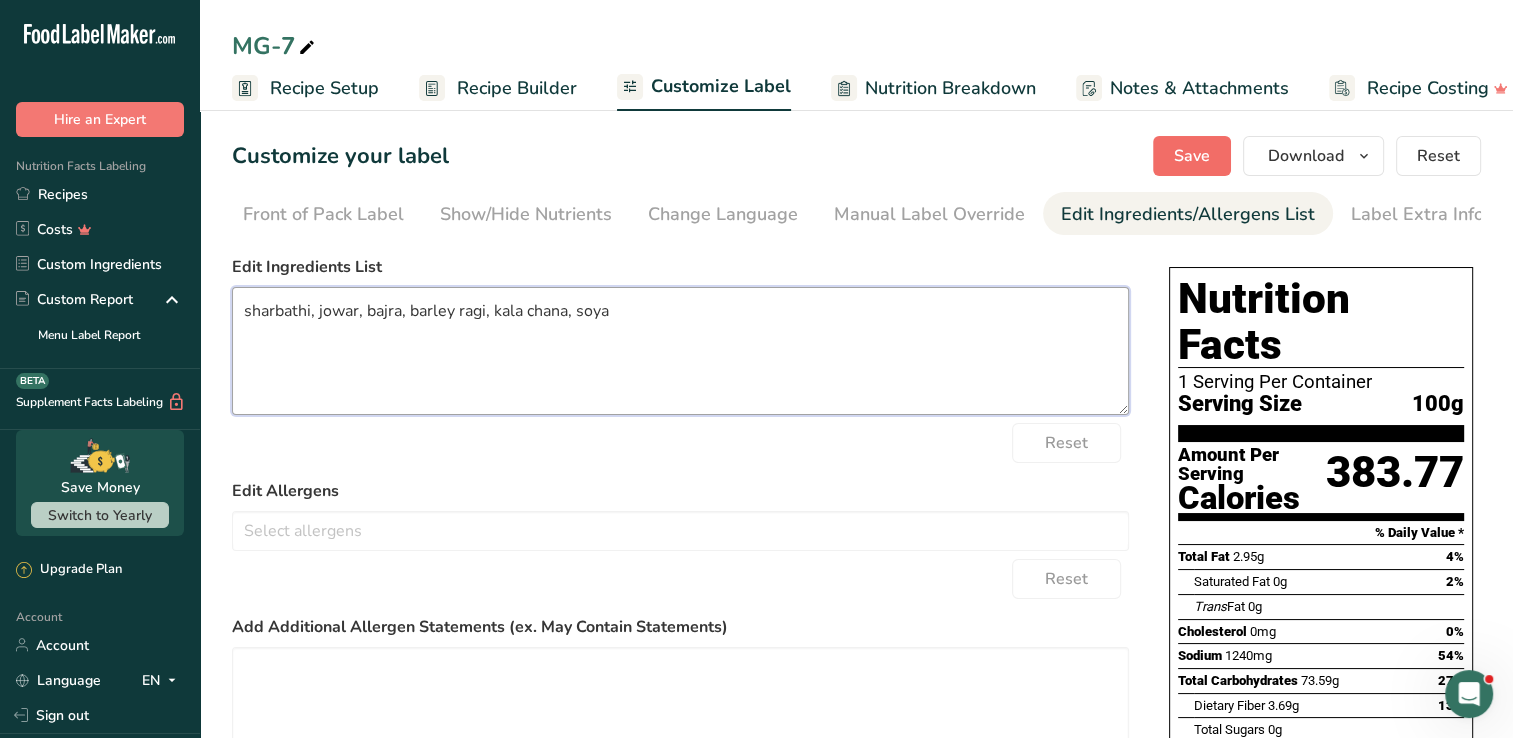 type on "sharbathi, jowar, bajra, barley ragi, kala chana, soya" 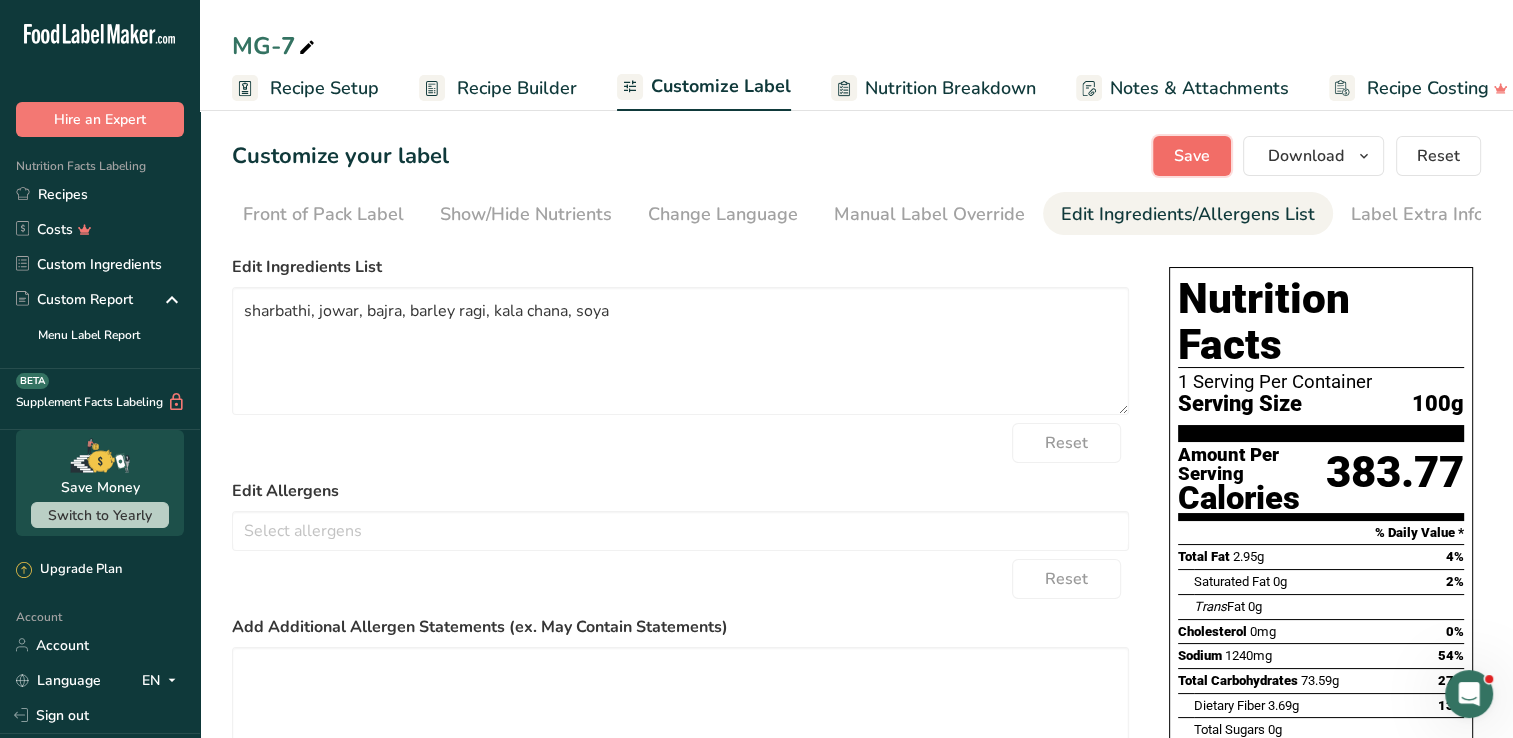 click on "Save" at bounding box center (1192, 156) 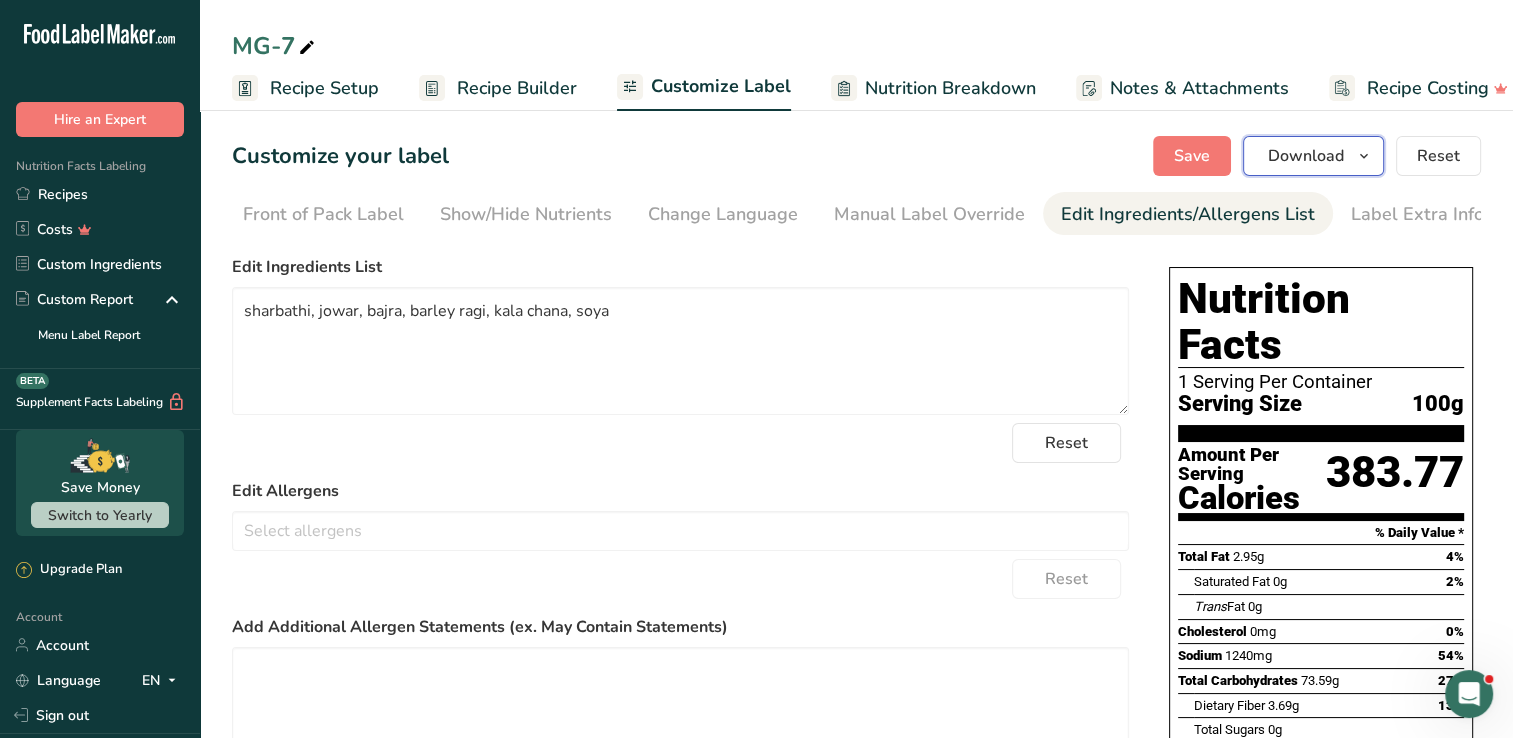 click on "Download" at bounding box center [1306, 156] 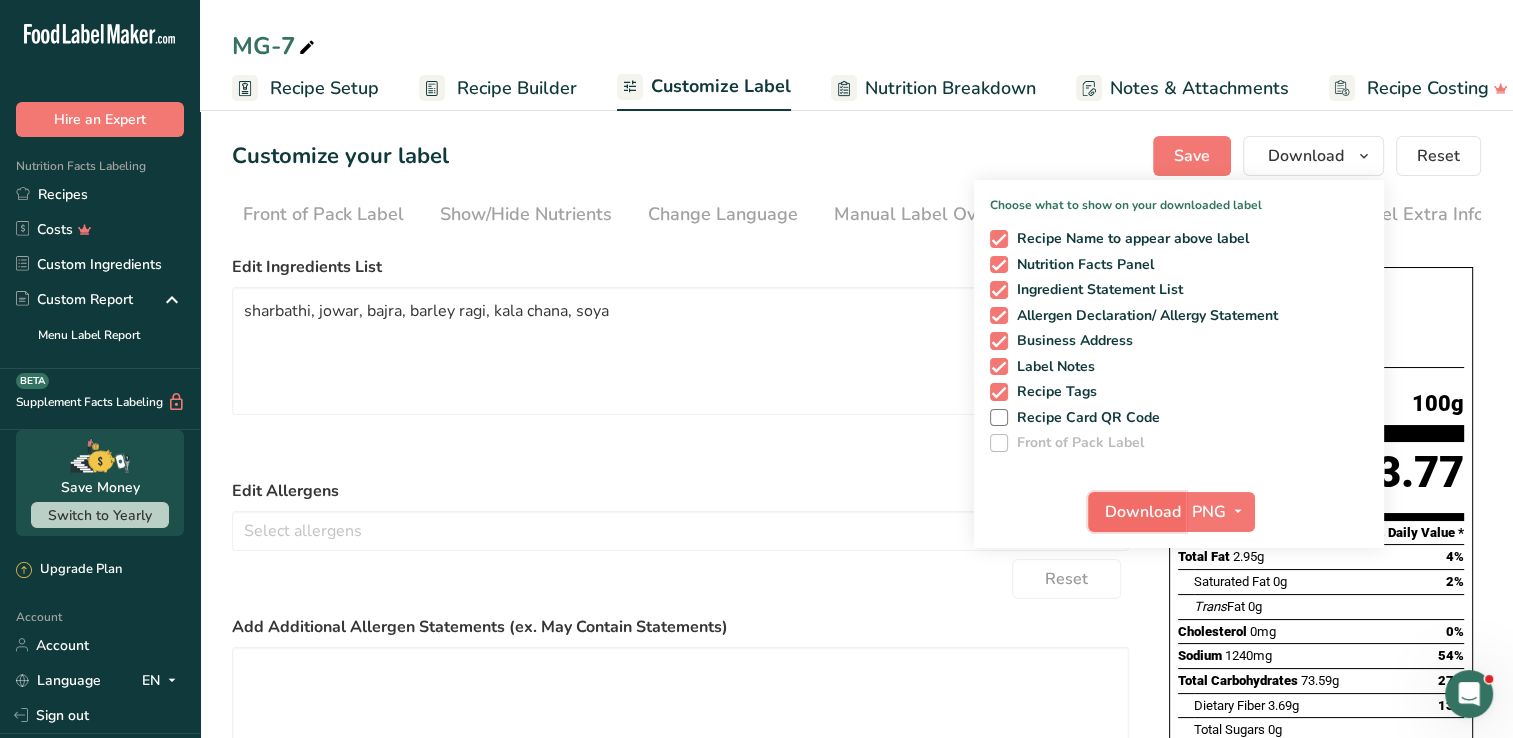 click on "Download" at bounding box center [1143, 512] 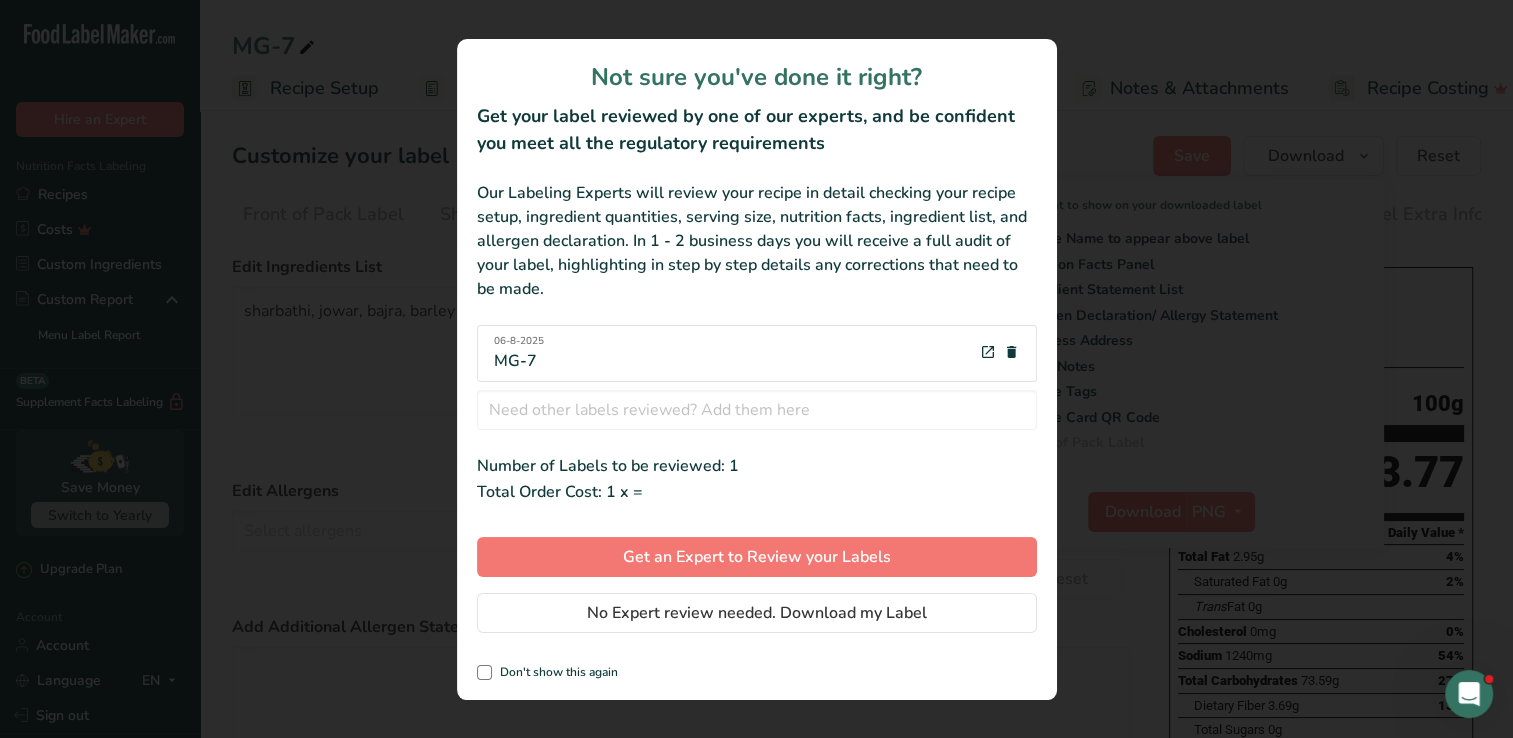 scroll, scrollTop: 0, scrollLeft: 188, axis: horizontal 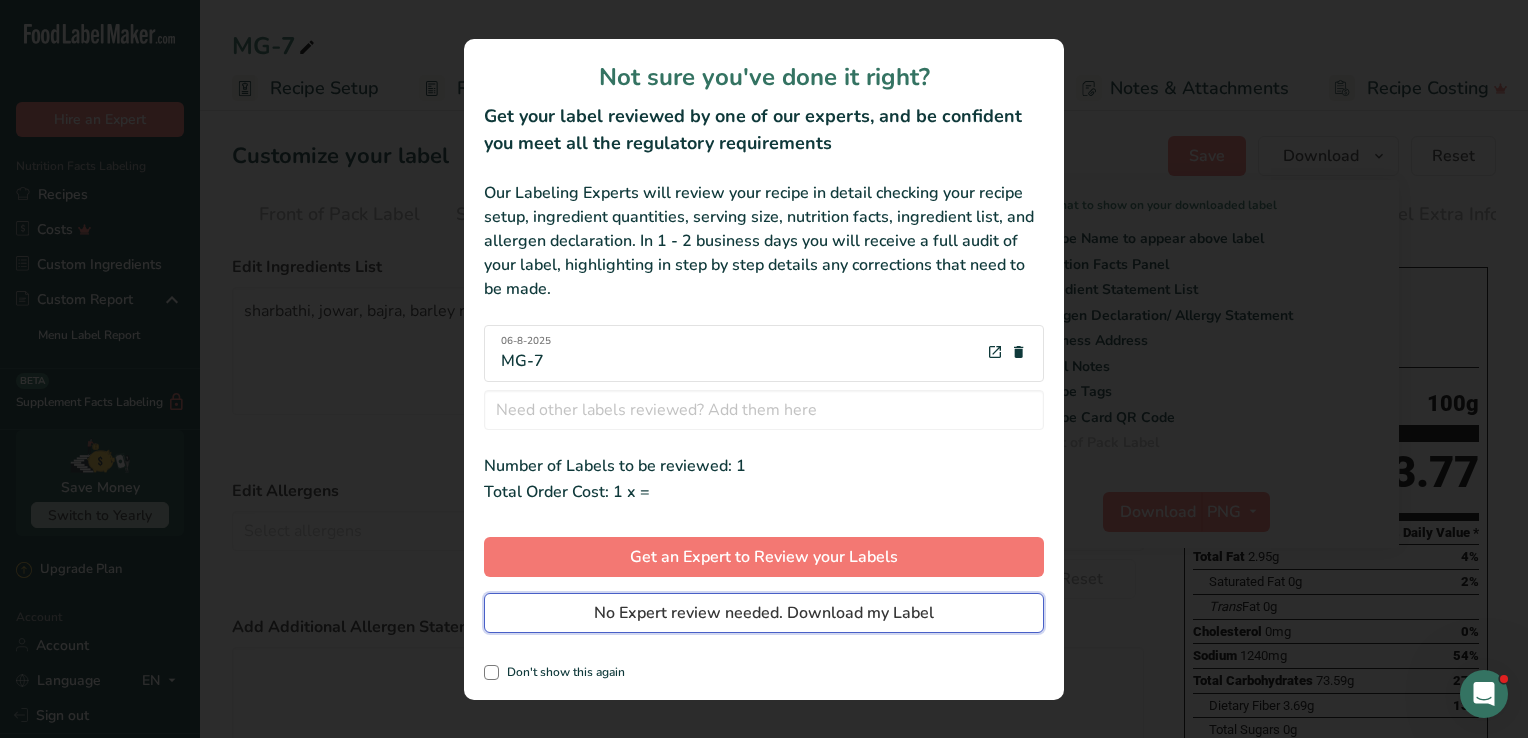 click on "No Expert review needed. Download my Label" at bounding box center (764, 613) 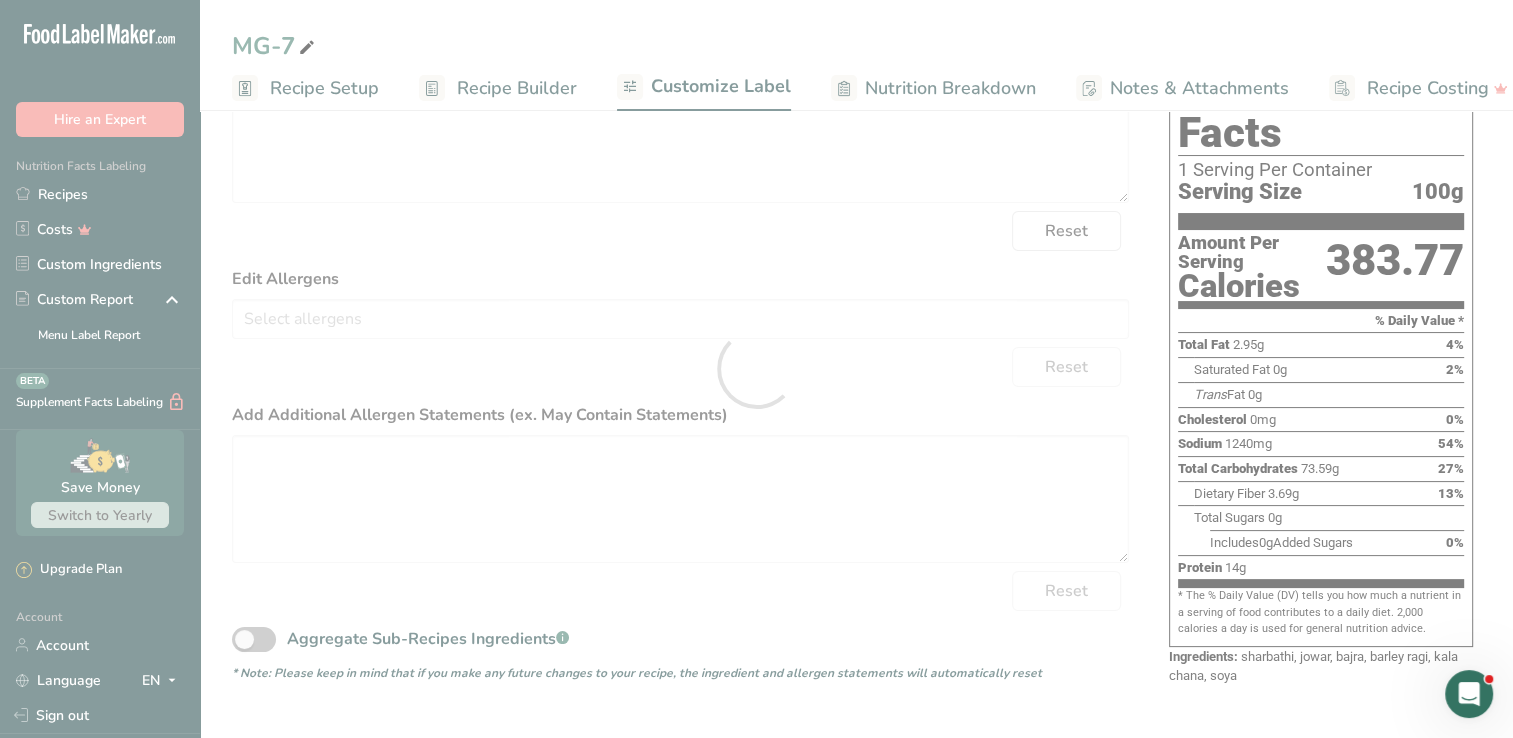 scroll, scrollTop: 192, scrollLeft: 0, axis: vertical 